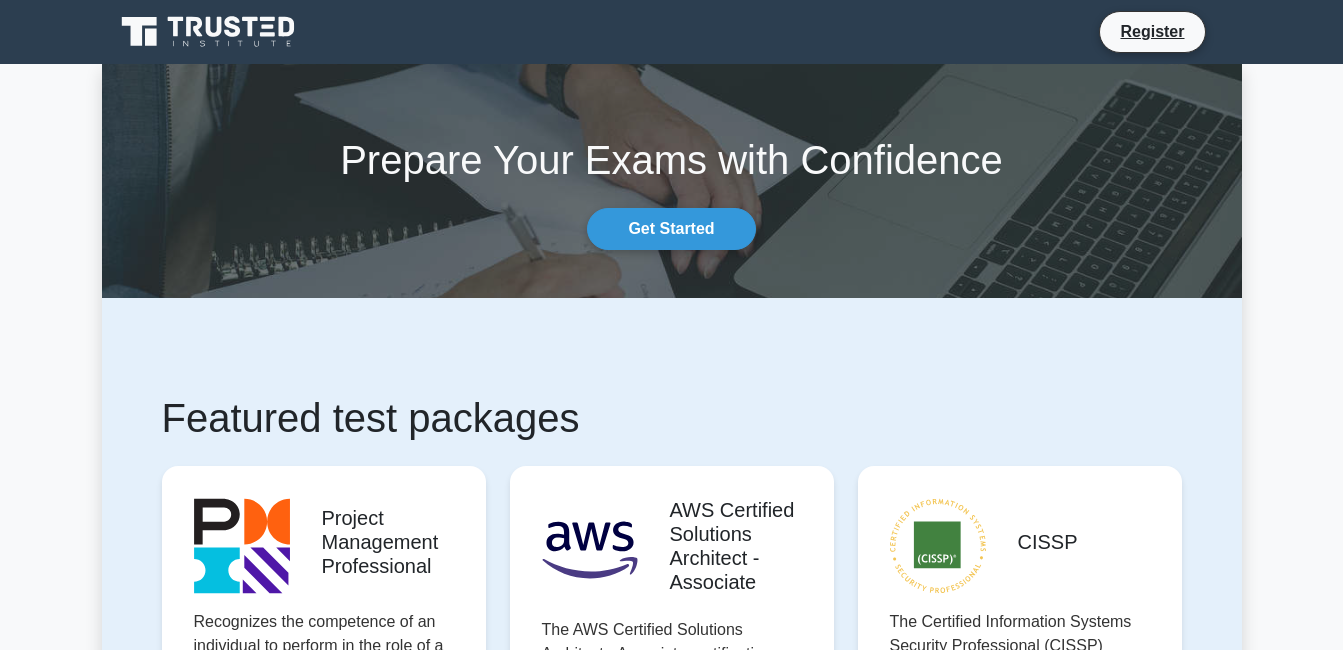 scroll, scrollTop: 0, scrollLeft: 0, axis: both 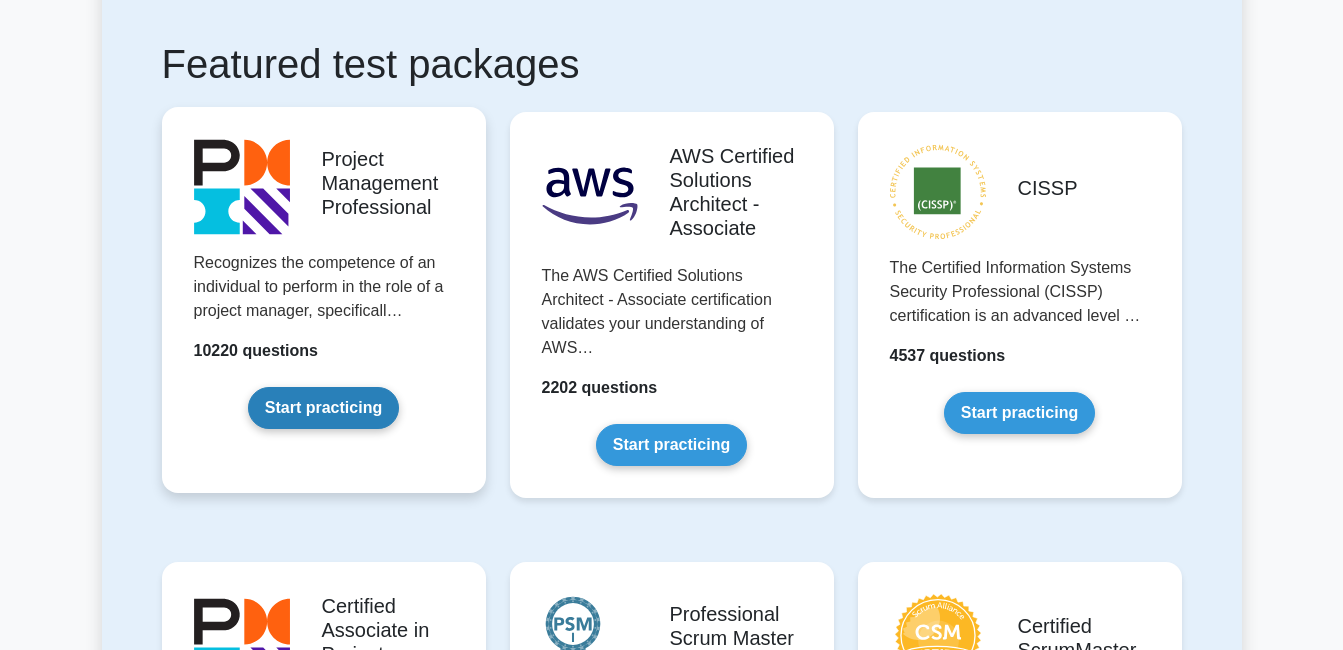 click on "Start practicing" at bounding box center [323, 408] 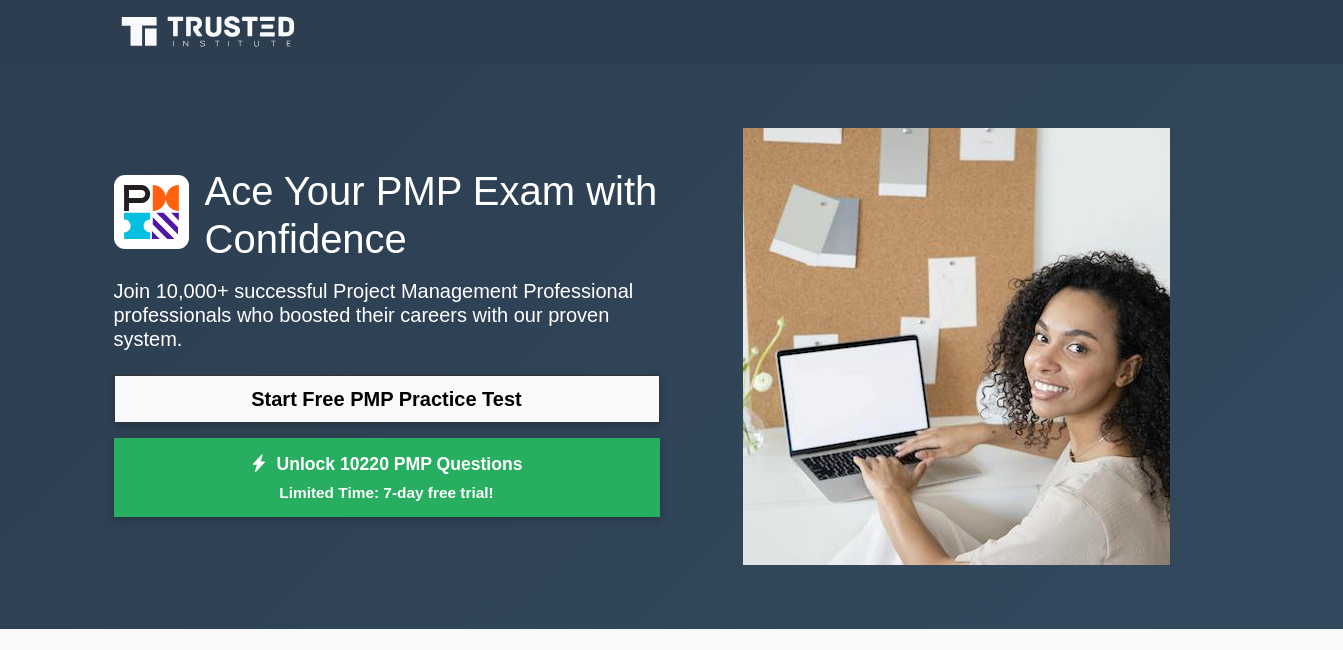 scroll, scrollTop: 0, scrollLeft: 0, axis: both 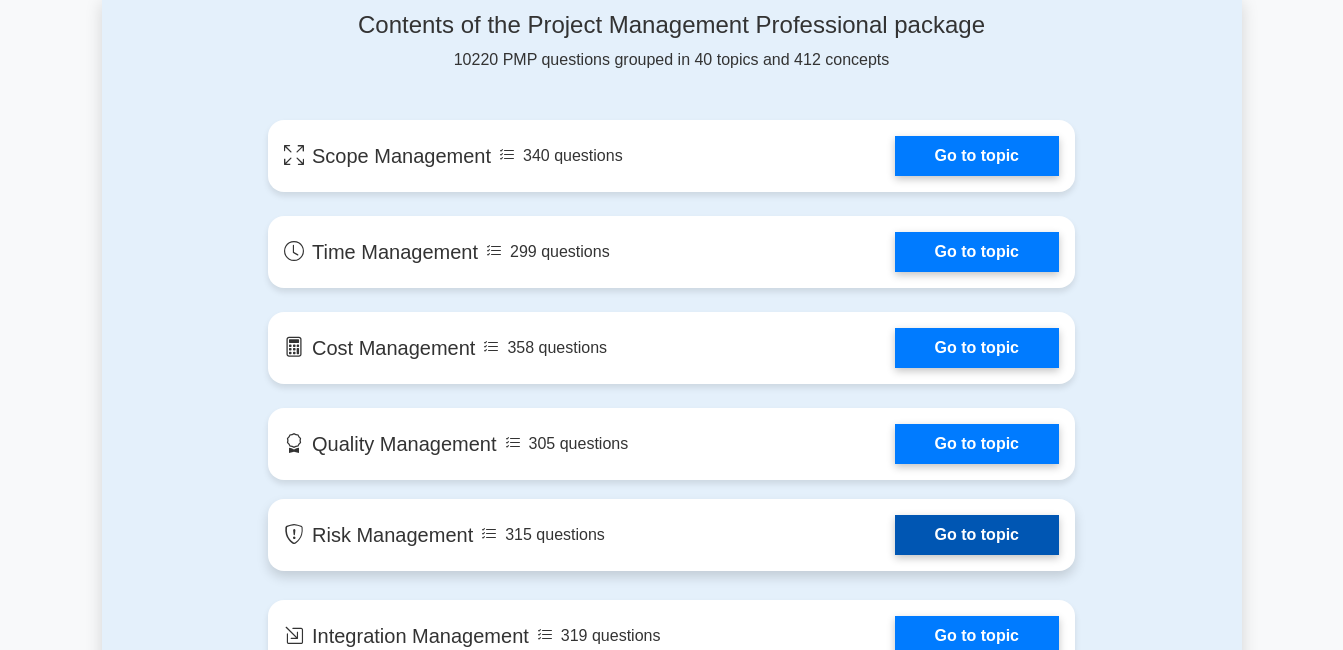 click on "Go to topic" at bounding box center [977, 535] 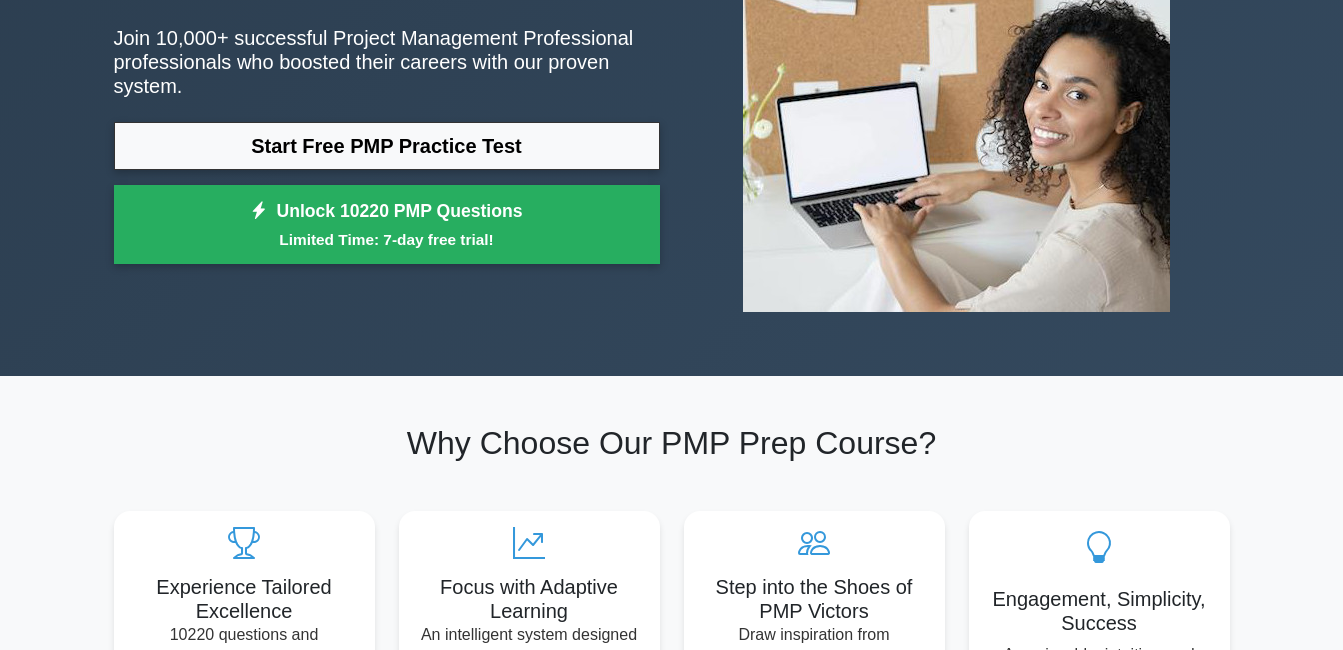 scroll, scrollTop: 0, scrollLeft: 0, axis: both 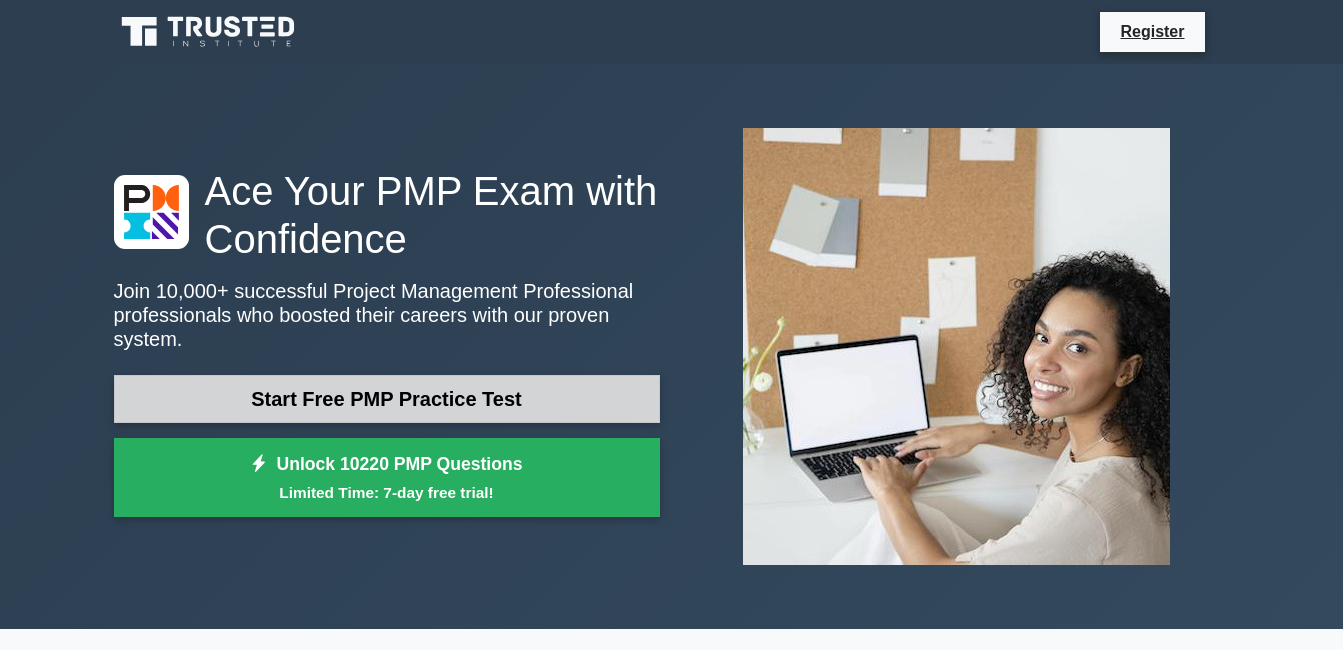 click on "Start Free PMP Practice Test" at bounding box center (387, 399) 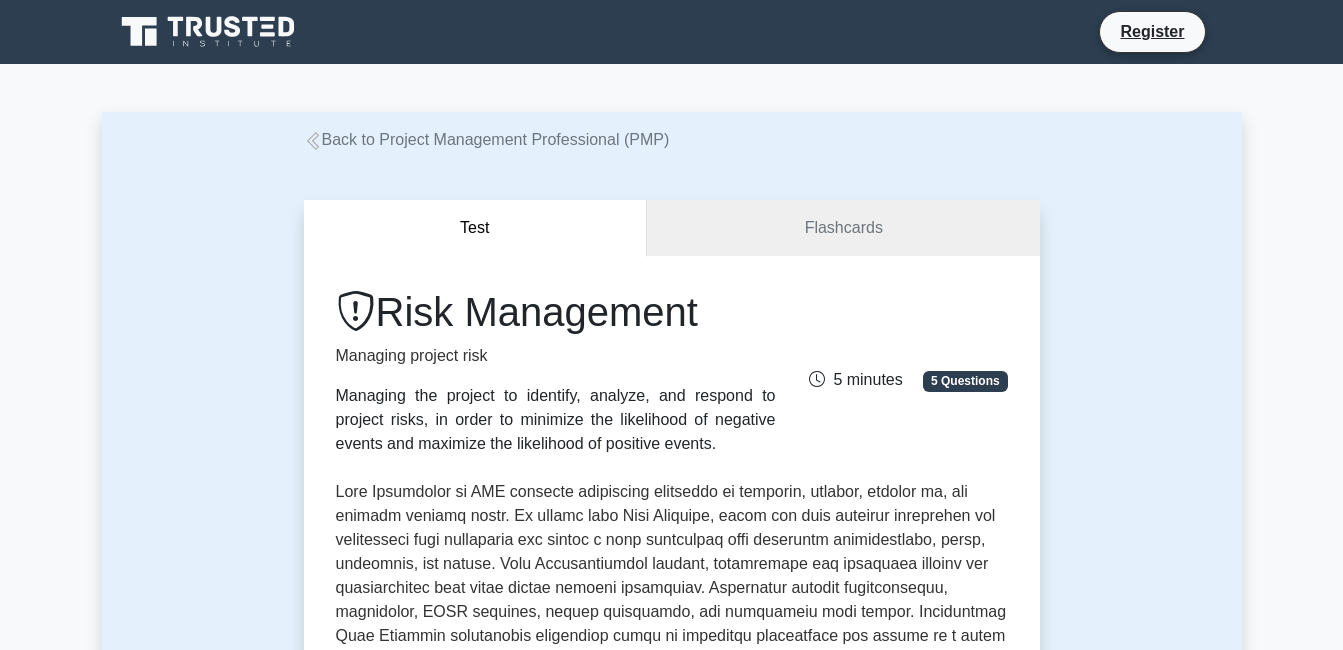 scroll, scrollTop: 0, scrollLeft: 0, axis: both 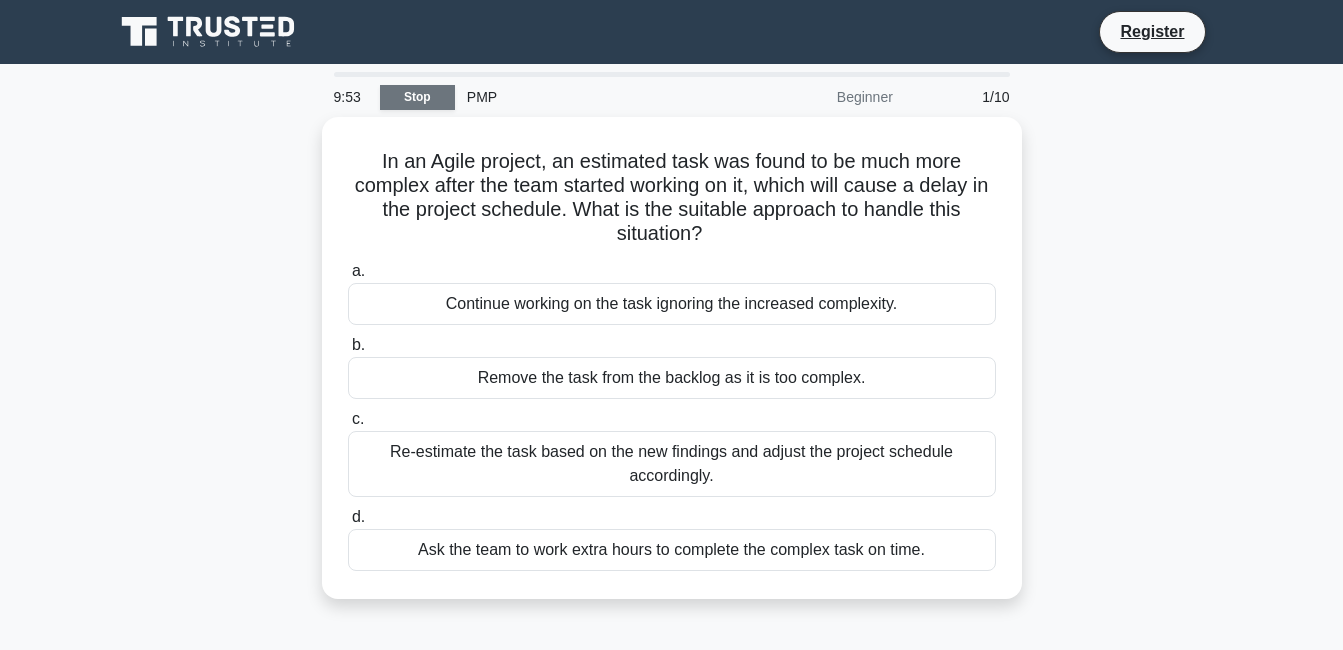 click on "Stop" at bounding box center [417, 97] 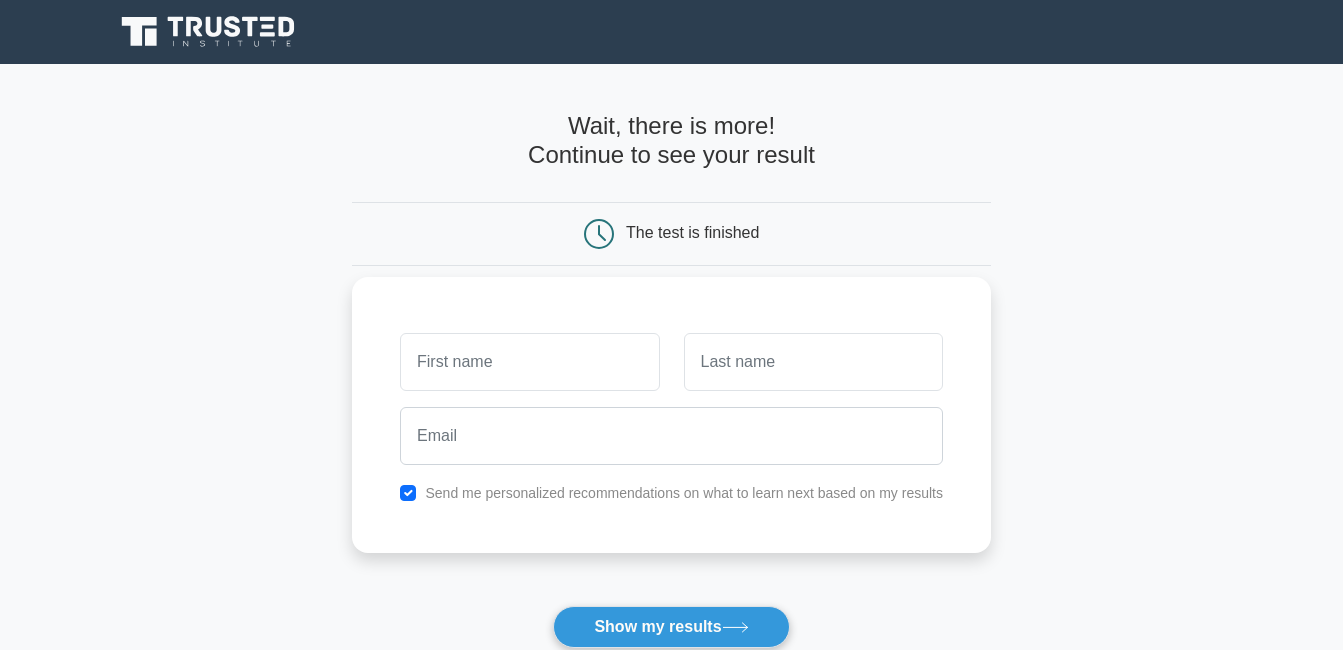 scroll, scrollTop: 0, scrollLeft: 0, axis: both 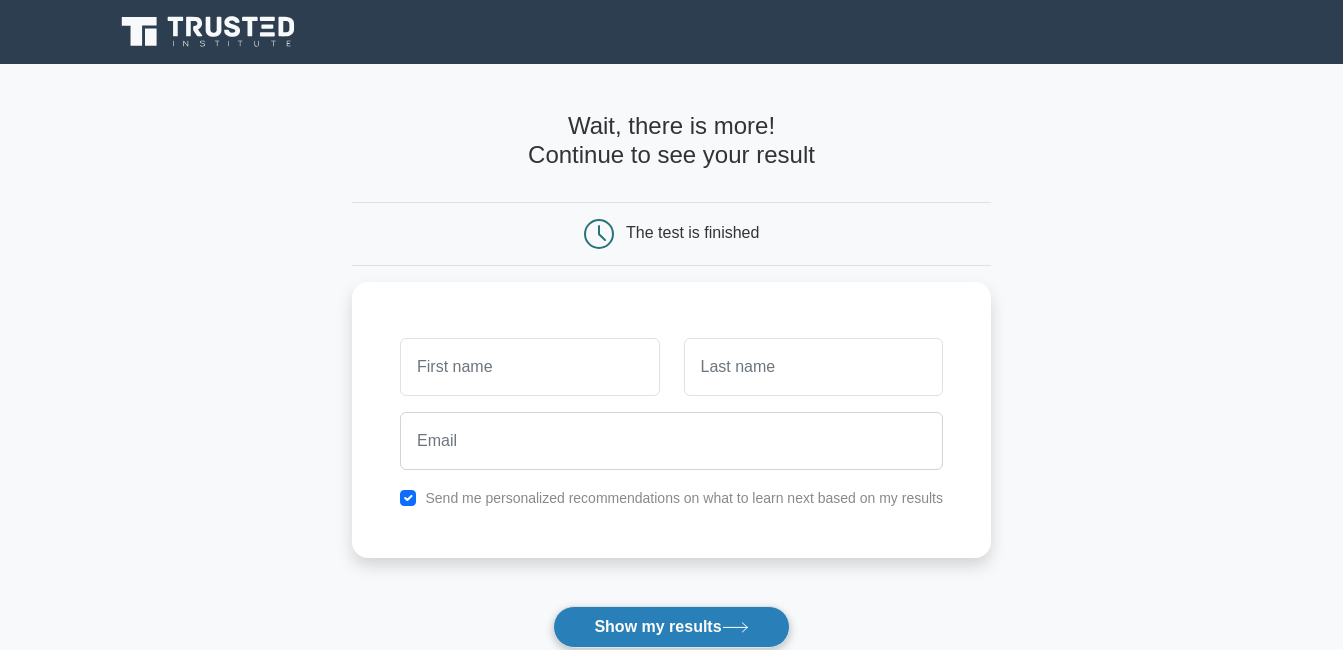 click on "Show my results" at bounding box center (671, 627) 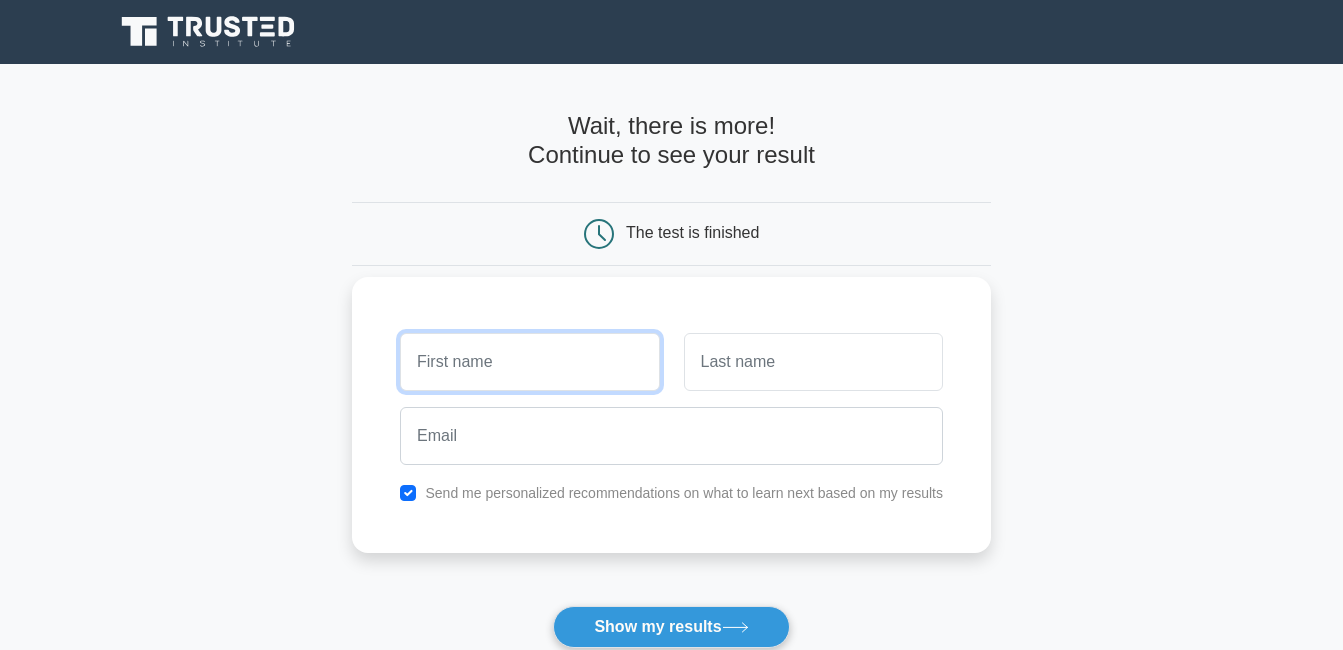 click at bounding box center [529, 362] 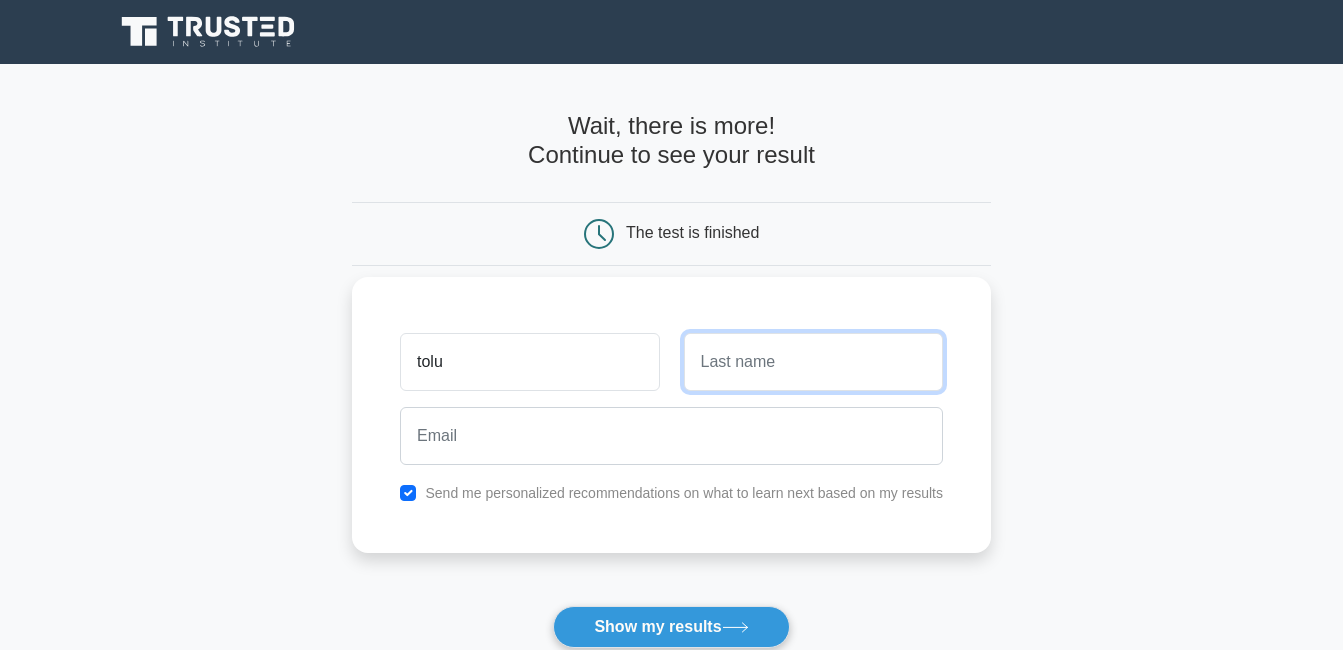 type on "sabitu" 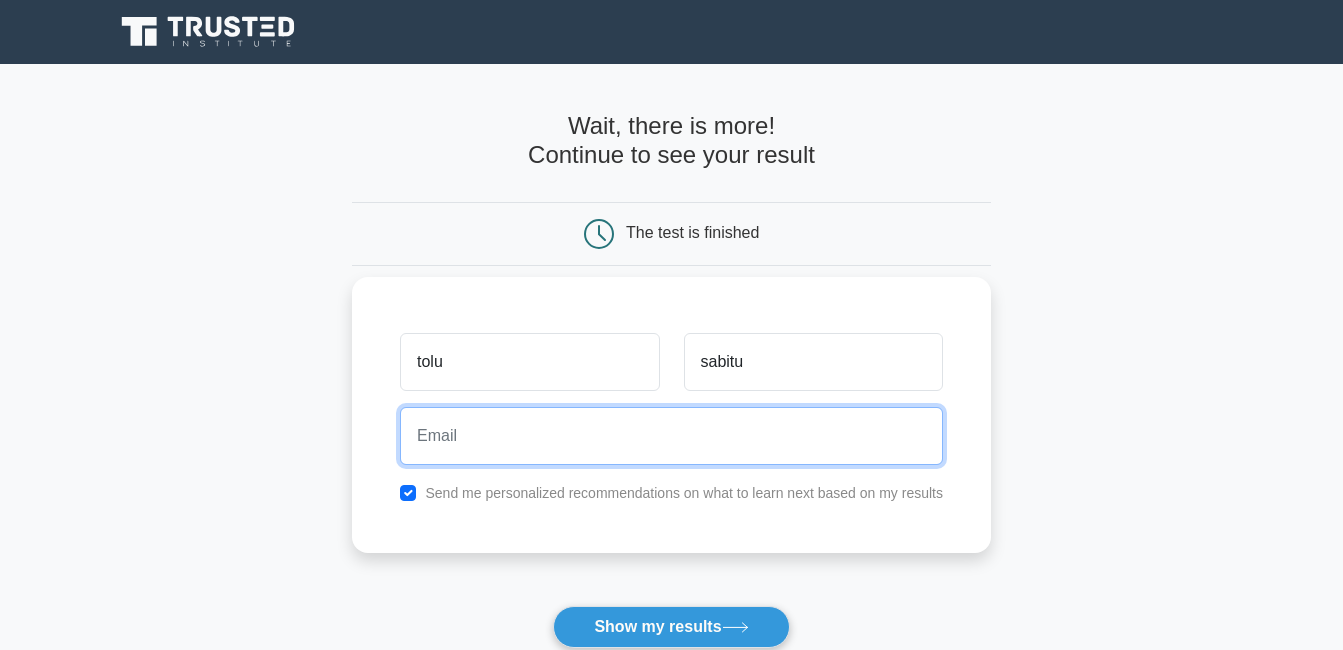 type on "[EMAIL]" 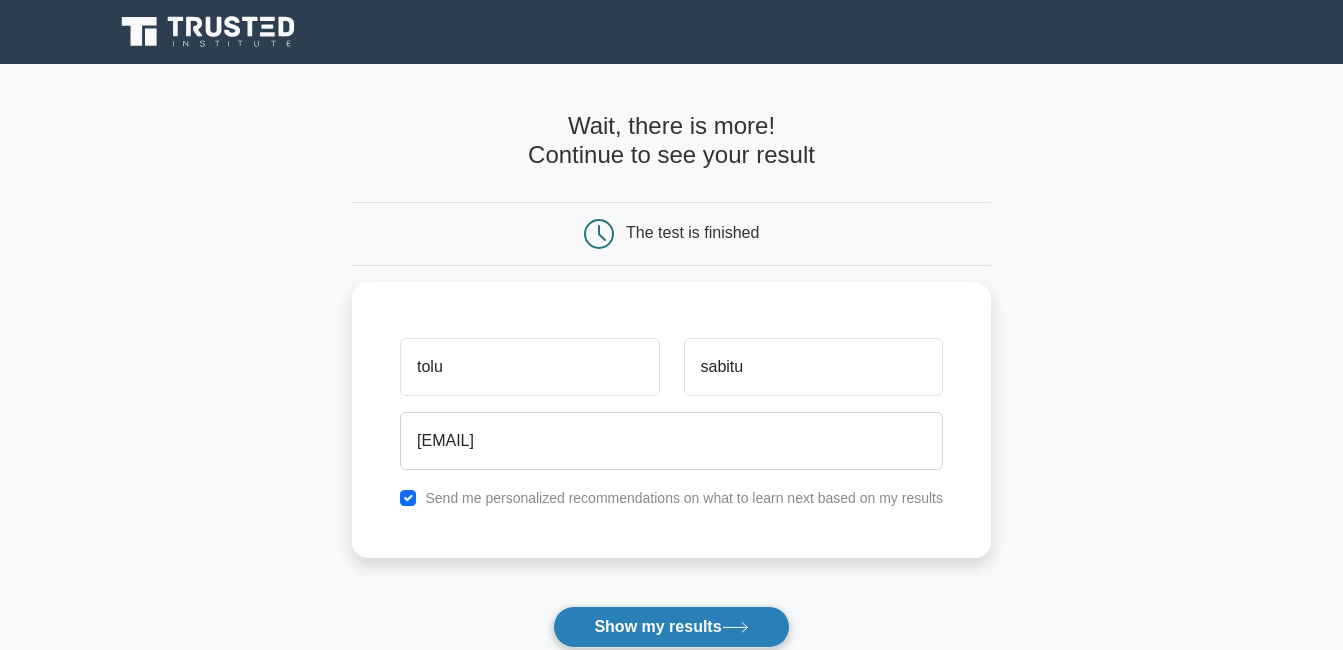 click on "Show my results" at bounding box center [671, 627] 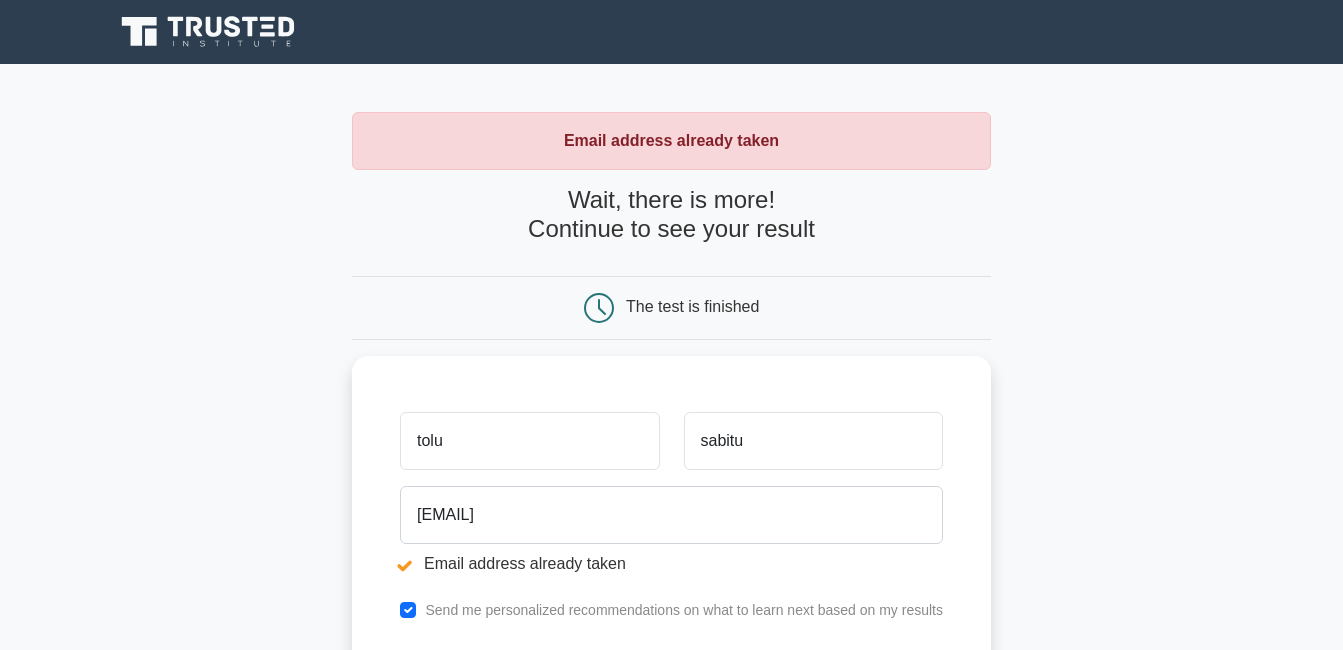 scroll, scrollTop: 0, scrollLeft: 0, axis: both 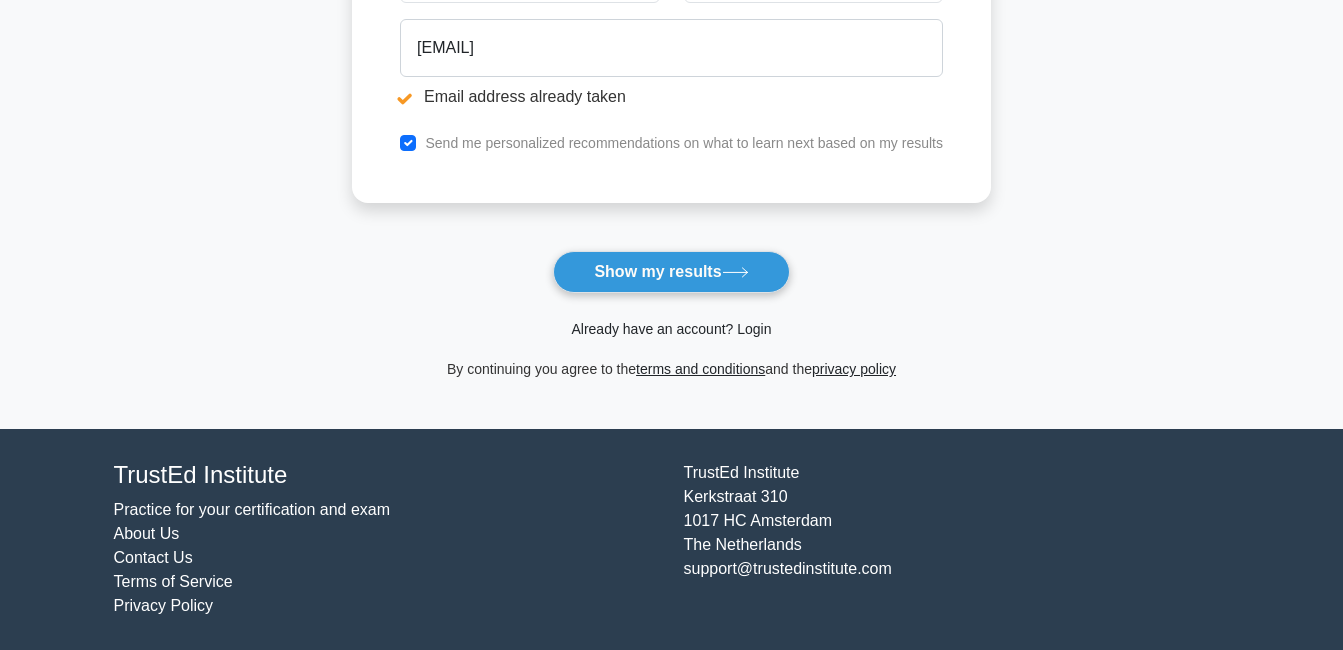 click on "Already have an account? Login" at bounding box center (671, 329) 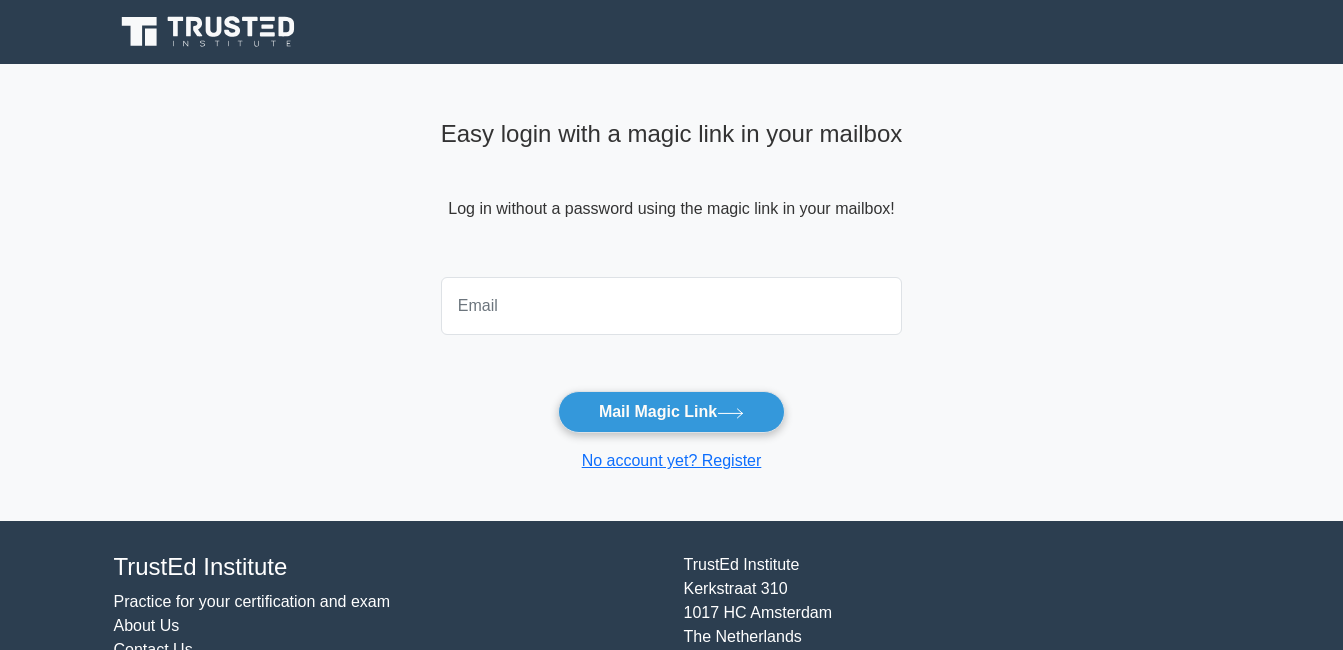 scroll, scrollTop: 0, scrollLeft: 0, axis: both 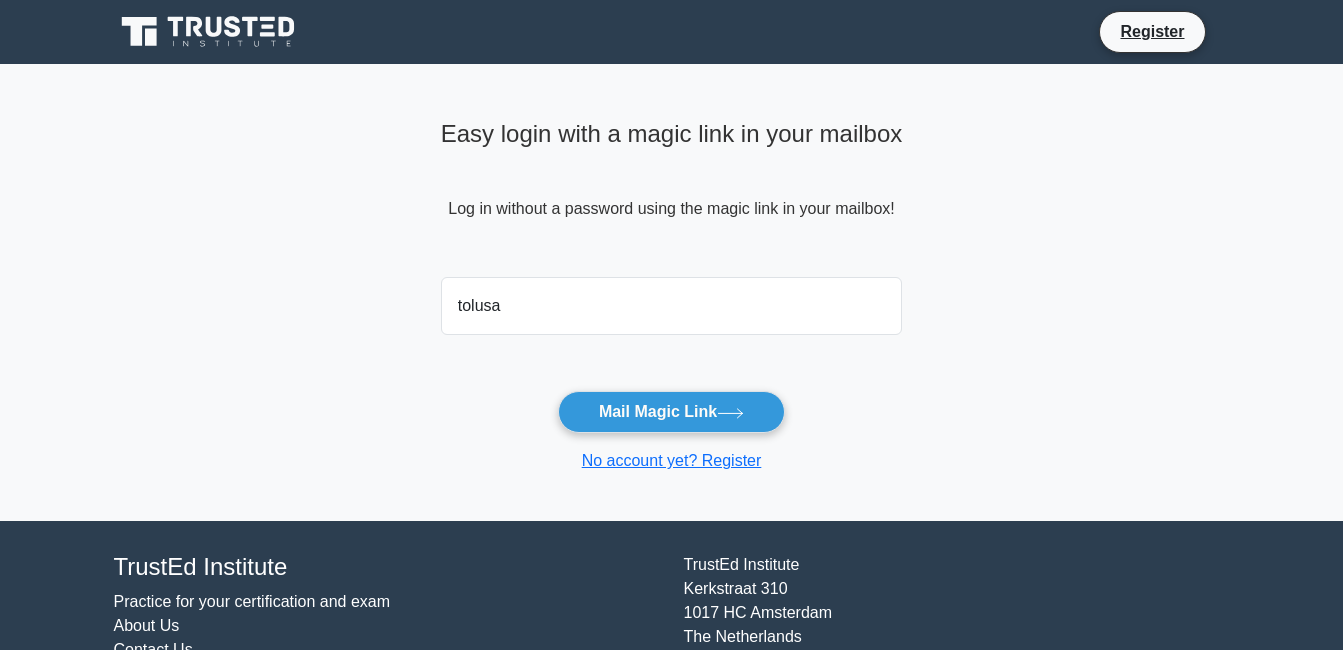 type on "[EMAIL]" 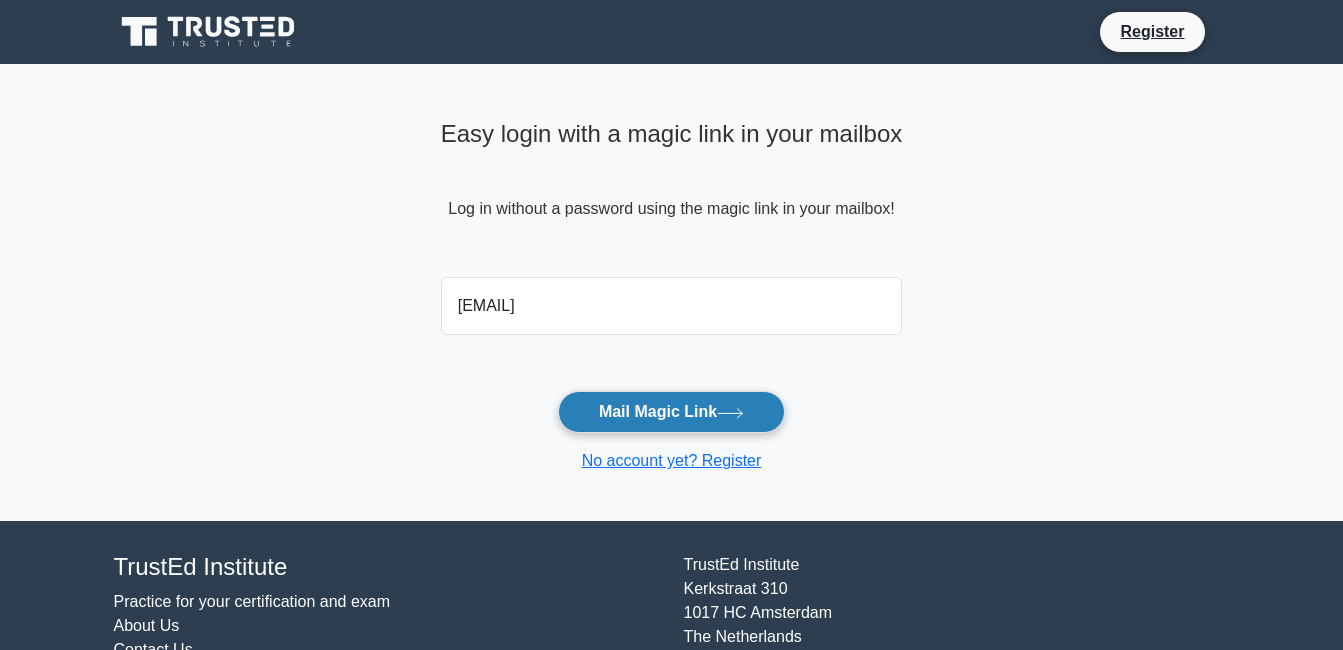 click on "Mail Magic Link" at bounding box center [671, 412] 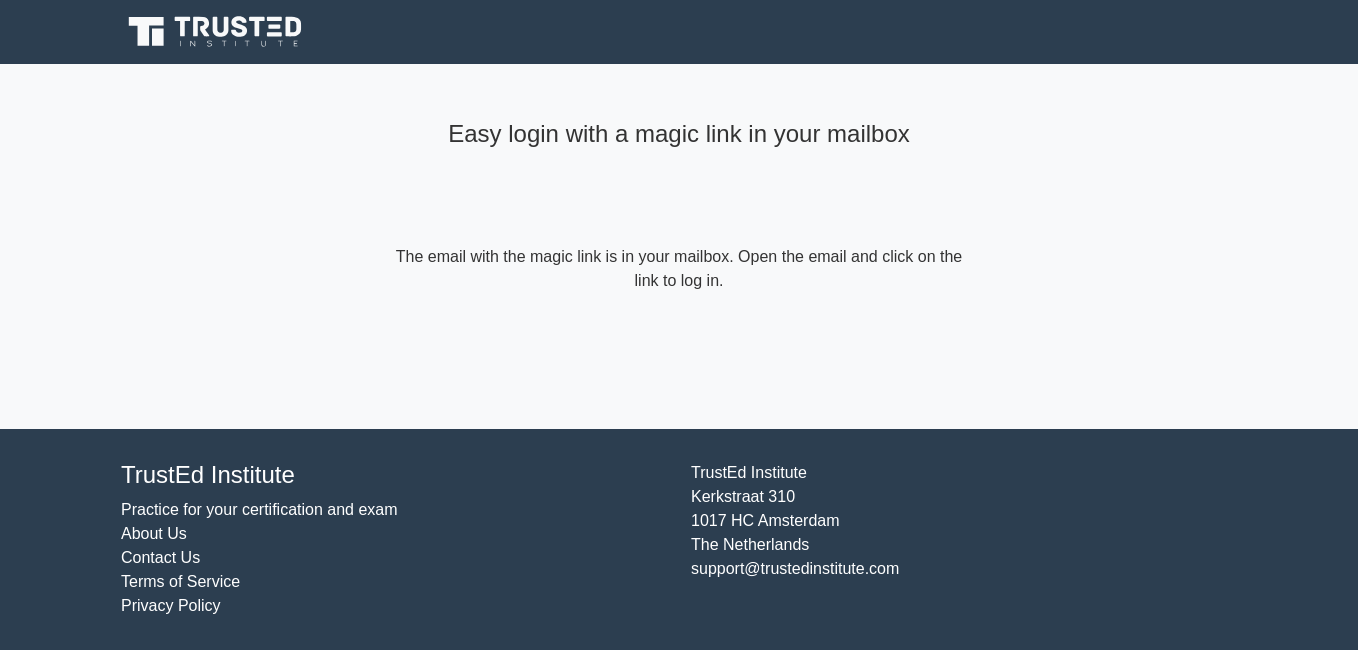 scroll, scrollTop: 0, scrollLeft: 0, axis: both 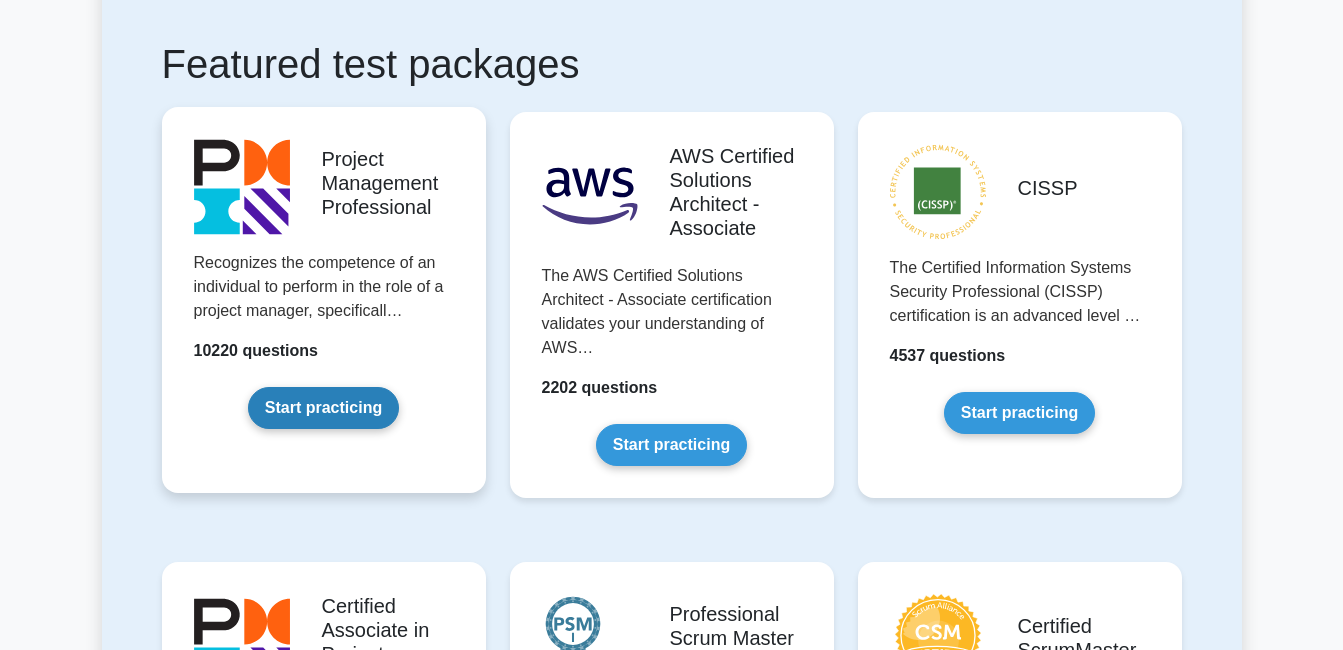 click on "Start practicing" at bounding box center (323, 408) 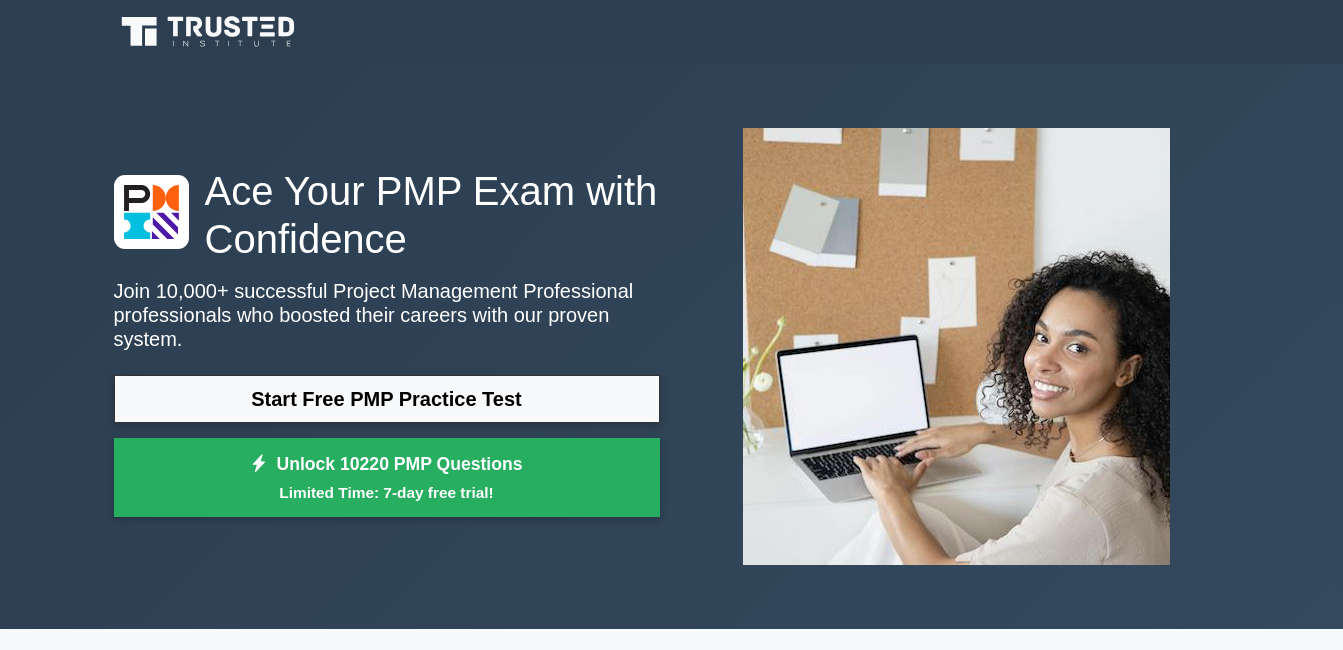 scroll, scrollTop: 0, scrollLeft: 0, axis: both 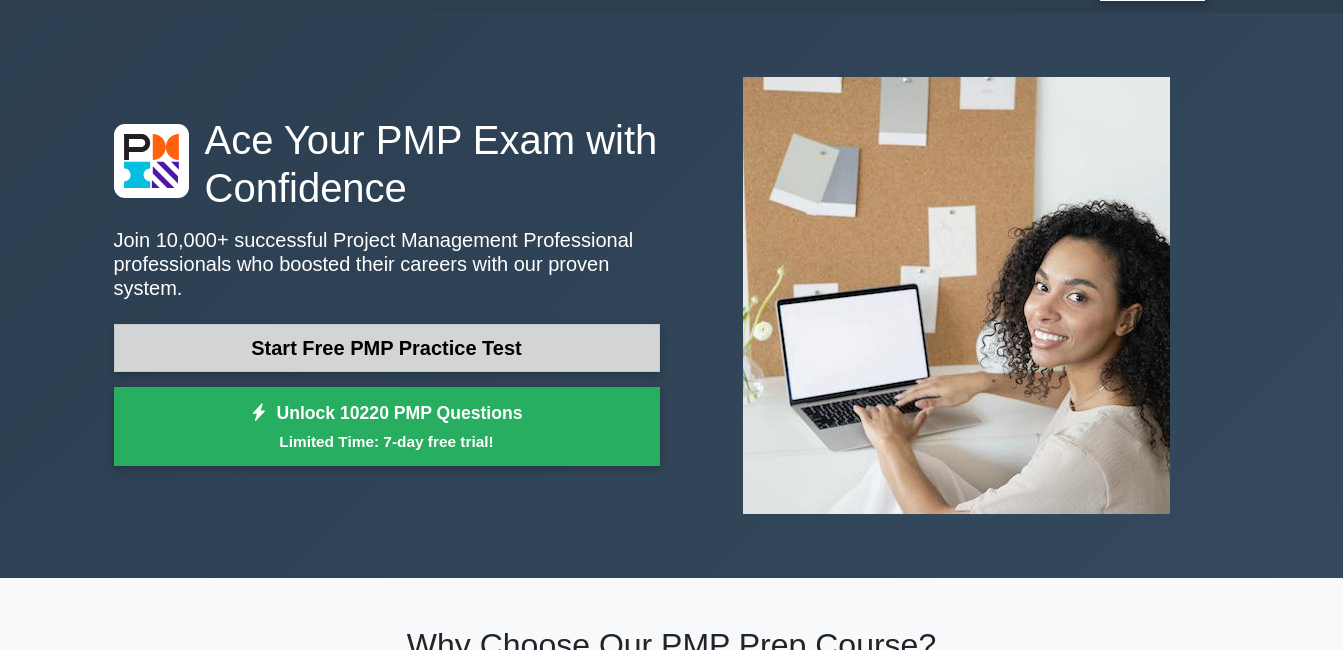 click on "Start Free PMP Practice Test" at bounding box center (387, 348) 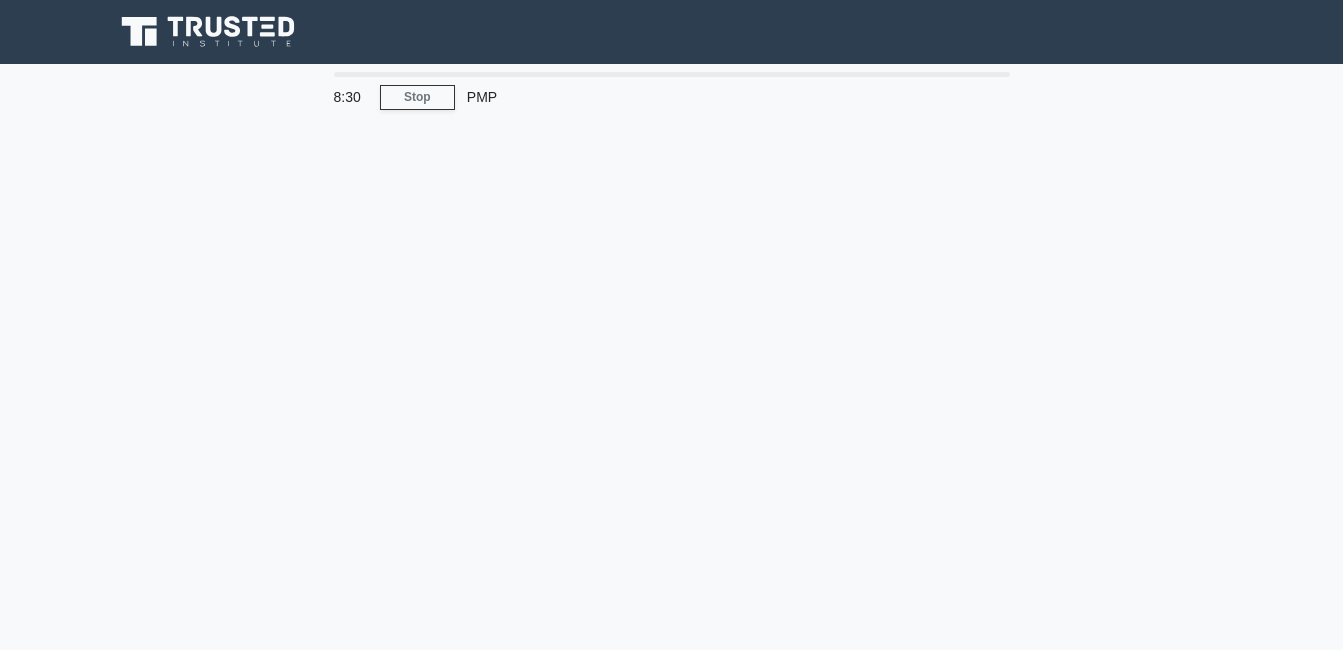 scroll, scrollTop: 0, scrollLeft: 0, axis: both 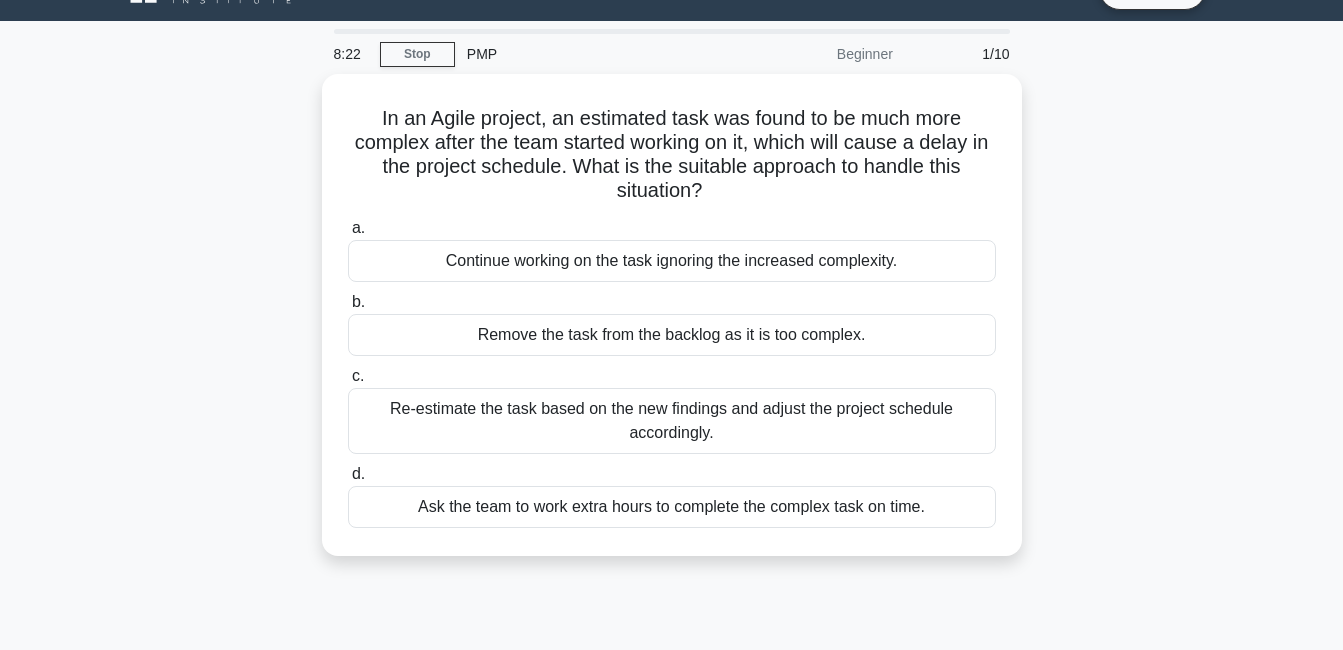 click on "PMP" at bounding box center (592, 54) 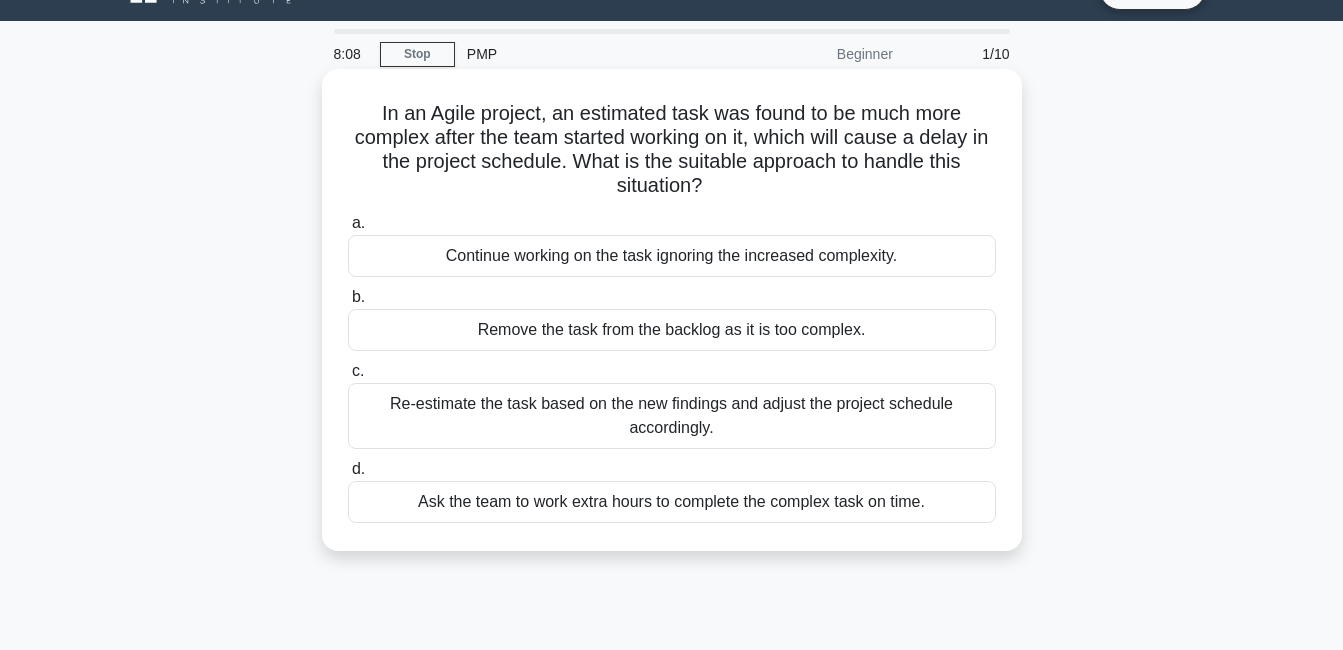 click on "Re-estimate the task based on the new findings and adjust the project schedule accordingly." at bounding box center (672, 416) 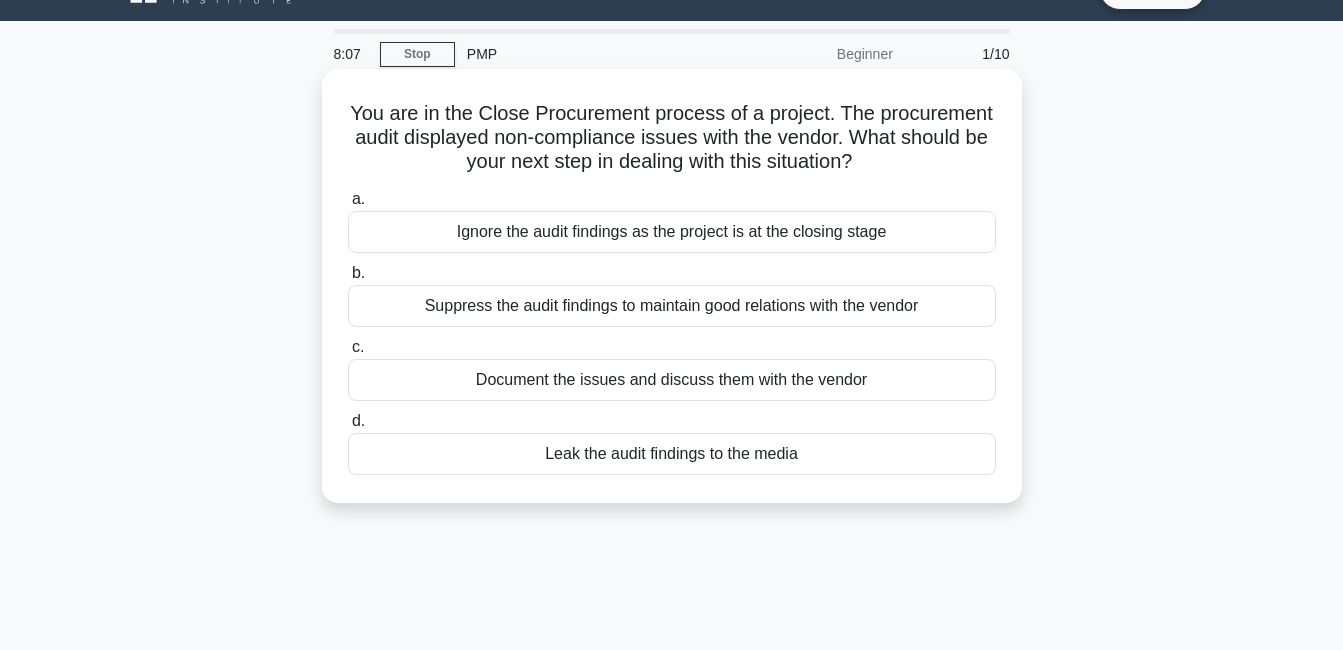 scroll, scrollTop: 0, scrollLeft: 0, axis: both 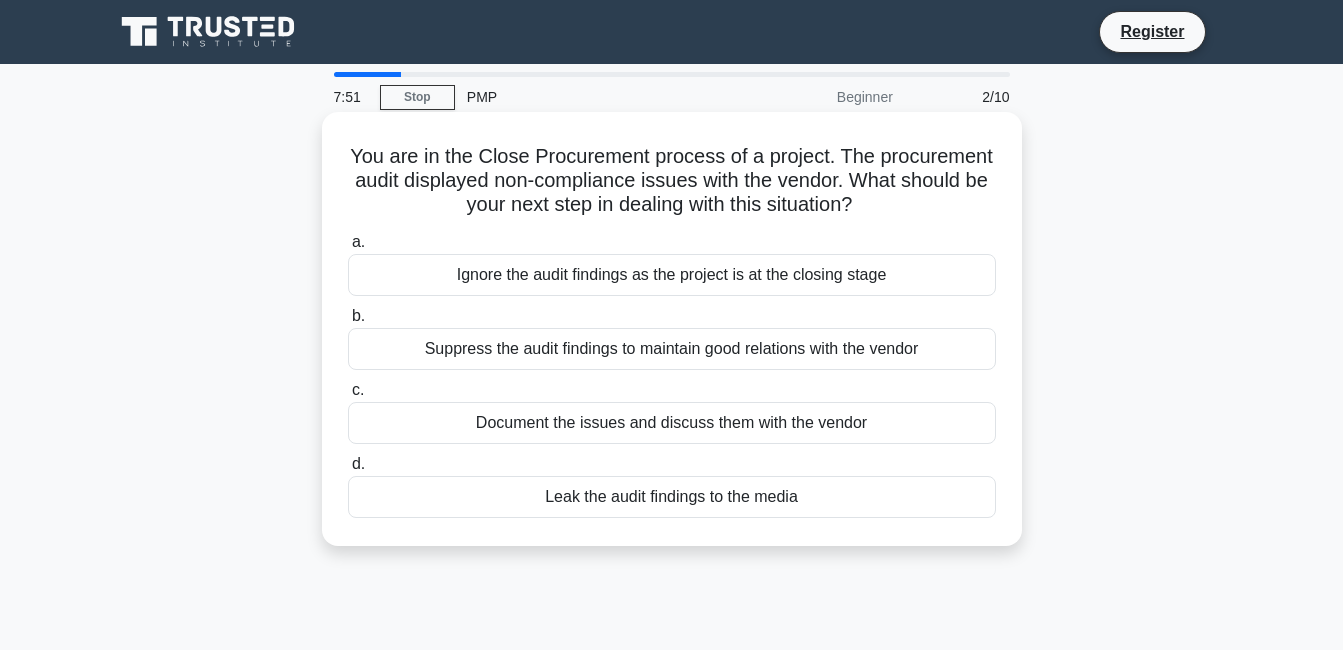 click on "Document the issues and discuss them with the vendor" at bounding box center [672, 423] 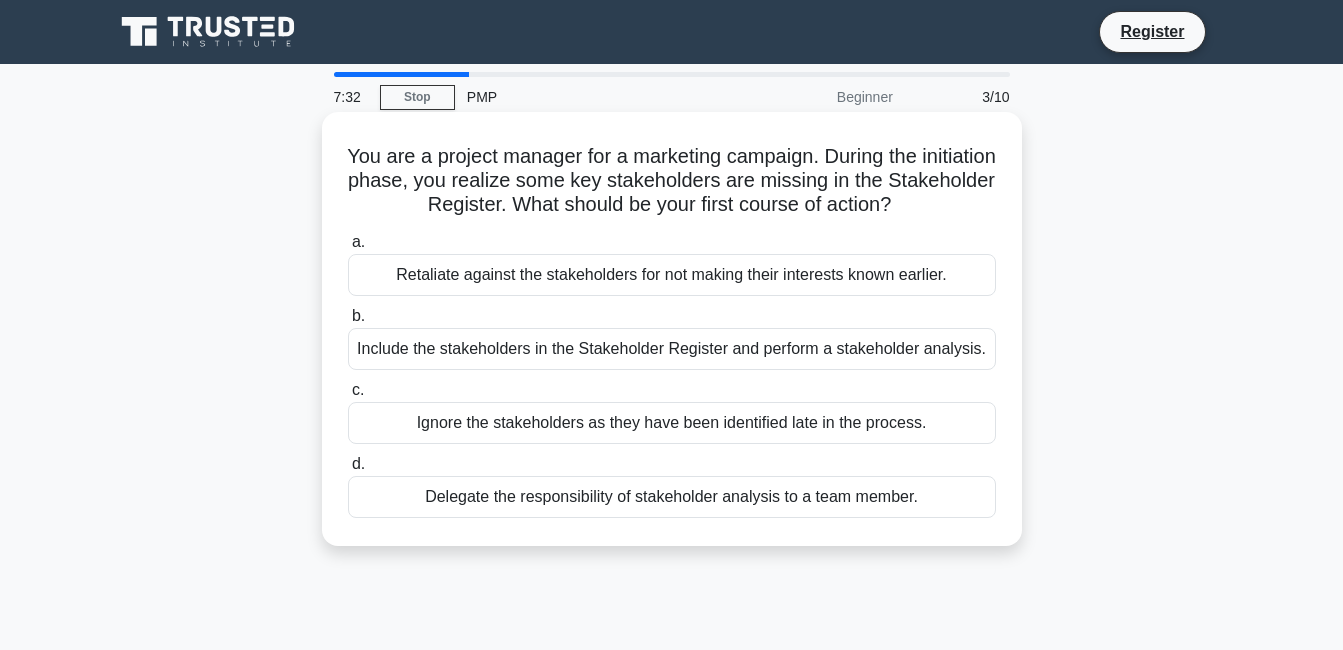 click on "Include the stakeholders in the Stakeholder Register and perform a stakeholder analysis." at bounding box center (672, 349) 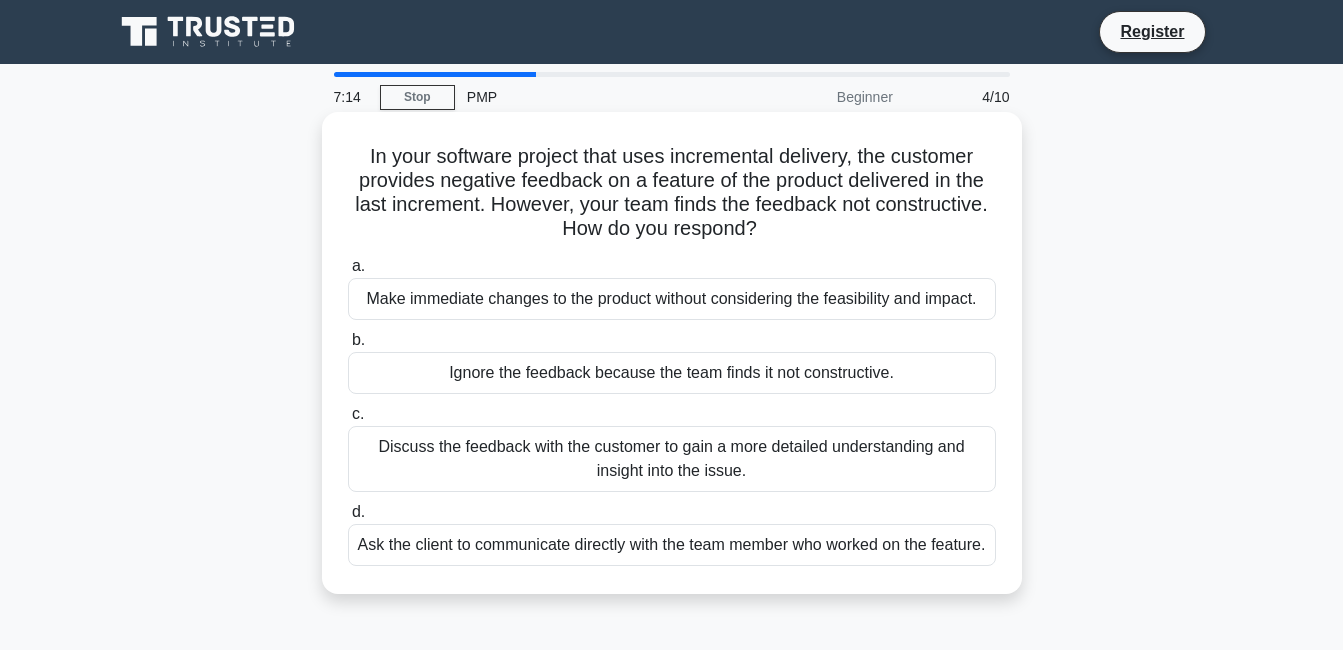click on "Discuss the feedback with the customer to gain a more detailed understanding and insight into the issue." at bounding box center [672, 459] 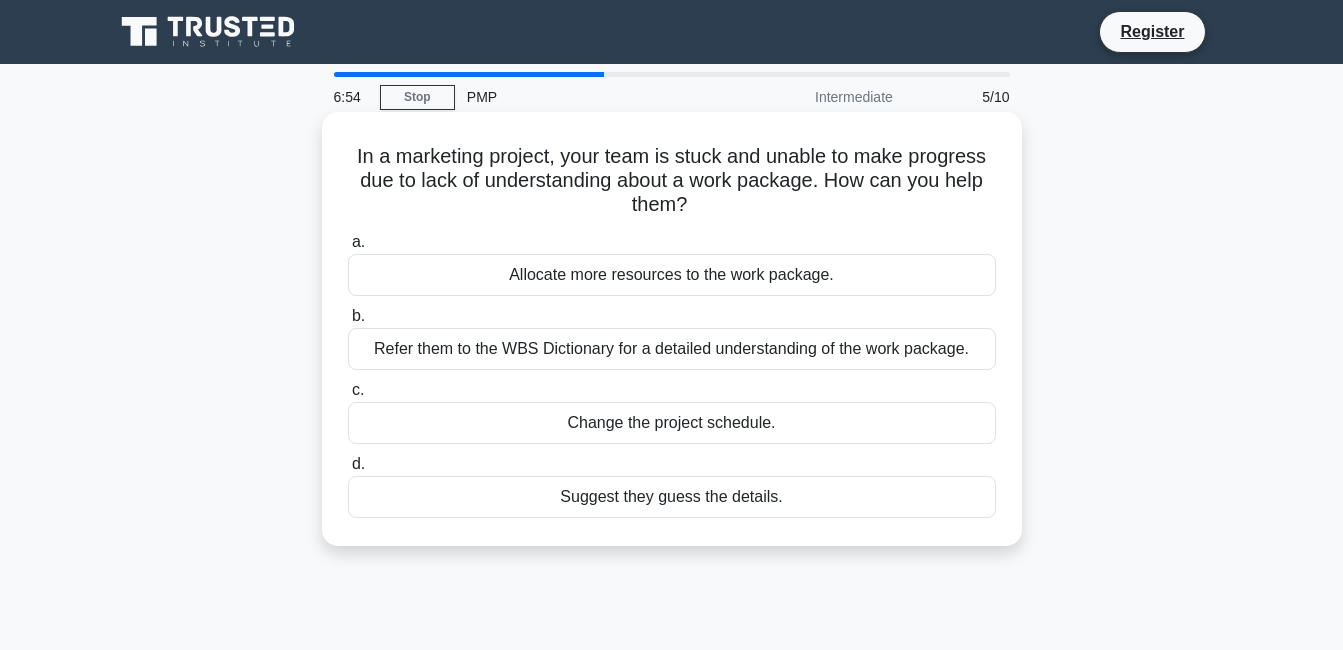click on "Refer them to the WBS Dictionary for a detailed understanding of the work package." at bounding box center (672, 349) 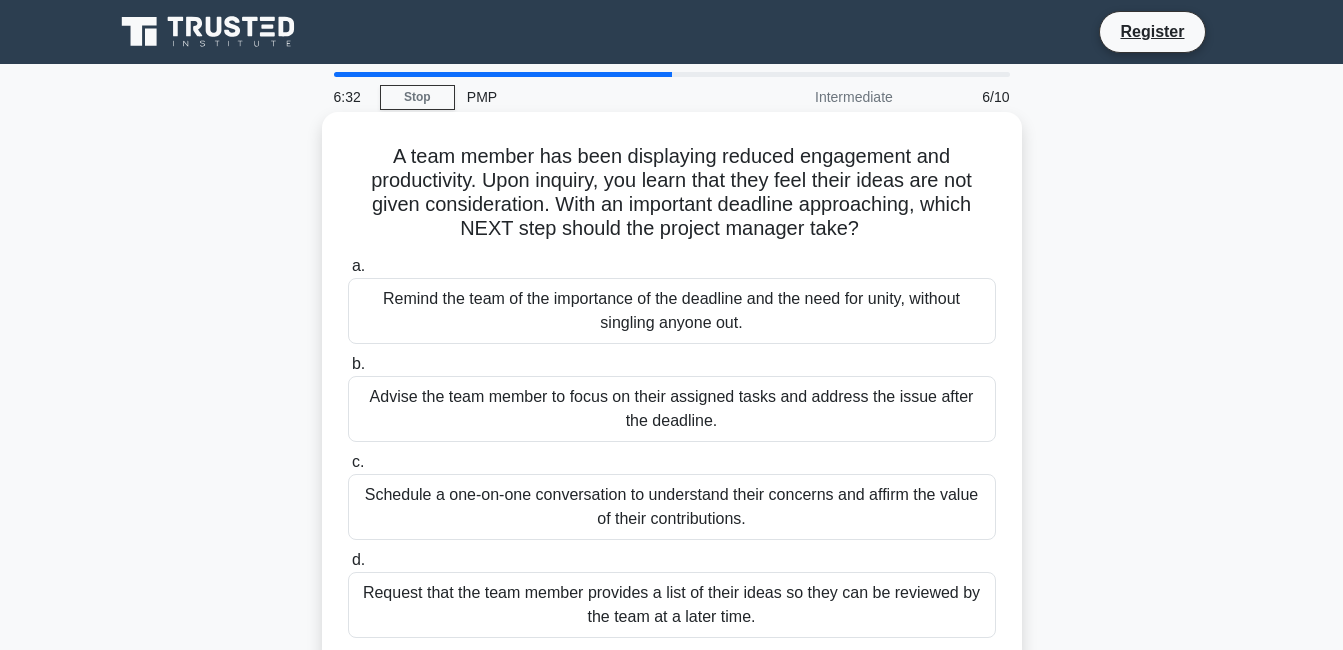 click on "Schedule a one-on-one conversation to understand their concerns and affirm the value of their contributions." at bounding box center (672, 507) 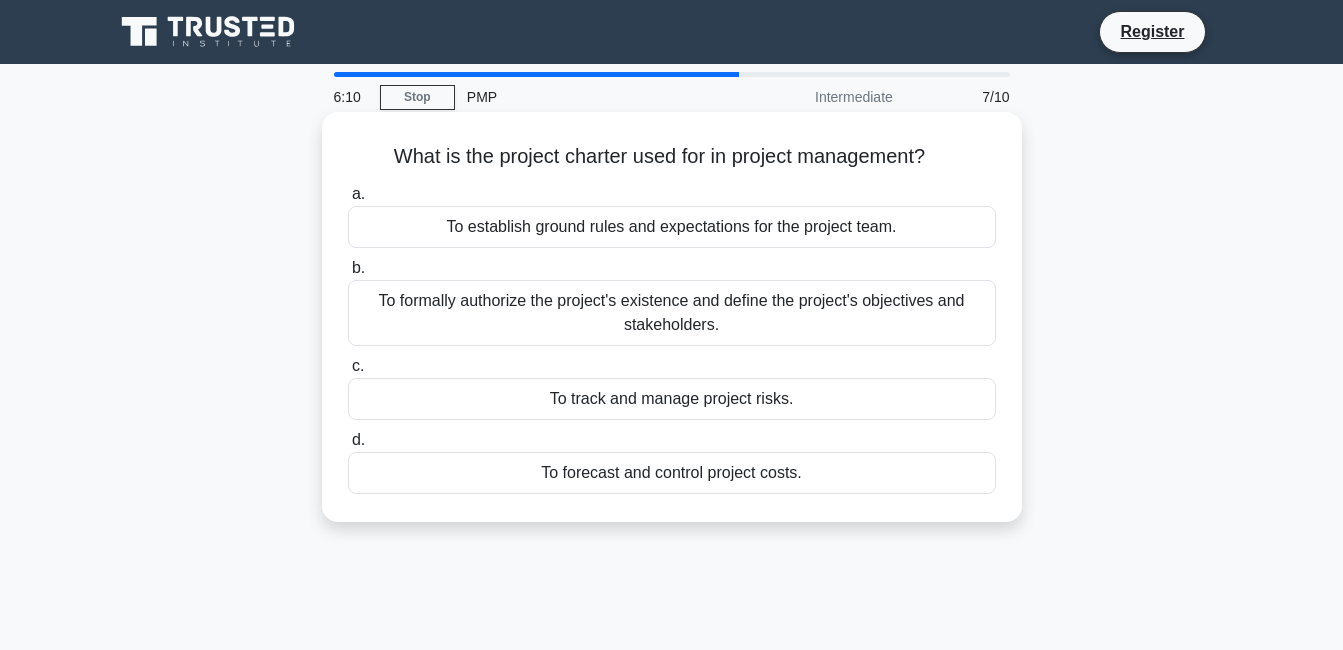 click on "To formally authorize the project's existence and define the project's objectives and stakeholders." at bounding box center [672, 313] 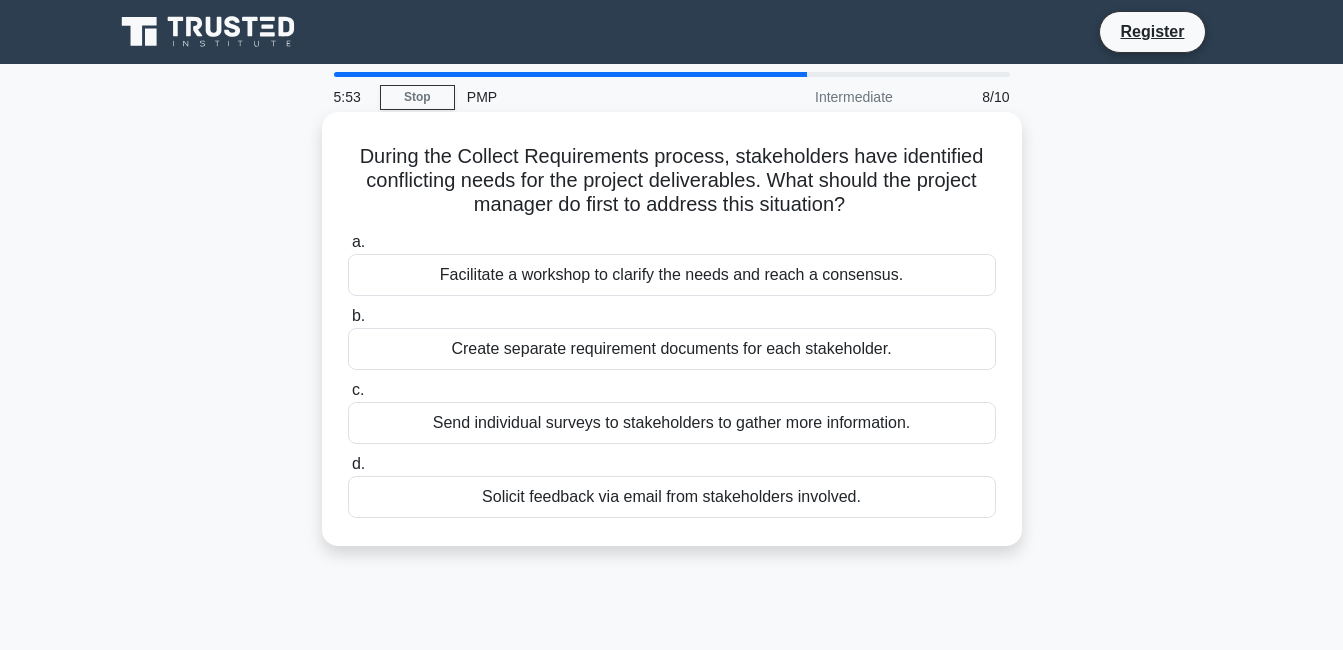 click on "Facilitate a workshop to clarify the needs and reach a consensus." at bounding box center (672, 275) 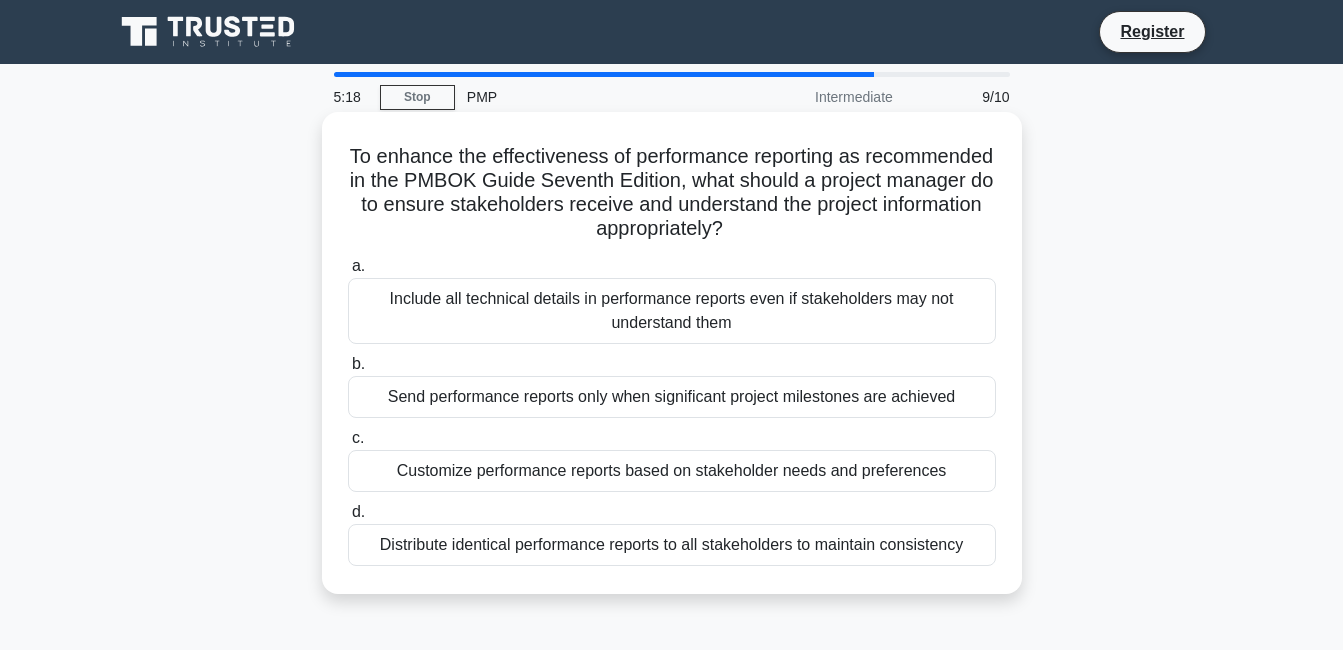 click on "Customize performance reports based on stakeholder needs and preferences" at bounding box center (672, 471) 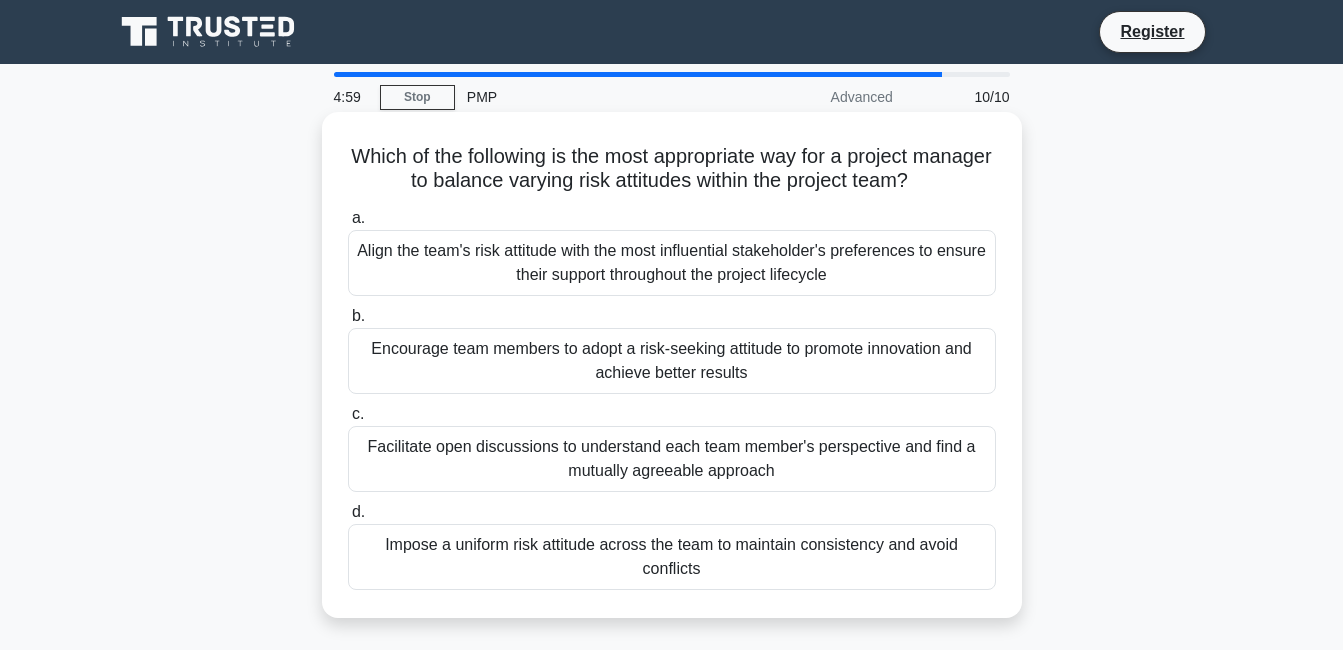 click on "Facilitate open discussions to understand each team member's perspective and find a mutually agreeable approach" at bounding box center [672, 459] 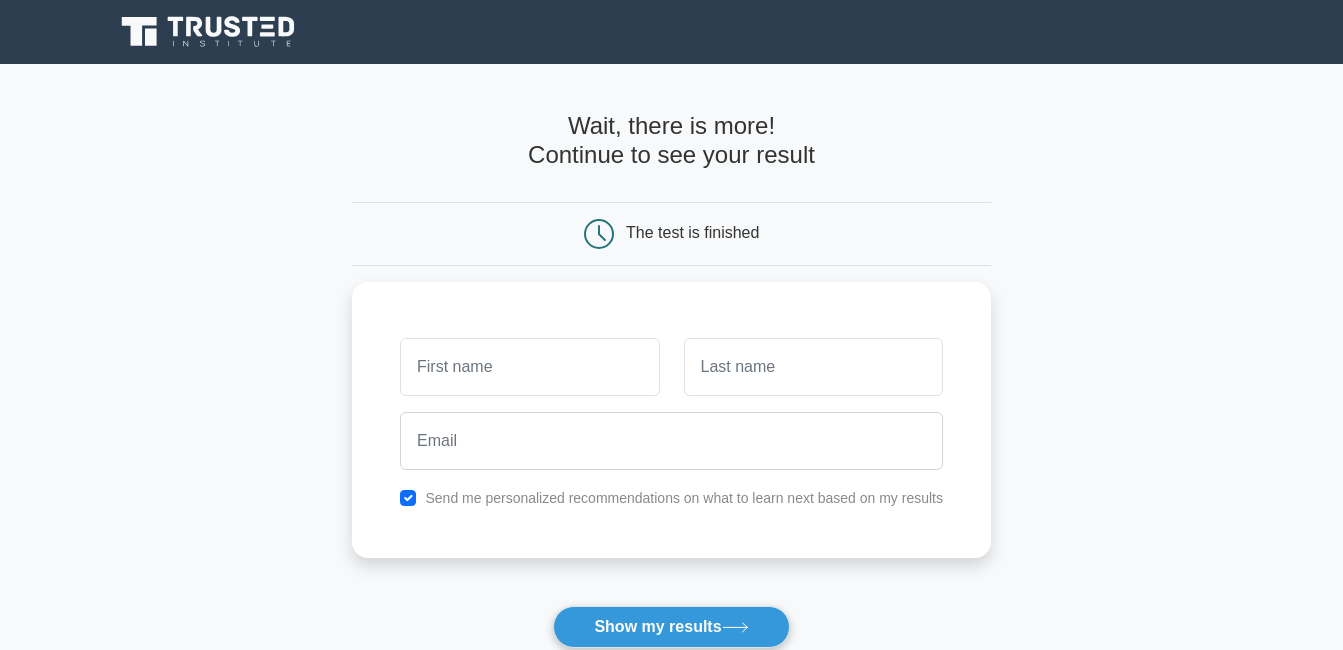 scroll, scrollTop: 0, scrollLeft: 0, axis: both 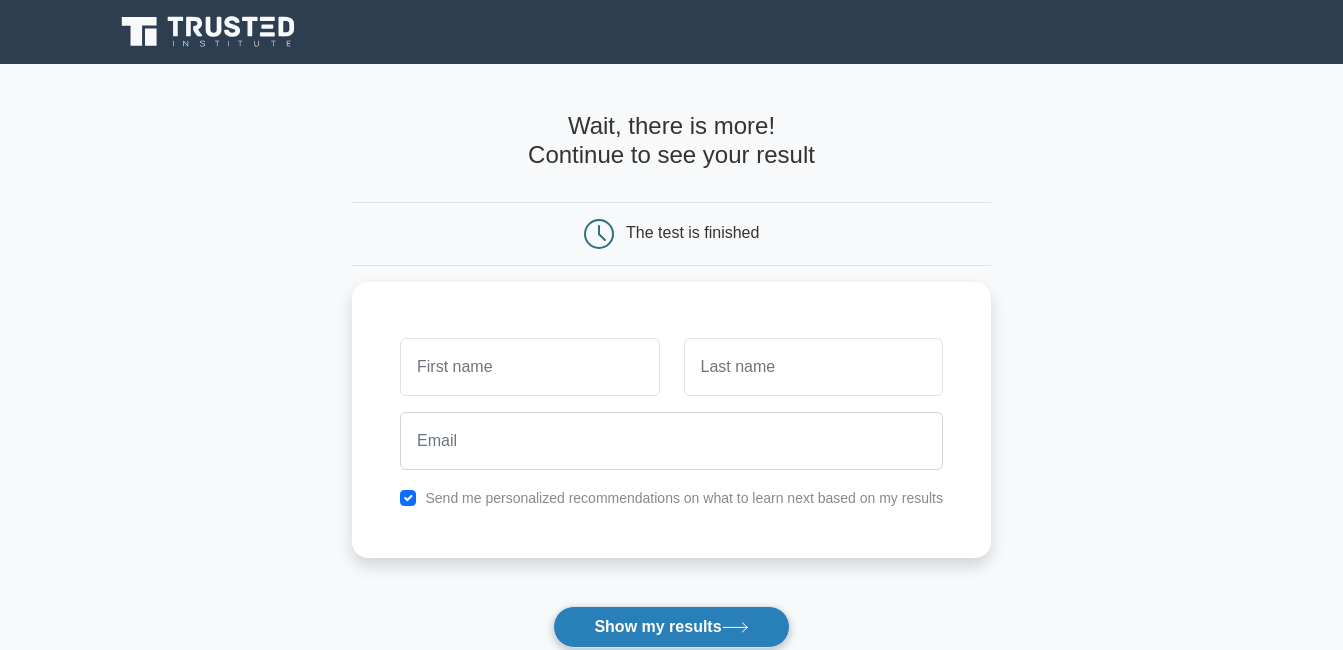 click on "Show my results" at bounding box center (671, 627) 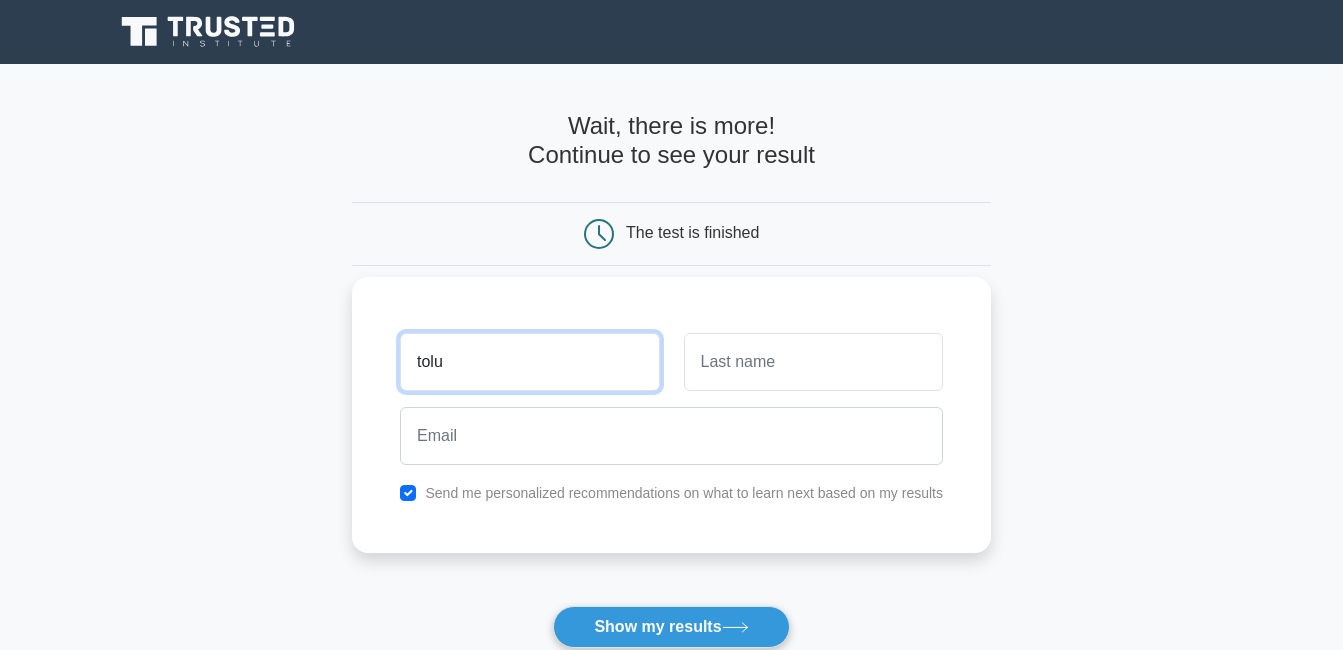 type on "tolu" 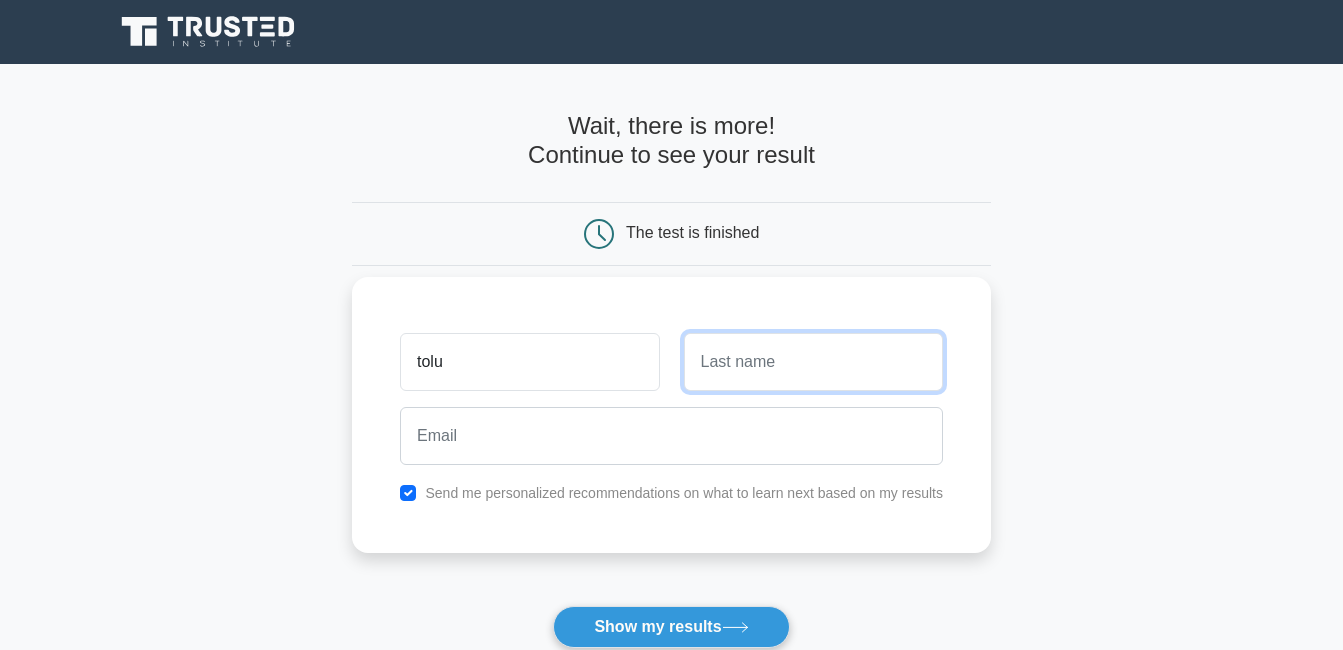 click at bounding box center [813, 362] 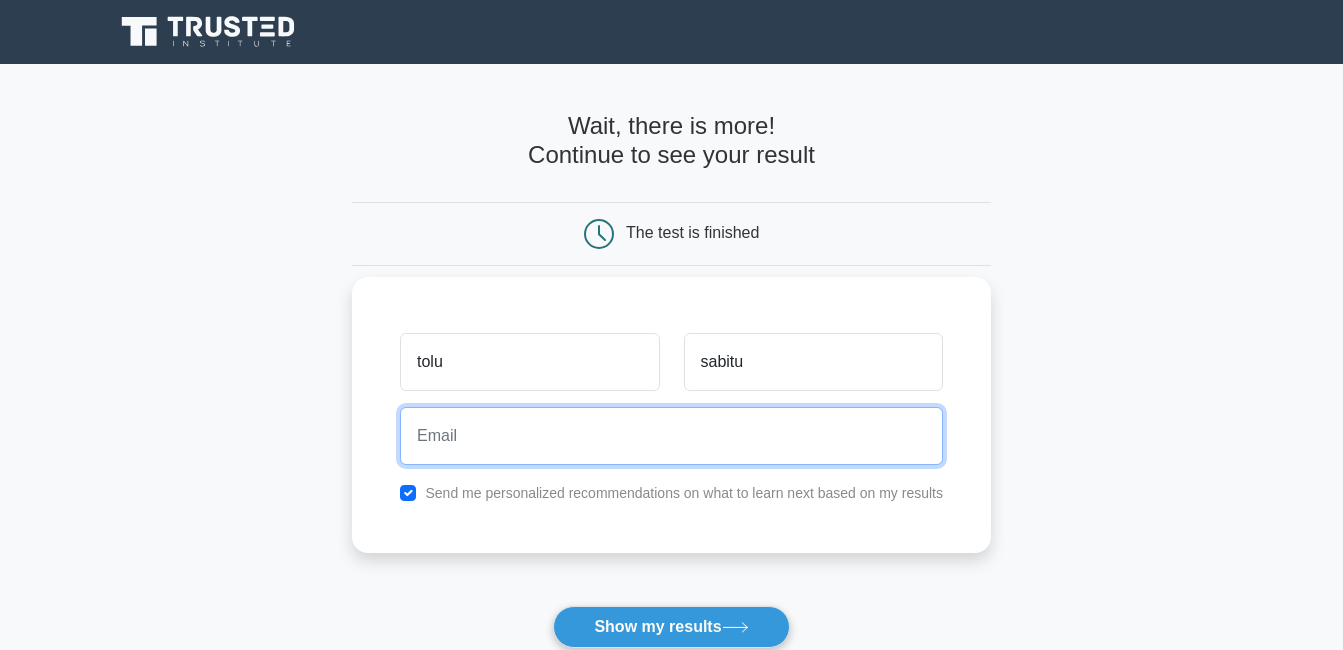 type on "[EMAIL]" 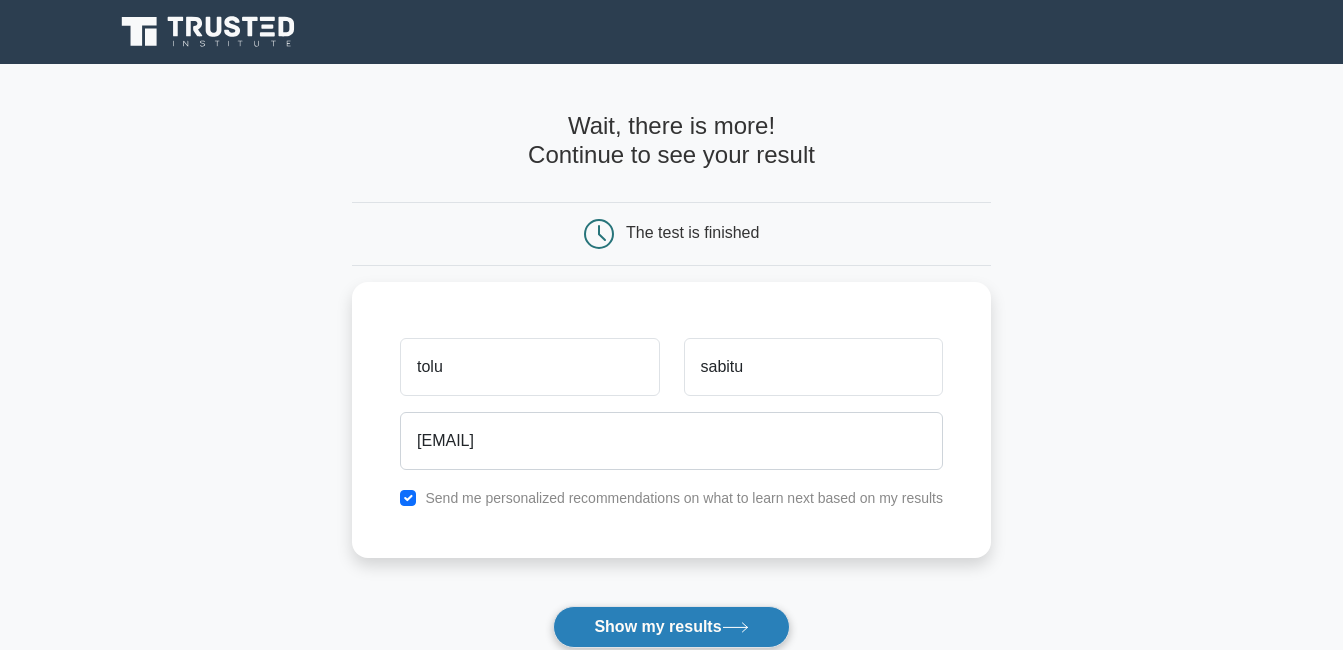 click on "Show my results" at bounding box center (671, 627) 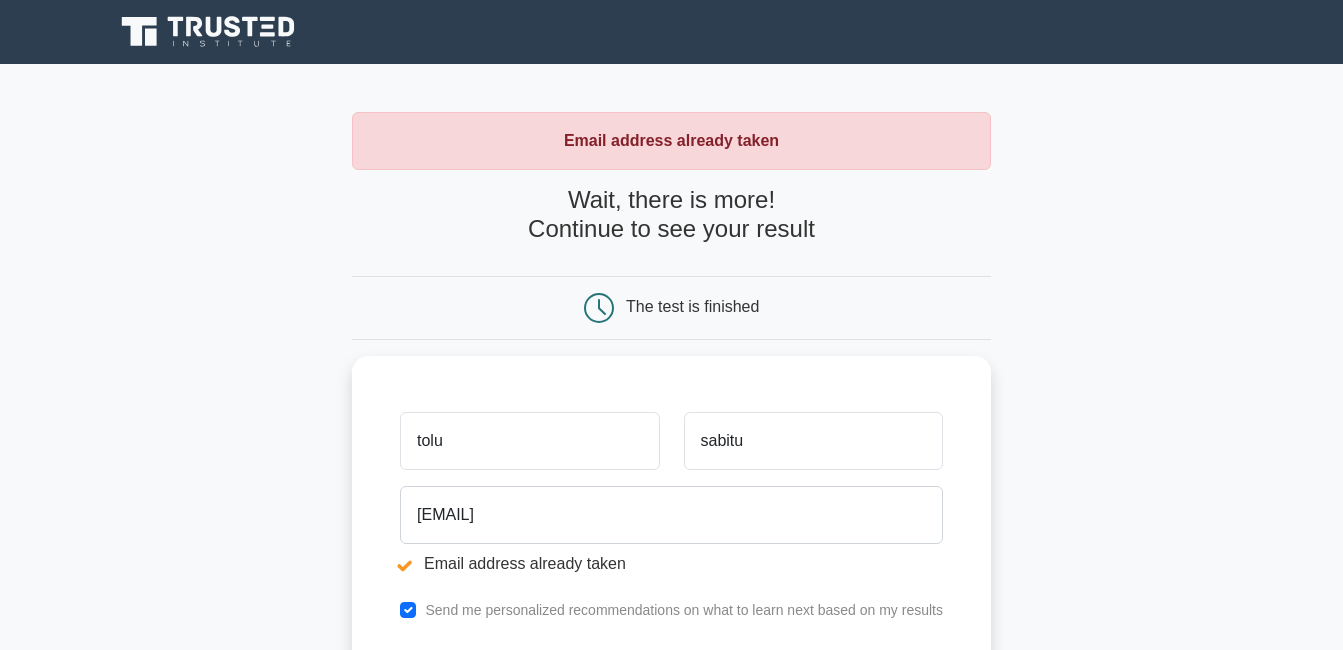 scroll, scrollTop: 0, scrollLeft: 0, axis: both 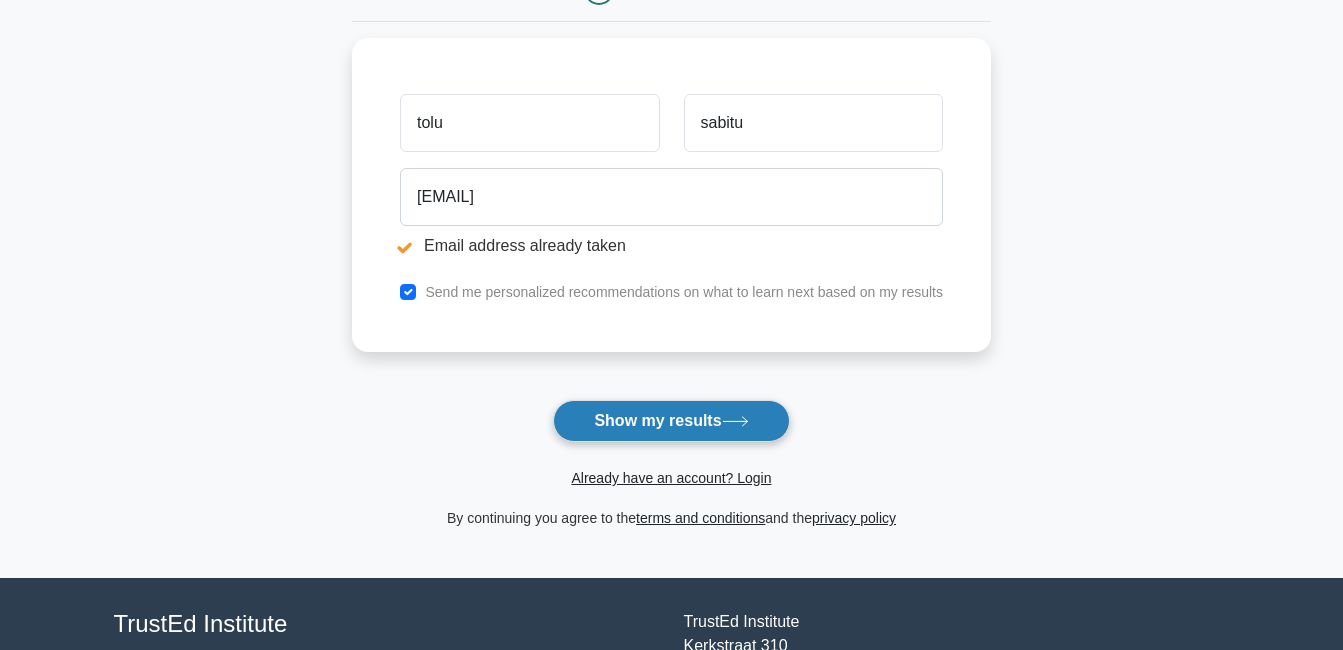 click on "Show my results" at bounding box center [671, 421] 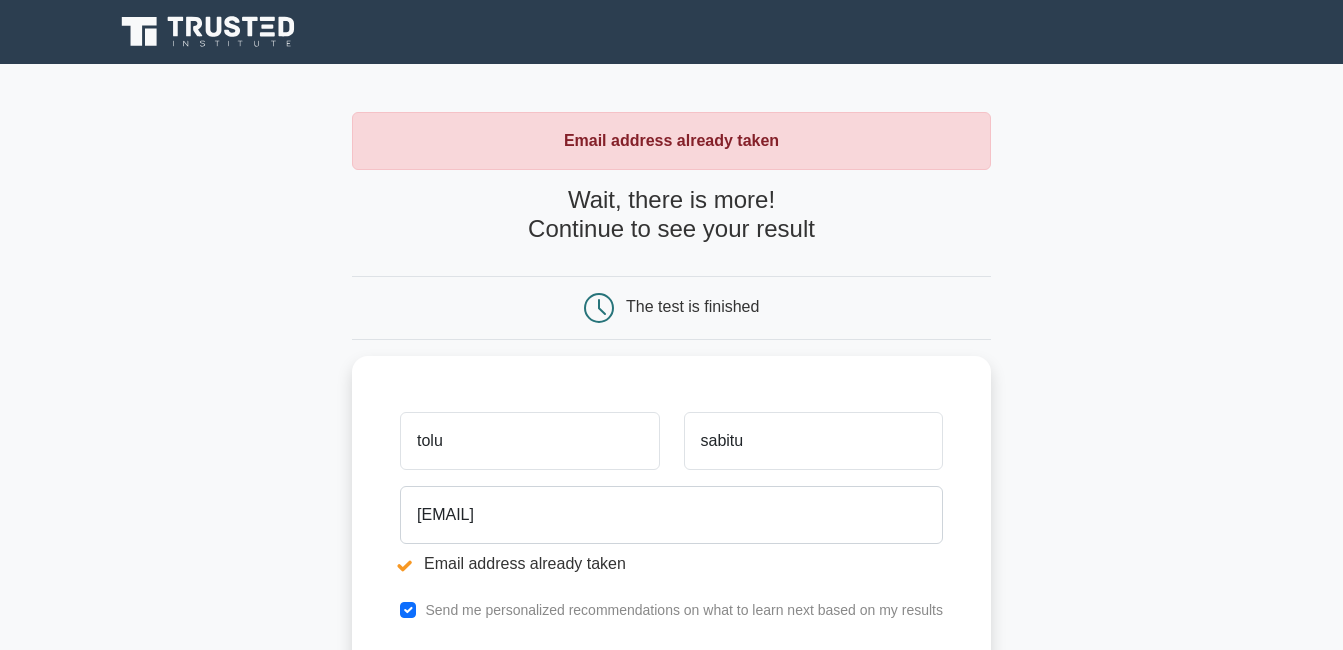scroll, scrollTop: 0, scrollLeft: 0, axis: both 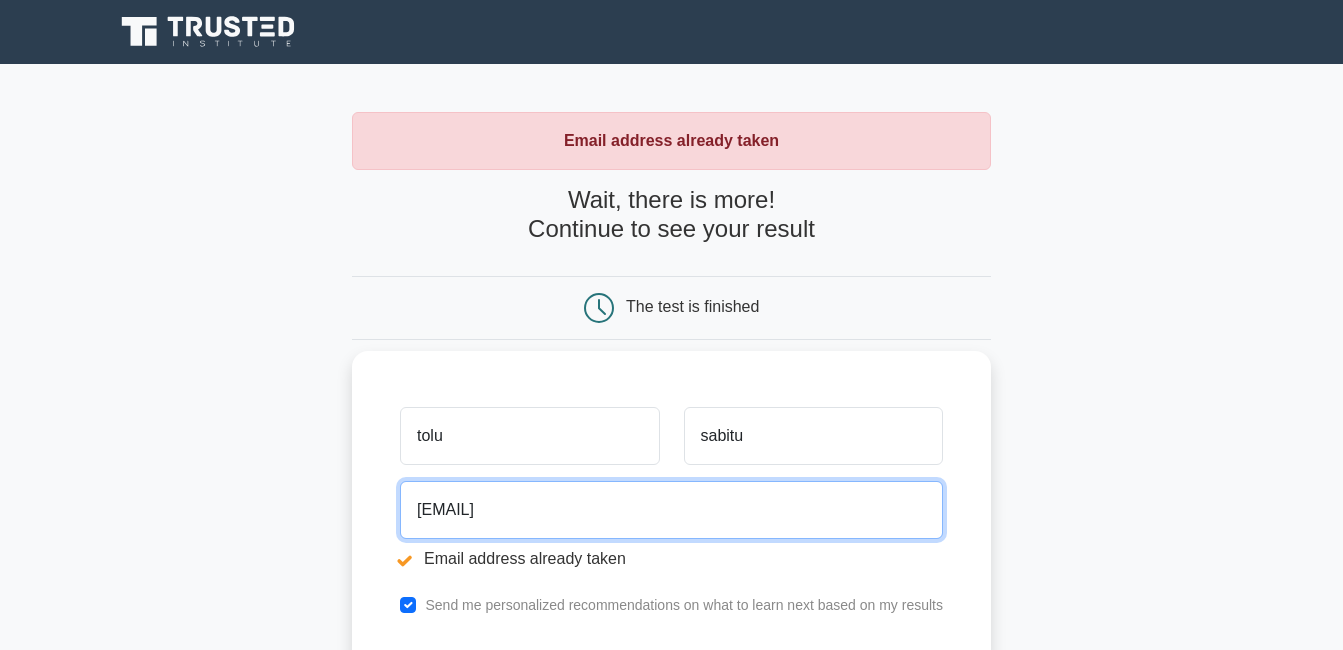 drag, startPoint x: 596, startPoint y: 505, endPoint x: 381, endPoint y: 534, distance: 216.94699 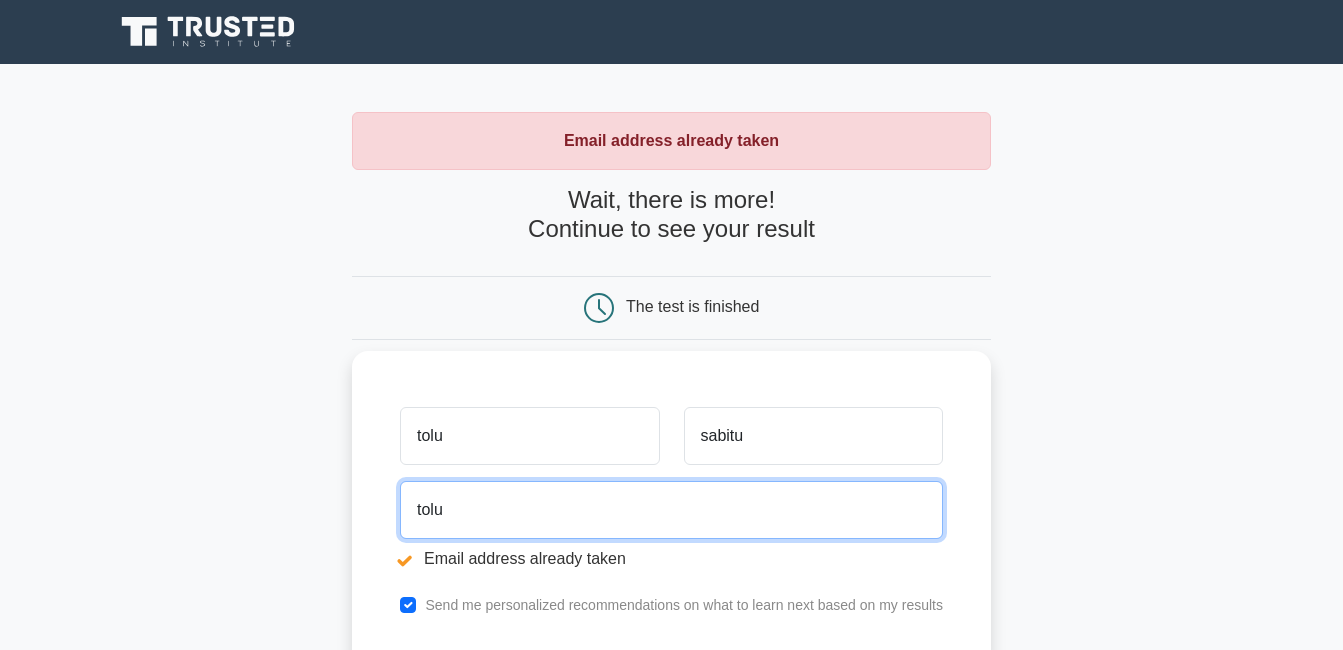 drag, startPoint x: 552, startPoint y: 517, endPoint x: 485, endPoint y: 508, distance: 67.601776 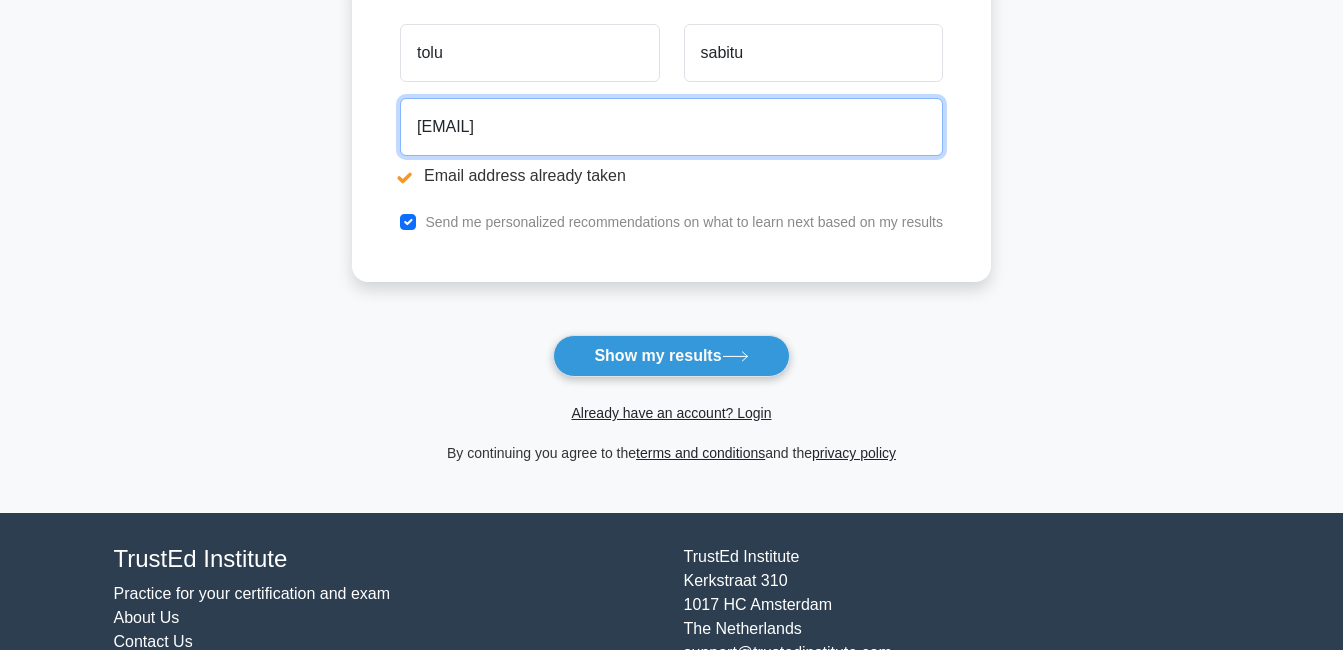 scroll, scrollTop: 386, scrollLeft: 0, axis: vertical 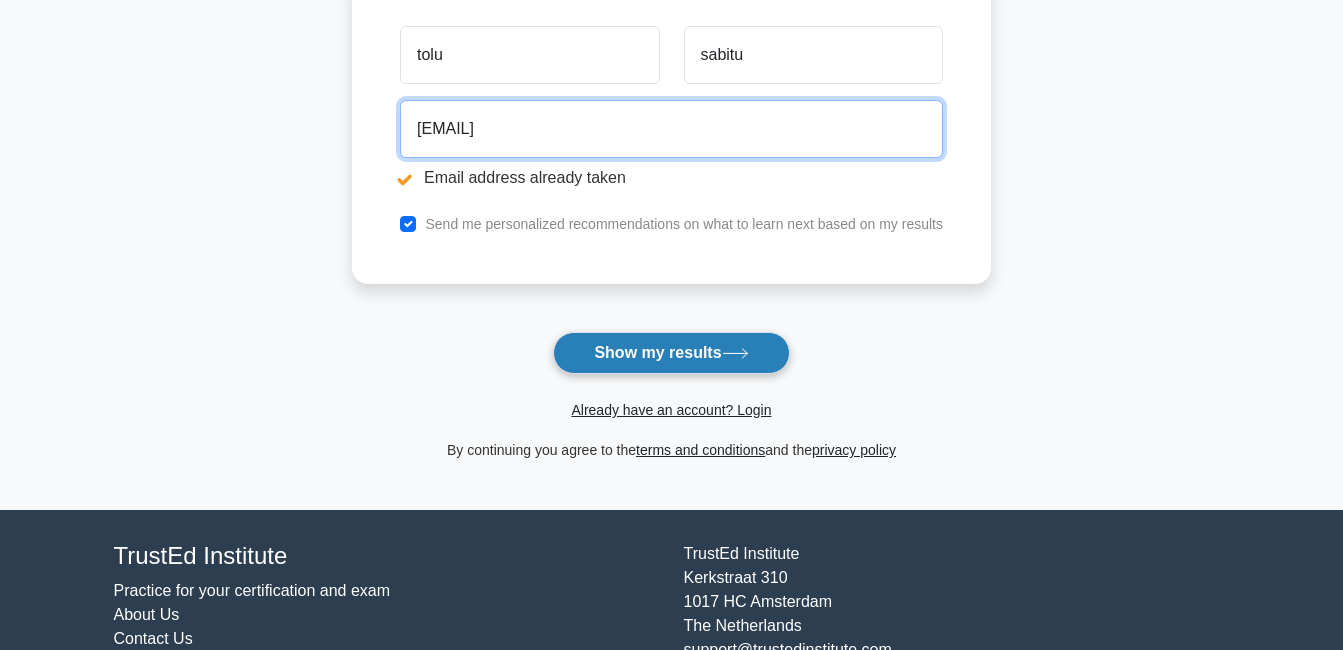 type on "tolusabitu@yahoo.ca" 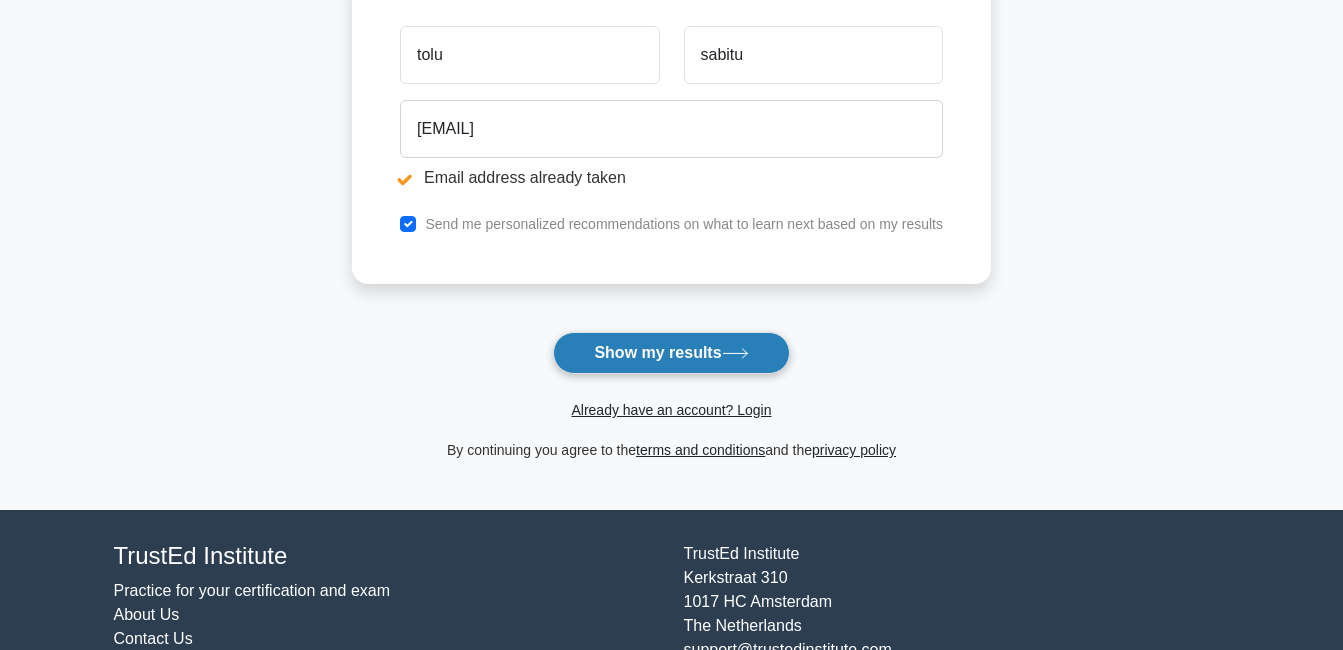 click on "Show my results" at bounding box center [671, 353] 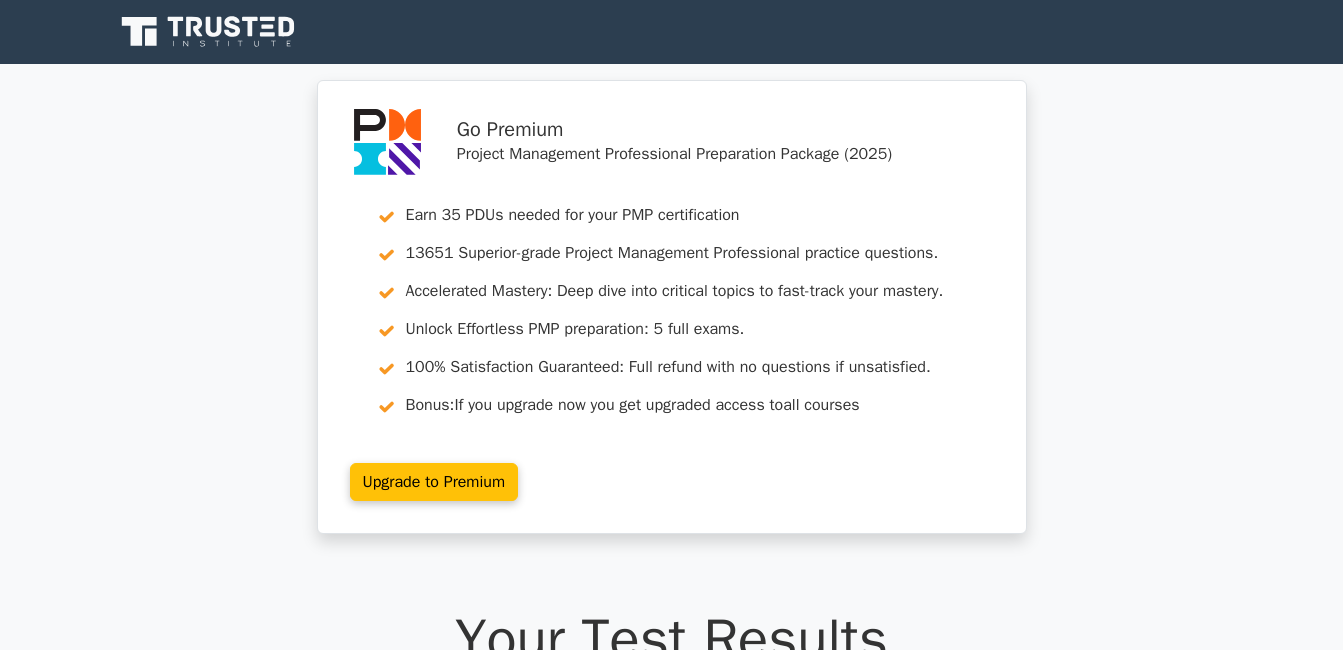 scroll, scrollTop: 0, scrollLeft: 0, axis: both 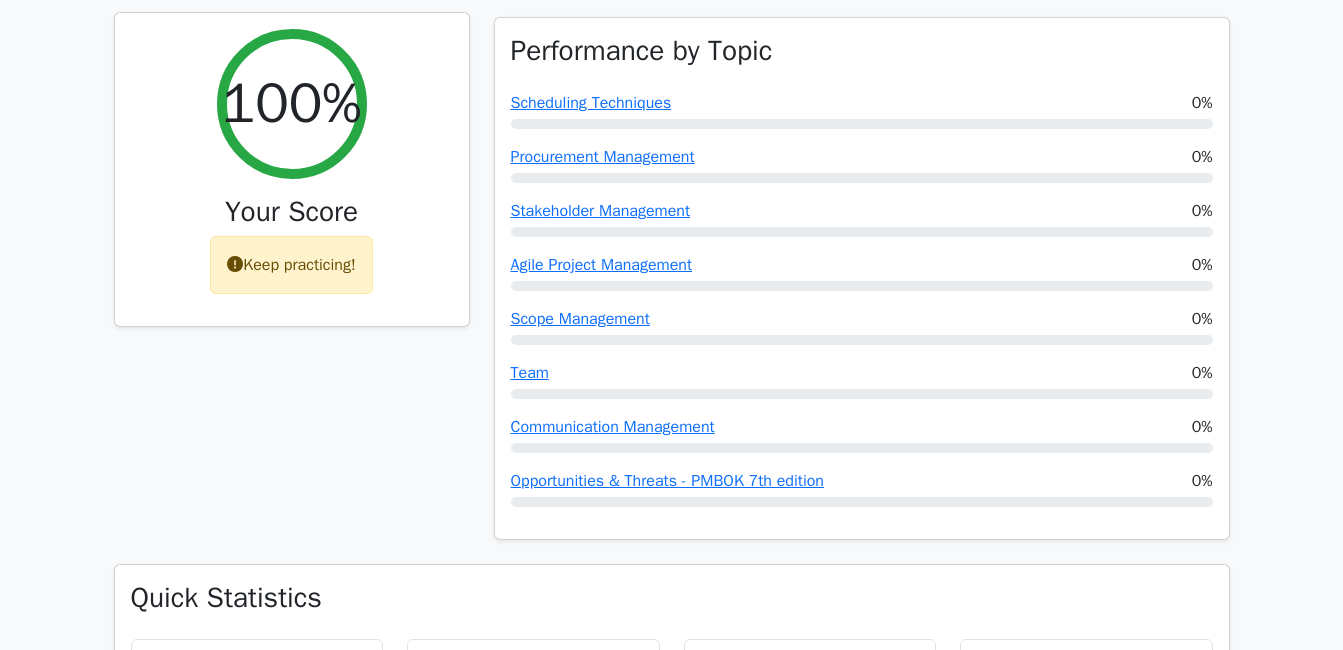 click on "Keep practicing!" at bounding box center (291, 265) 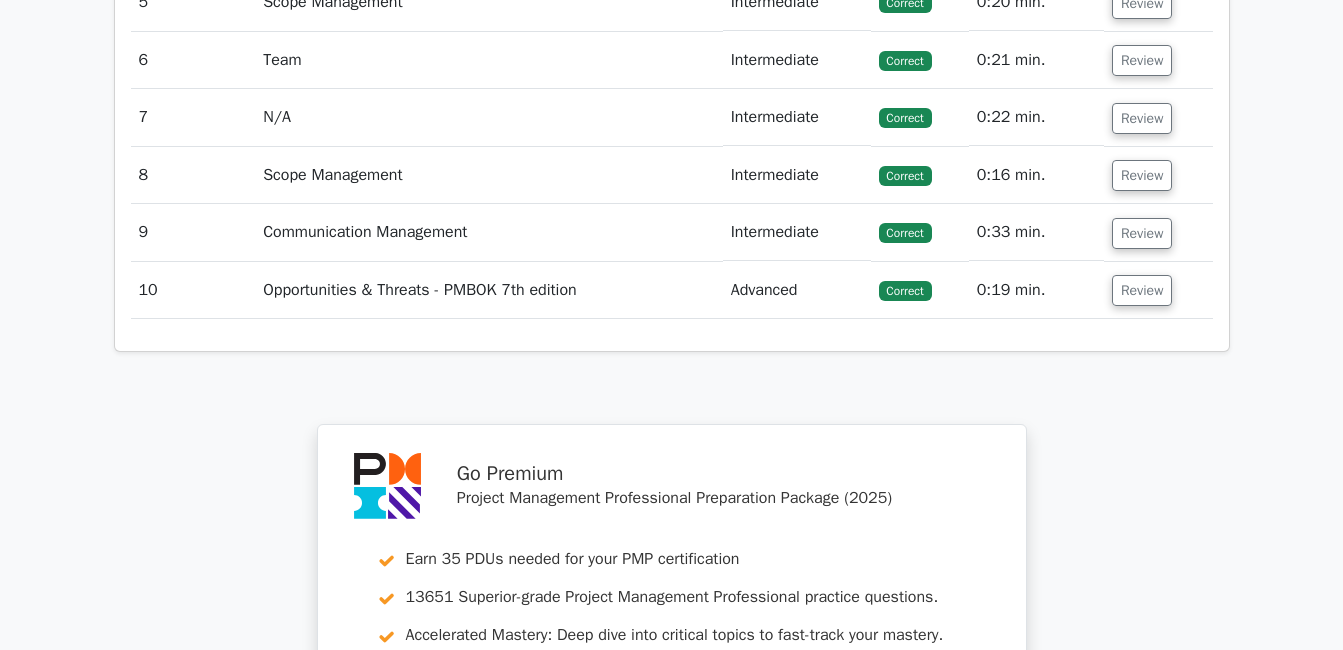 scroll, scrollTop: 2772, scrollLeft: 0, axis: vertical 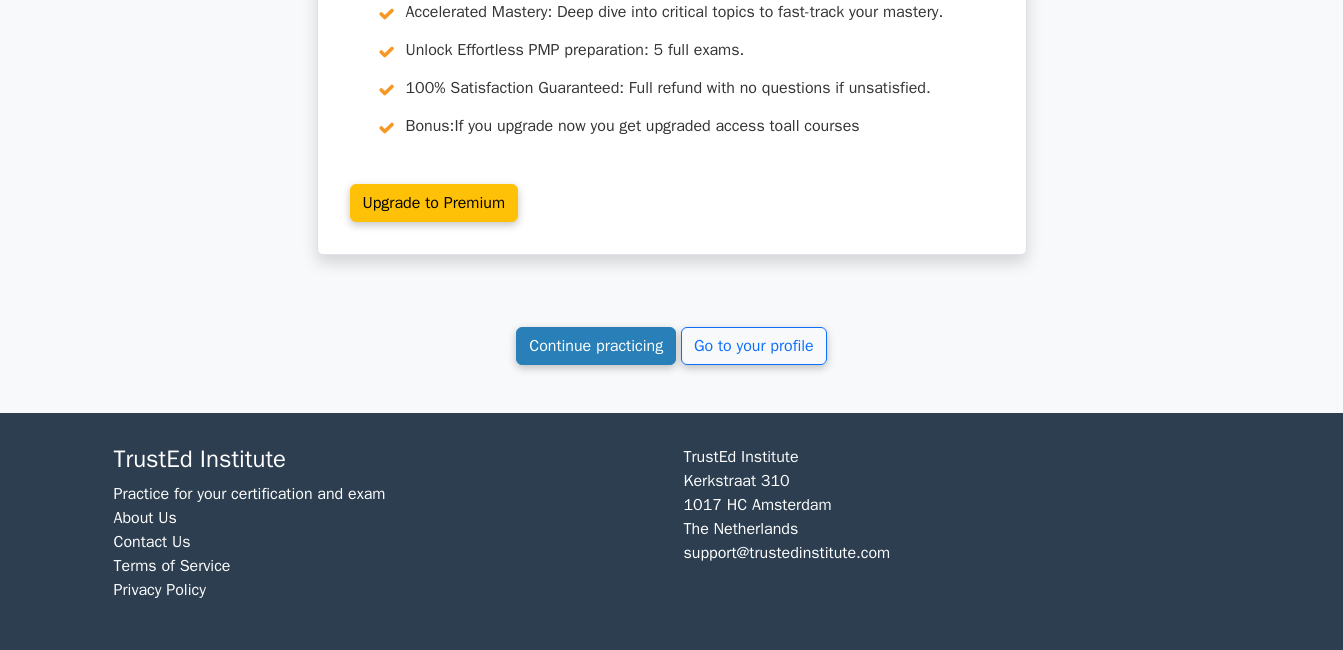 click on "Continue practicing" at bounding box center (596, 346) 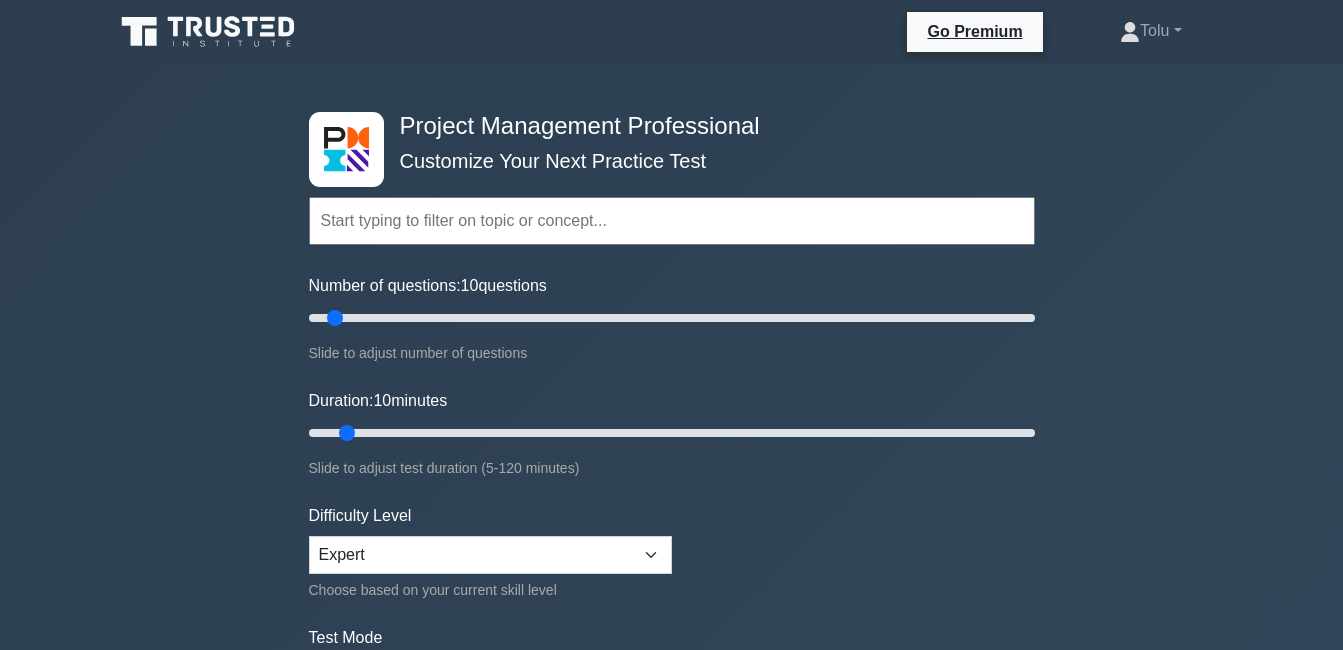 scroll, scrollTop: 0, scrollLeft: 0, axis: both 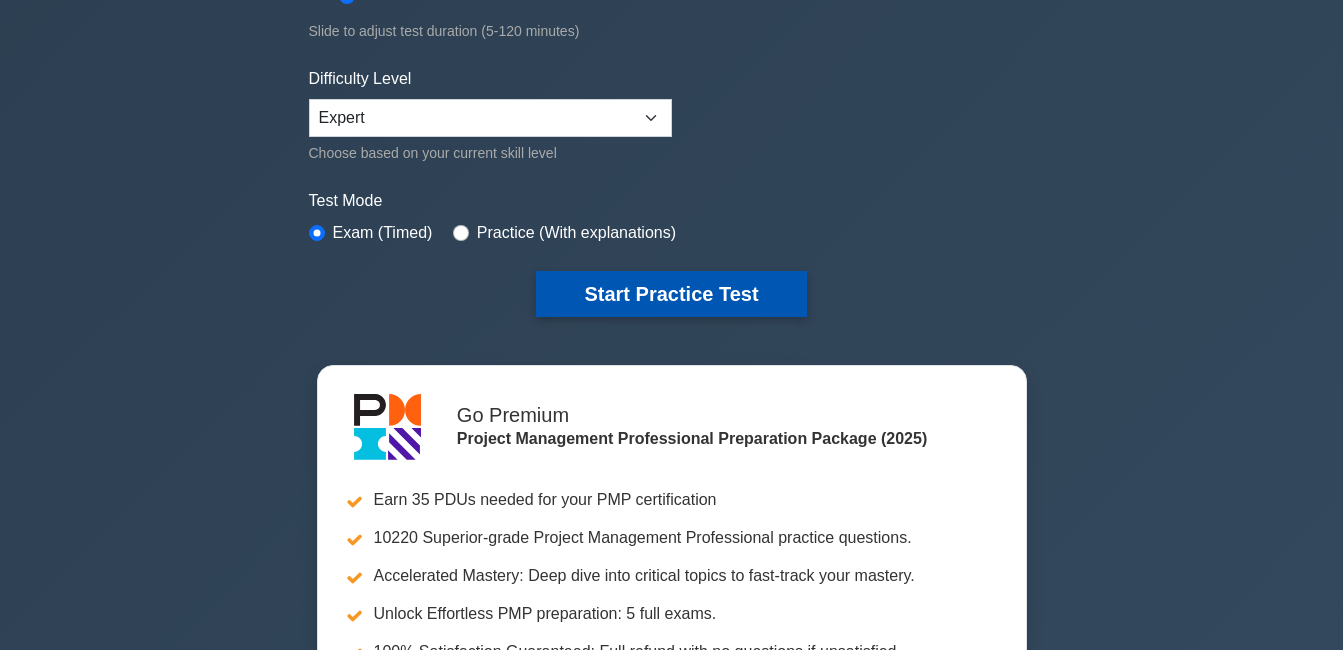 click on "Start Practice Test" at bounding box center [671, 294] 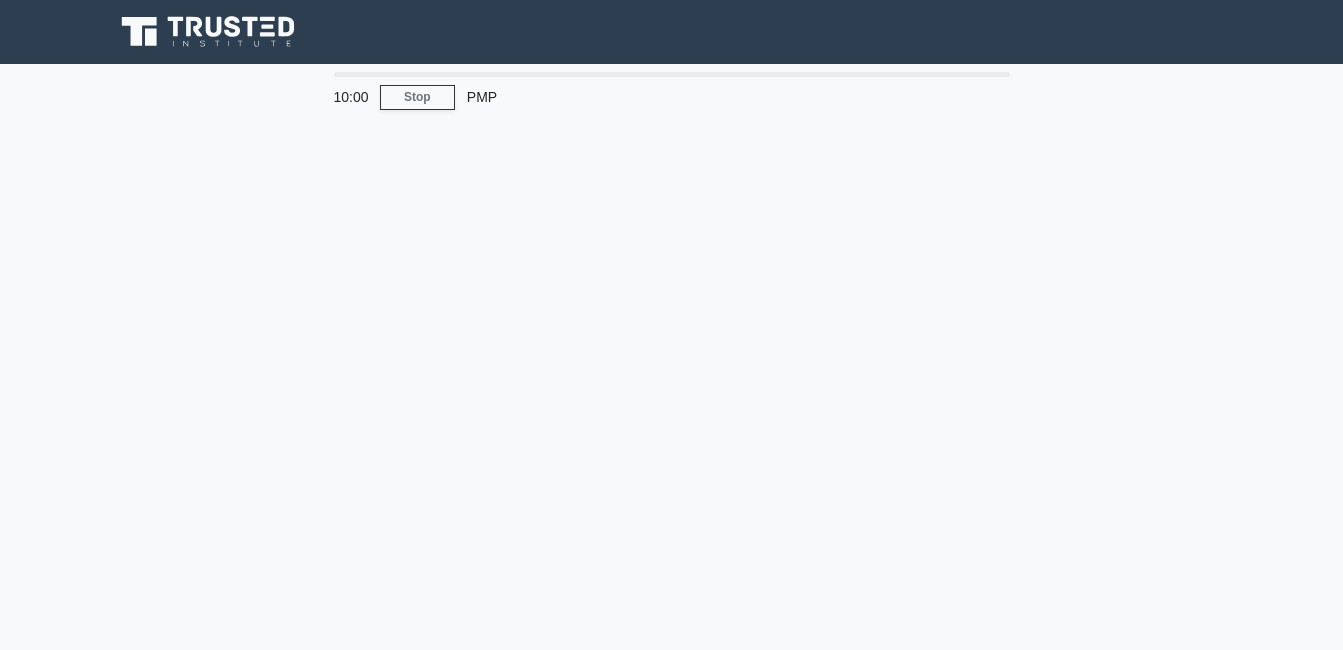 scroll, scrollTop: 0, scrollLeft: 0, axis: both 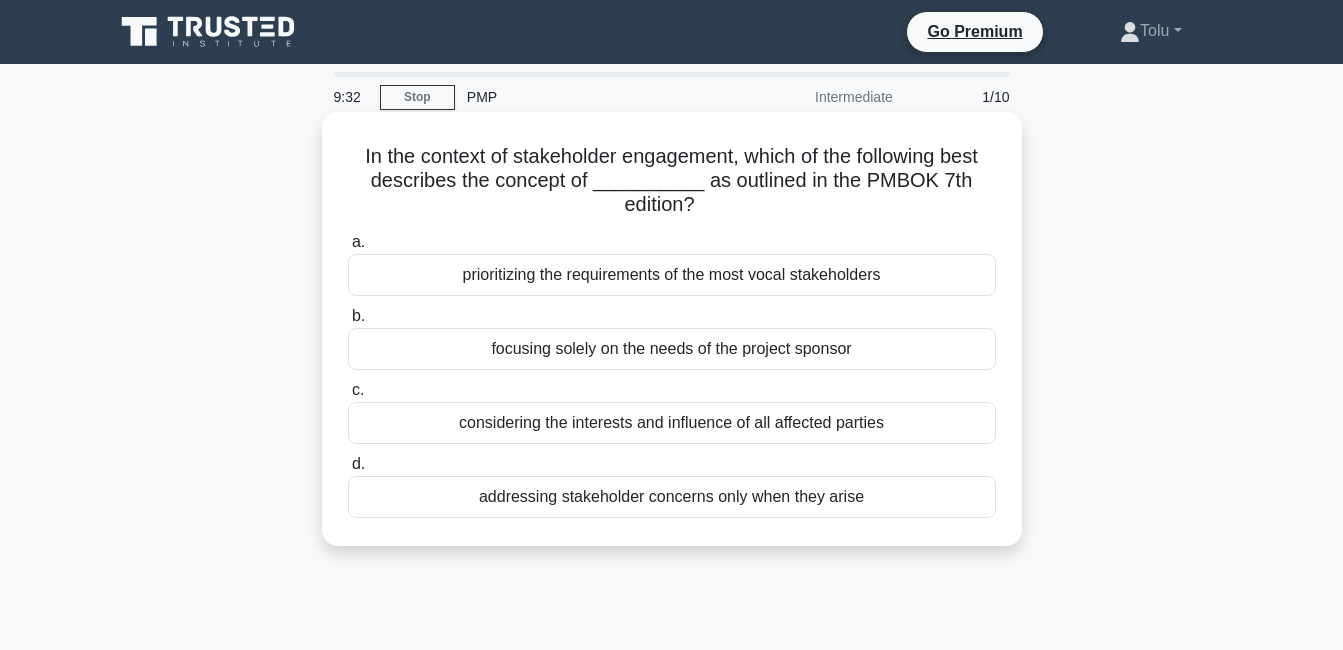 click on "considering the interests and influence of all affected parties" at bounding box center (672, 423) 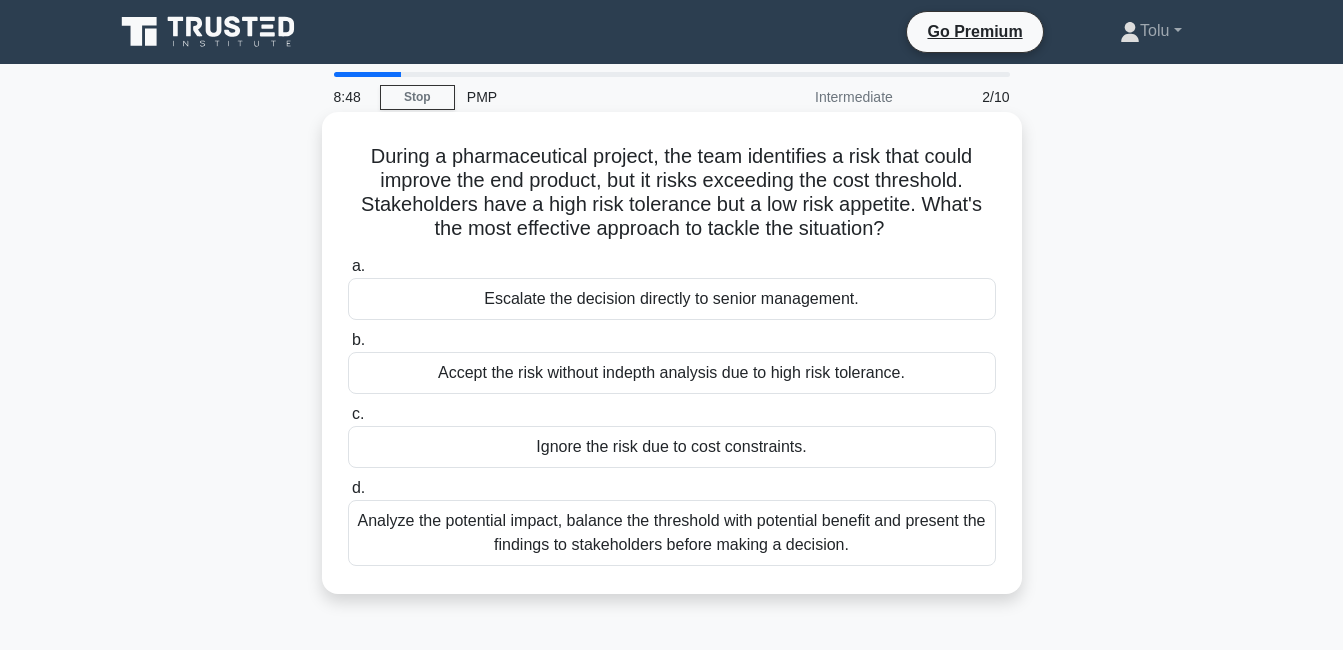 click on "Analyze the potential impact, balance the threshold with potential benefit and present the findings to stakeholders before making a decision." at bounding box center [672, 533] 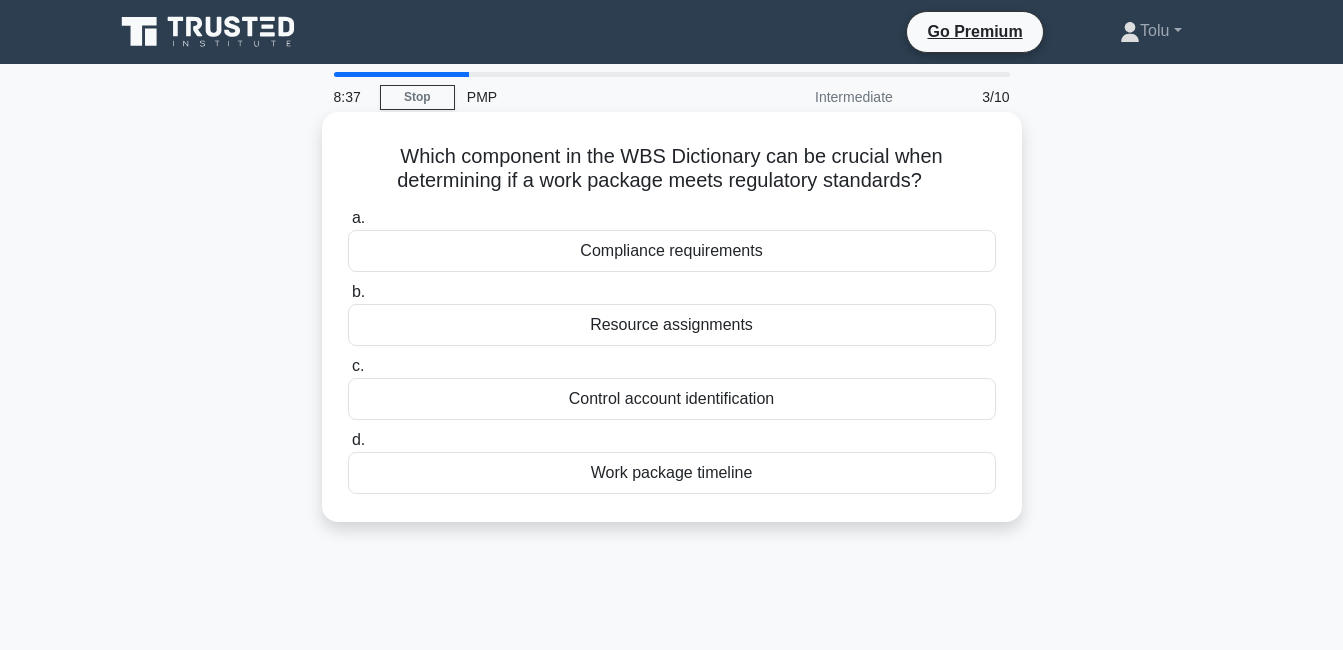 click on "Compliance requirements" at bounding box center (672, 251) 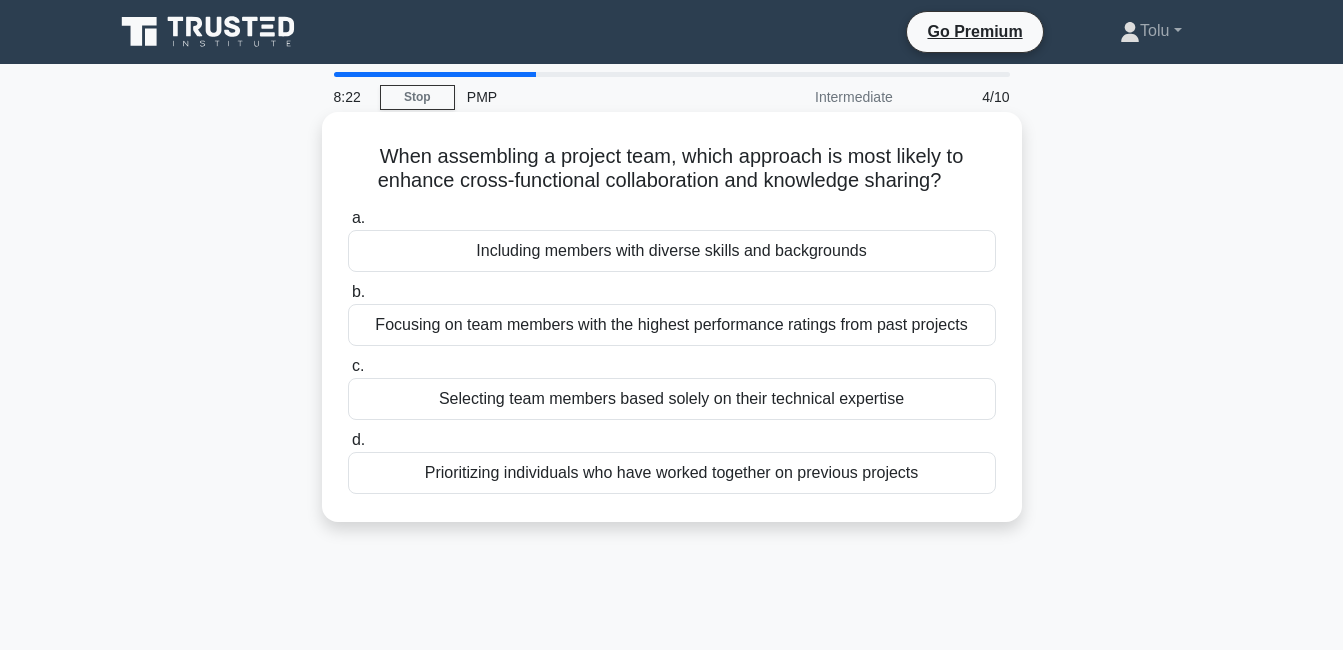 click on "Including members with diverse skills and backgrounds" at bounding box center (672, 251) 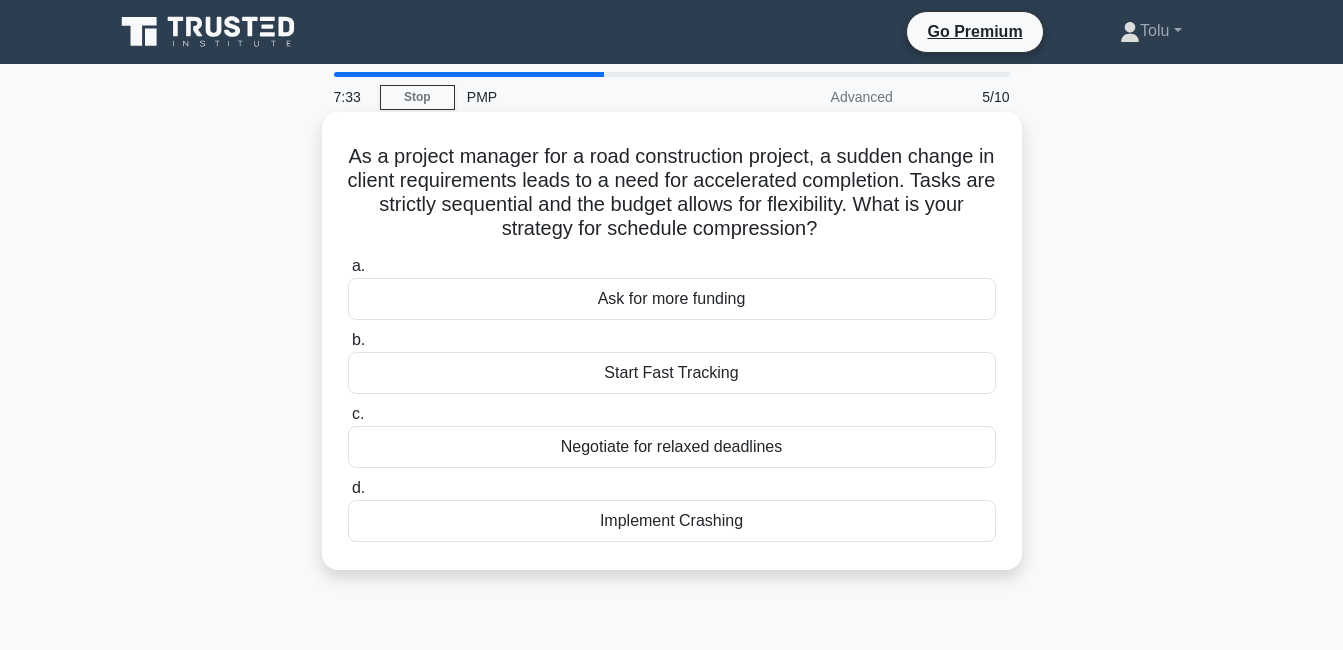 click on "Implement Crashing" at bounding box center (672, 521) 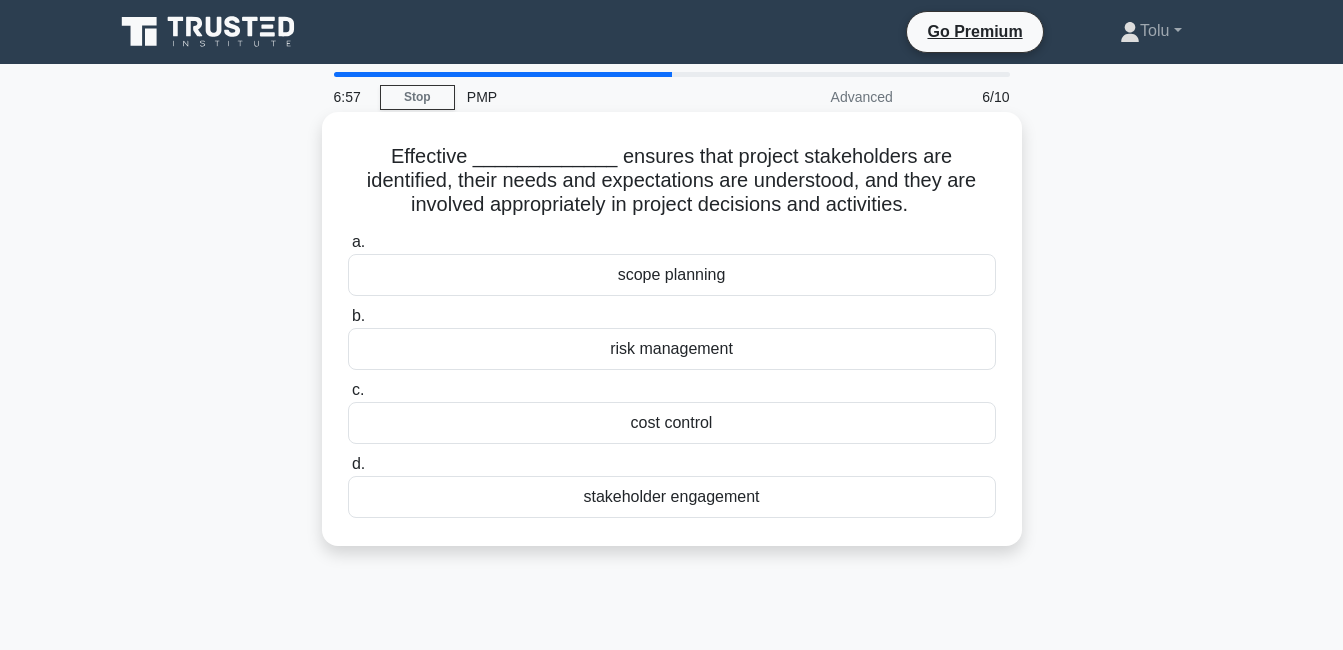 click on "stakeholder engagement" at bounding box center (672, 497) 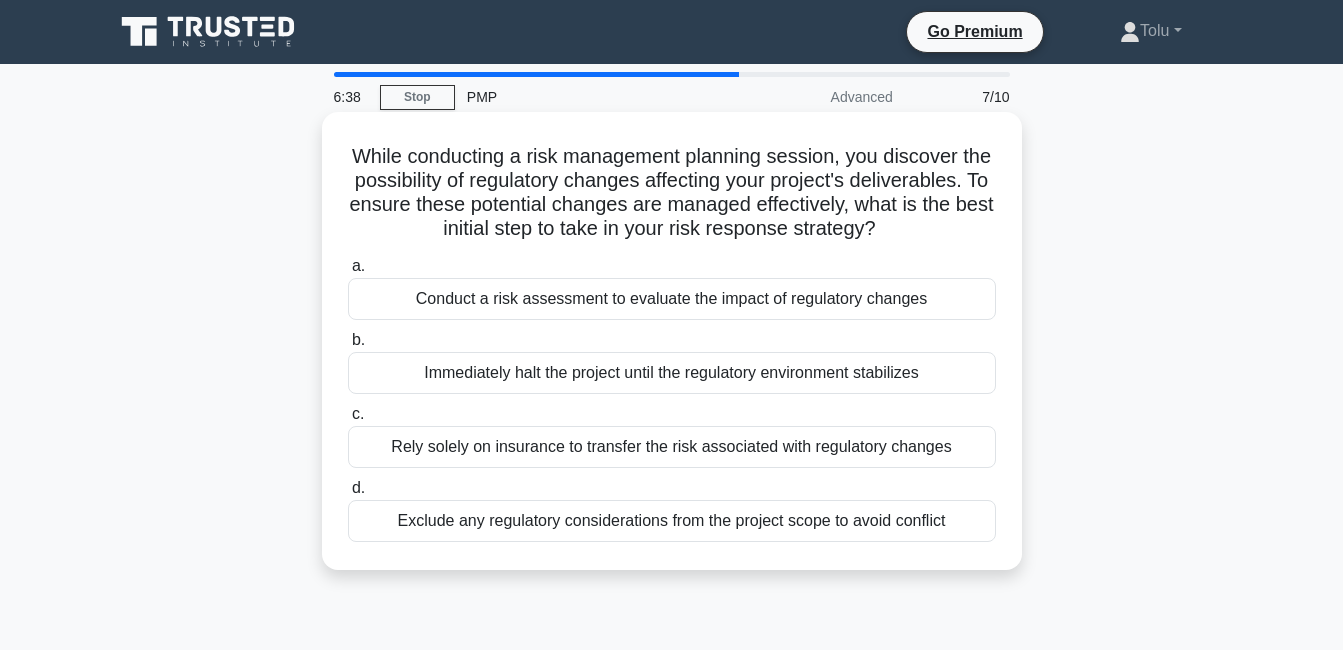 click on "Conduct a risk assessment to evaluate the impact of regulatory changes" at bounding box center [672, 299] 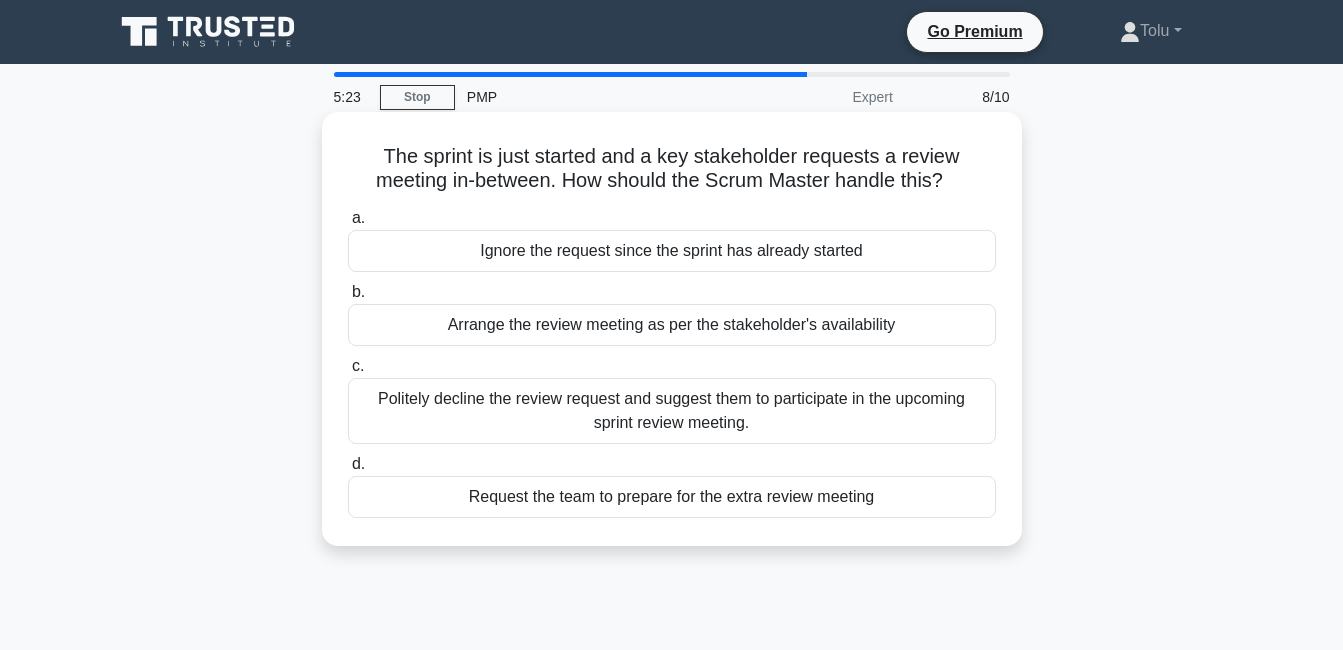 click on "Request the team to prepare for the extra review meeting" at bounding box center (672, 497) 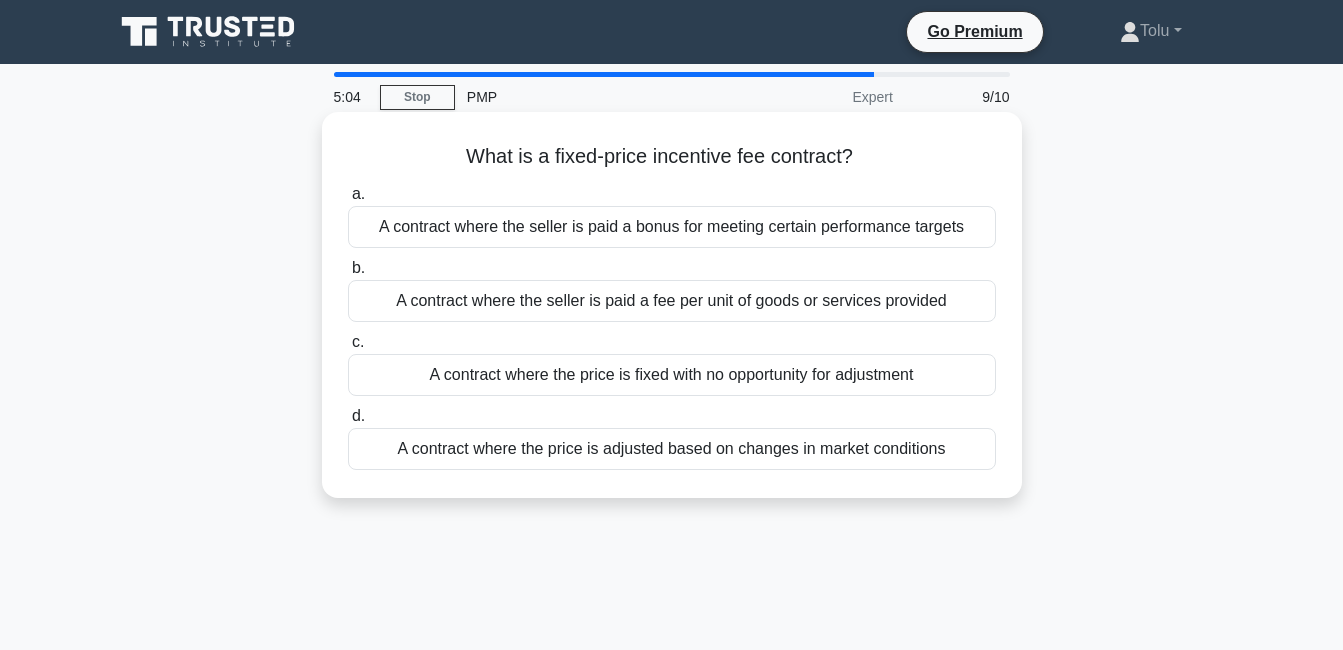 click on "A contract where the seller is paid a bonus for meeting certain performance targets" at bounding box center [672, 227] 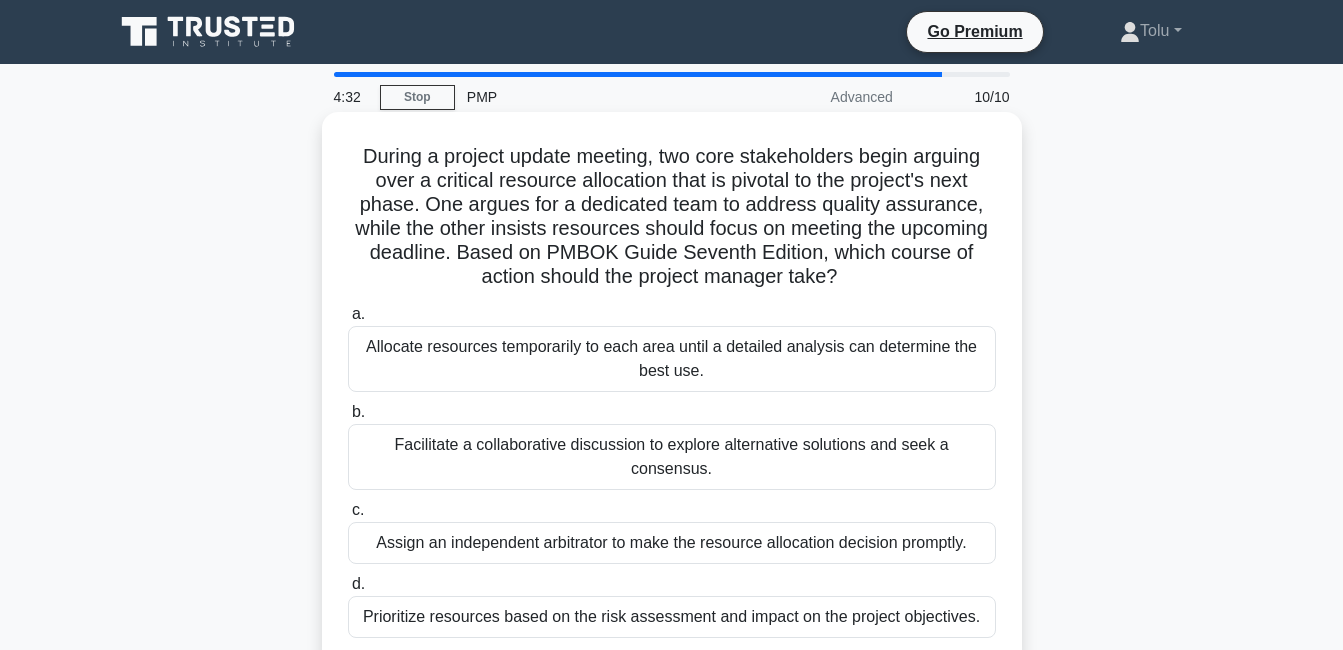 click on "Facilitate a collaborative discussion to explore alternative solutions and seek a consensus." at bounding box center (672, 457) 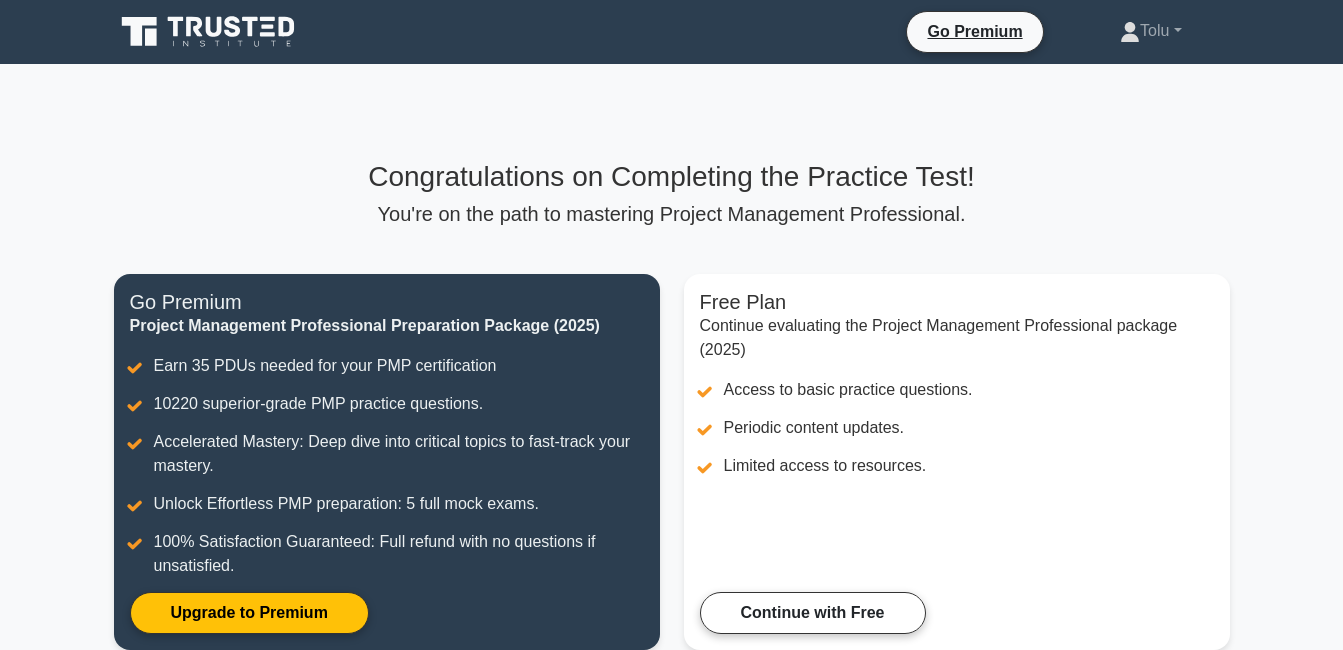 scroll, scrollTop: 0, scrollLeft: 0, axis: both 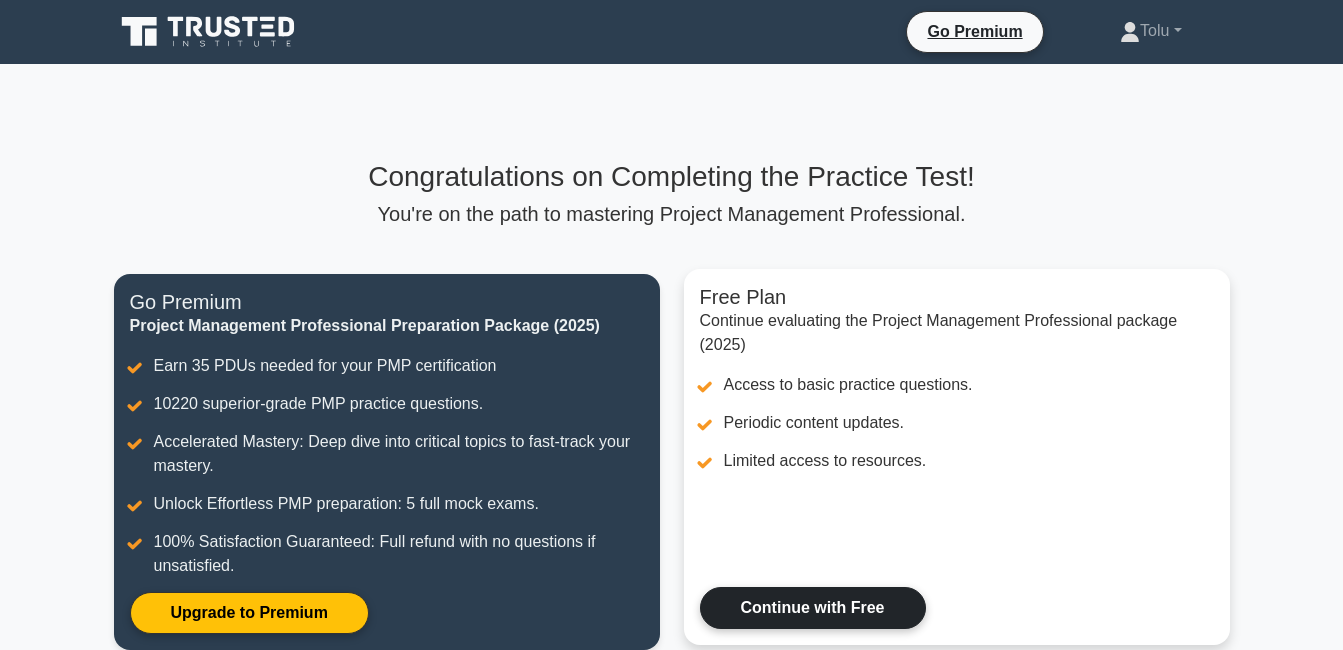 click on "Continue with Free" at bounding box center (813, 608) 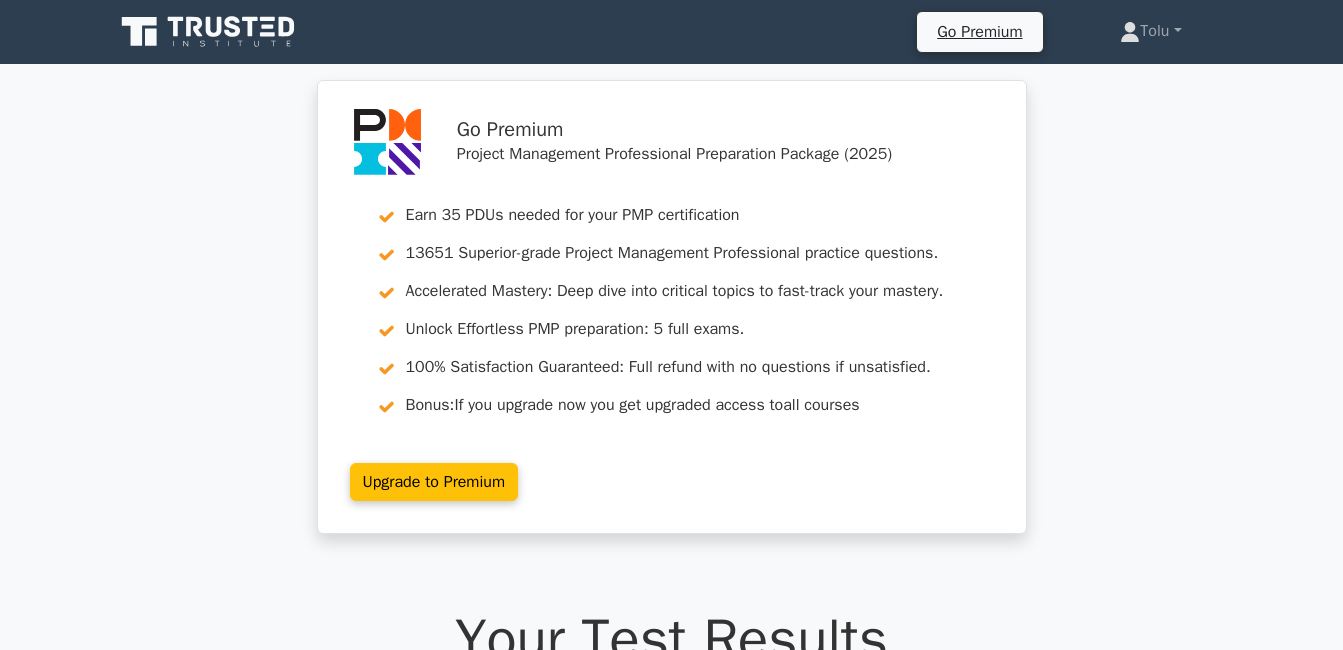 scroll, scrollTop: 0, scrollLeft: 0, axis: both 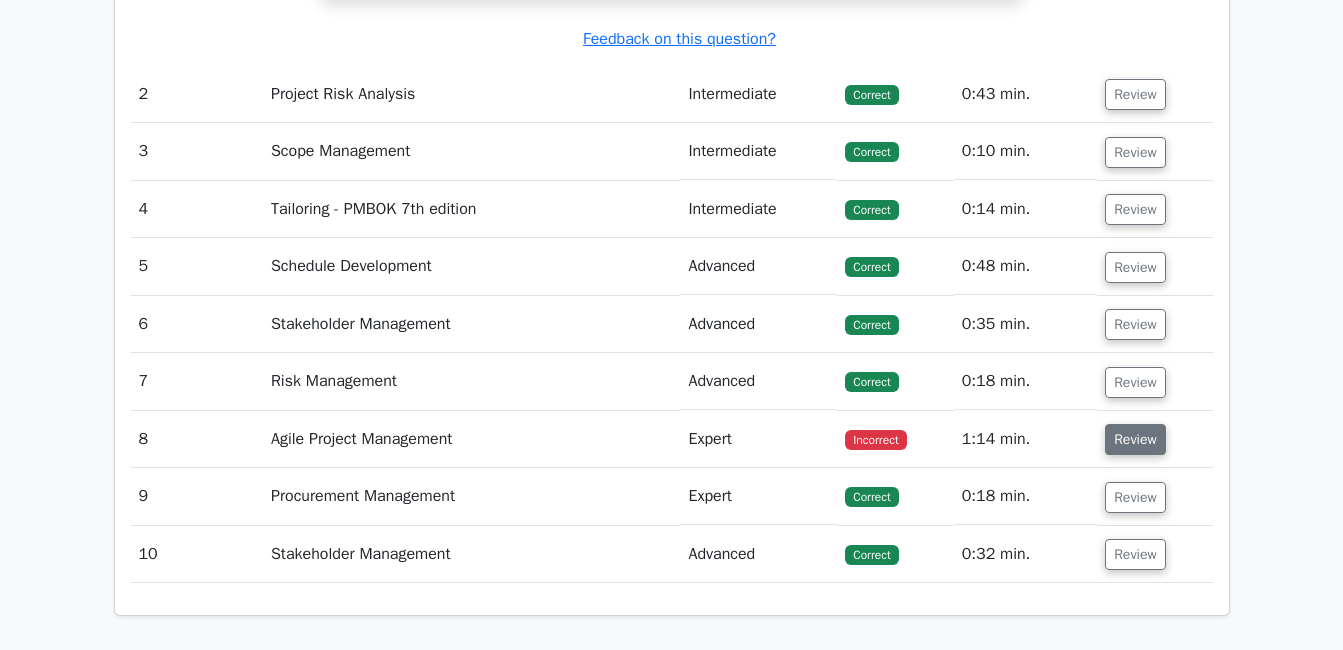 click on "Review" at bounding box center (1135, 439) 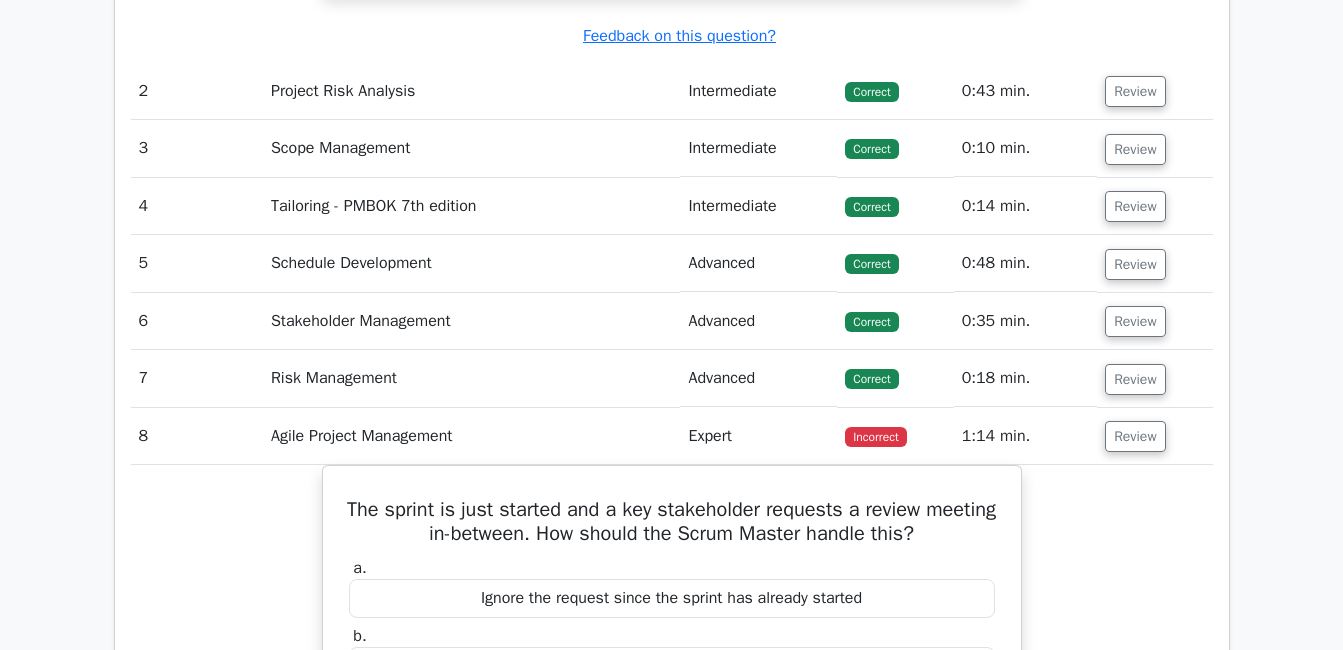 scroll, scrollTop: 2657, scrollLeft: 0, axis: vertical 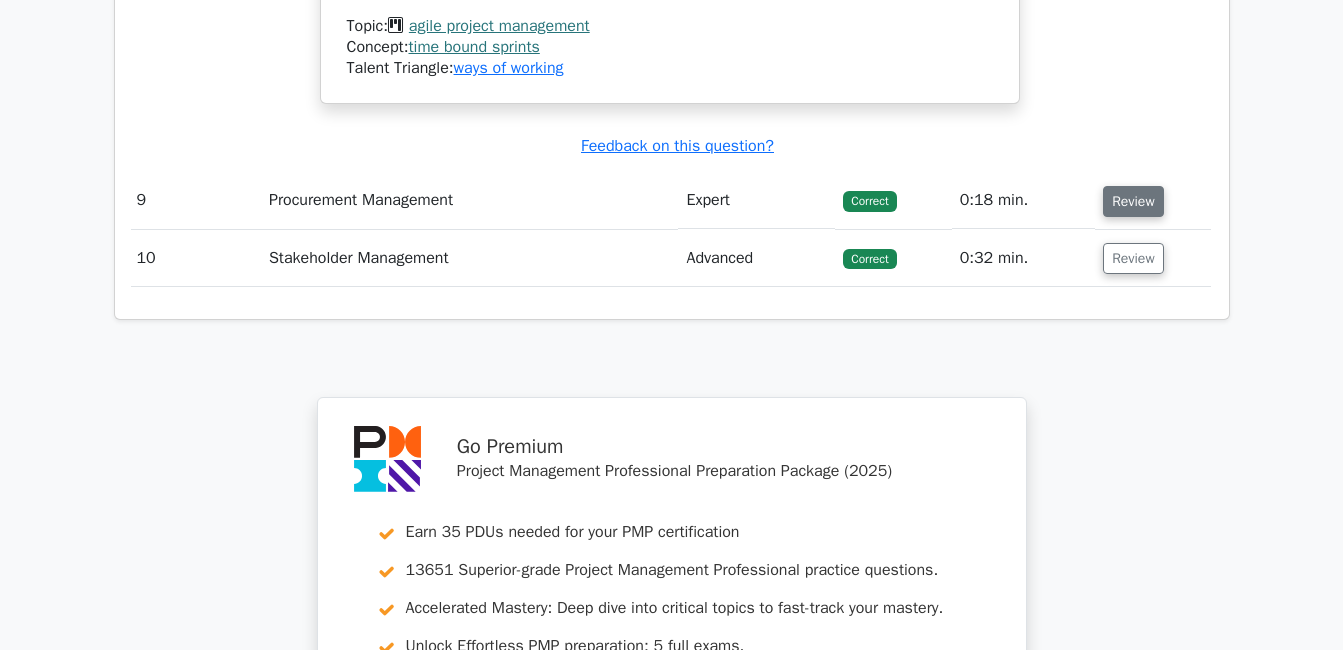 click on "Review" at bounding box center (1133, 201) 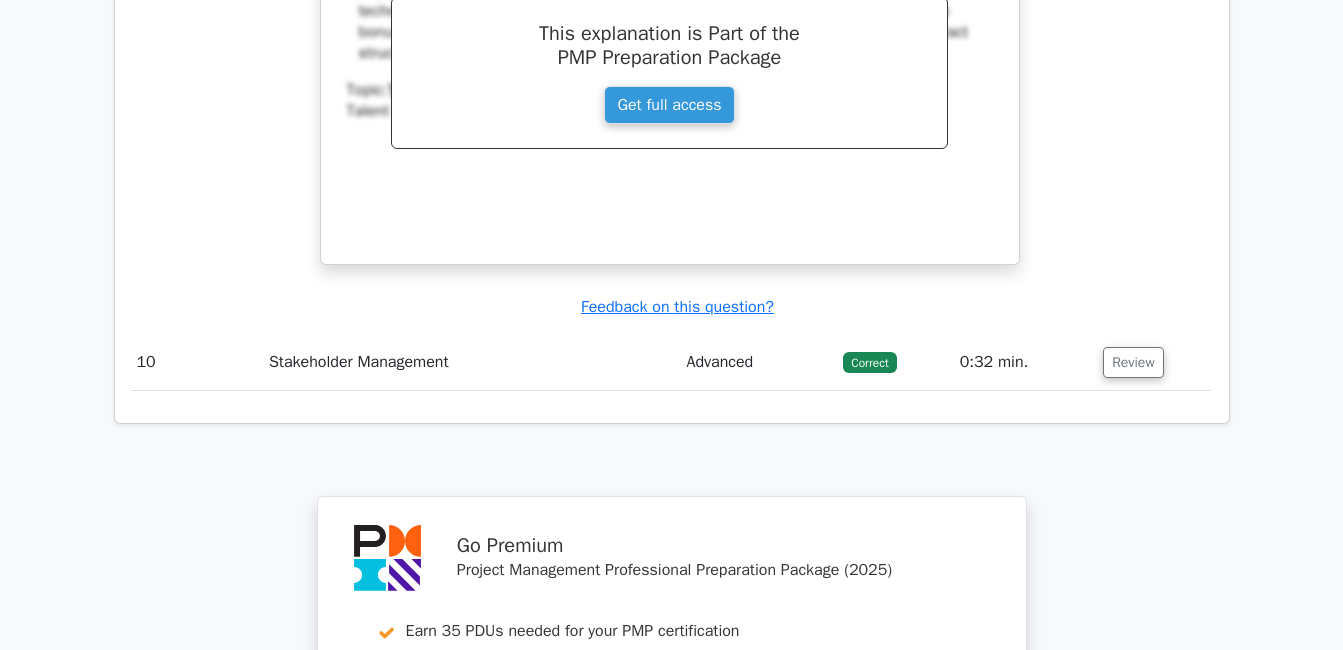 scroll, scrollTop: 4412, scrollLeft: 0, axis: vertical 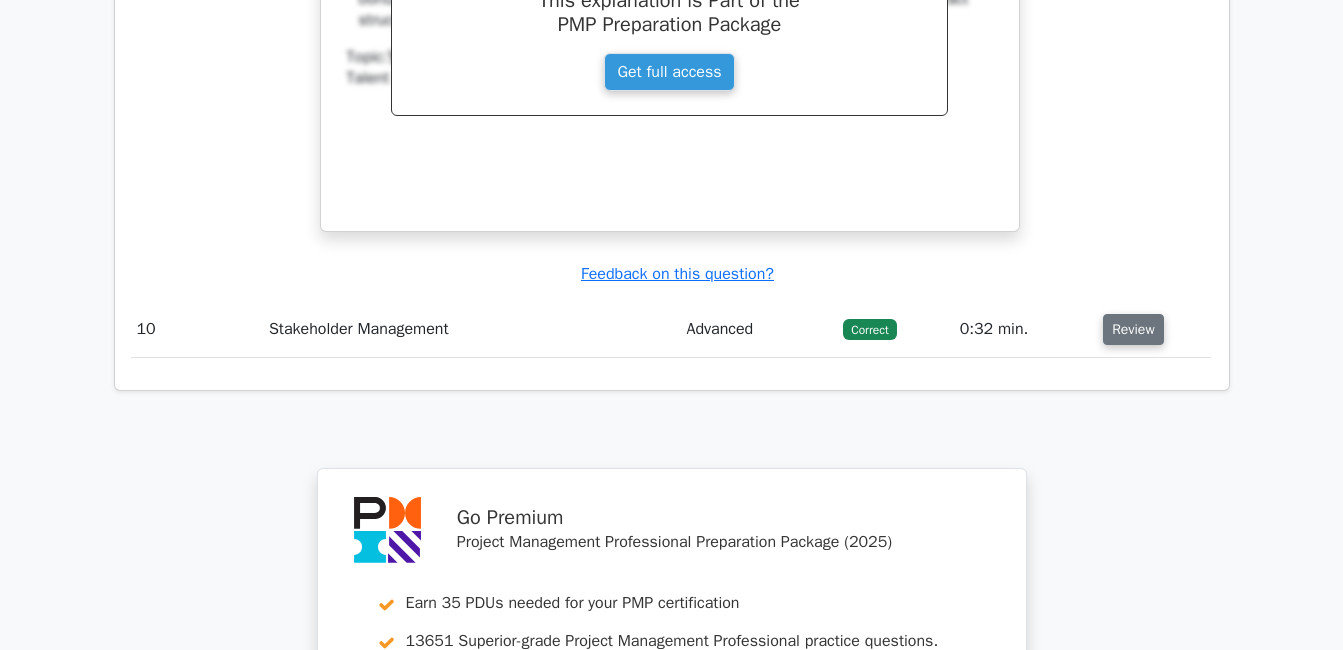 click on "Review" at bounding box center [1133, 329] 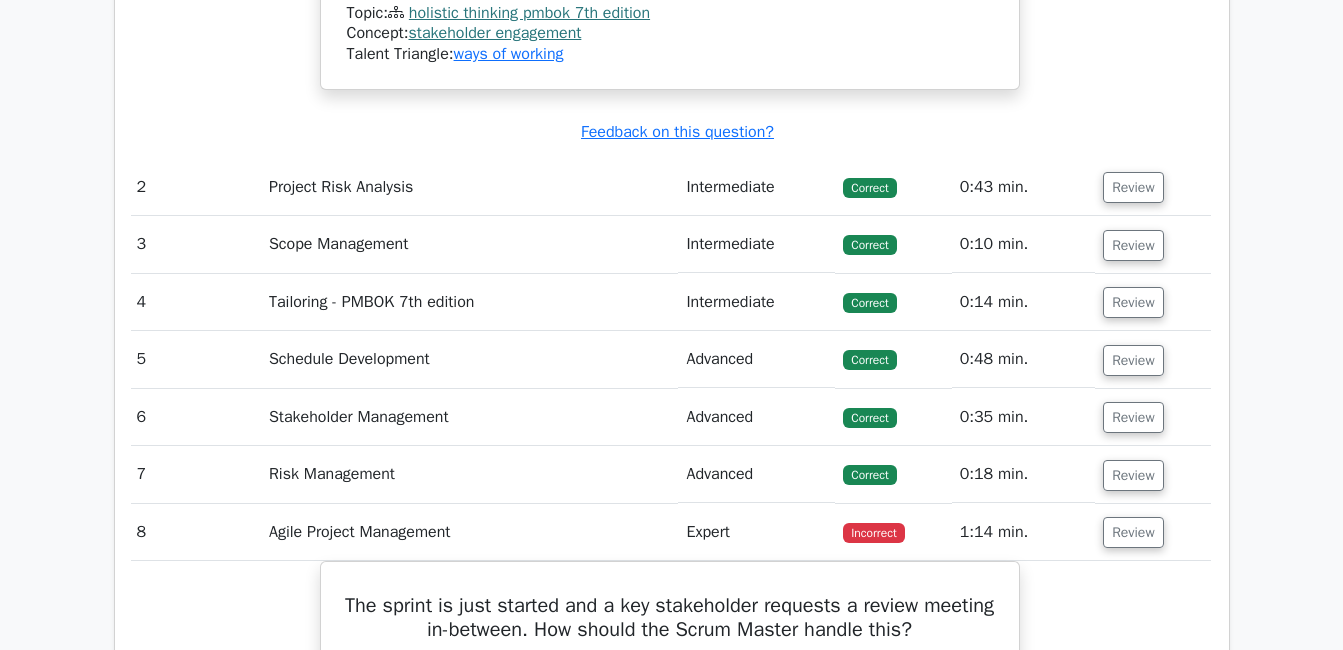 scroll, scrollTop: 2480, scrollLeft: 0, axis: vertical 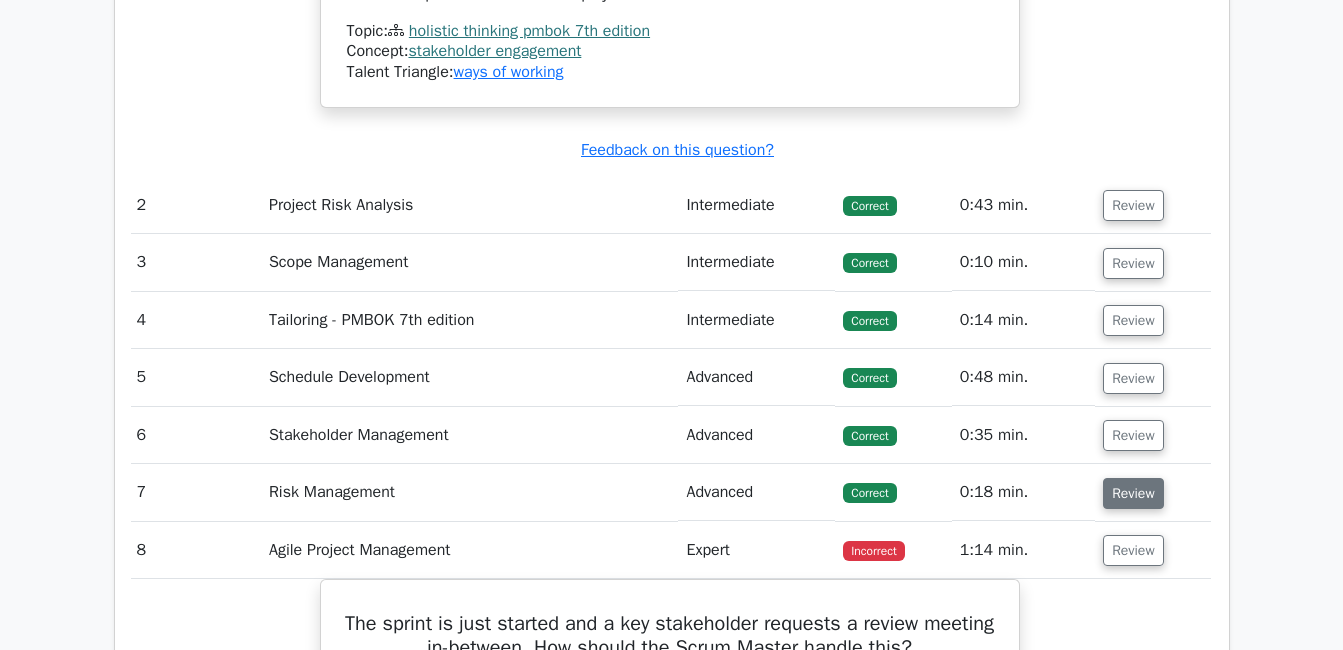 click on "Review" at bounding box center [1133, 493] 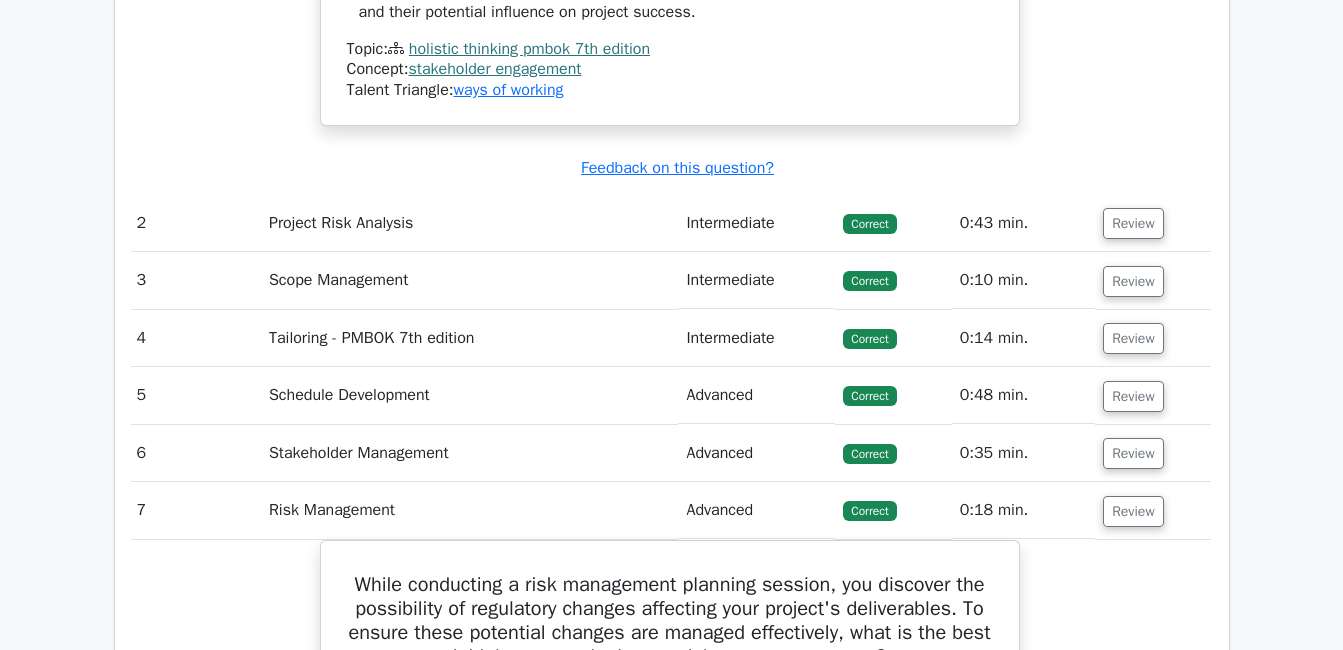 scroll, scrollTop: 2441, scrollLeft: 0, axis: vertical 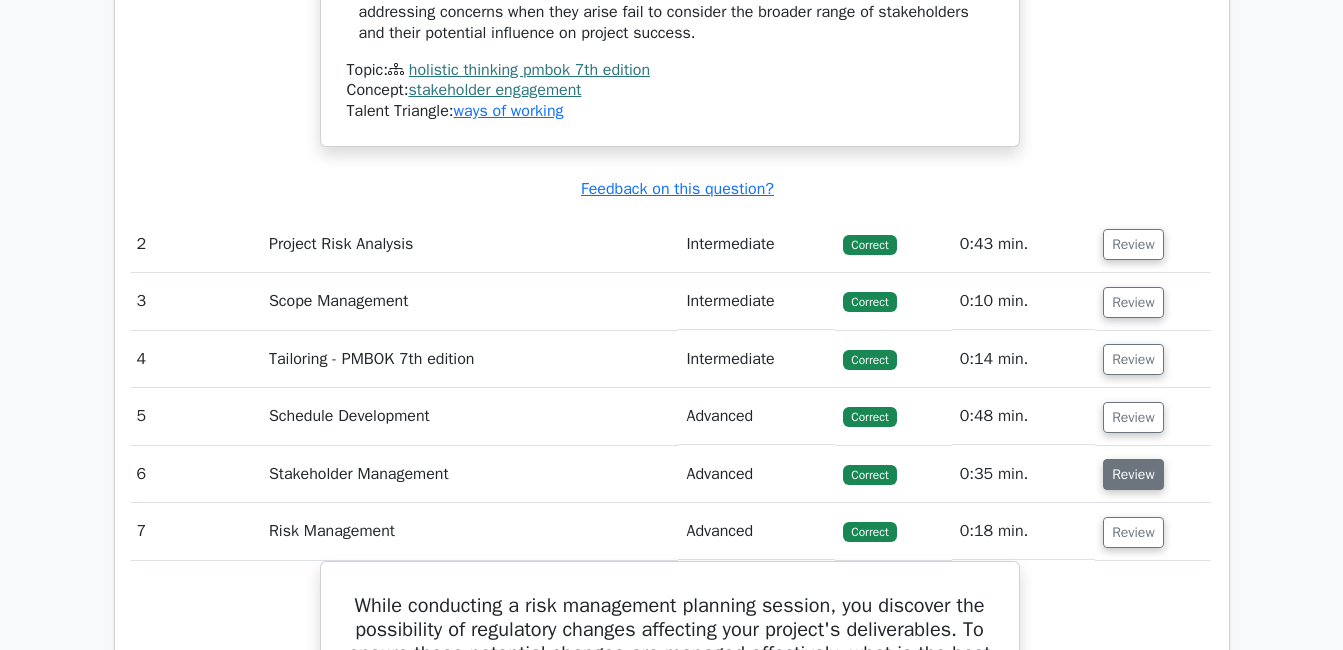 click on "Review" at bounding box center (1133, 474) 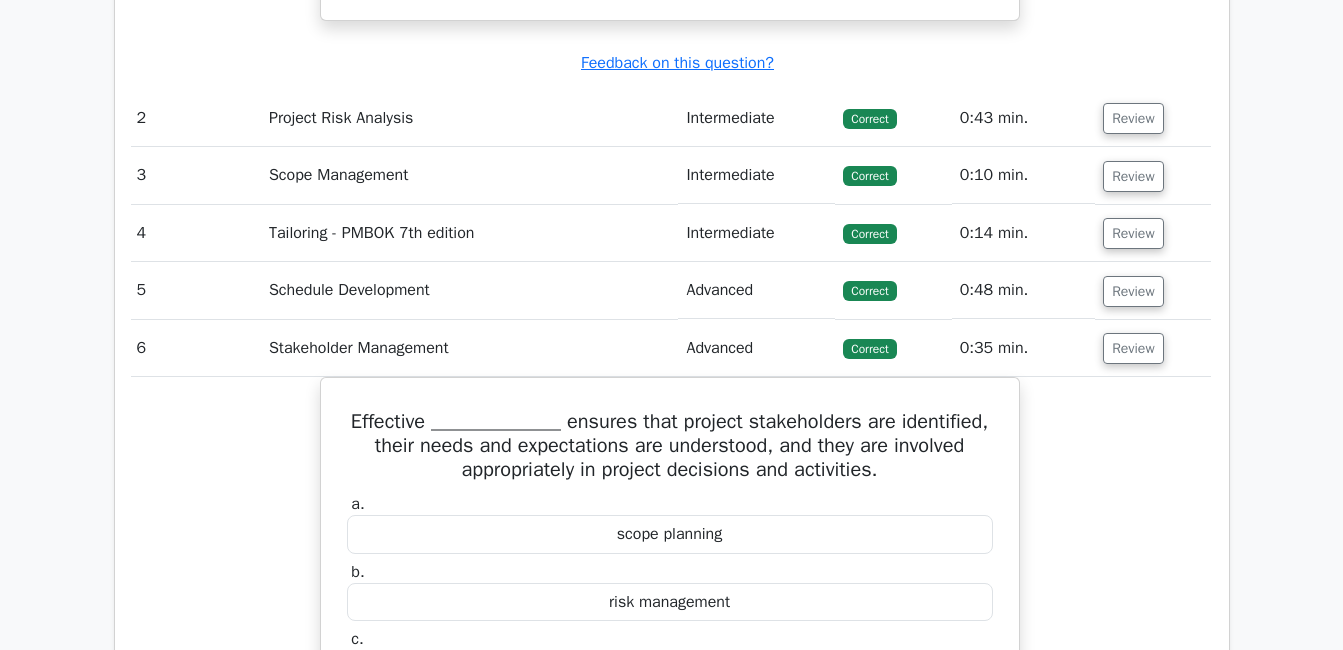scroll, scrollTop: 2557, scrollLeft: 0, axis: vertical 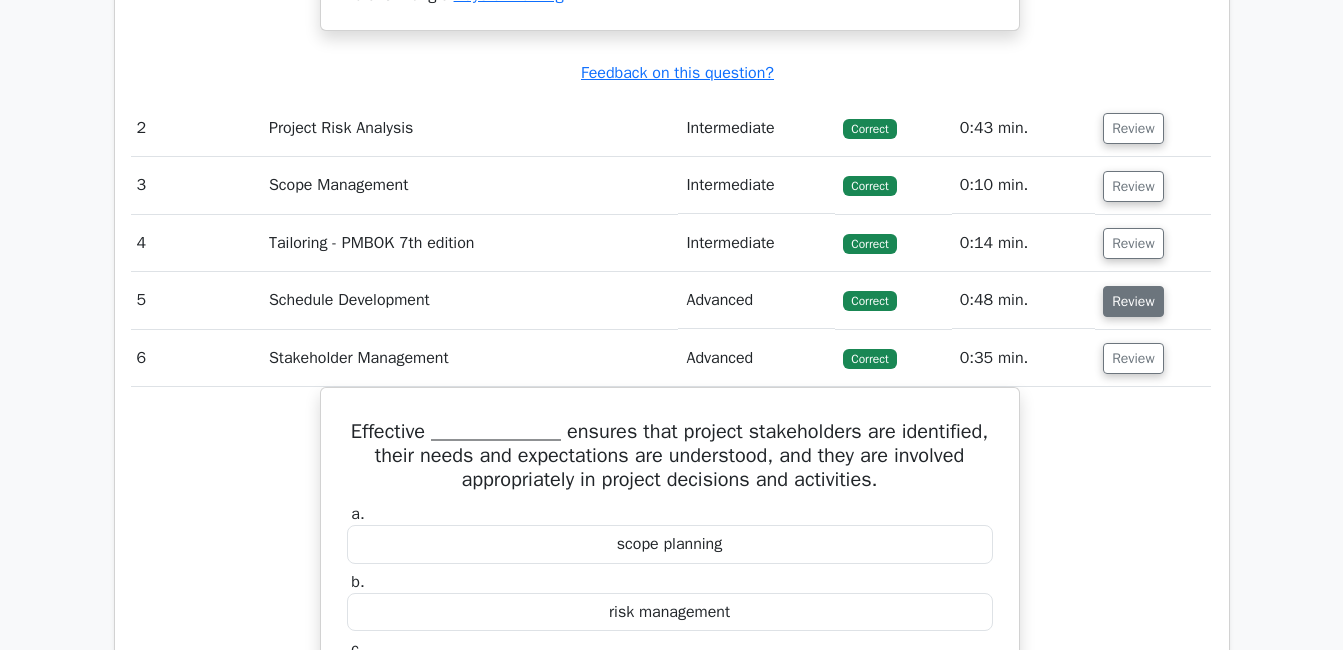 click on "Review" at bounding box center [1133, 301] 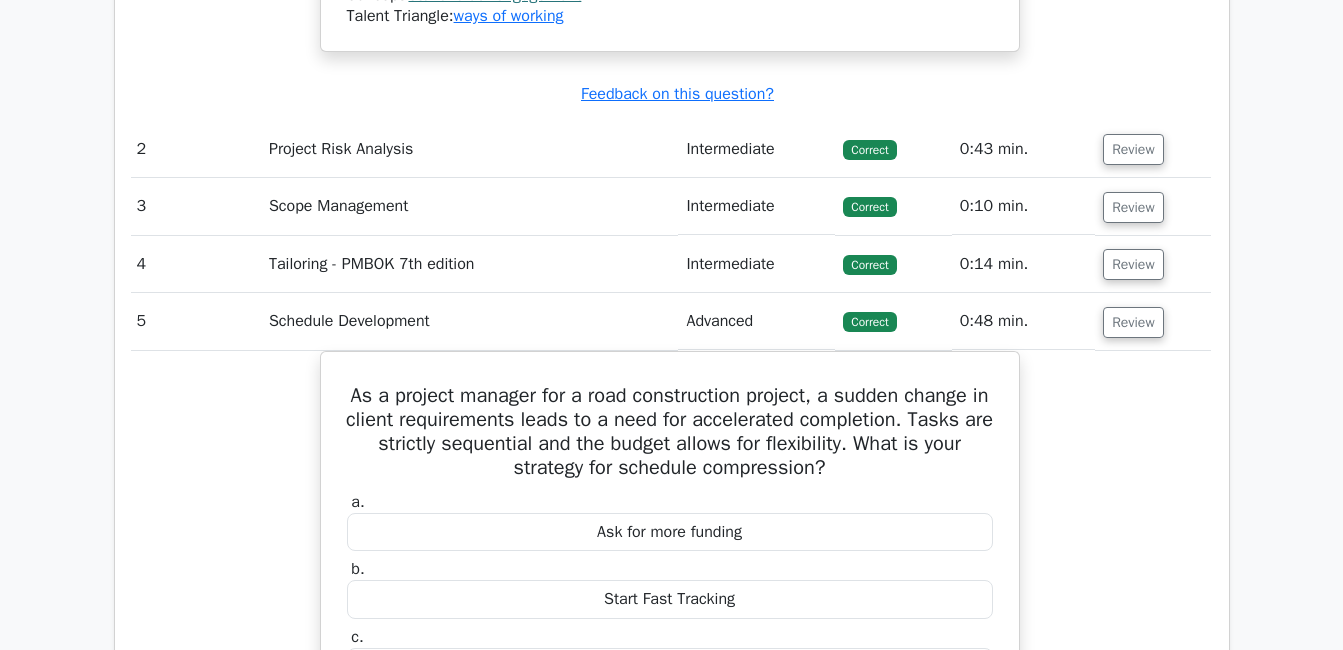 scroll, scrollTop: 2509, scrollLeft: 0, axis: vertical 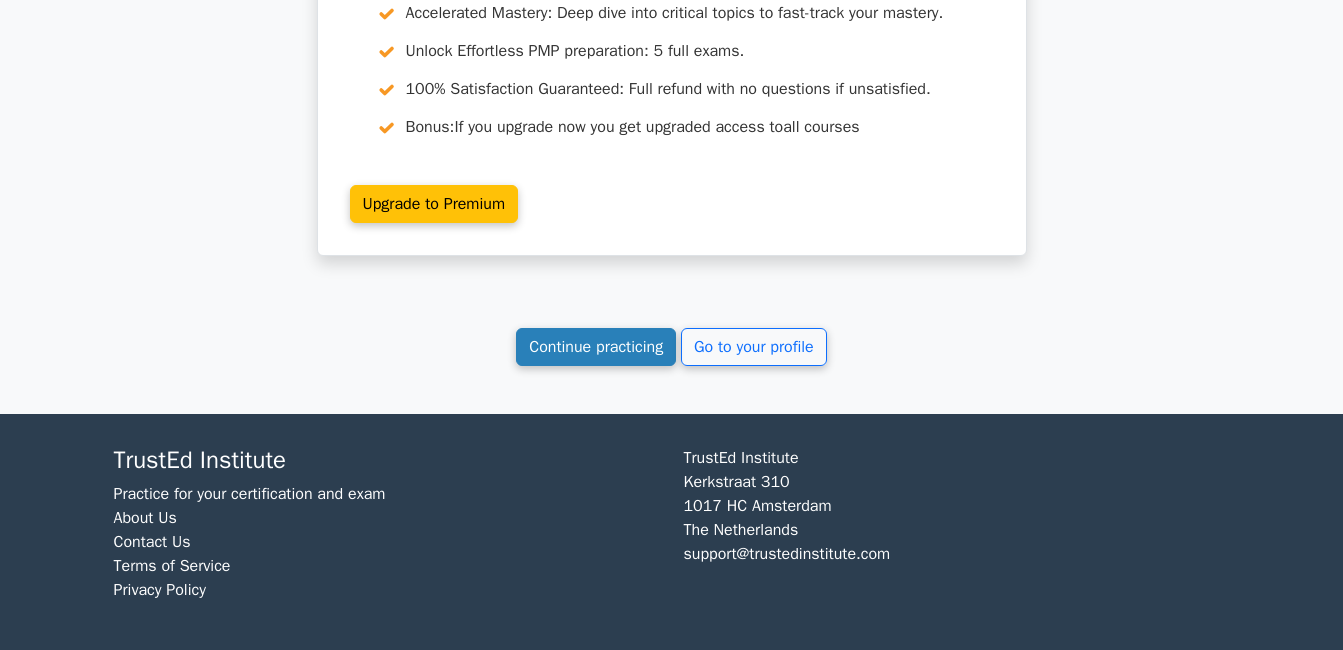 click on "Continue practicing" at bounding box center (596, 347) 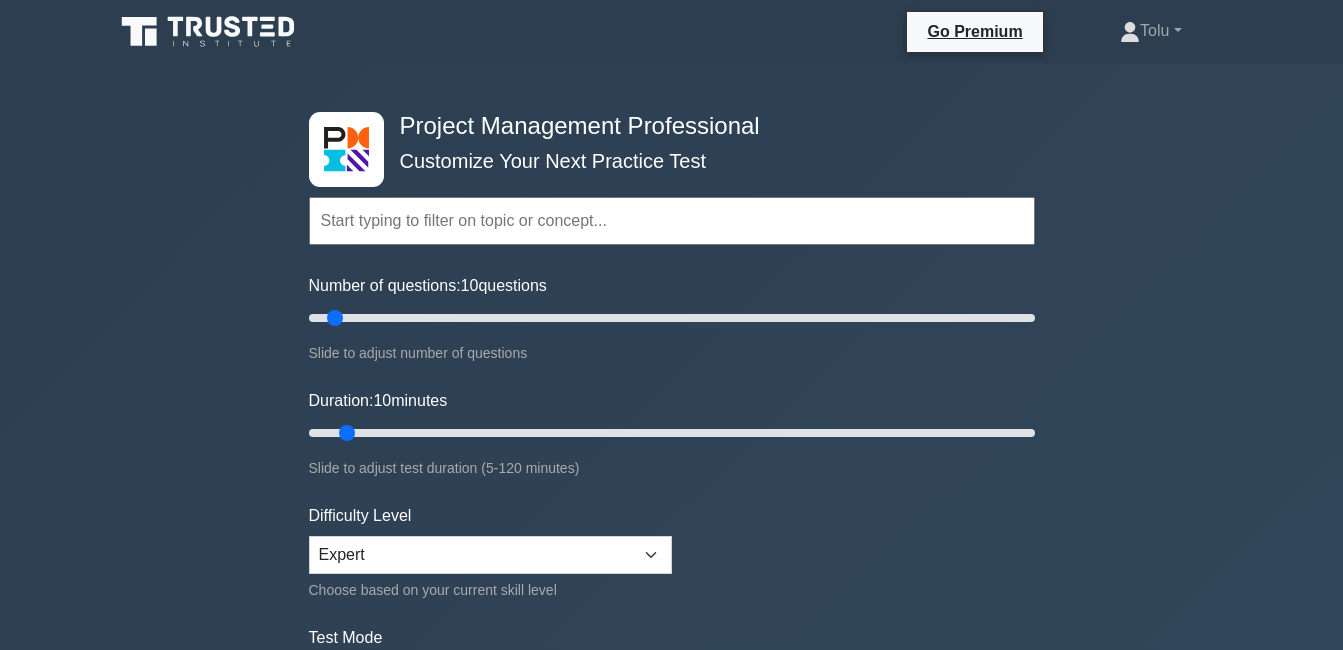 scroll, scrollTop: 0, scrollLeft: 0, axis: both 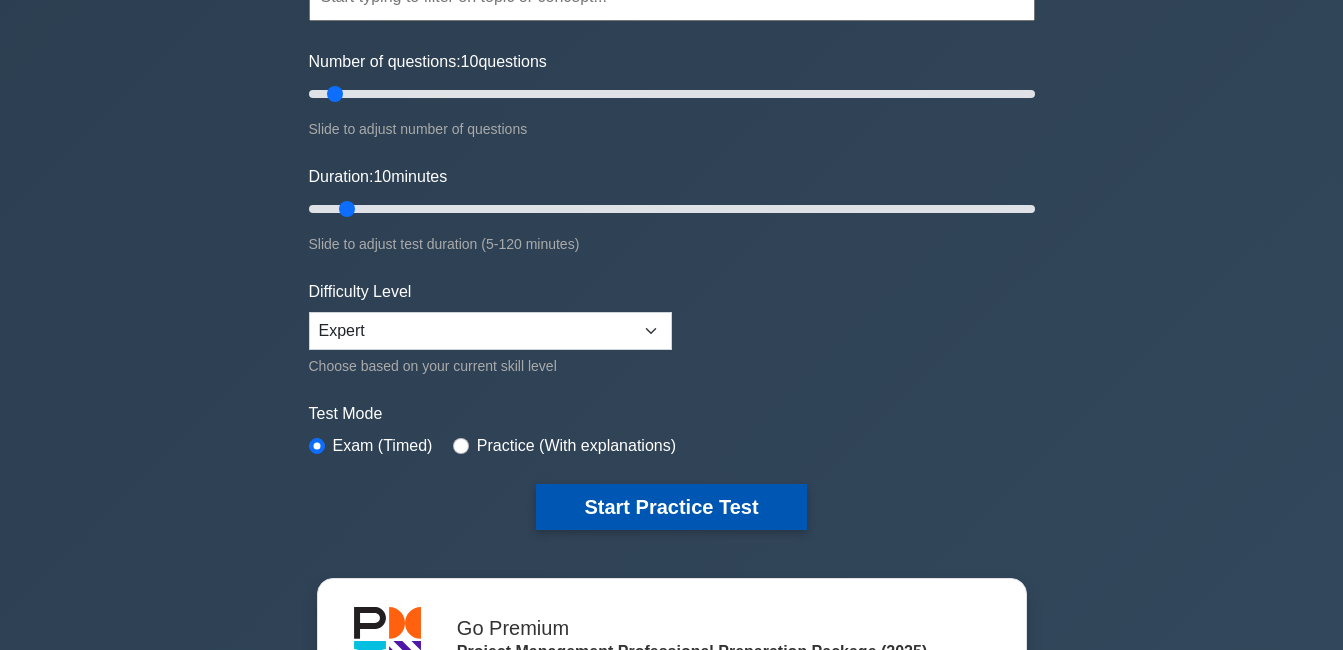 click on "Start Practice Test" at bounding box center (671, 507) 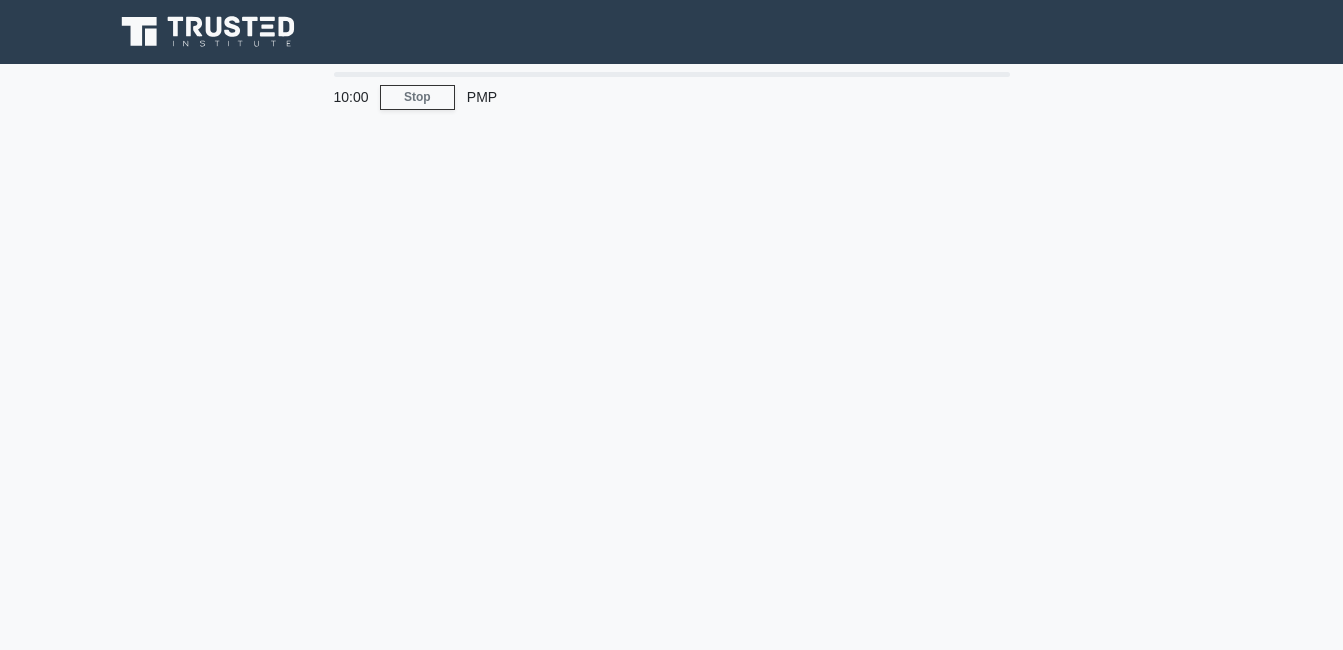 scroll, scrollTop: 0, scrollLeft: 0, axis: both 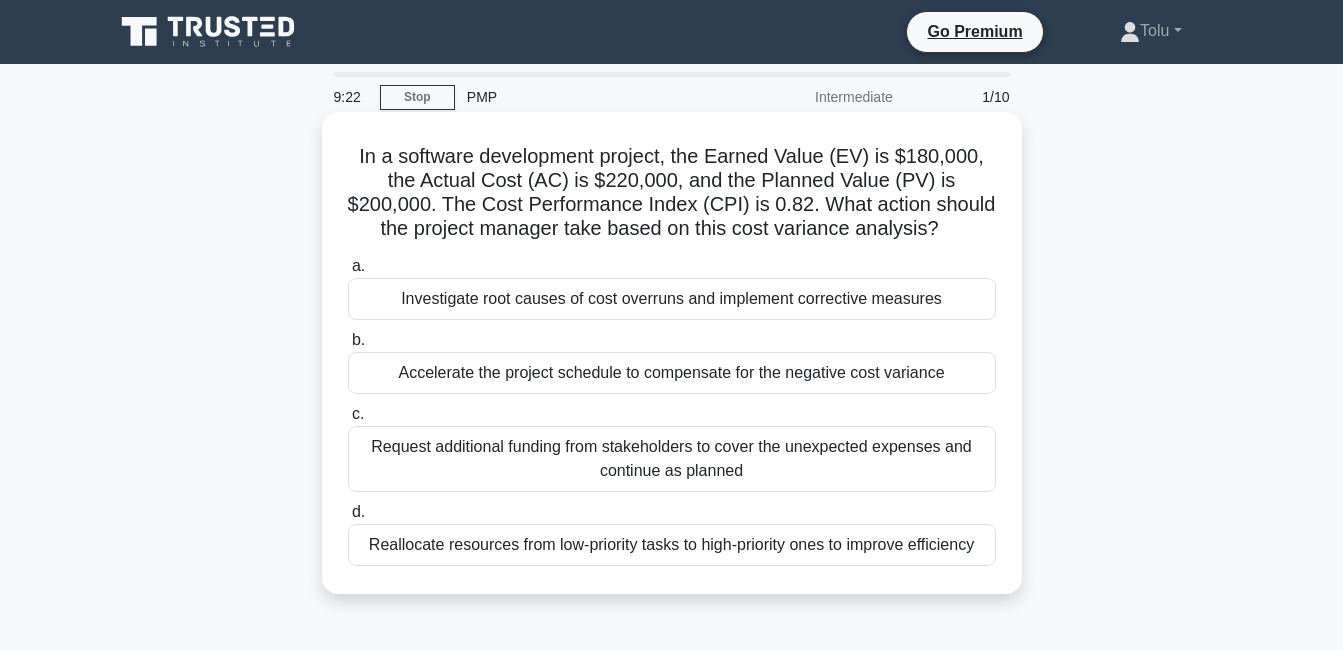click on "d.
Reallocate resources from low-priority tasks to high-priority ones to improve efficiency" at bounding box center (672, 533) 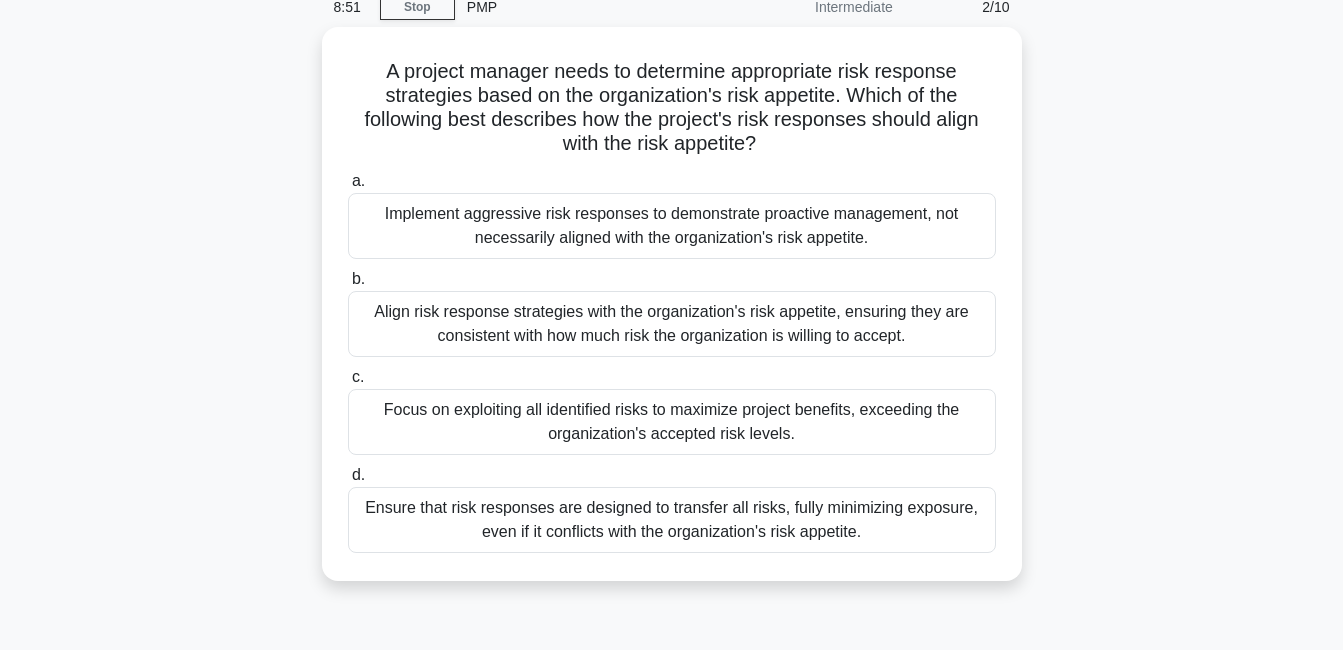 scroll, scrollTop: 88, scrollLeft: 0, axis: vertical 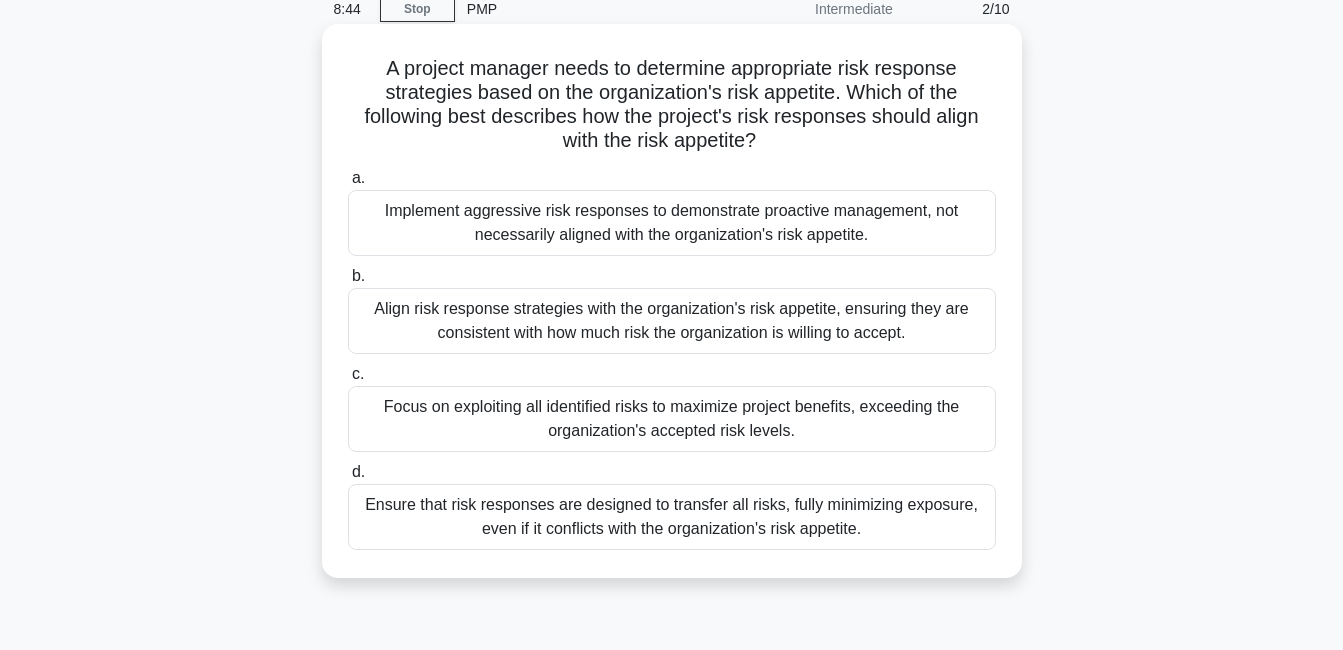 click on "Align risk response strategies with the organization's risk appetite, ensuring they are consistent with how much risk the organization is willing to accept." at bounding box center (672, 321) 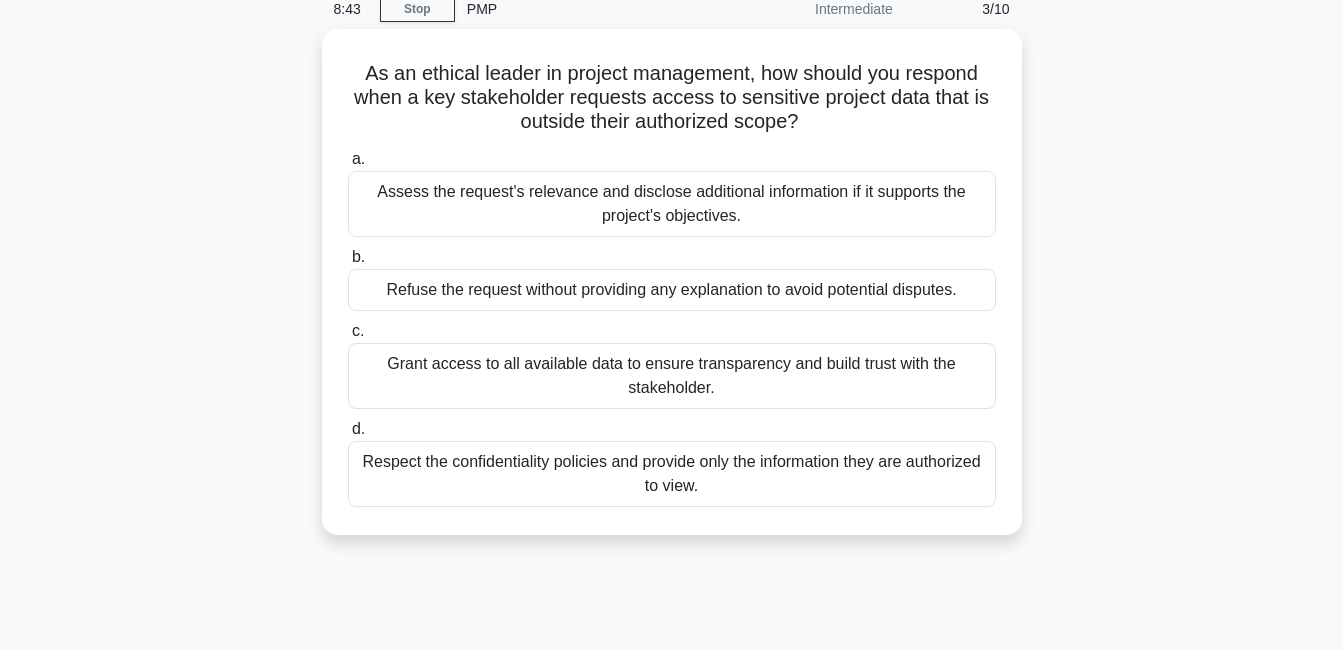 scroll, scrollTop: 0, scrollLeft: 0, axis: both 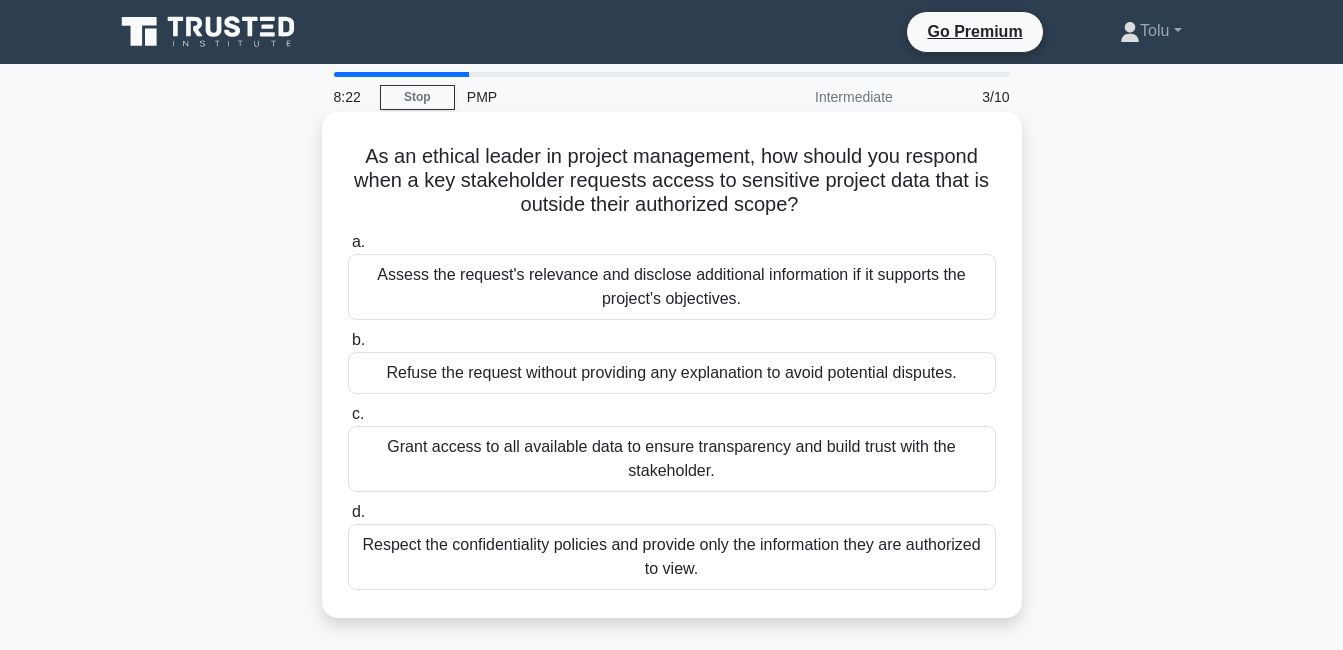 click on "Respect the confidentiality policies and provide only the information they are authorized to view." at bounding box center [672, 557] 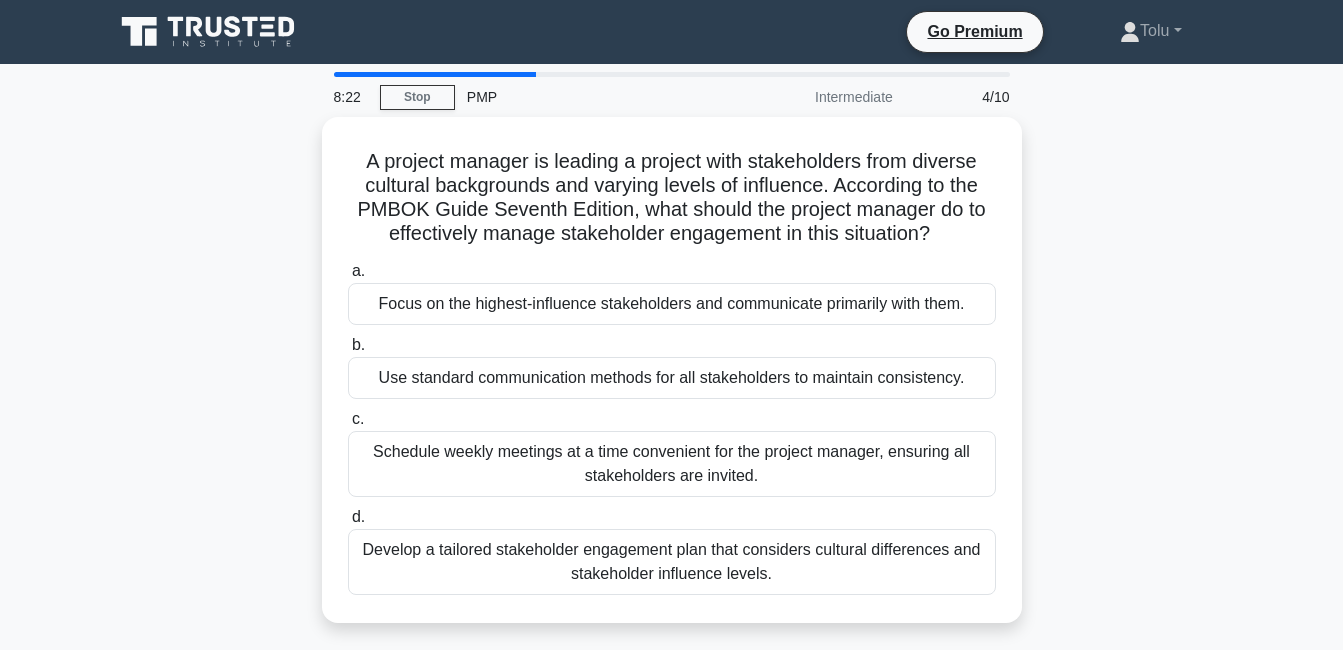 click on "Develop a tailored stakeholder engagement plan that considers cultural differences and stakeholder influence levels." at bounding box center (672, 562) 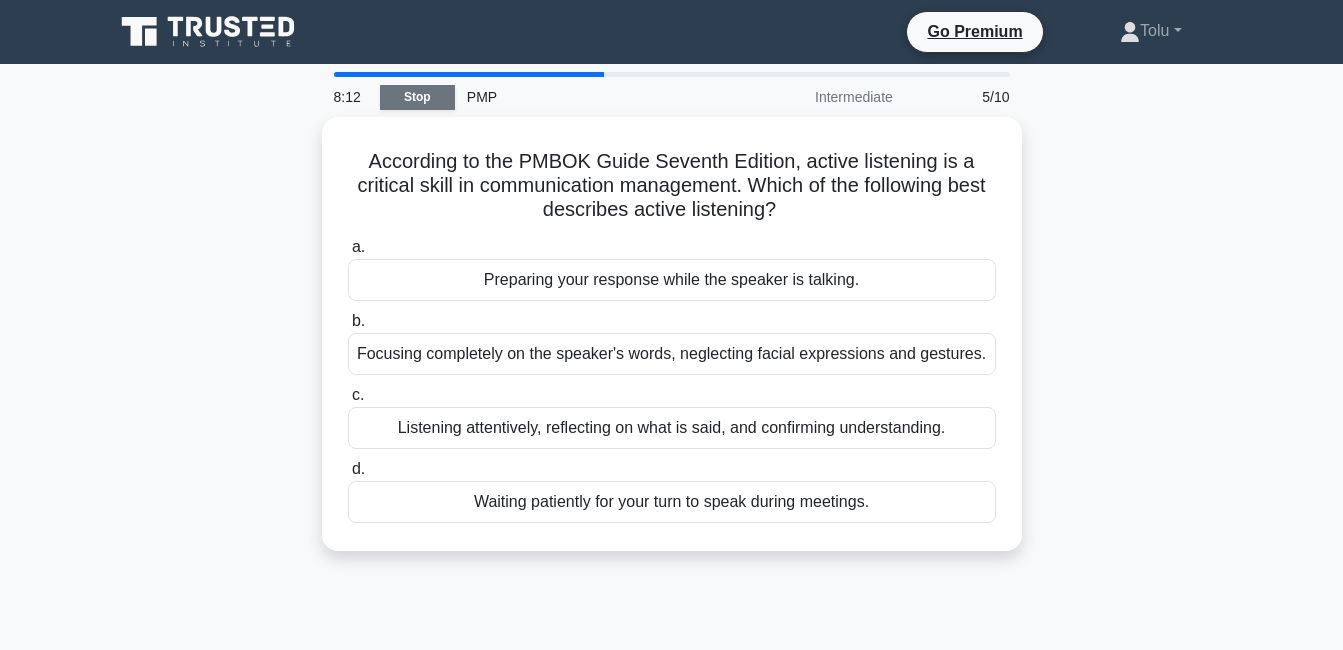 drag, startPoint x: 409, startPoint y: 104, endPoint x: 404, endPoint y: 93, distance: 12.083046 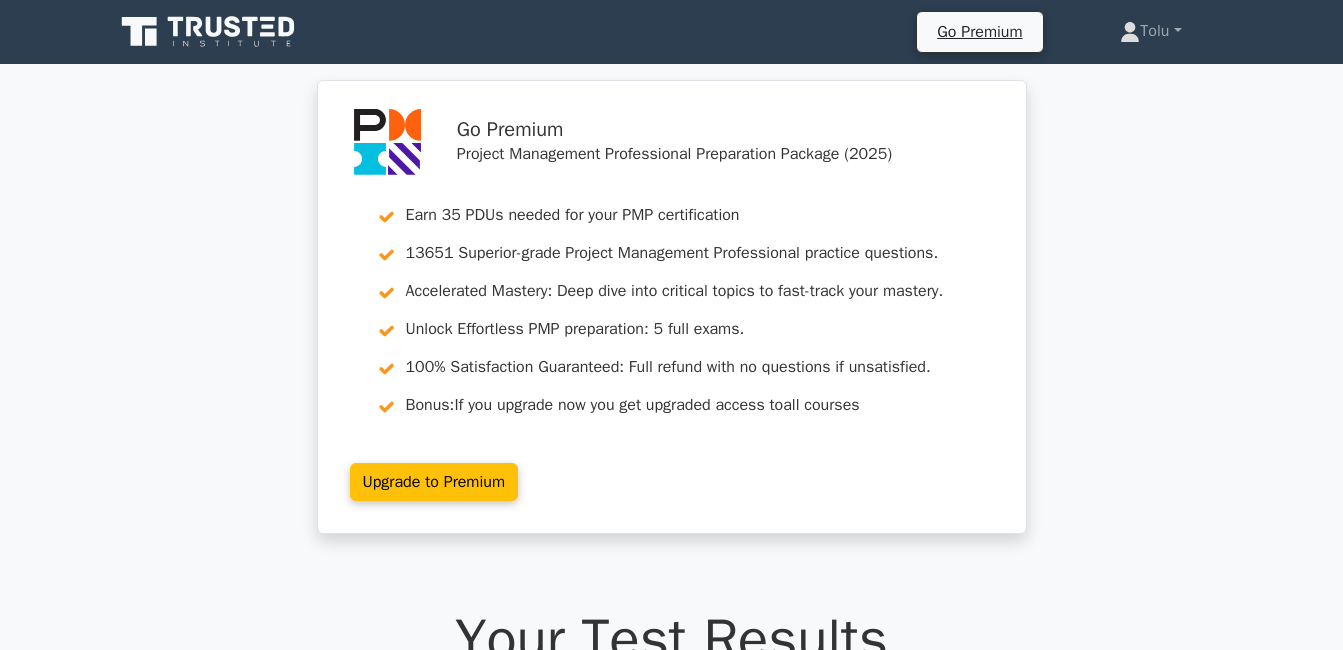 scroll, scrollTop: 0, scrollLeft: 0, axis: both 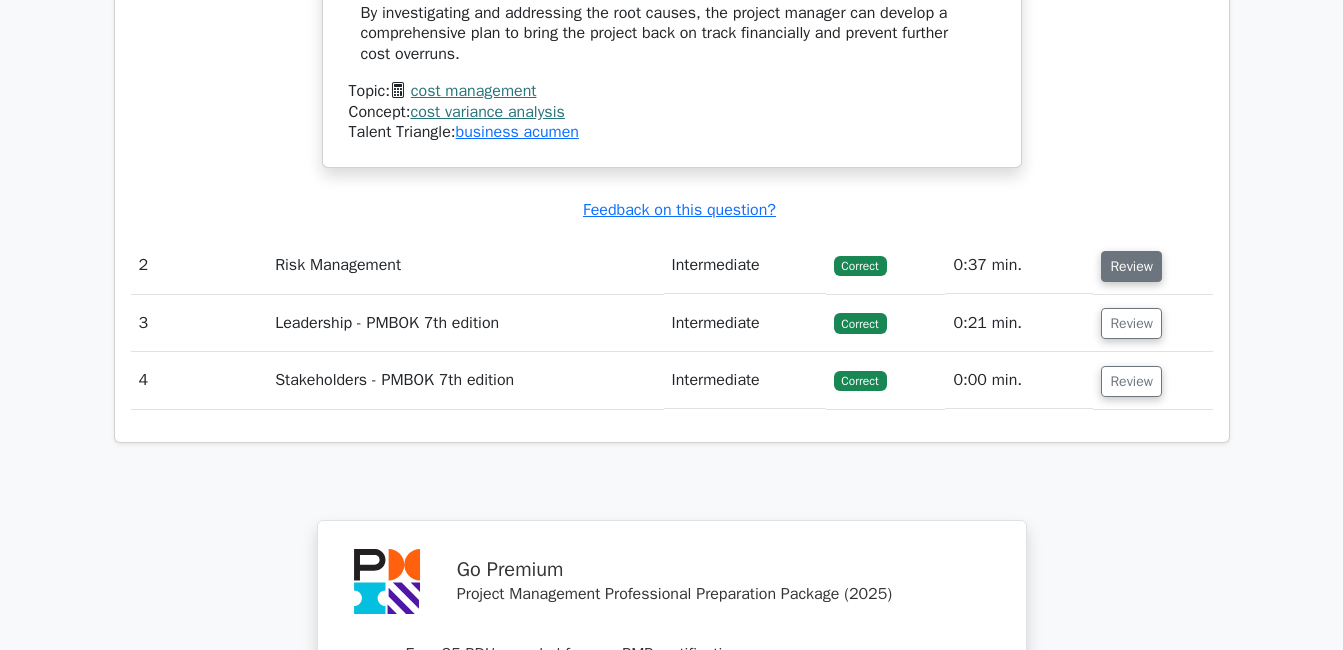 click on "Review" at bounding box center [1131, 266] 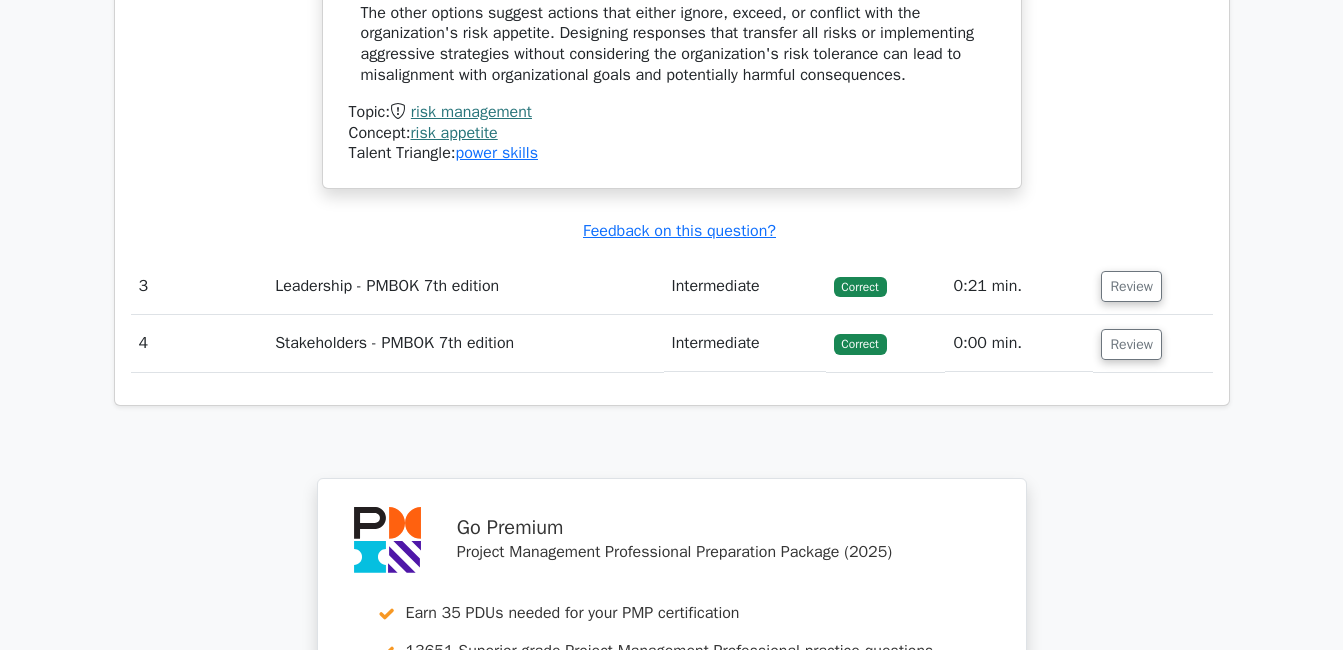 scroll, scrollTop: 3662, scrollLeft: 0, axis: vertical 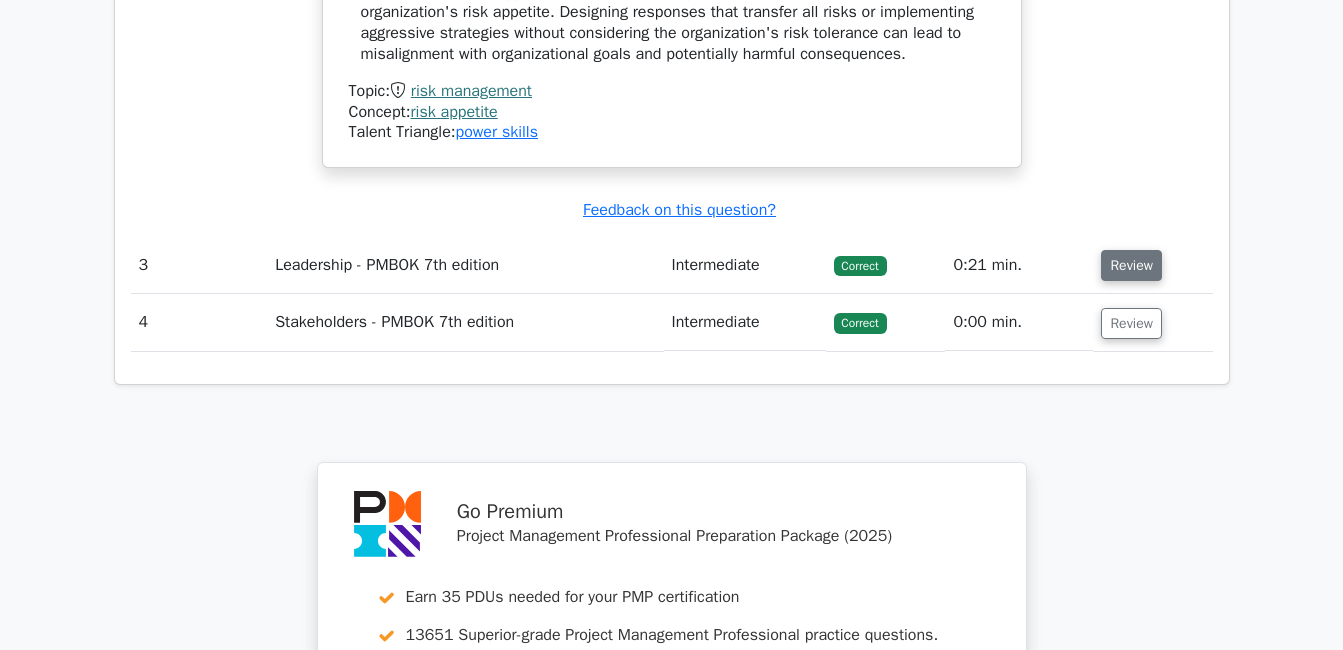 drag, startPoint x: 1145, startPoint y: 286, endPoint x: 1162, endPoint y: 289, distance: 17.262676 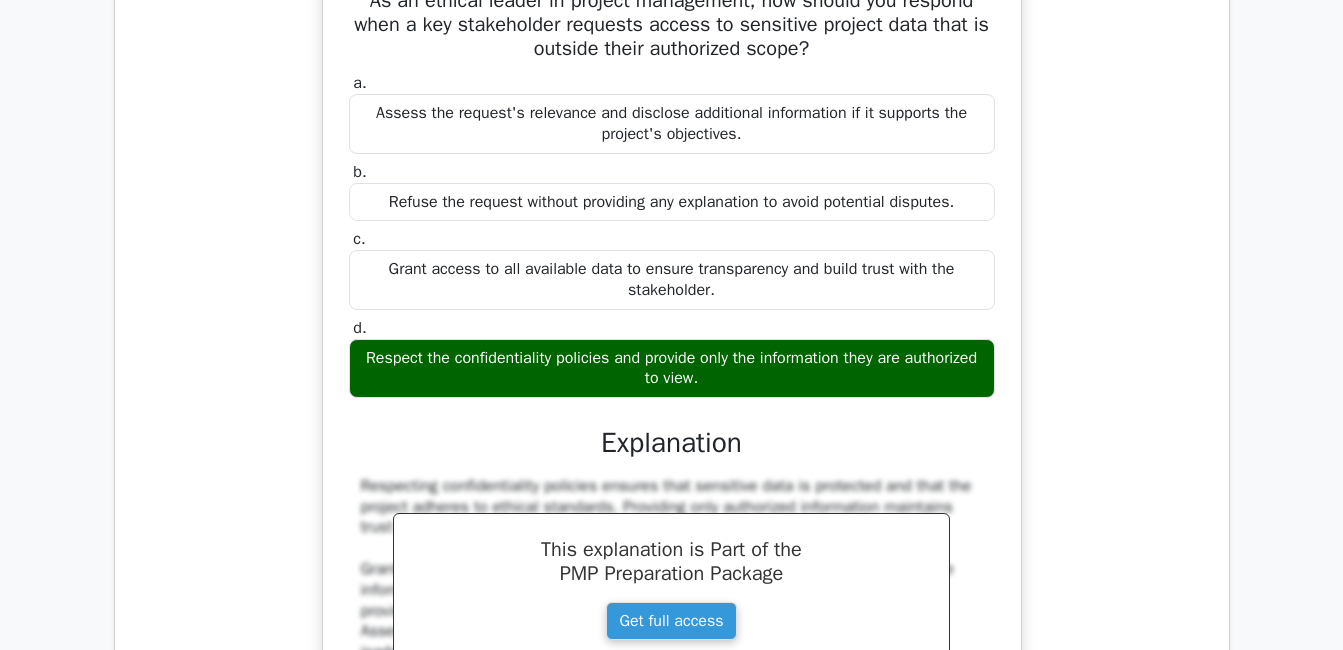 scroll, scrollTop: 4014, scrollLeft: 0, axis: vertical 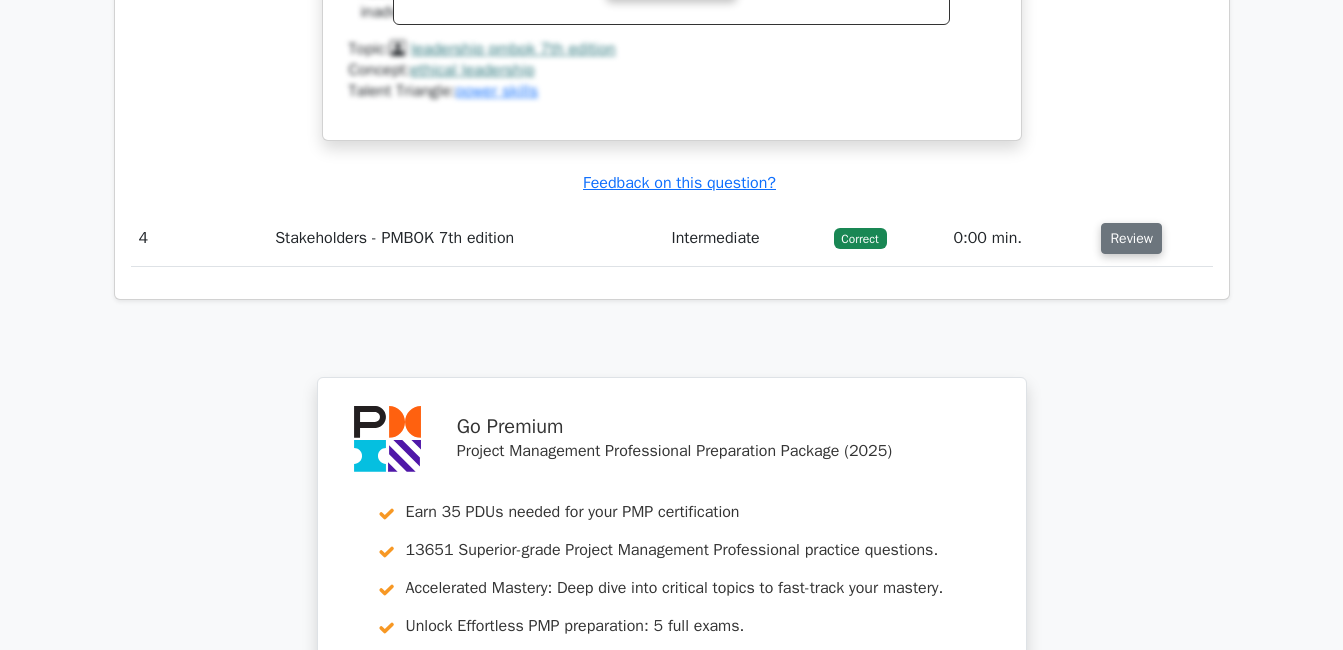 click on "Review" at bounding box center [1131, 238] 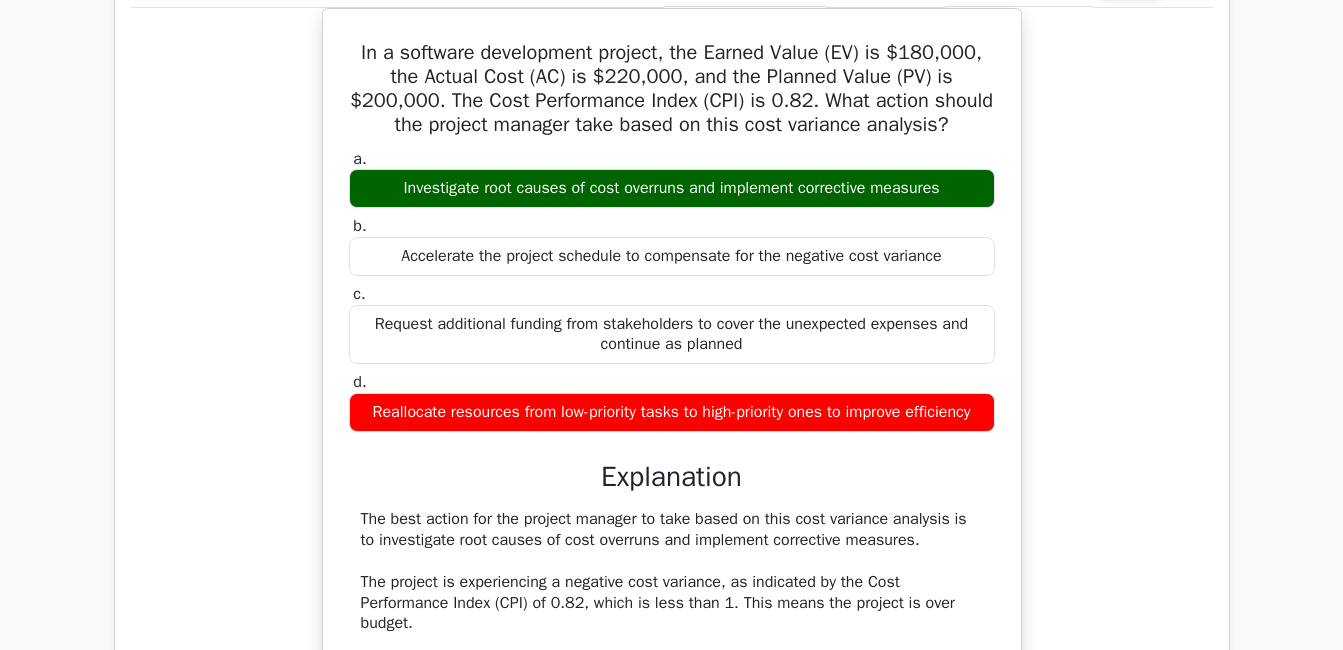 scroll, scrollTop: 1510, scrollLeft: 0, axis: vertical 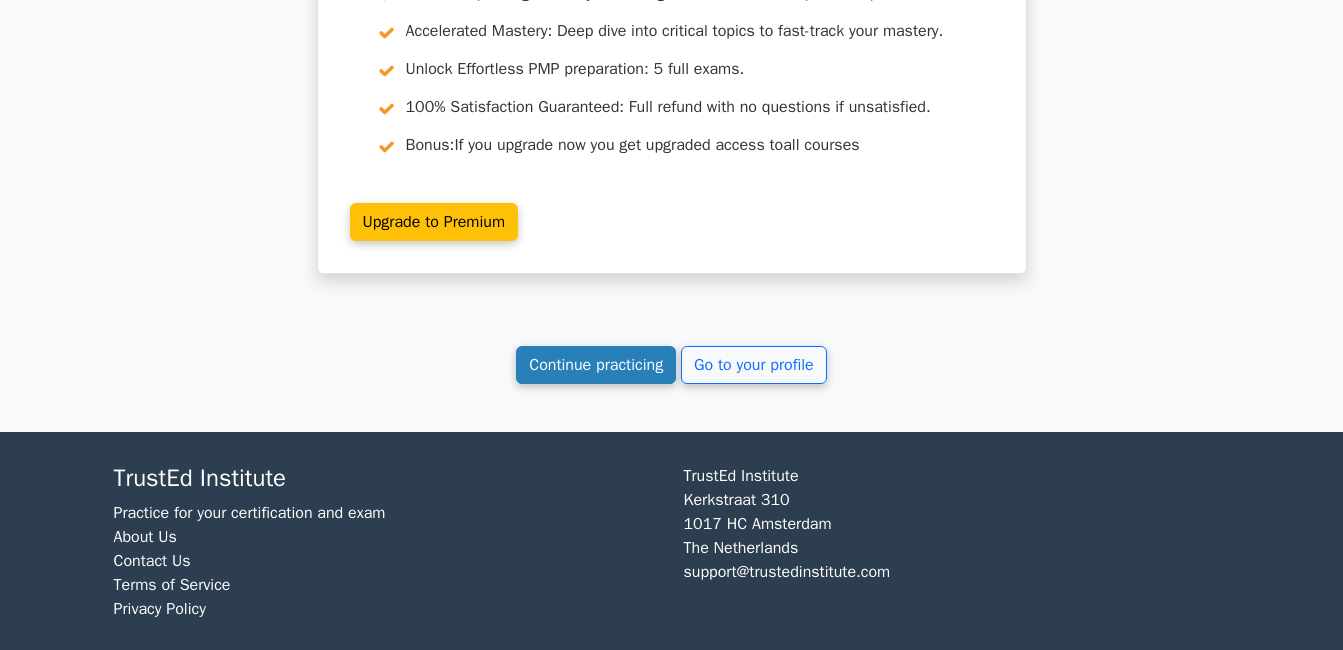 click on "Continue practicing" at bounding box center (596, 365) 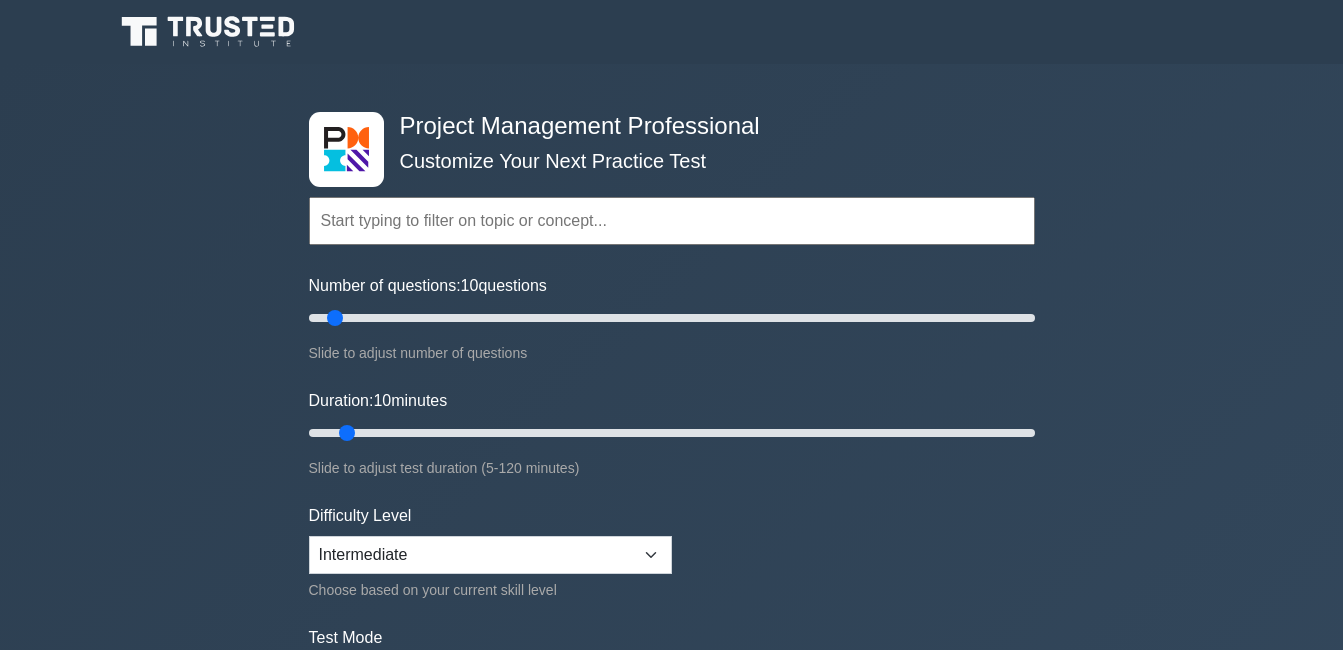 scroll, scrollTop: 0, scrollLeft: 0, axis: both 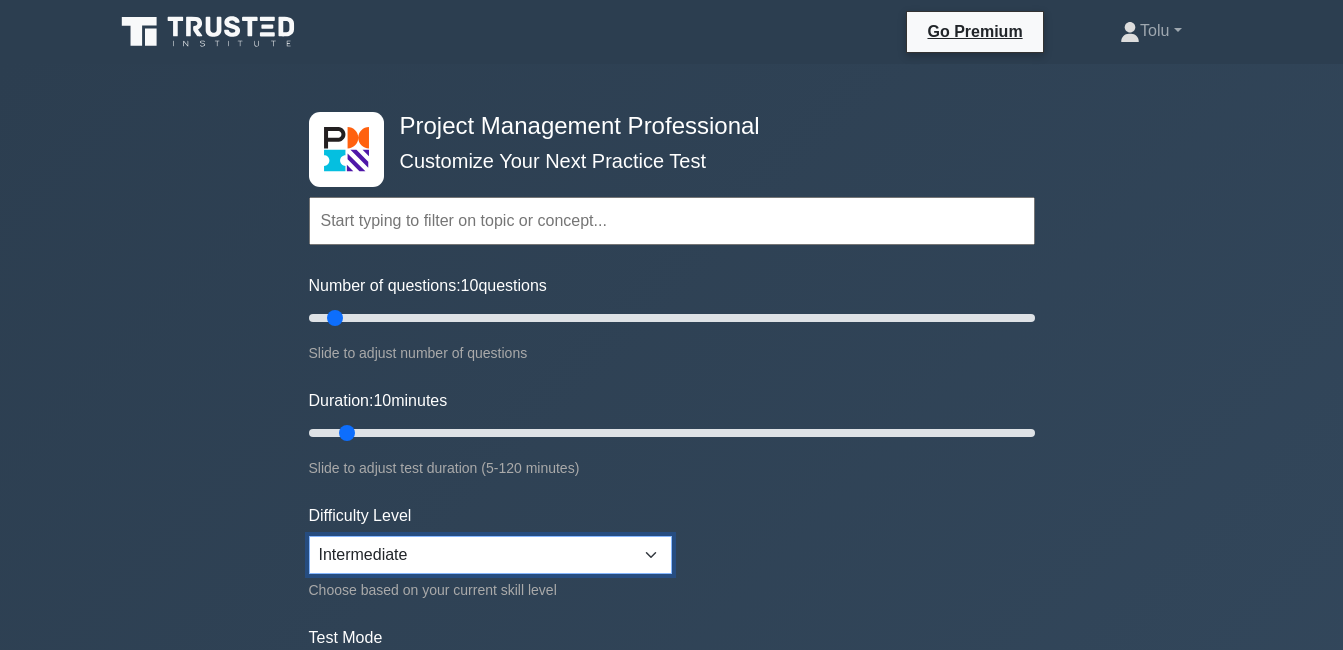 click on "Beginner
Intermediate
Expert" at bounding box center [490, 555] 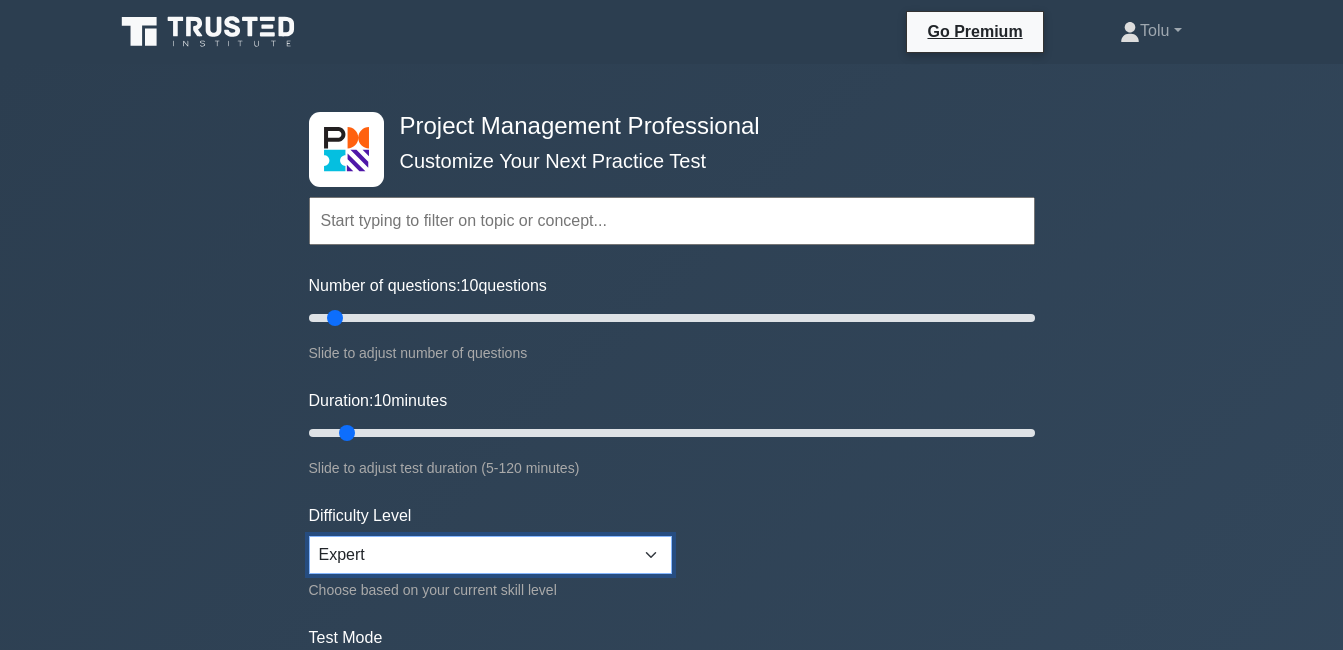 click on "Beginner
Intermediate
Expert" at bounding box center (490, 555) 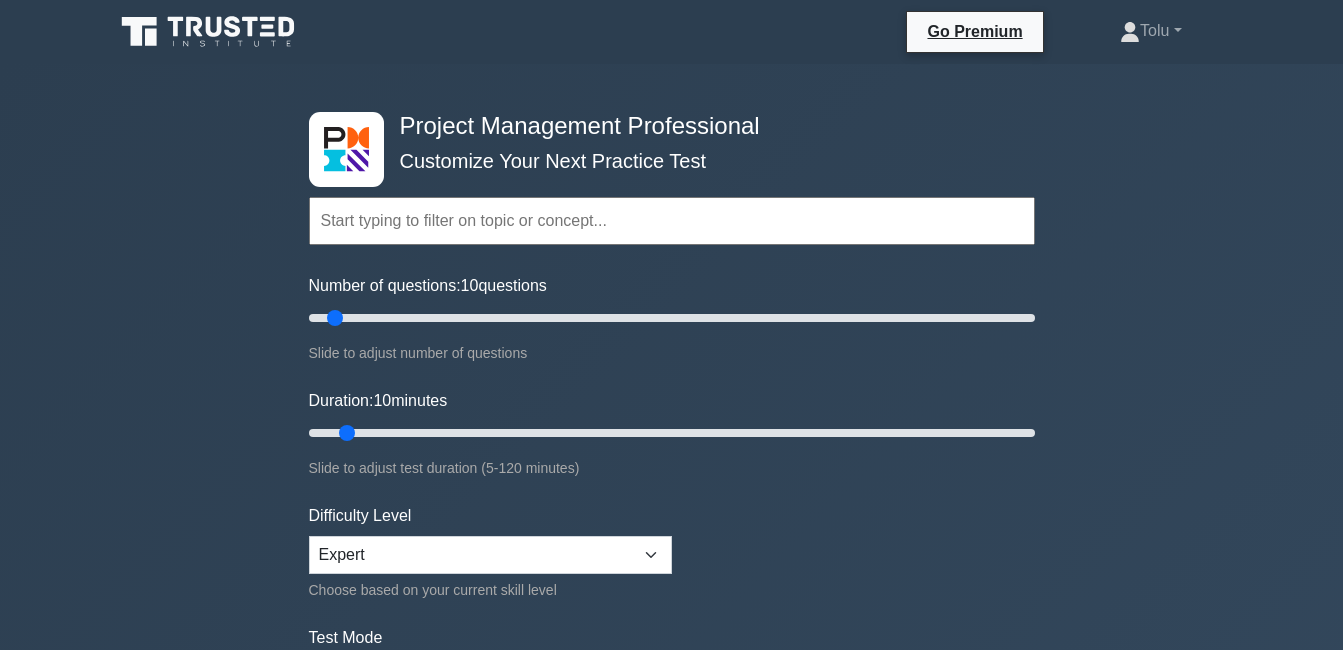 drag, startPoint x: 1342, startPoint y: 52, endPoint x: 1357, endPoint y: 110, distance: 59.908264 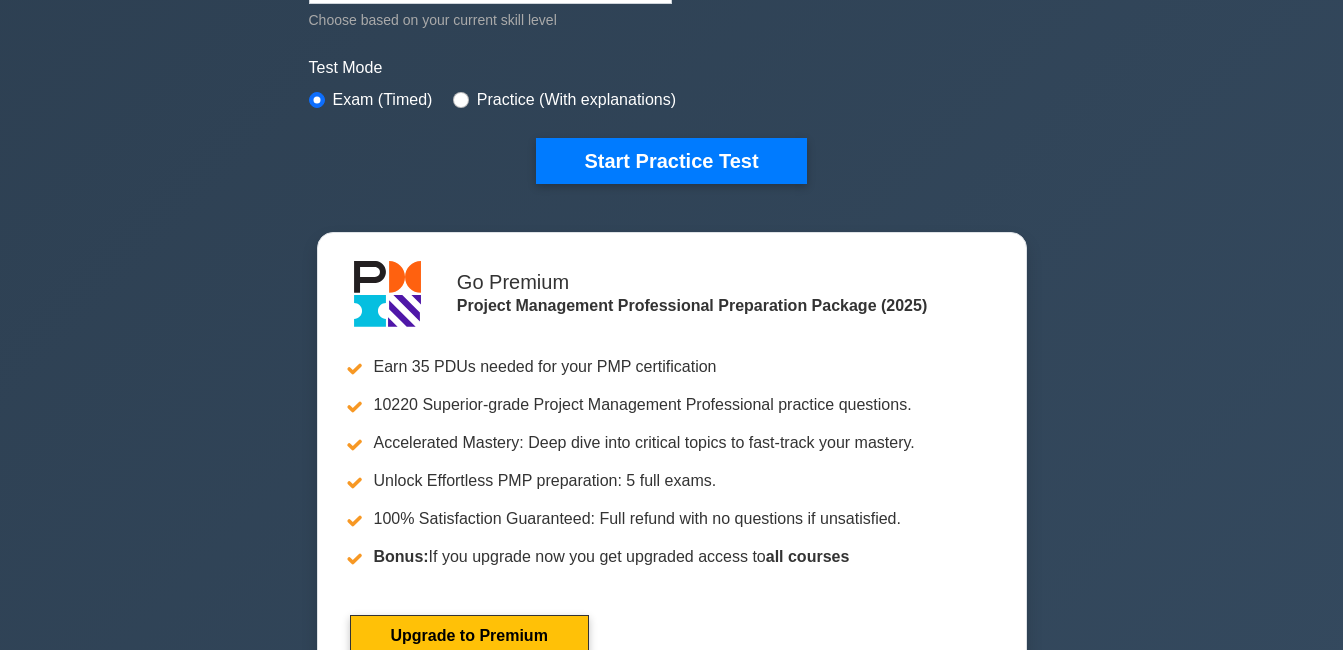 scroll, scrollTop: 598, scrollLeft: 0, axis: vertical 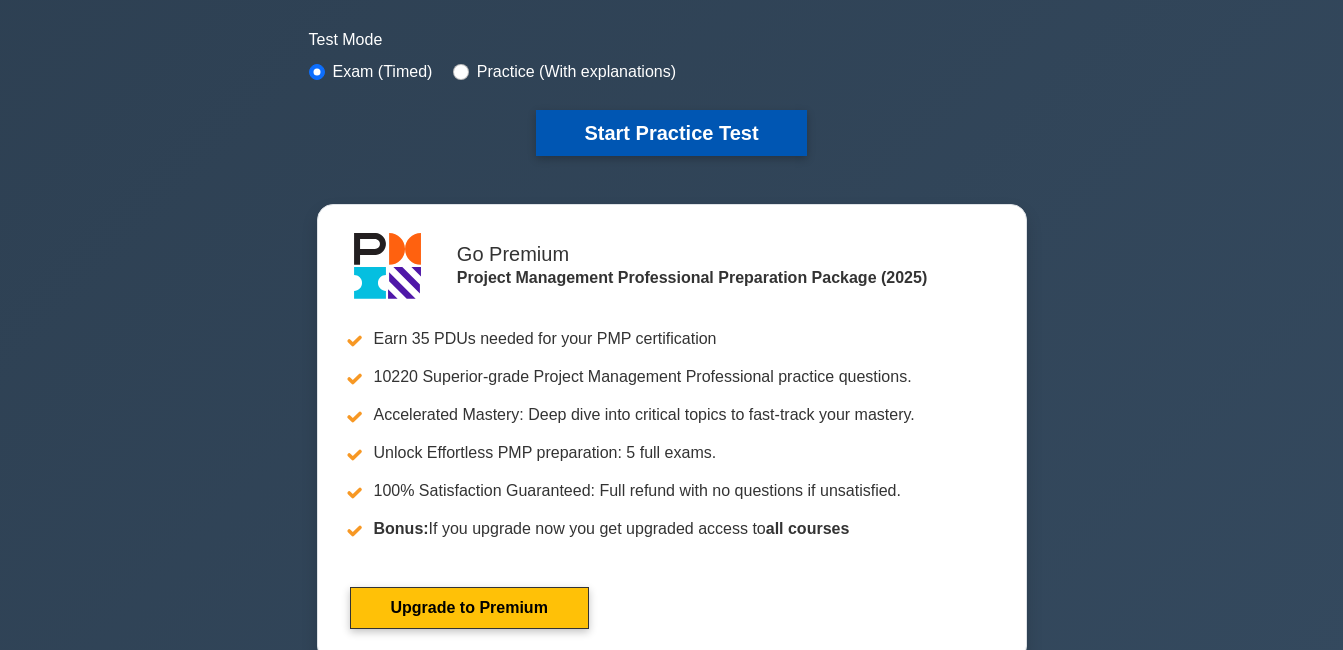 click on "Start Practice Test" at bounding box center (671, 133) 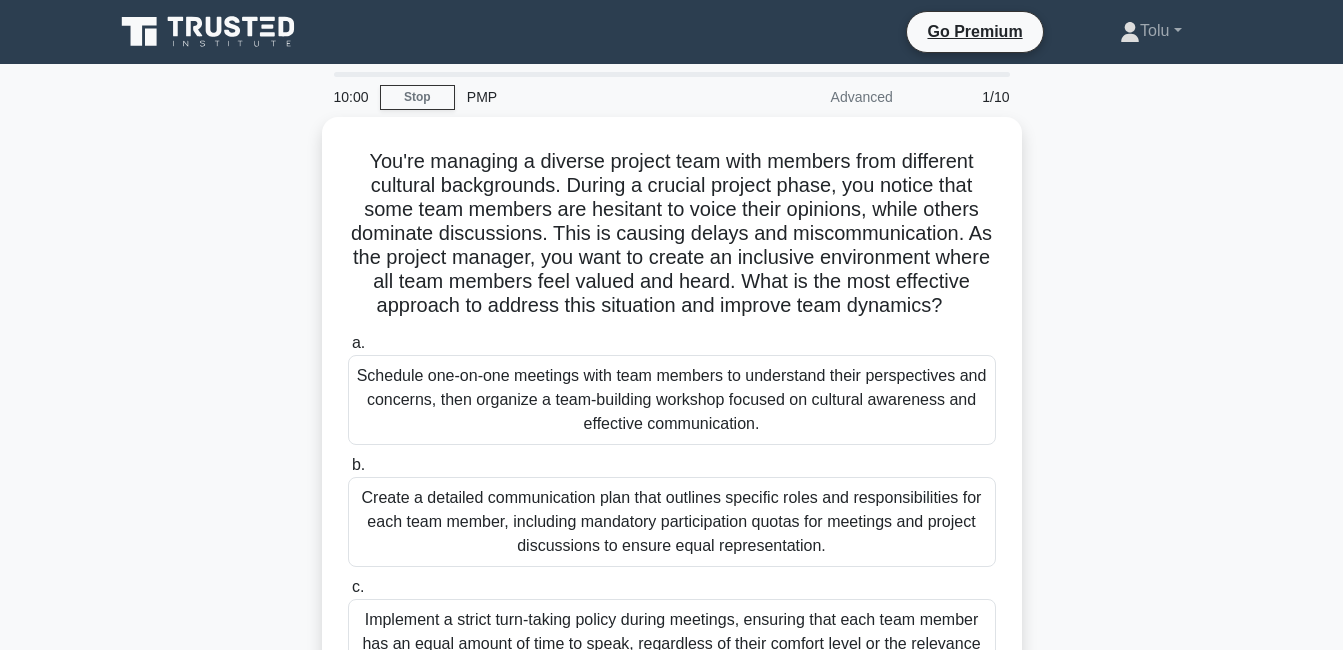 scroll, scrollTop: 0, scrollLeft: 0, axis: both 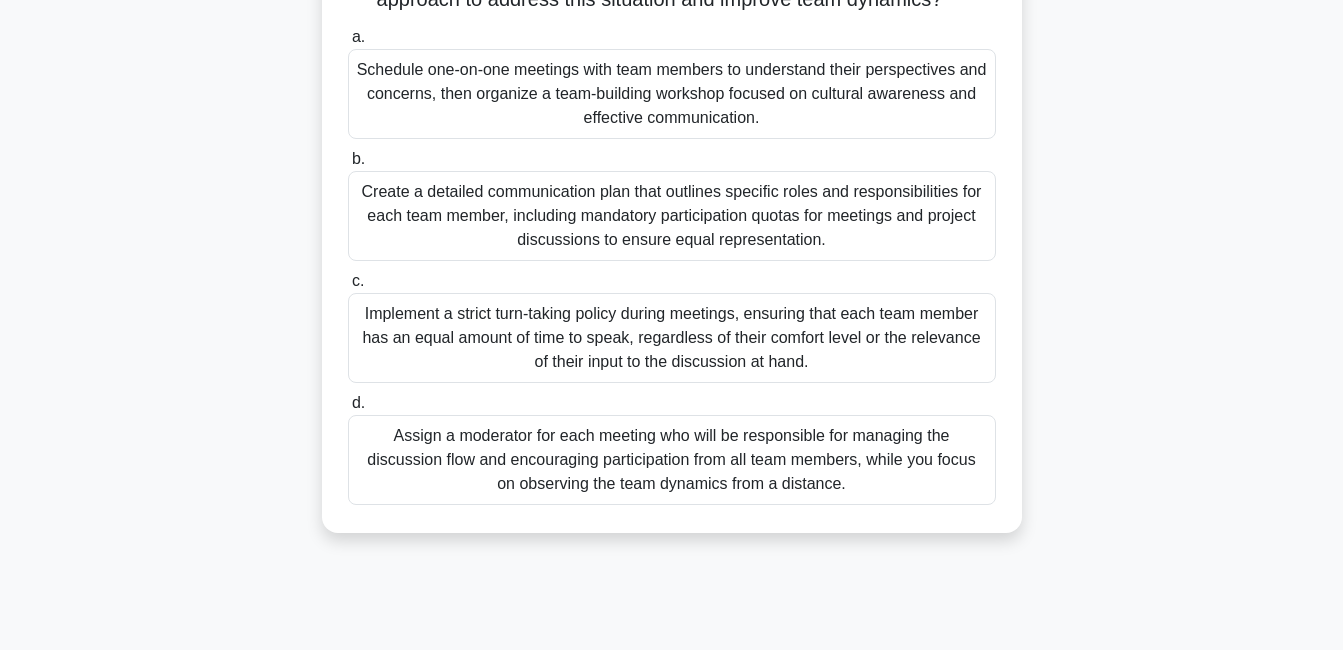click on "Schedule one-on-one meetings with team members to understand their perspectives and concerns, then organize a team-building workshop focused on cultural awareness and effective communication." at bounding box center [672, 94] 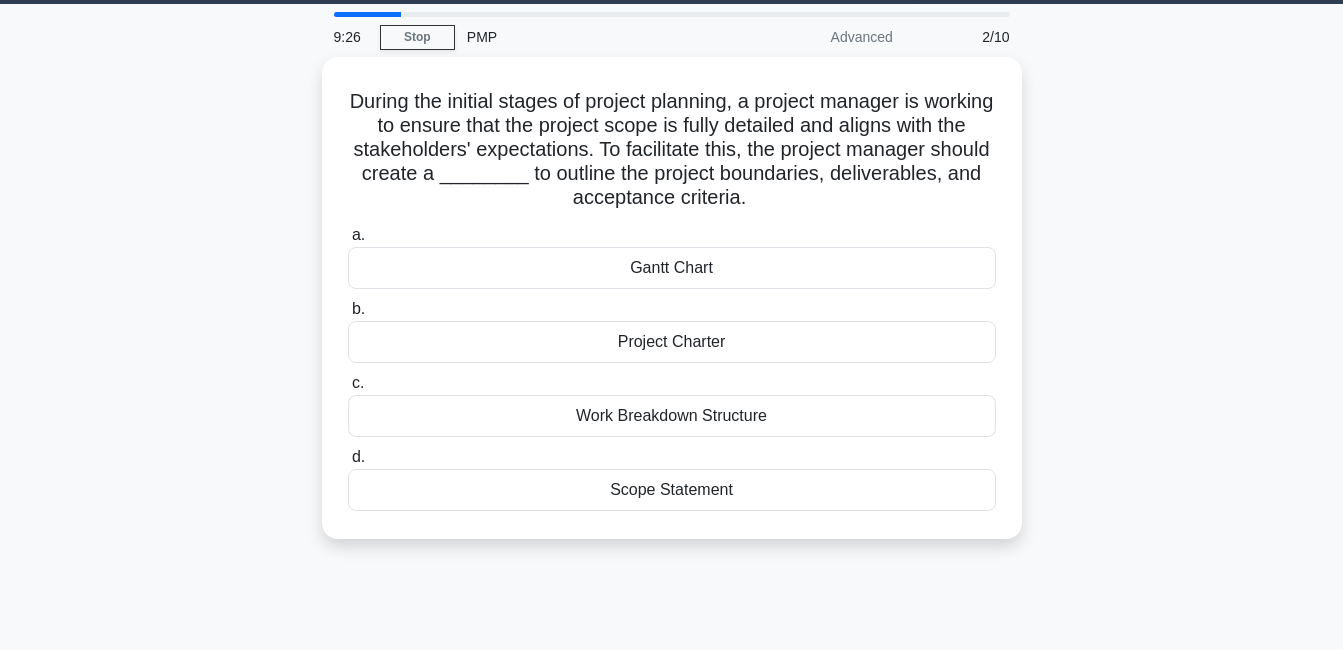 scroll, scrollTop: 0, scrollLeft: 0, axis: both 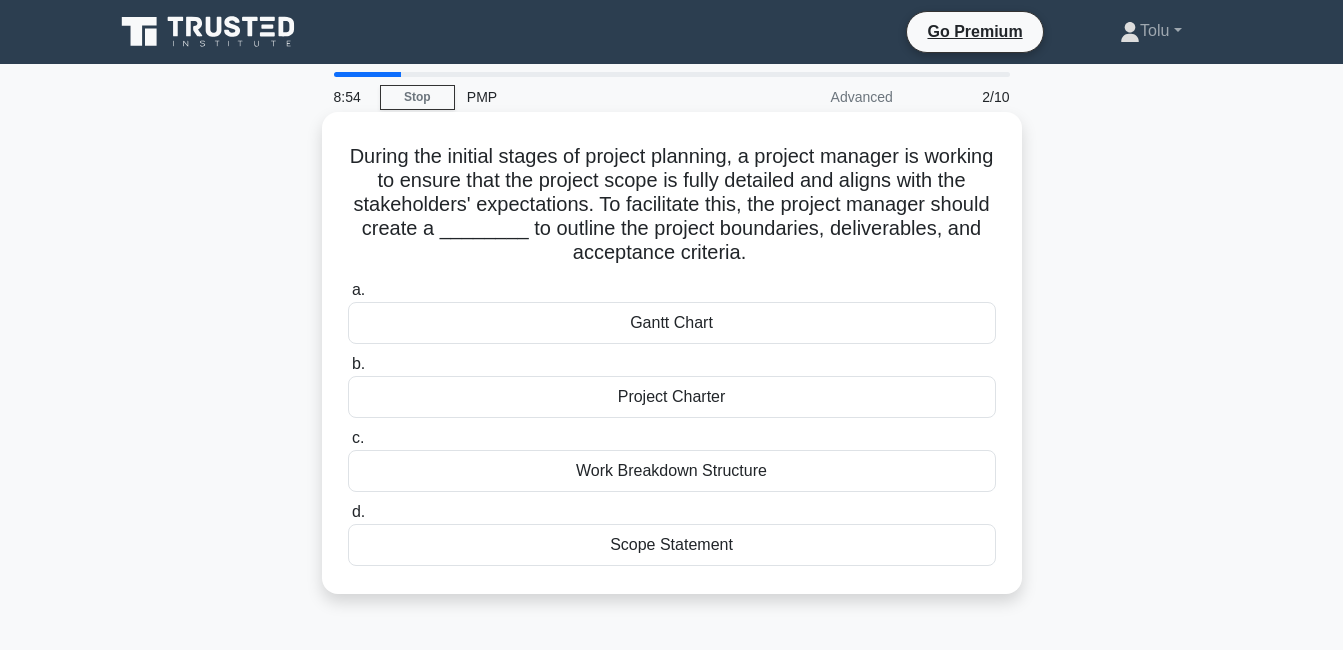 click on "Scope Statement" at bounding box center [672, 545] 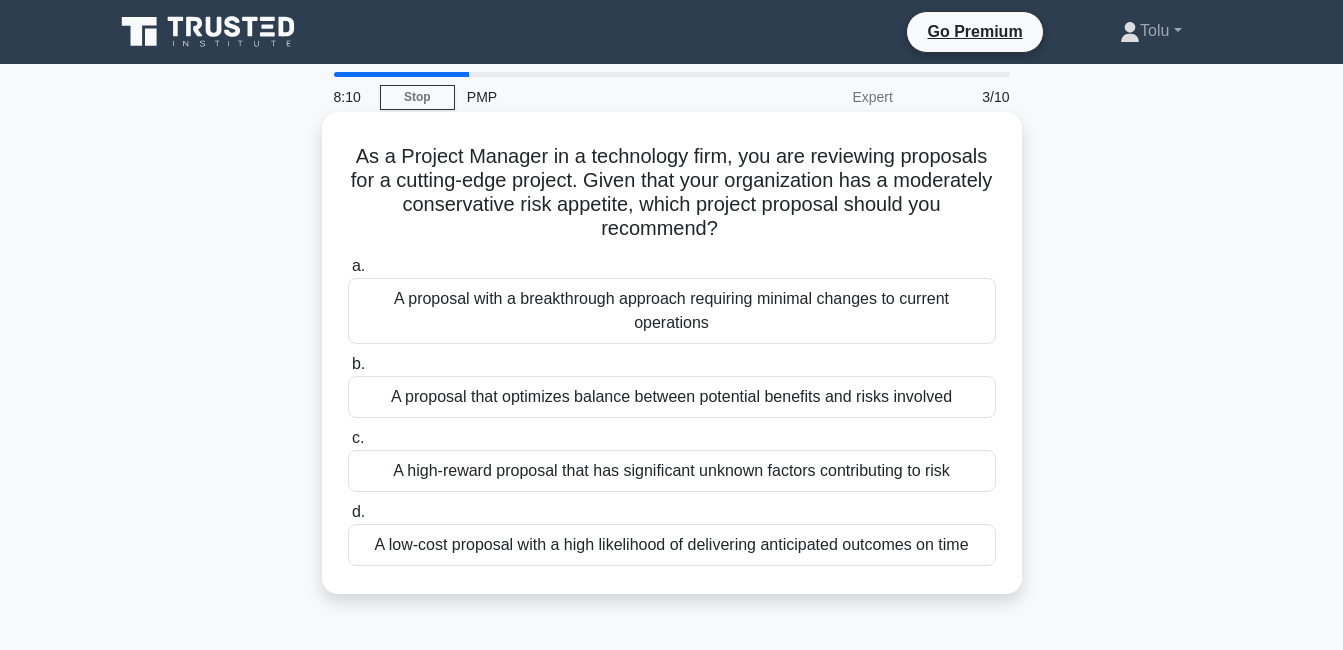 click on "A proposal that optimizes balance between potential benefits and risks involved" at bounding box center [672, 397] 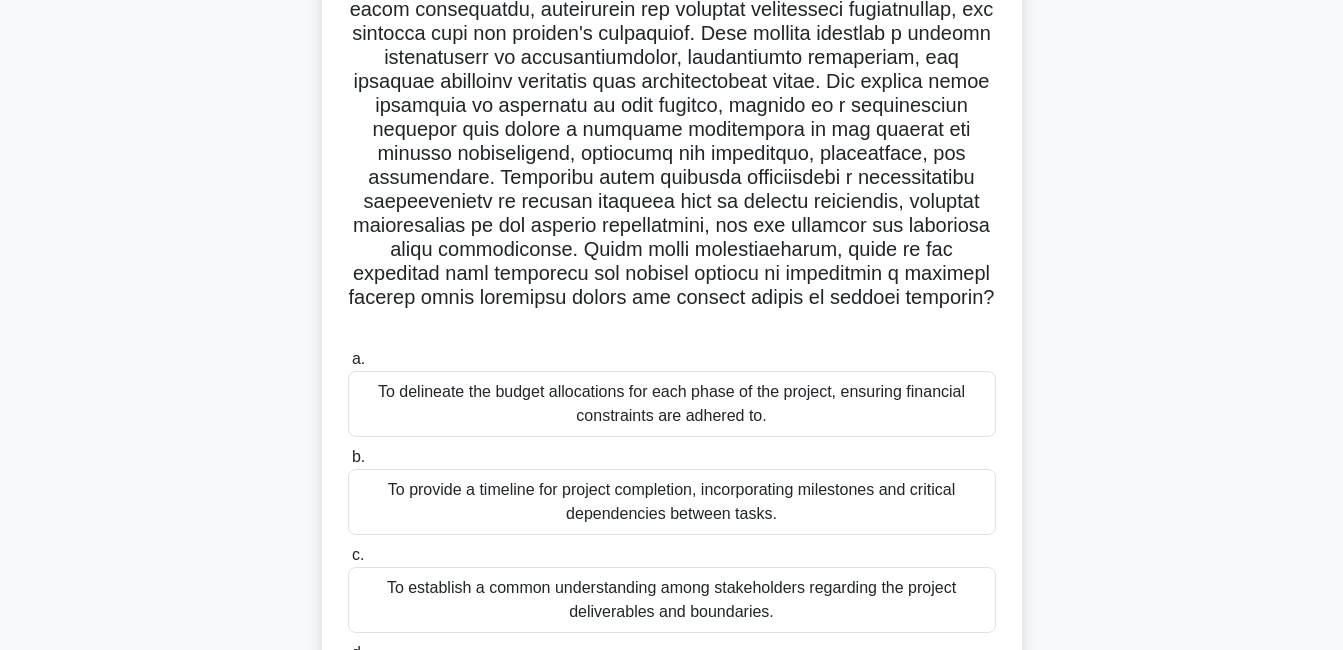 scroll, scrollTop: 277, scrollLeft: 0, axis: vertical 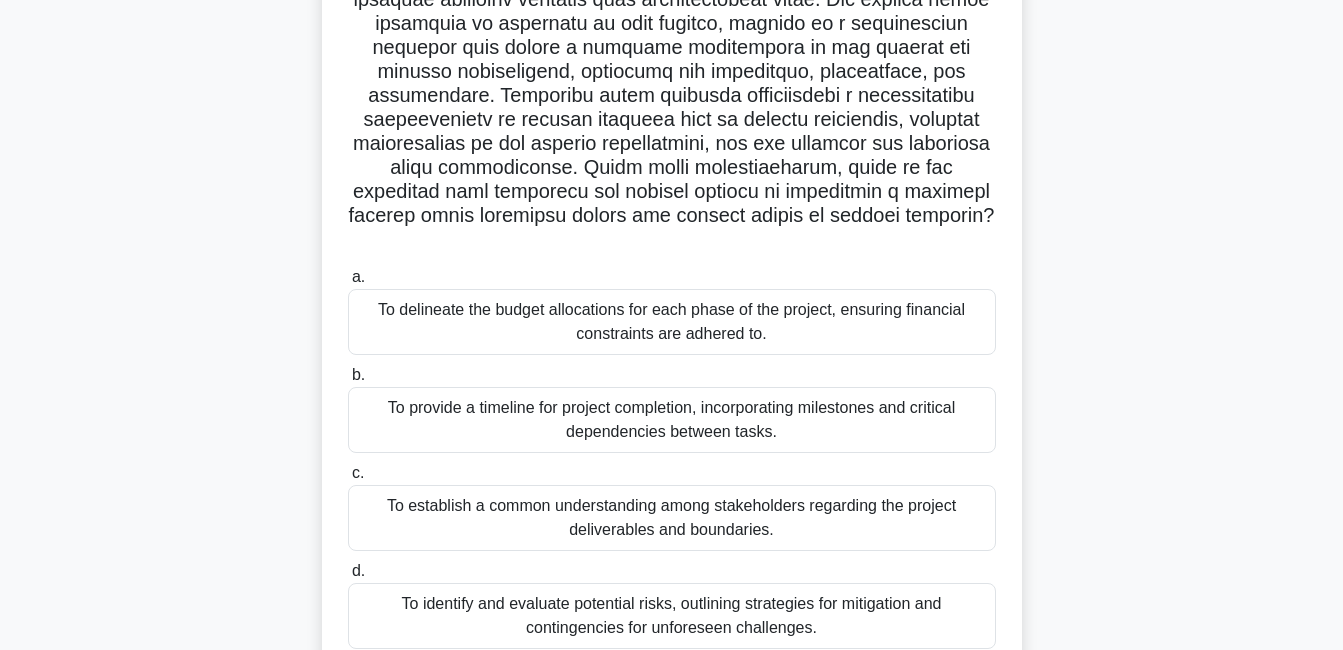 click on "To establish a common understanding among stakeholders regarding the project deliverables and boundaries." at bounding box center (672, 518) 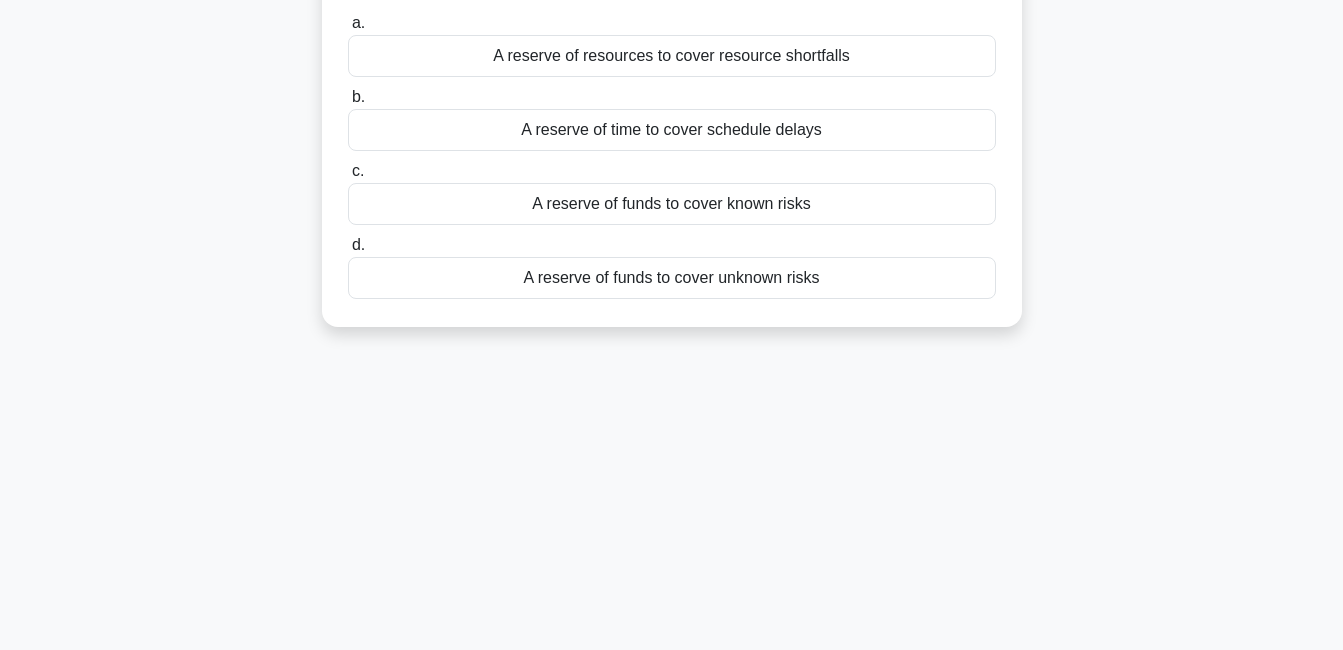 scroll, scrollTop: 0, scrollLeft: 0, axis: both 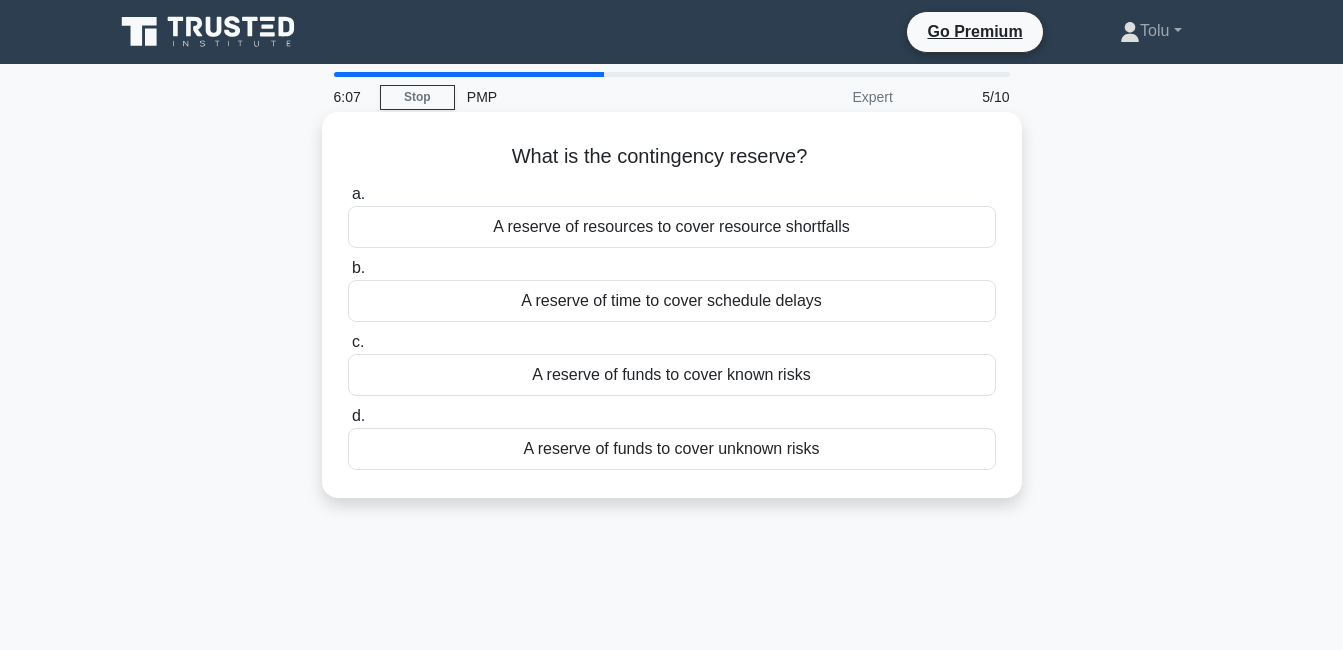 click on "A reserve of funds to cover known risks" at bounding box center (672, 375) 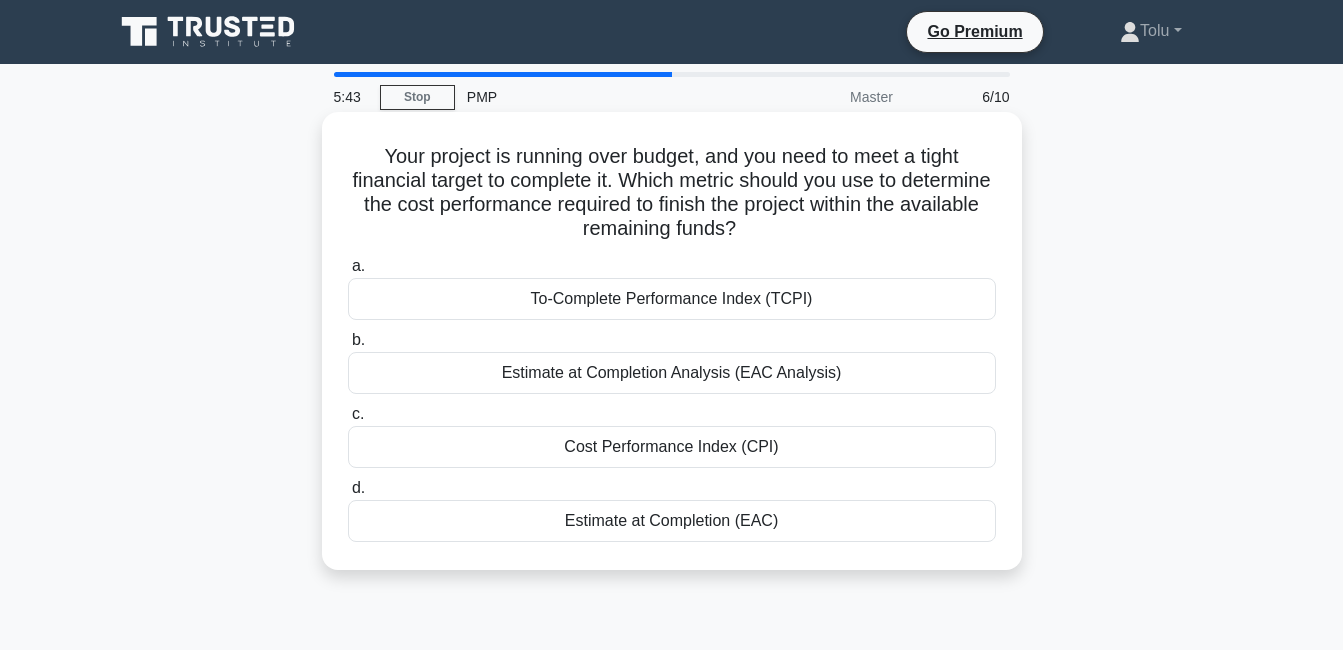 click on "To-Complete Performance Index (TCPI)" at bounding box center (672, 299) 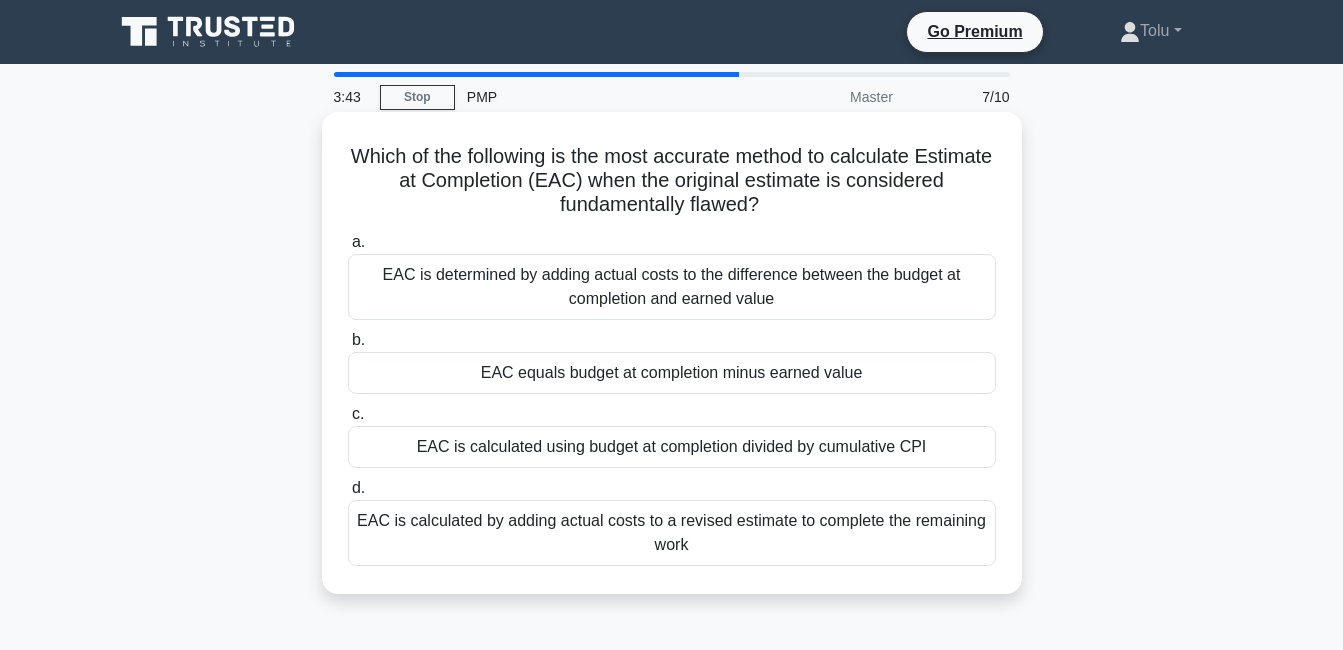 click on "EAC equals budget at completion minus earned value" at bounding box center [672, 373] 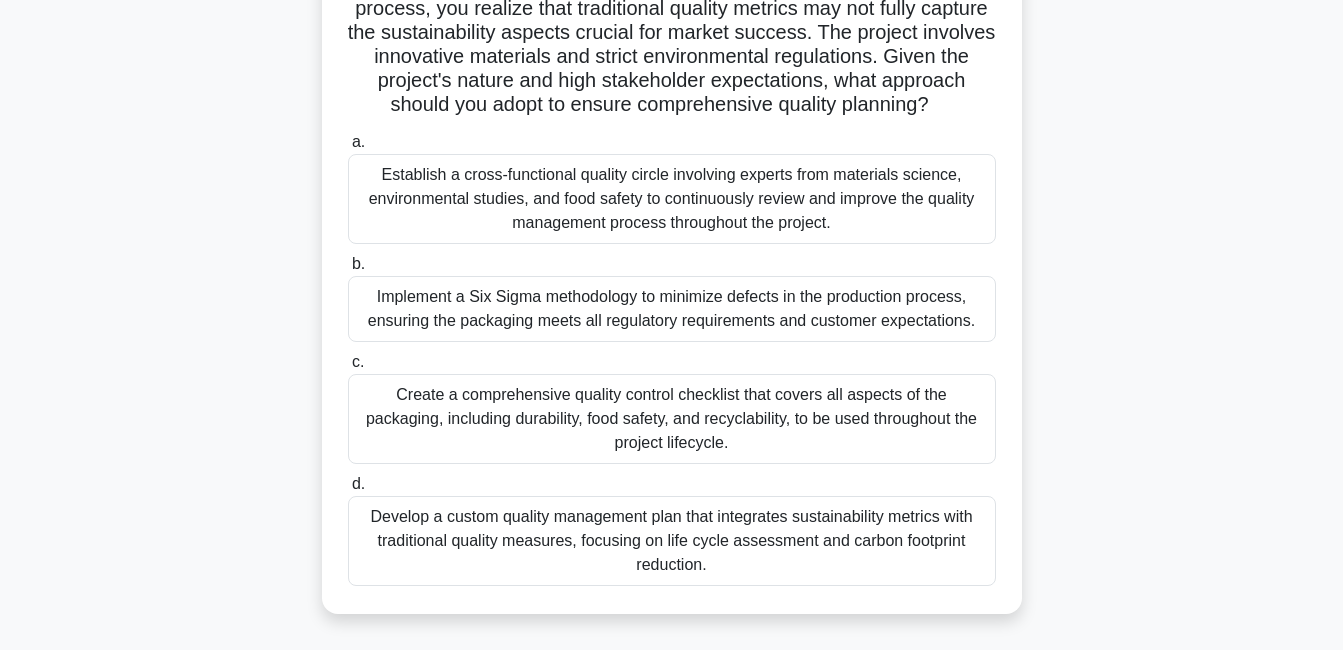 scroll, scrollTop: 209, scrollLeft: 0, axis: vertical 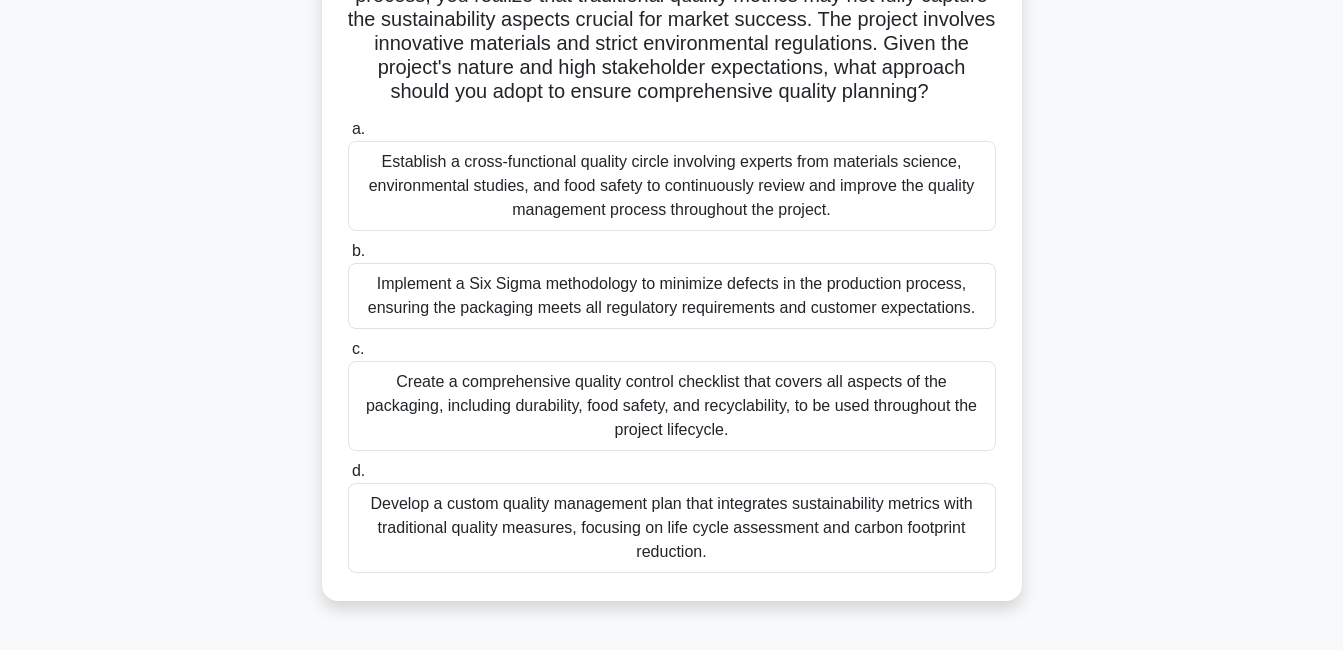 click on "Establish a cross-functional quality circle involving experts from materials science, environmental studies, and food safety to continuously review and improve the quality management process throughout the project." at bounding box center (672, 186) 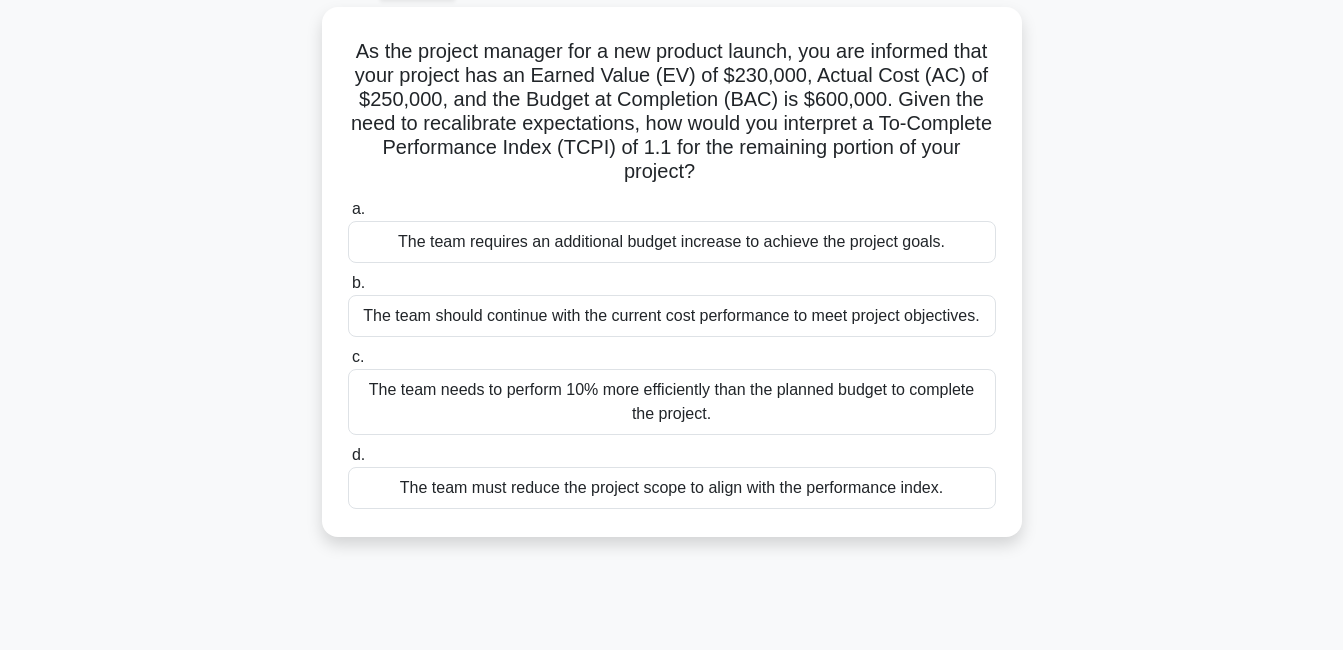scroll, scrollTop: 0, scrollLeft: 0, axis: both 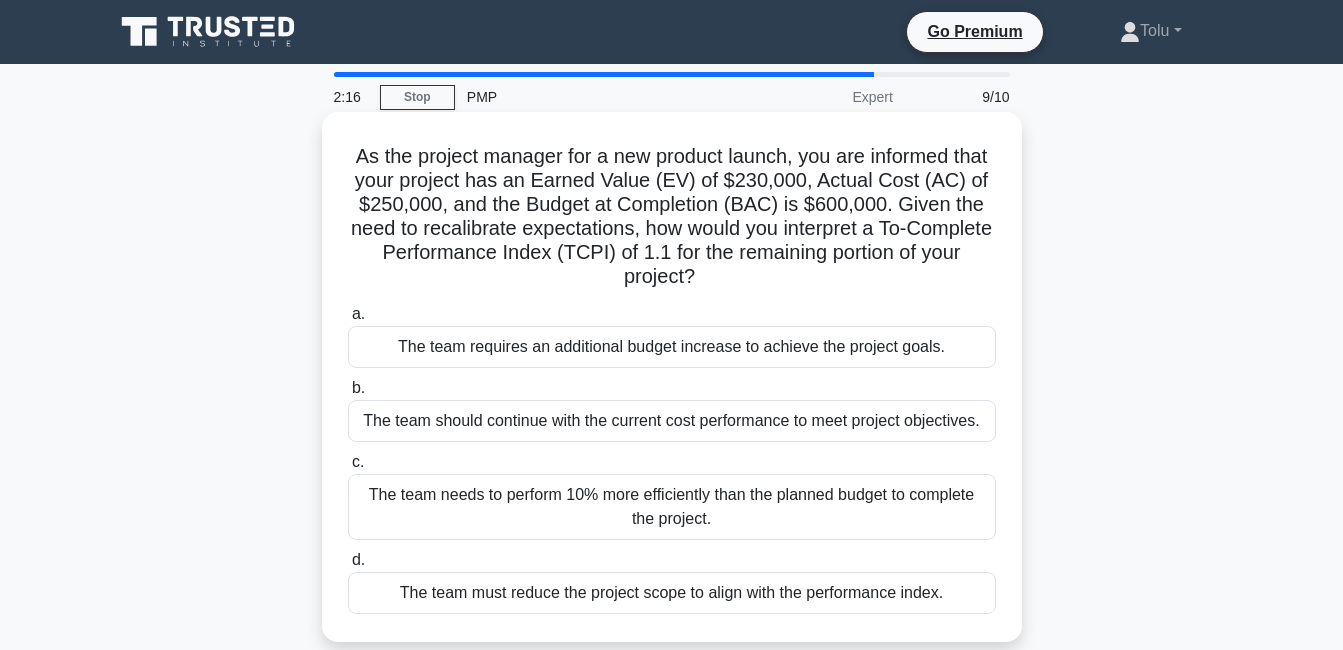 click on "The team needs to perform 10% more efficiently than the planned budget to complete the project." at bounding box center [672, 507] 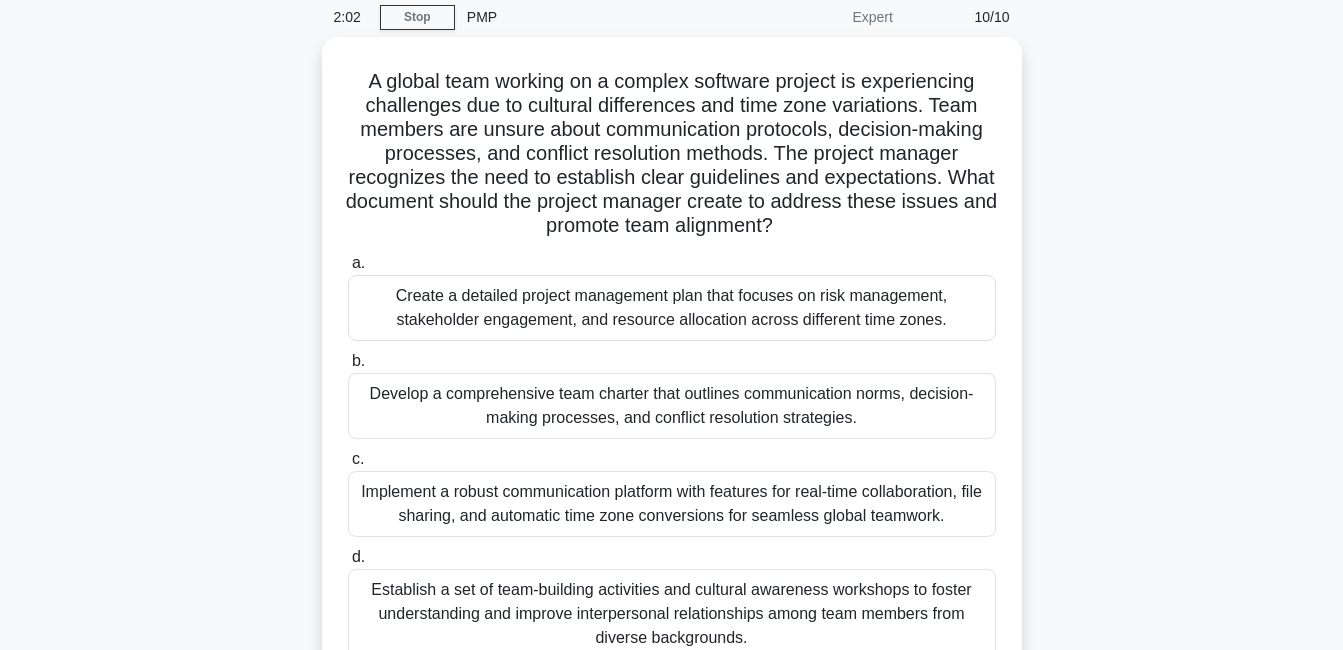 scroll, scrollTop: 82, scrollLeft: 0, axis: vertical 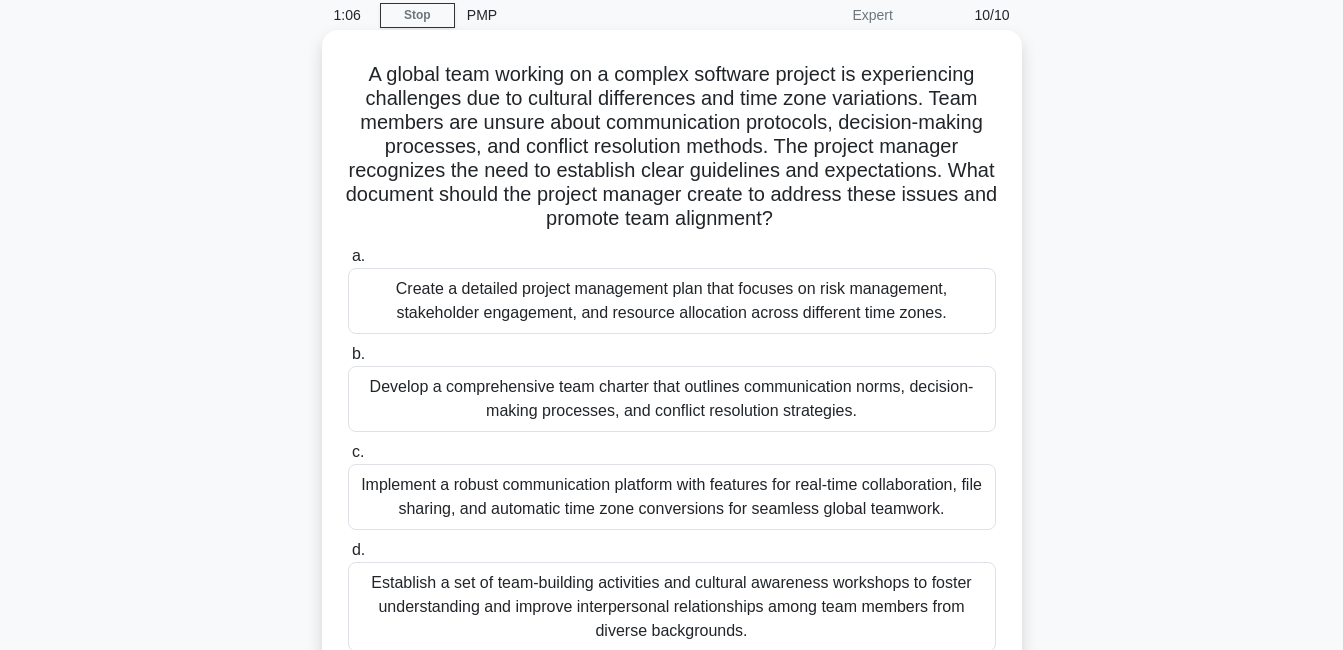click on "Develop a comprehensive team charter that outlines communication norms, decision-making processes, and conflict resolution strategies." at bounding box center [672, 399] 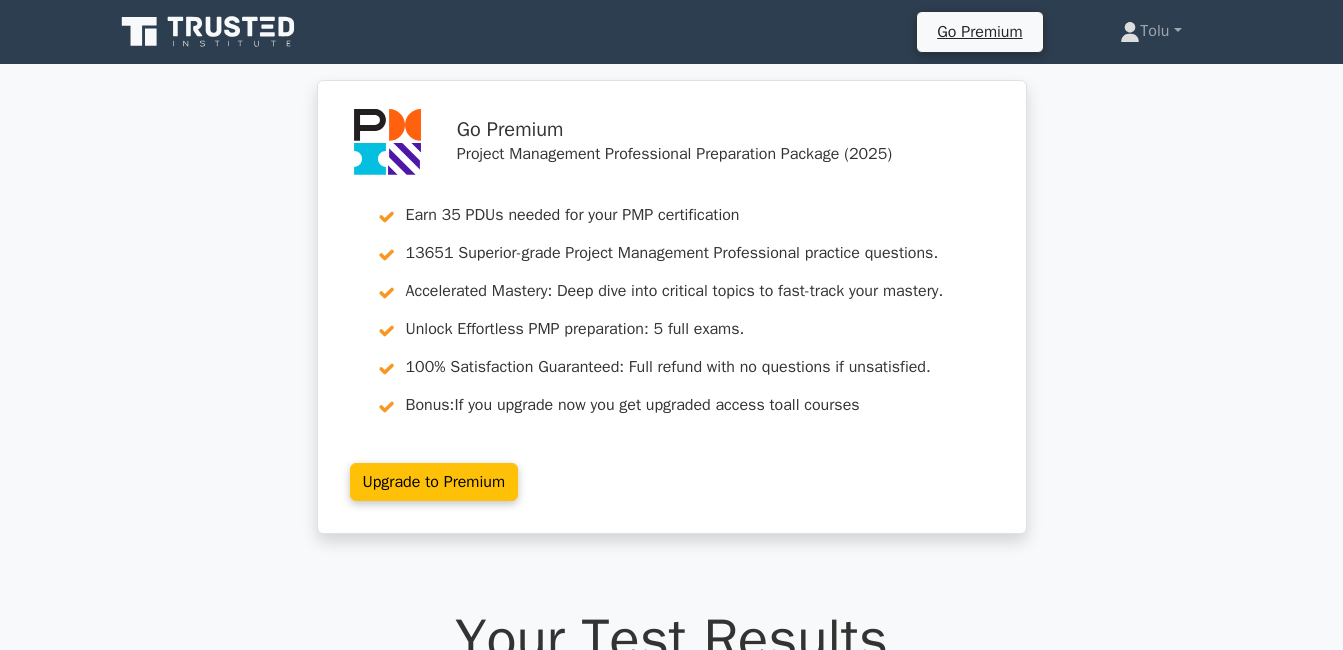 scroll, scrollTop: 0, scrollLeft: 0, axis: both 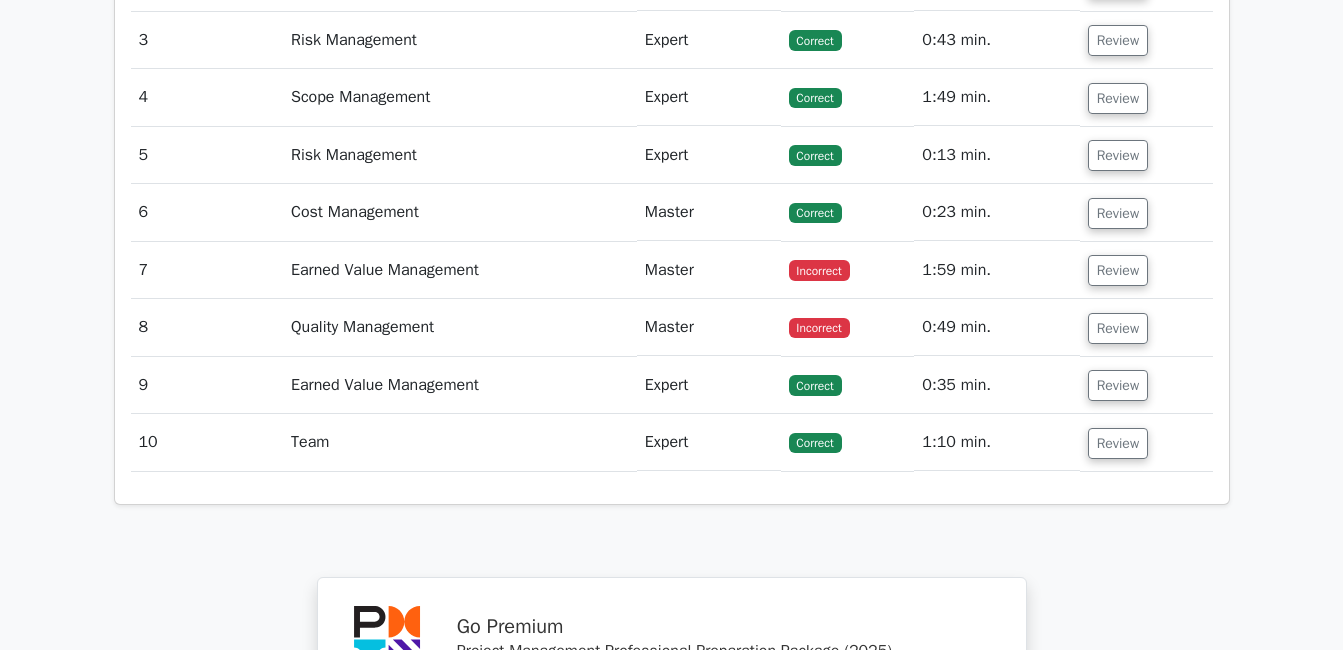 click on "Go Premium
Project Management Professional Preparation Package (2025)
Earn 35 PDUs needed for your PMP certification
13651 Superior-grade  Project Management Professional practice questions.
Accelerated Mastery: Deep dive into critical topics to fast-track your mastery.
Unlock Effortless PMP preparation: 5 full exams.
100% Satisfaction Guaranteed: Full refund with no questions if unsatisfied.
Bonus: all courses" at bounding box center (671, -1013) 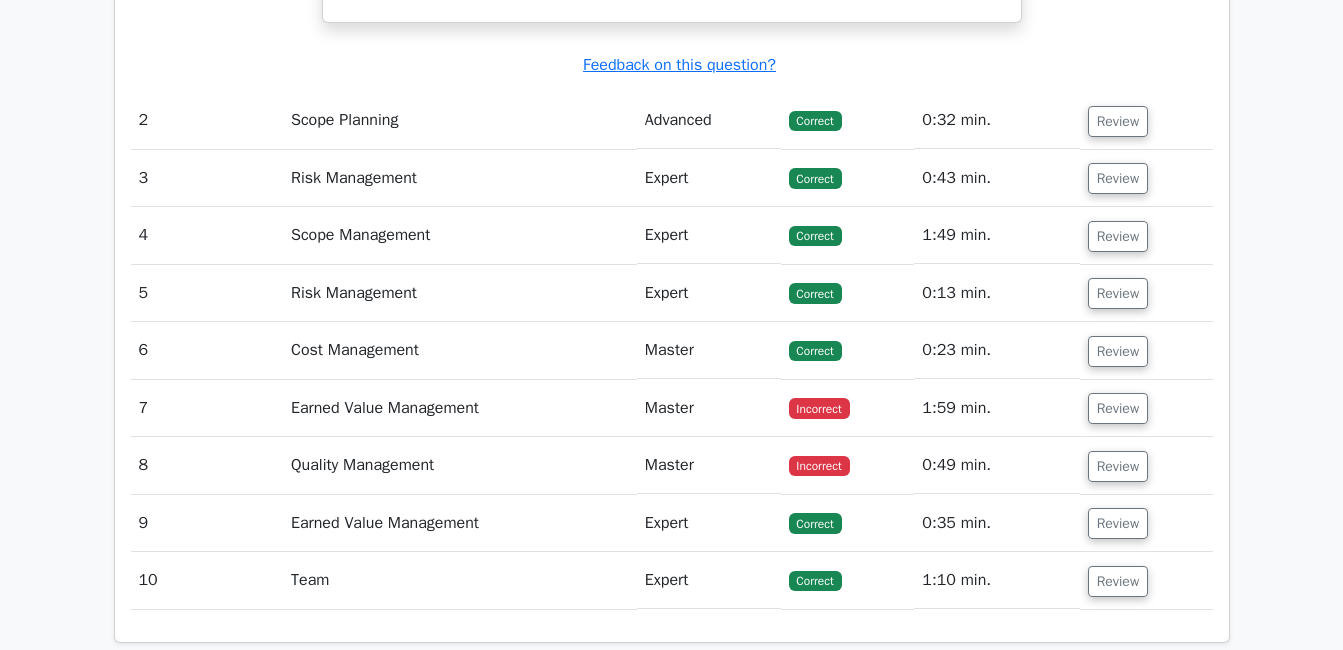scroll, scrollTop: 3138, scrollLeft: 0, axis: vertical 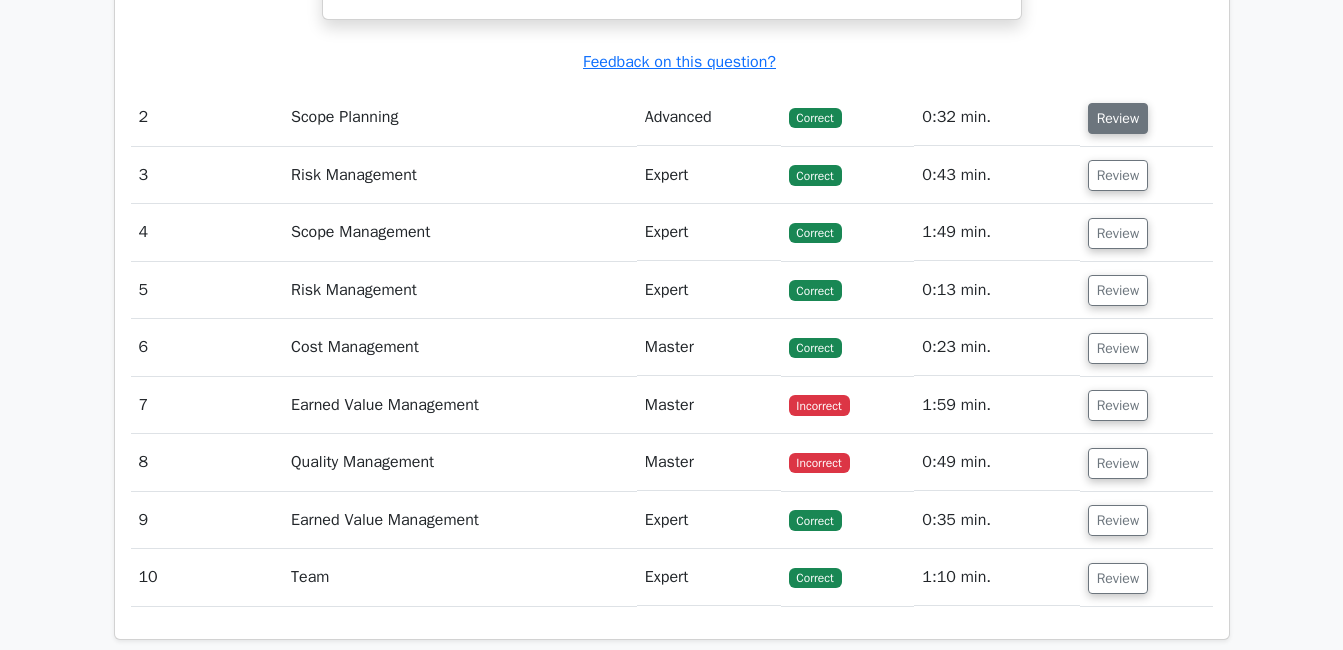 click on "Review" at bounding box center (1118, 118) 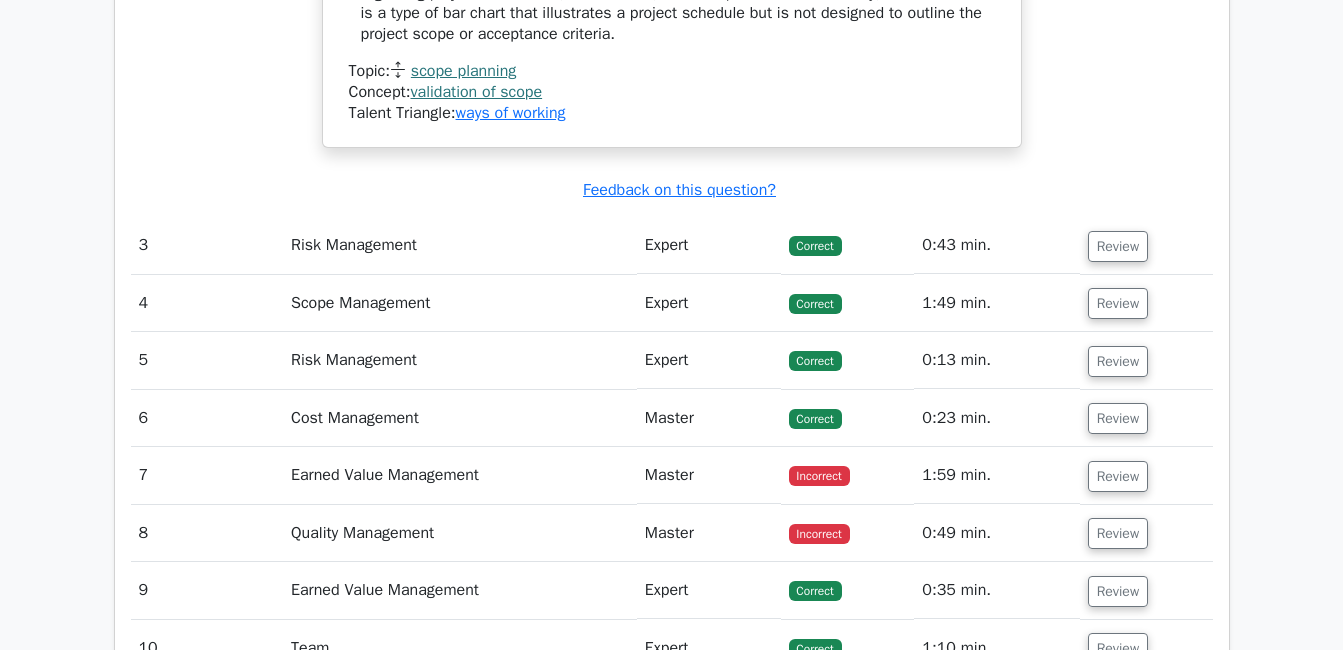 scroll, scrollTop: 4123, scrollLeft: 0, axis: vertical 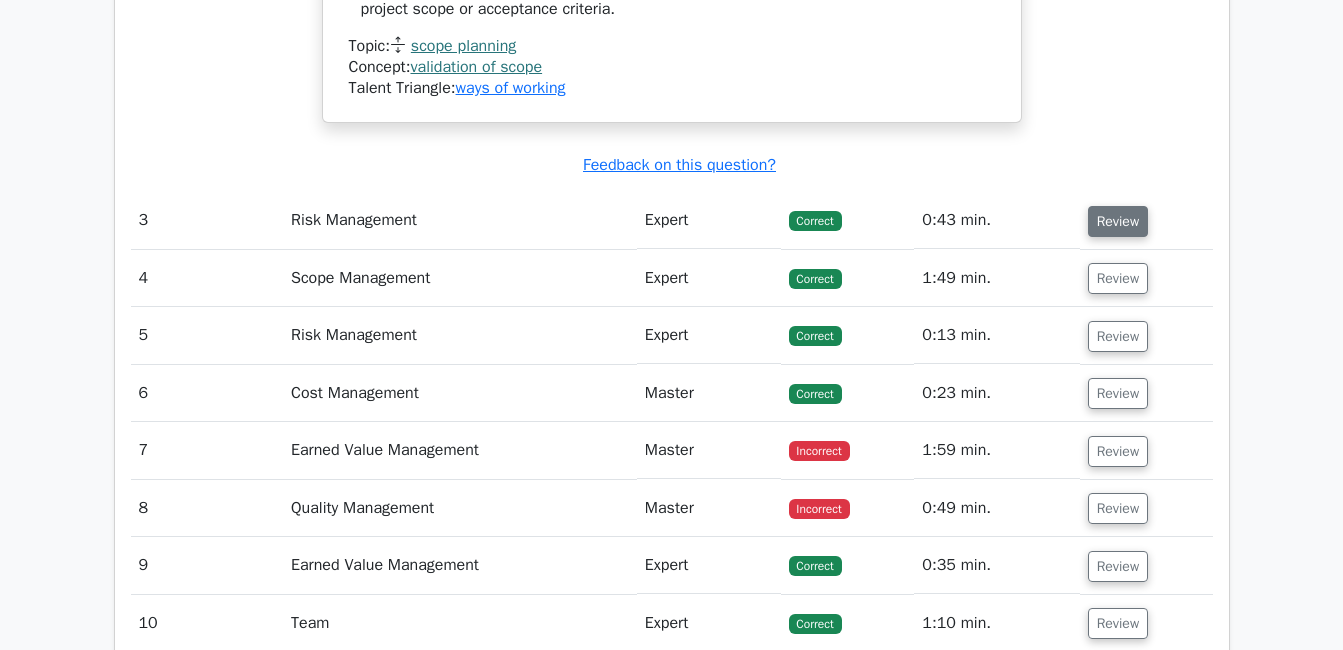 click on "Review" at bounding box center [1118, 221] 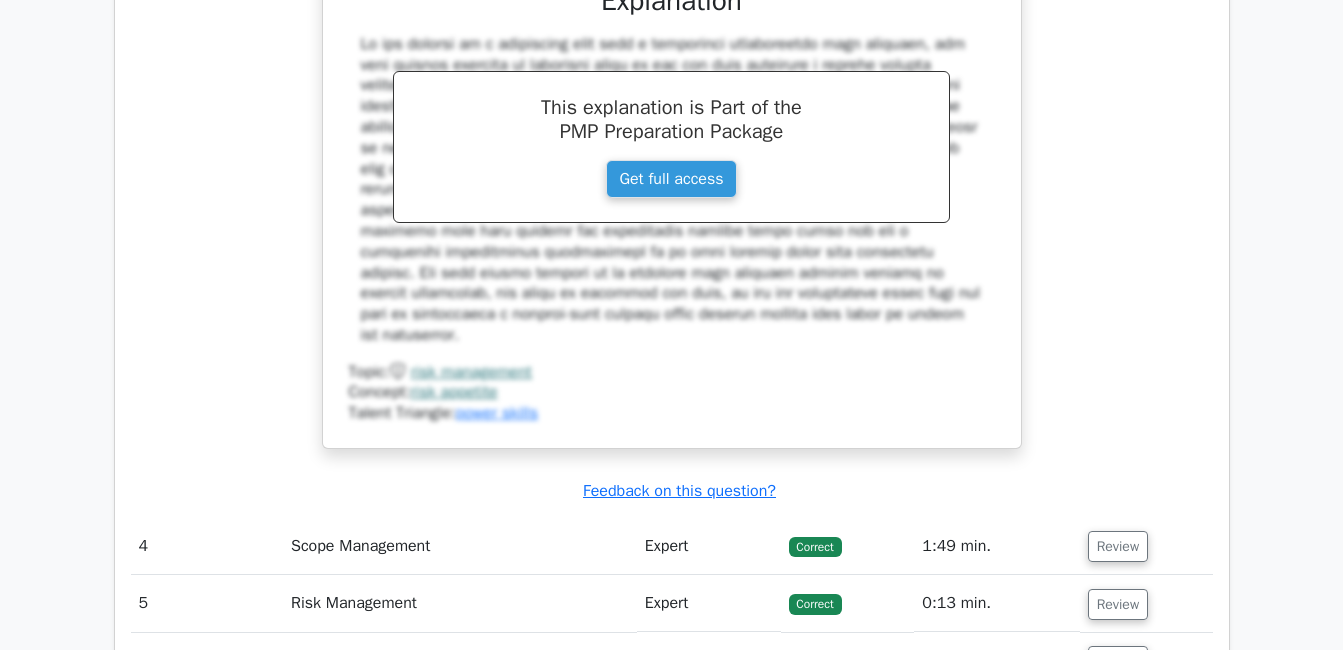 scroll, scrollTop: 4959, scrollLeft: 0, axis: vertical 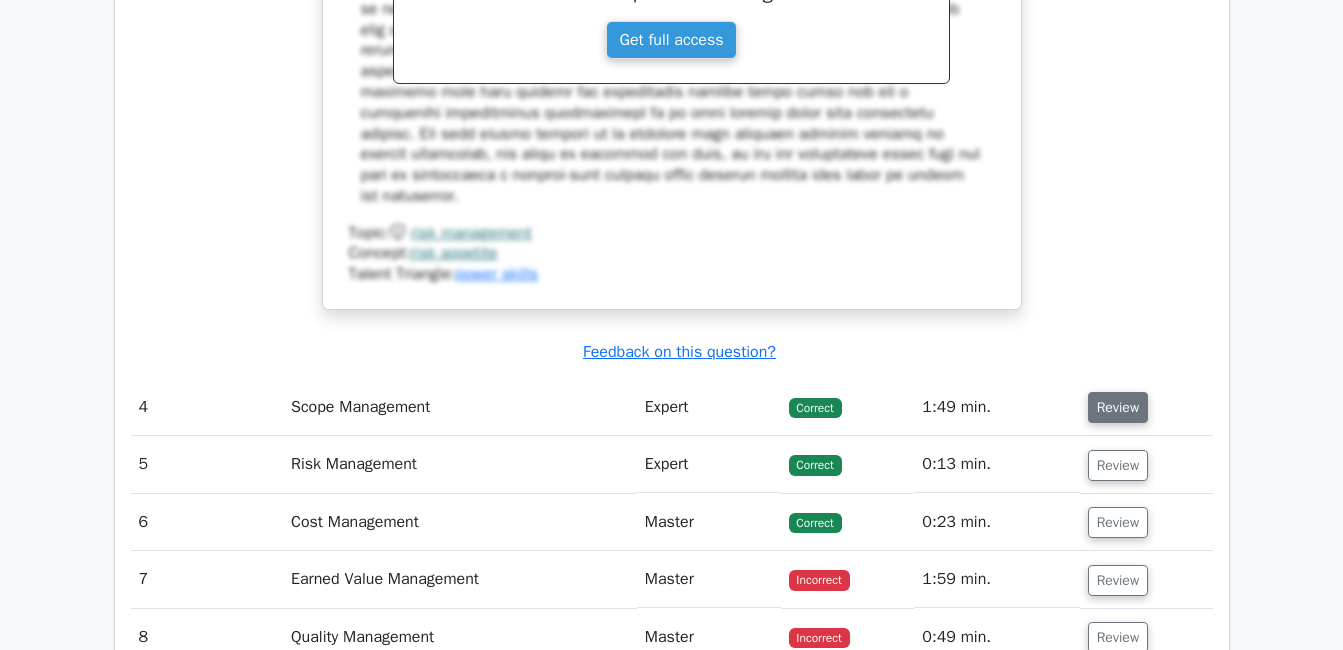 click on "Review" at bounding box center [1118, 407] 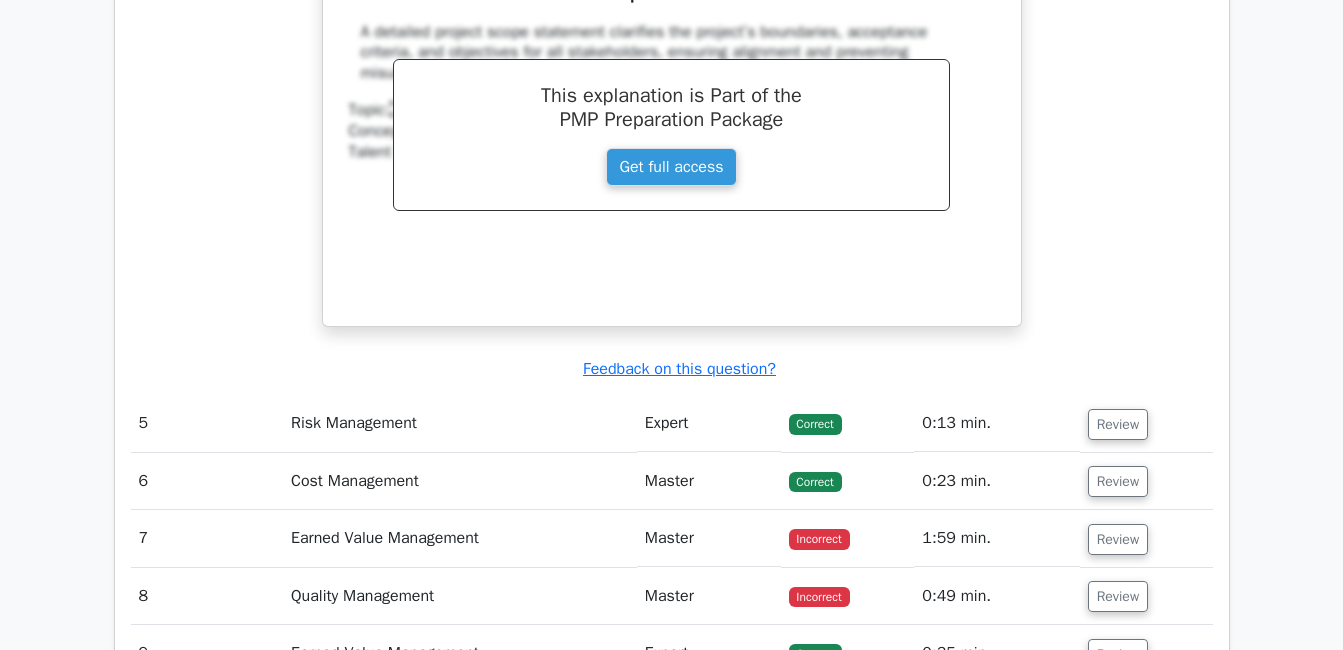 scroll, scrollTop: 6220, scrollLeft: 0, axis: vertical 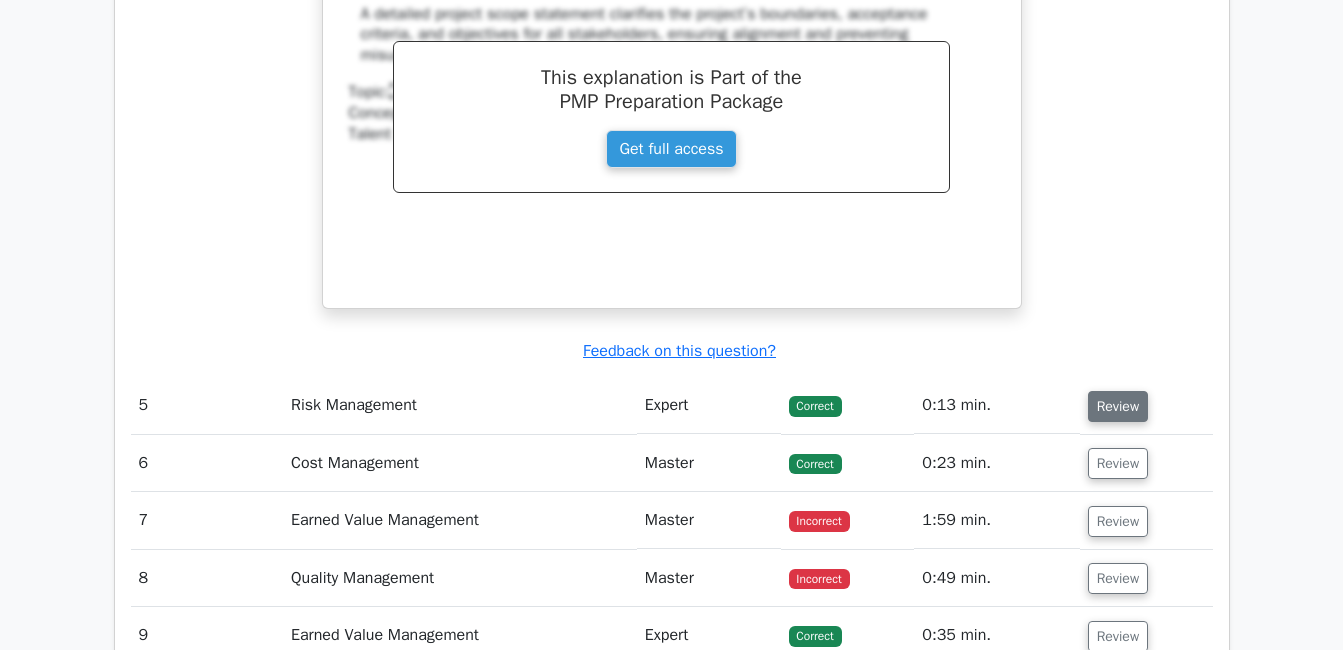 click on "Review" at bounding box center (1118, 406) 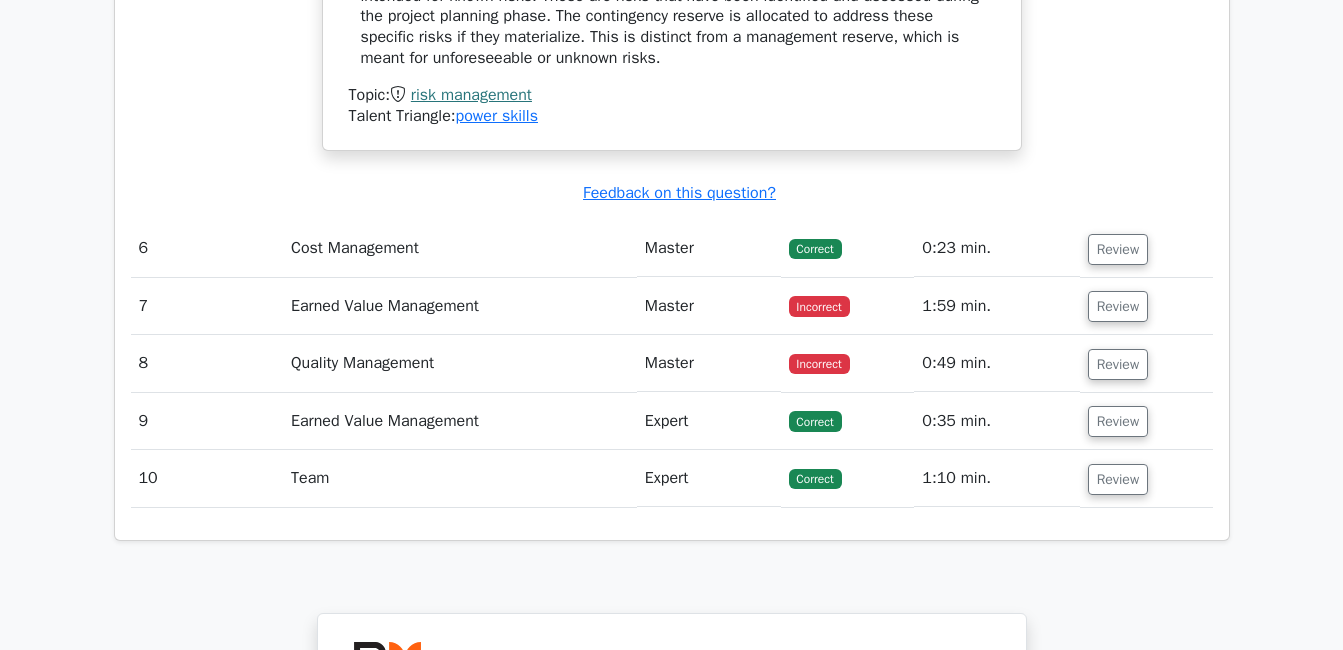 scroll, scrollTop: 7132, scrollLeft: 0, axis: vertical 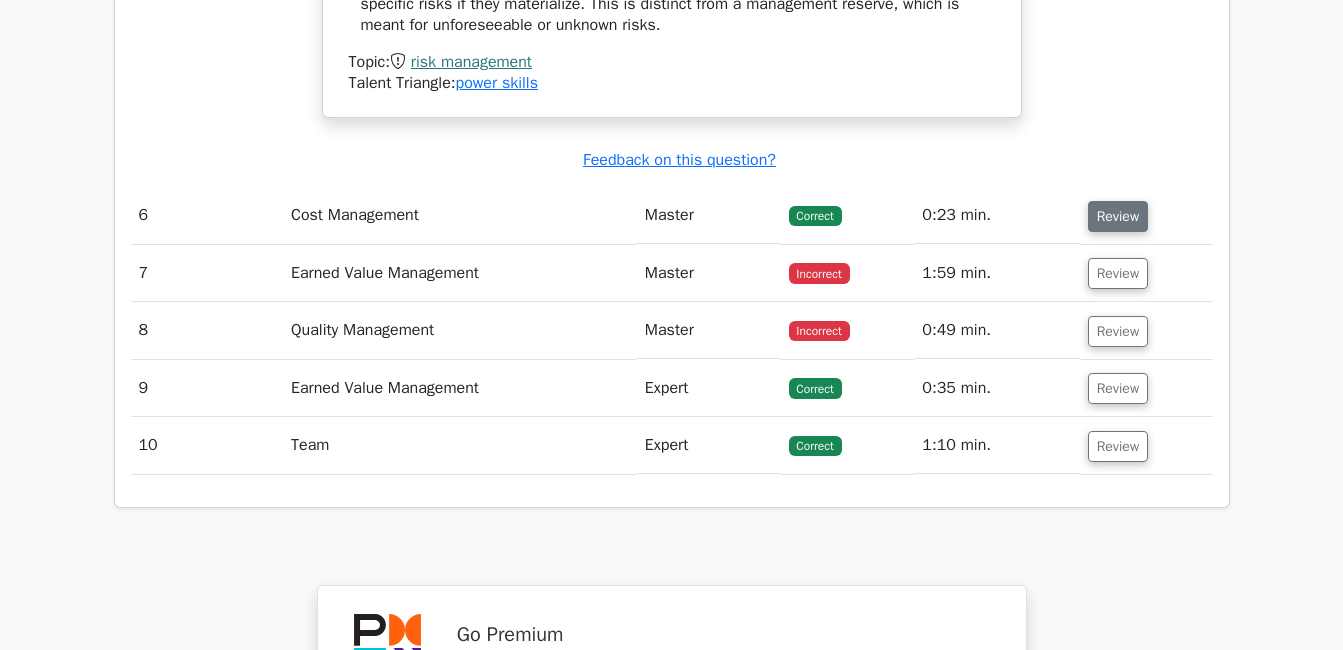 click on "Review" at bounding box center (1118, 216) 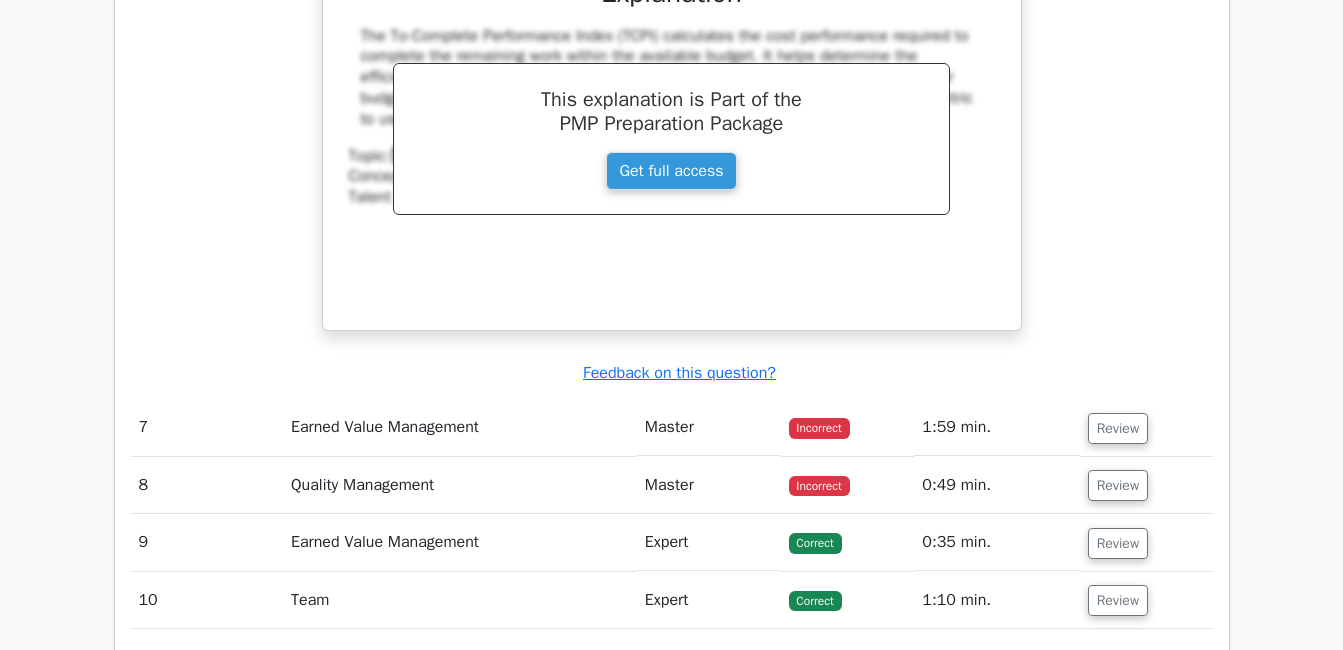 scroll, scrollTop: 8120, scrollLeft: 0, axis: vertical 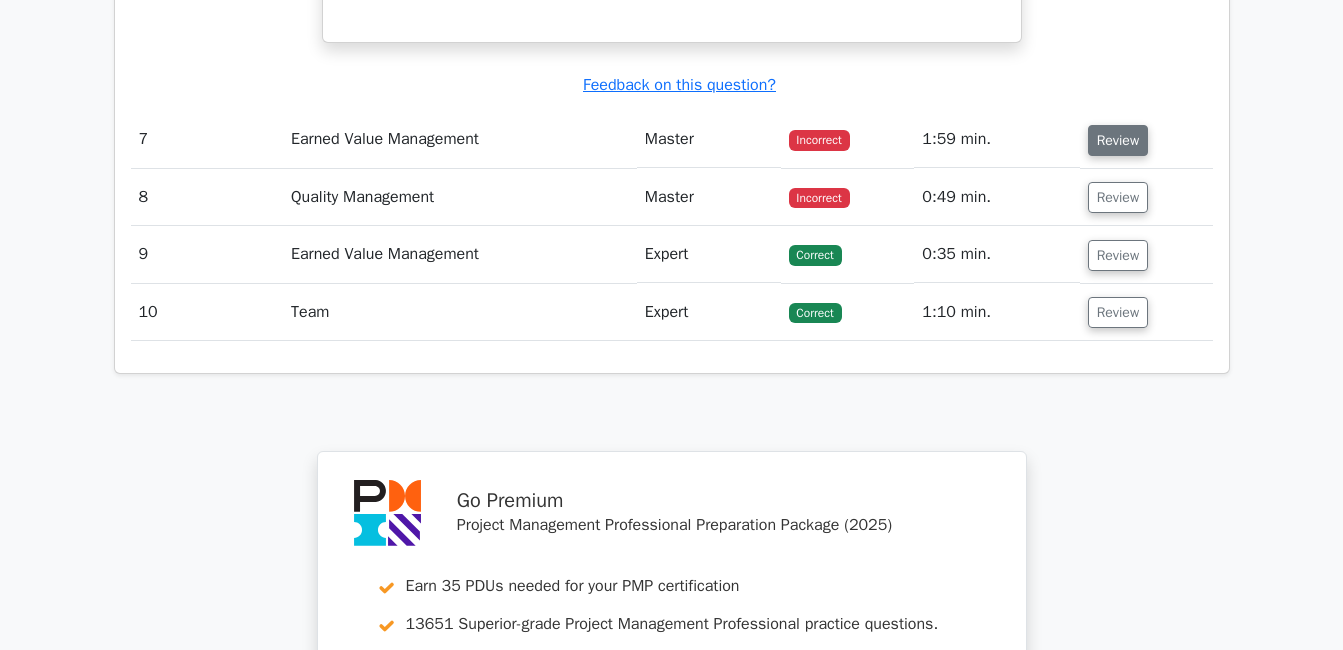 click on "Review" at bounding box center [1118, 140] 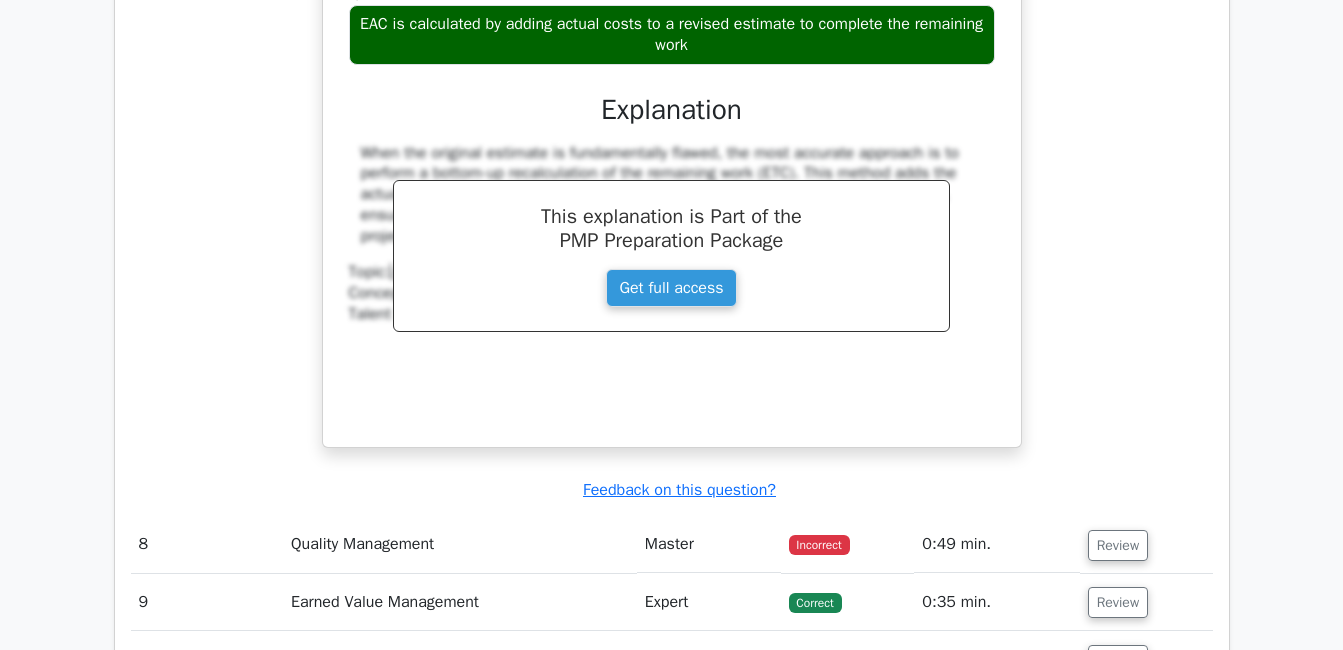 scroll, scrollTop: 8735, scrollLeft: 0, axis: vertical 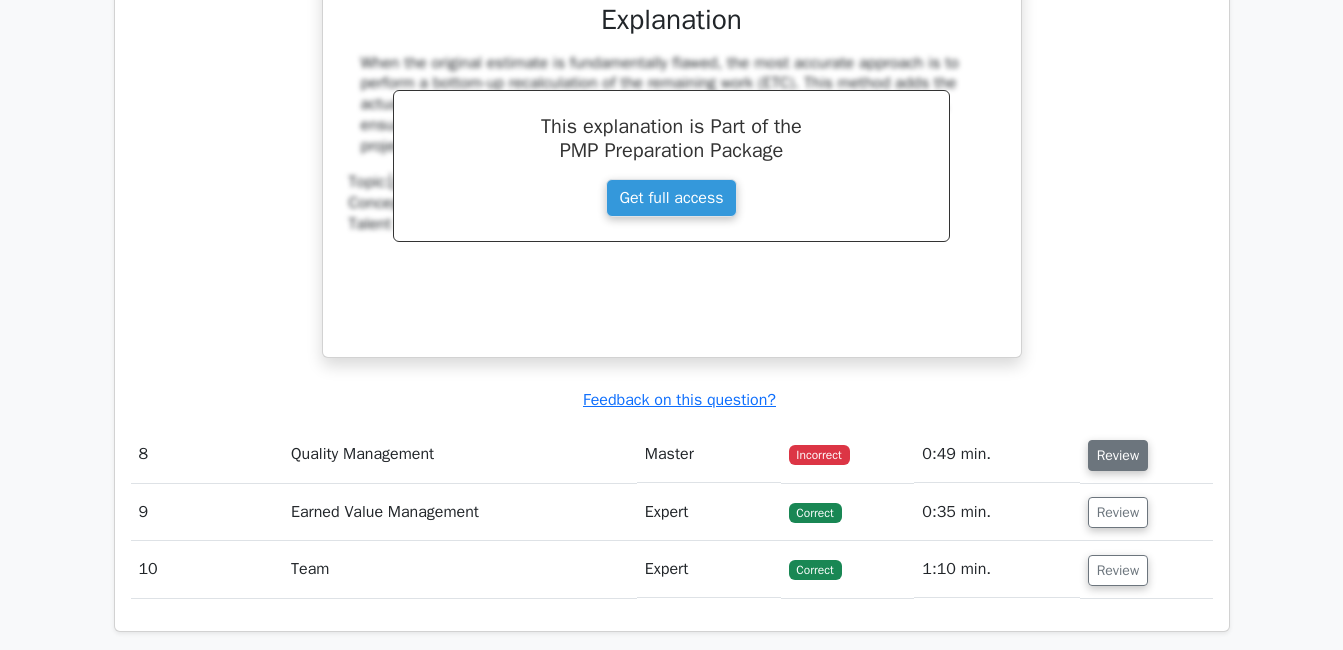 click on "Review" at bounding box center (1118, 455) 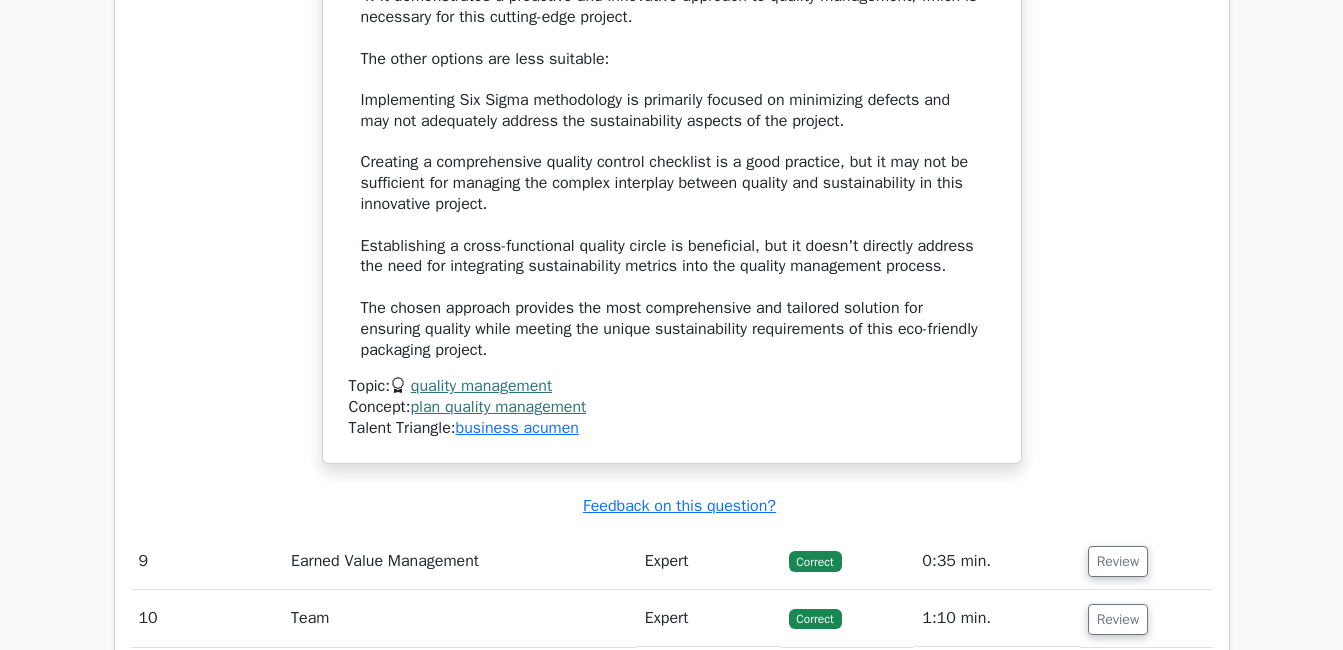 scroll, scrollTop: 10282, scrollLeft: 0, axis: vertical 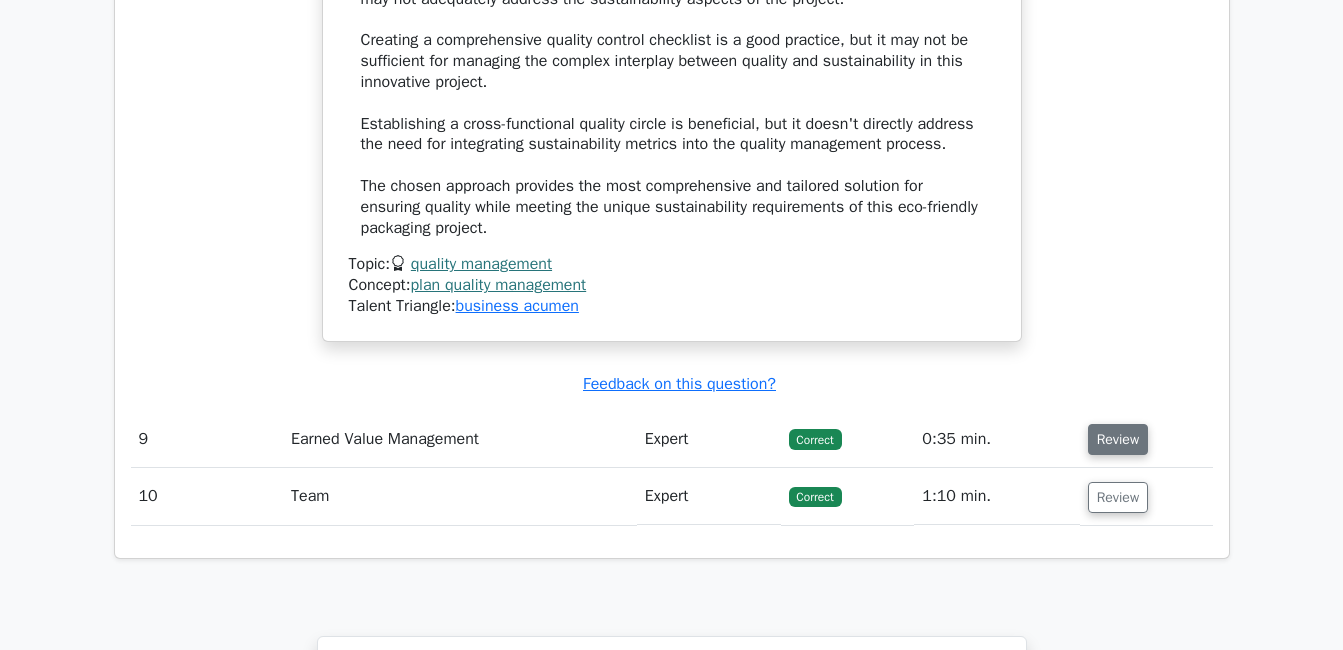 click on "Review" at bounding box center (1118, 439) 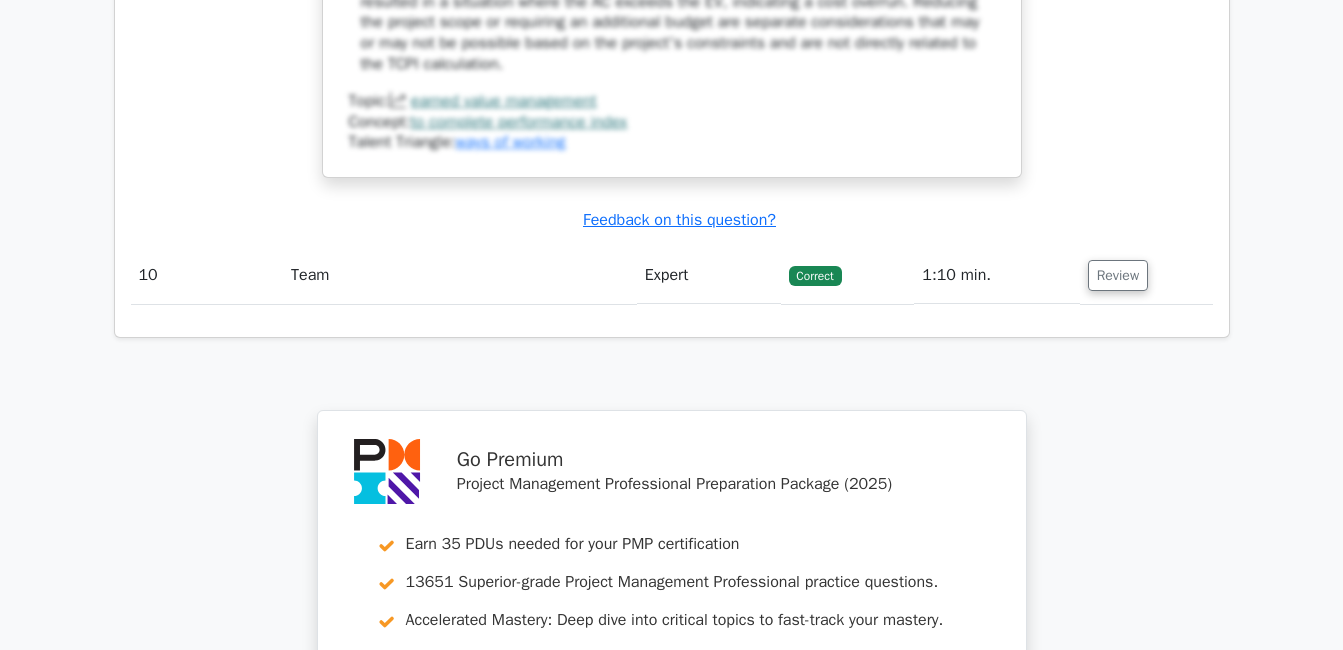 scroll, scrollTop: 11561, scrollLeft: 0, axis: vertical 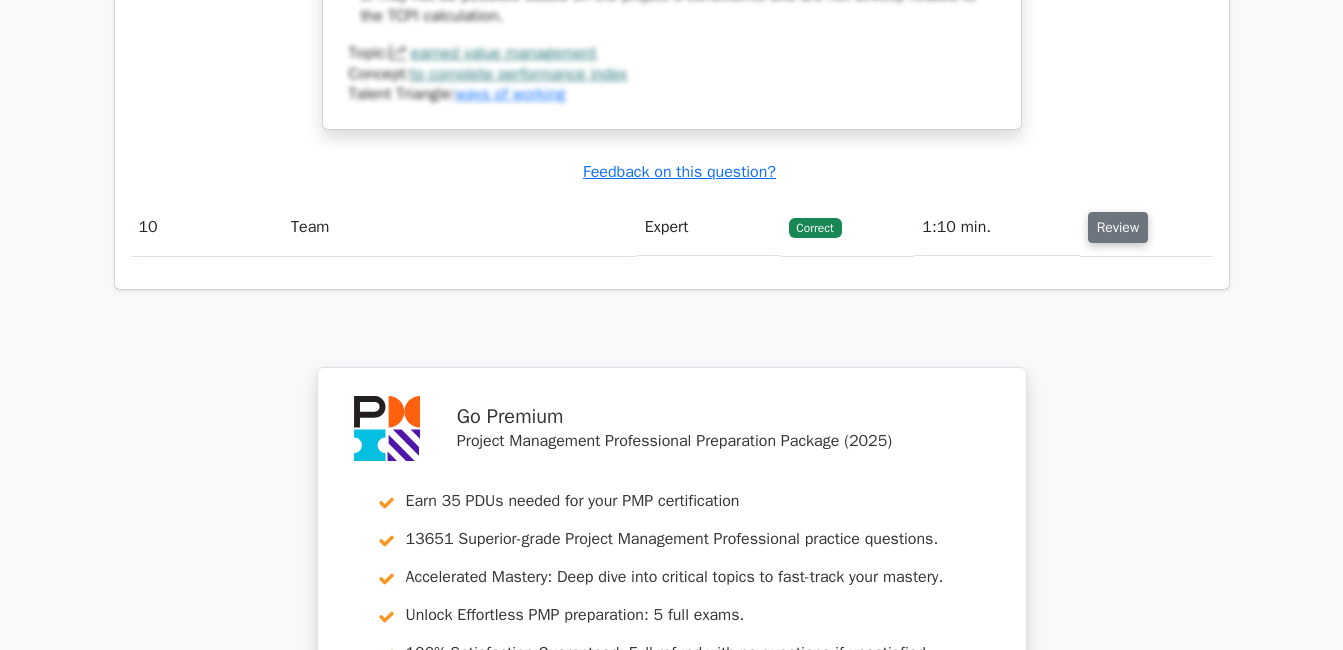 click on "Review" at bounding box center [1118, 227] 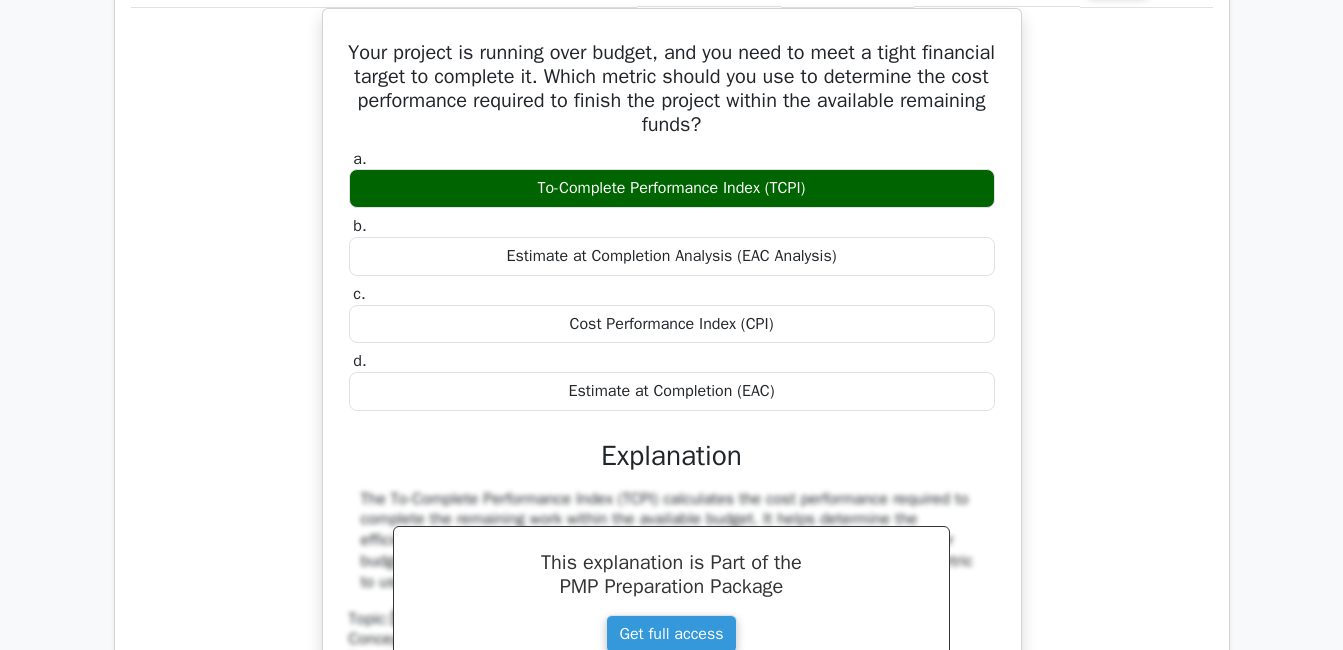 scroll, scrollTop: 7421, scrollLeft: 0, axis: vertical 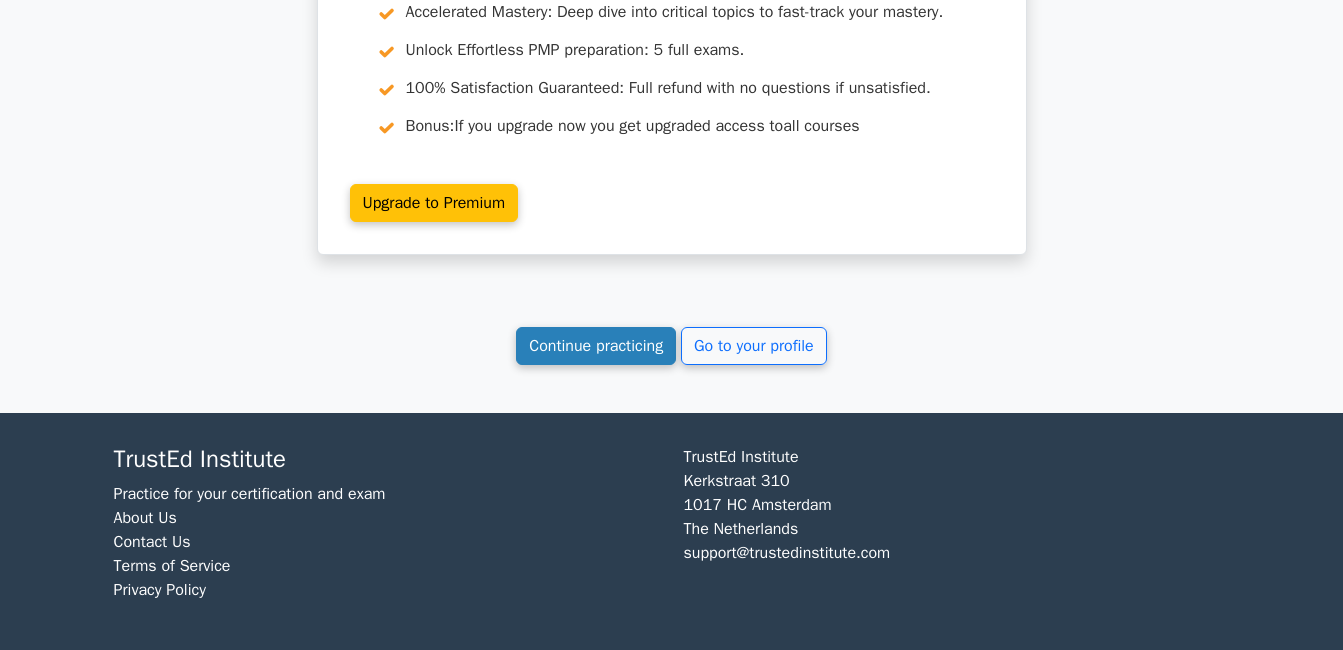 click on "Continue practicing" at bounding box center (596, 346) 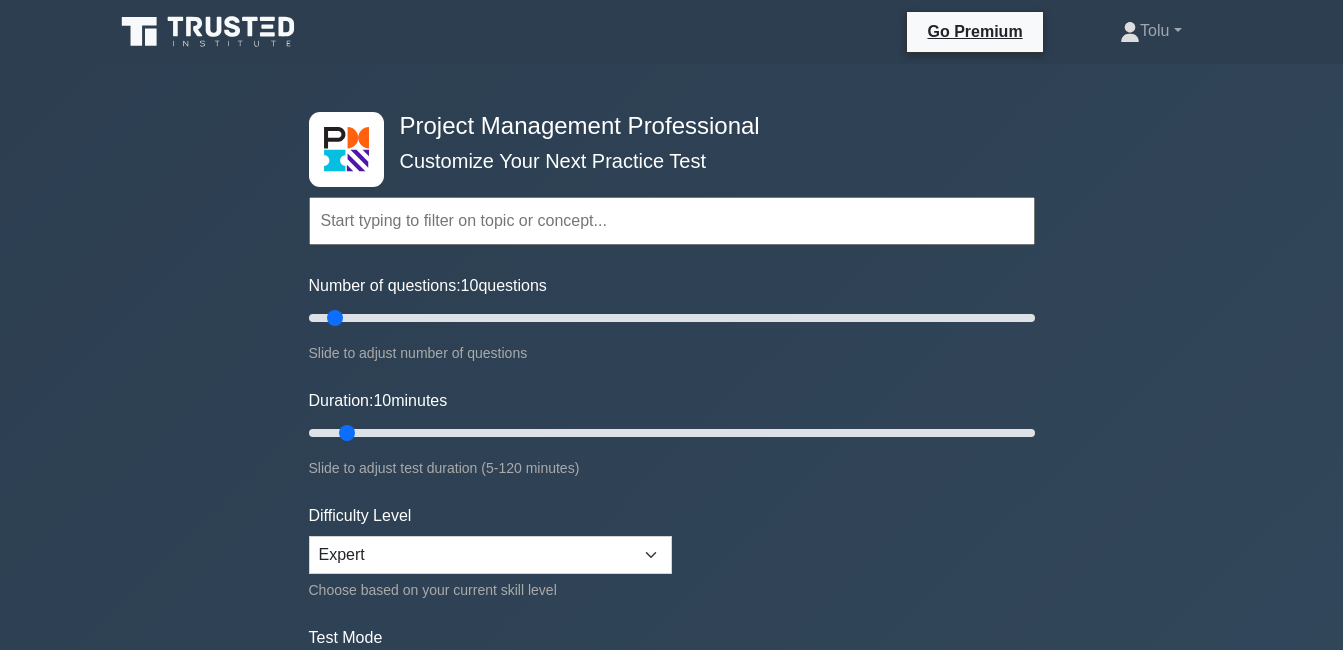 scroll, scrollTop: 0, scrollLeft: 0, axis: both 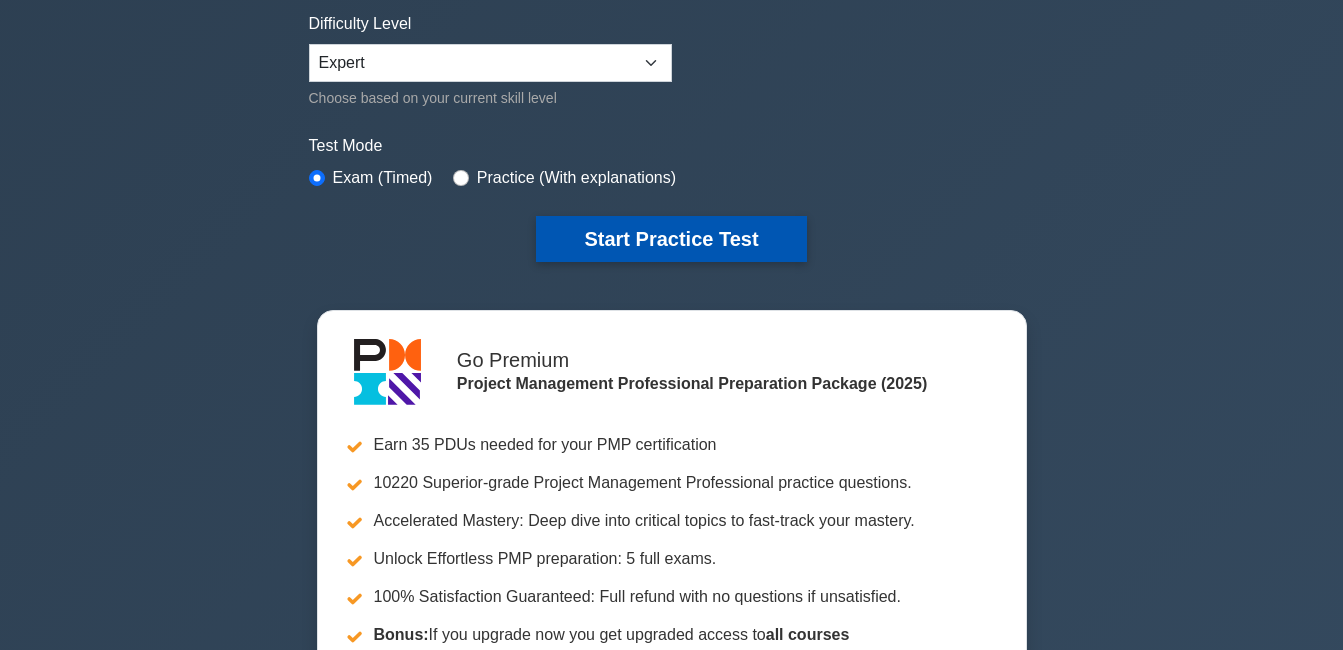 click on "Start Practice Test" at bounding box center [671, 239] 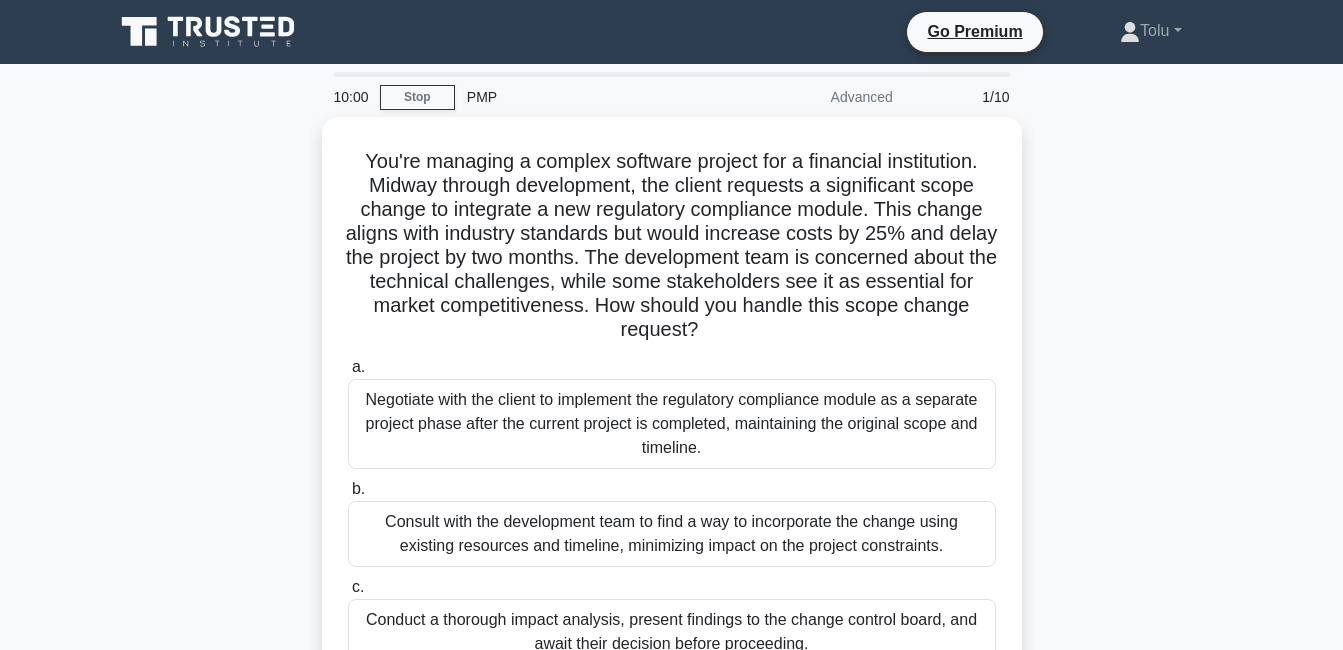 scroll, scrollTop: 0, scrollLeft: 0, axis: both 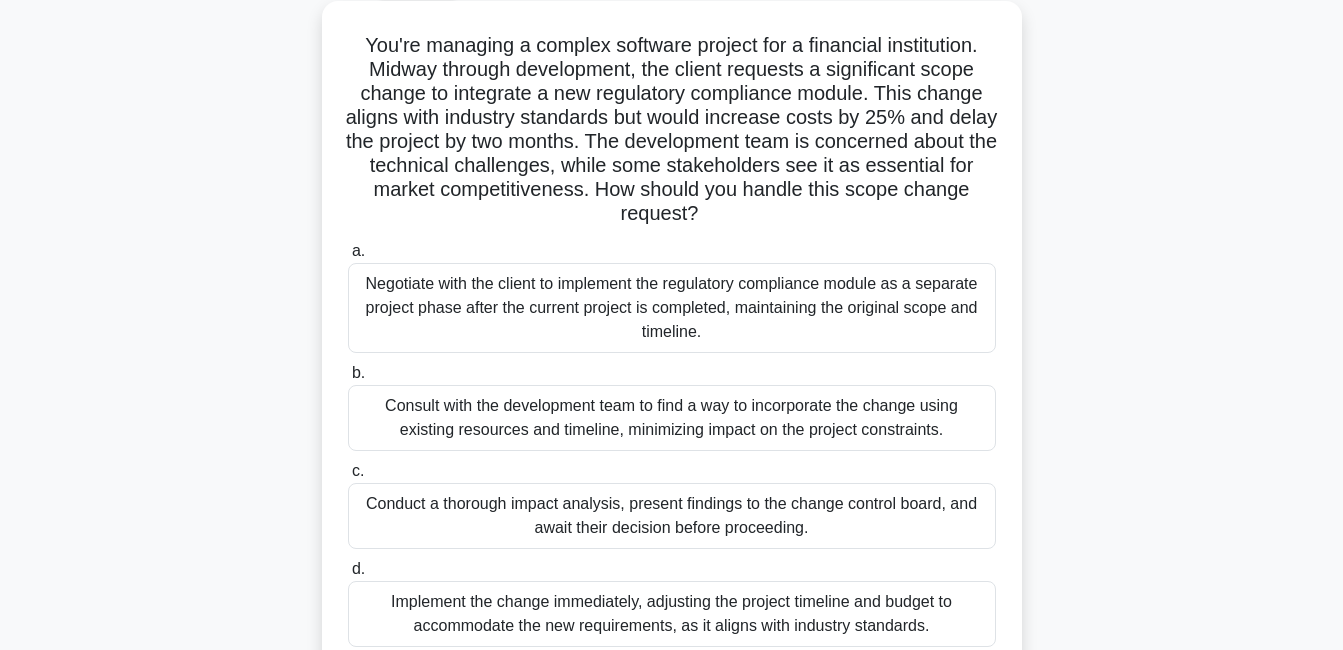 click on "Conduct a thorough impact analysis, present findings to the change control board, and await their decision before proceeding." at bounding box center (672, 516) 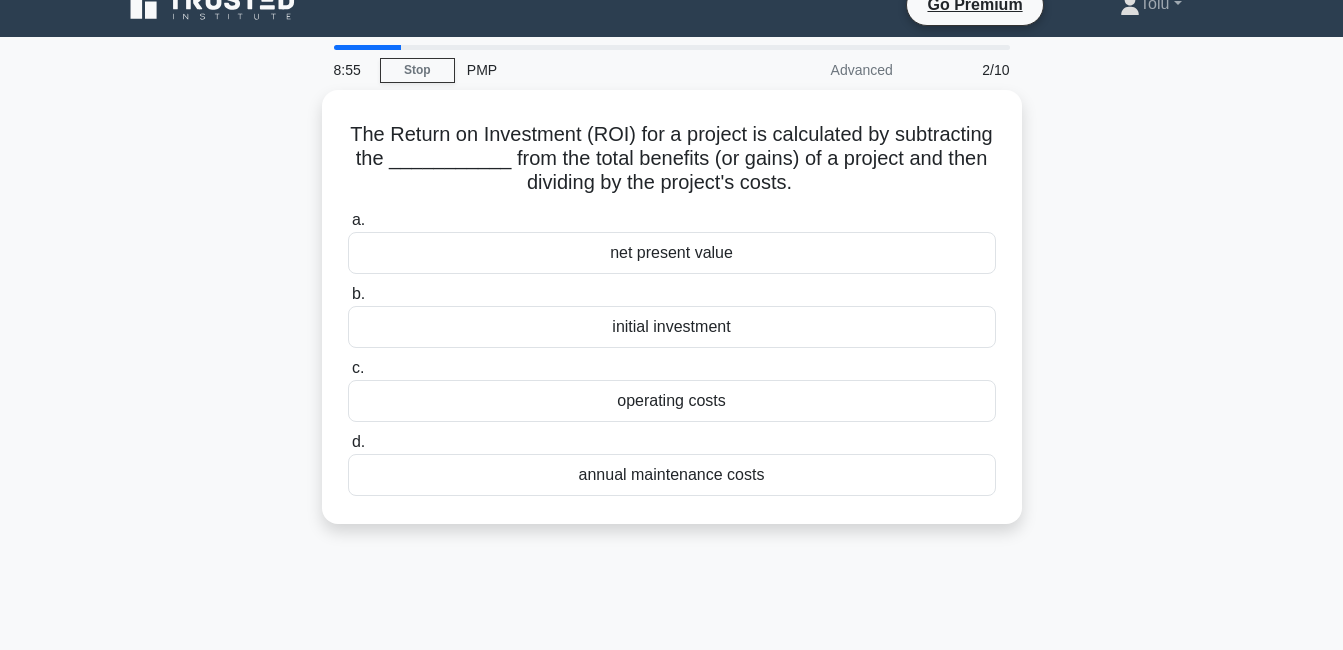 scroll, scrollTop: 0, scrollLeft: 0, axis: both 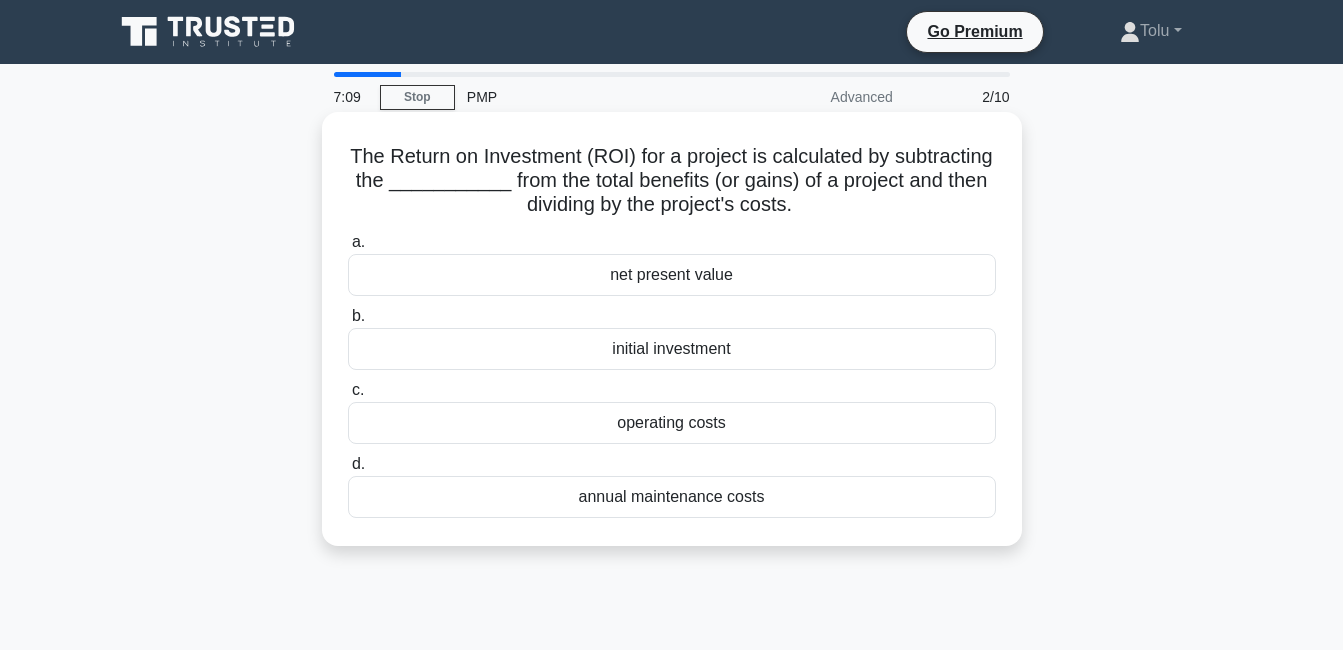 click on "initial investment" at bounding box center [672, 349] 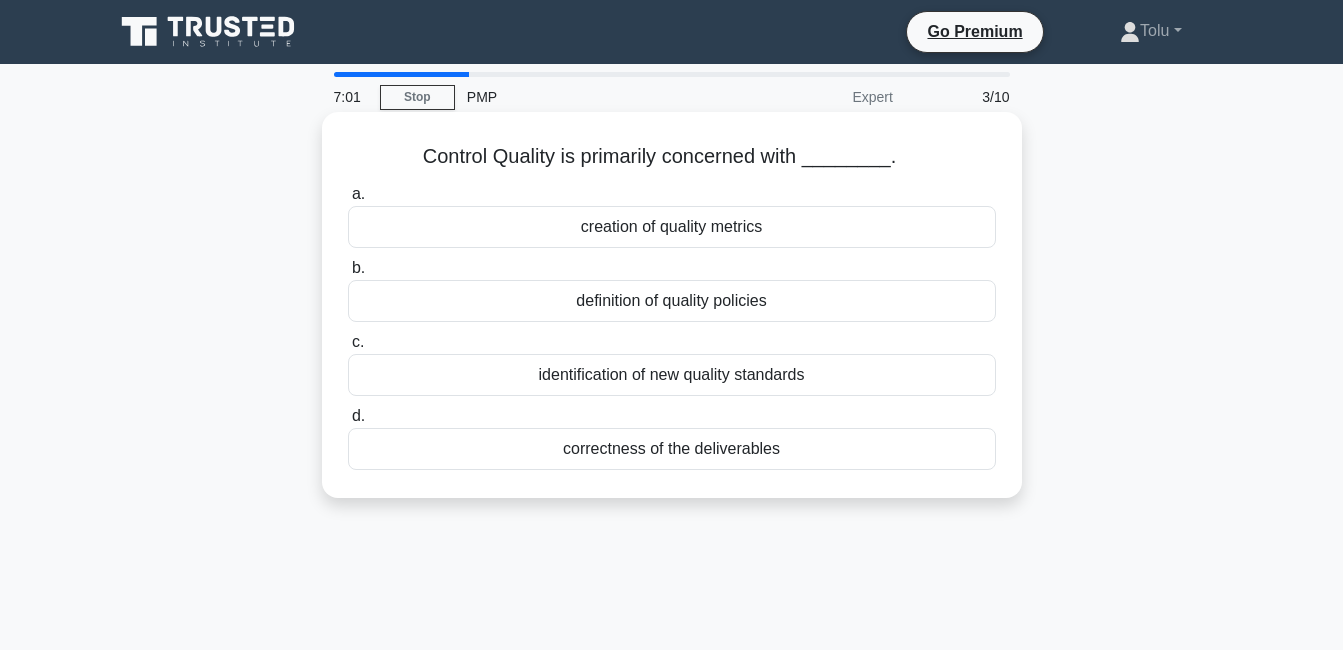 click on "correctness of the deliverables" at bounding box center [672, 449] 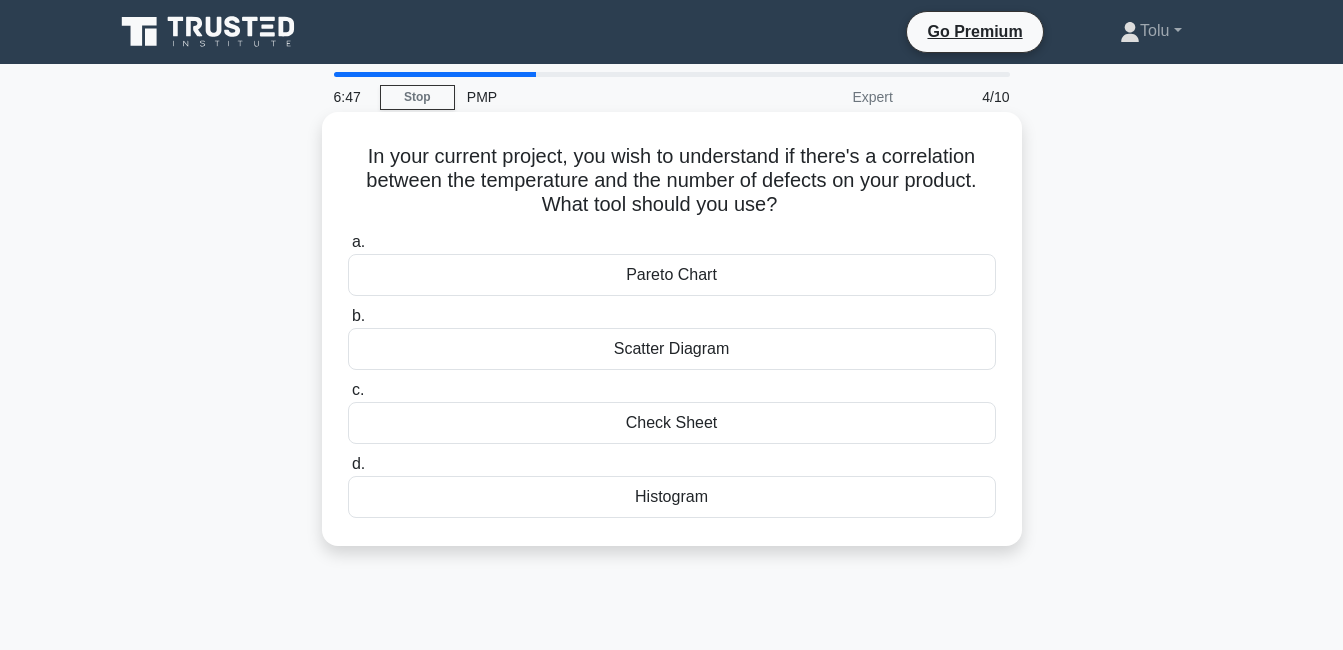 click on "Scatter Diagram" at bounding box center (672, 349) 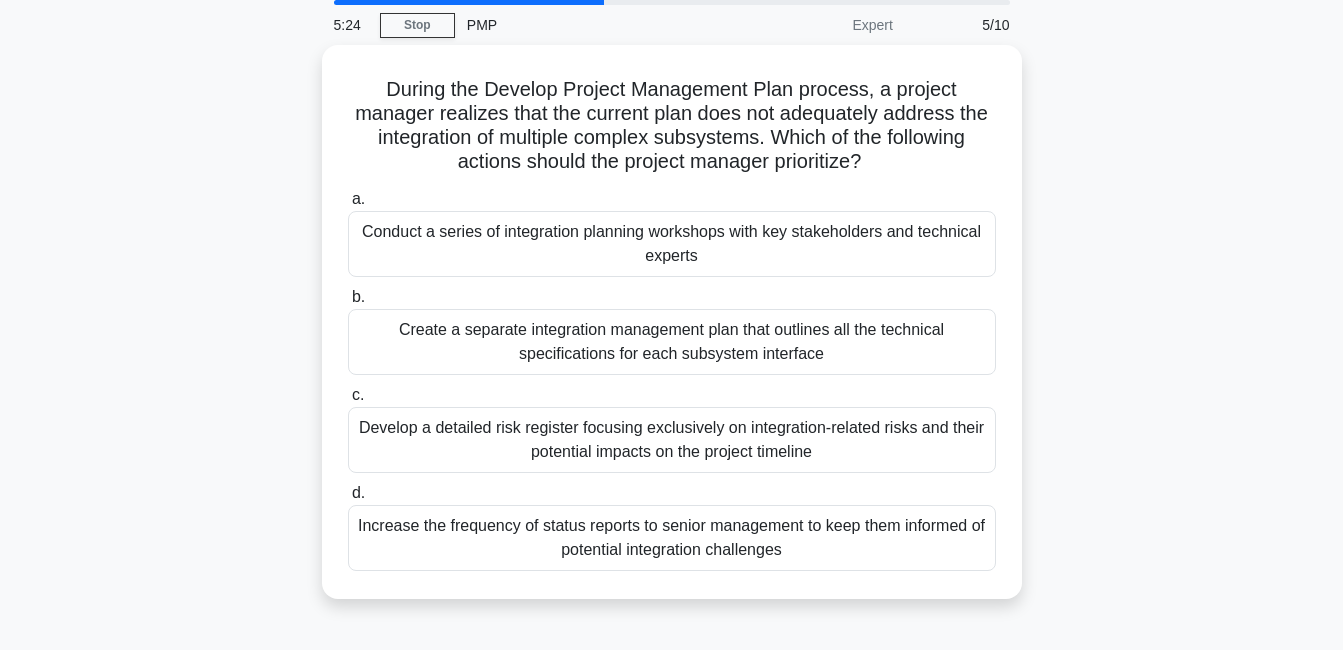 scroll, scrollTop: 75, scrollLeft: 0, axis: vertical 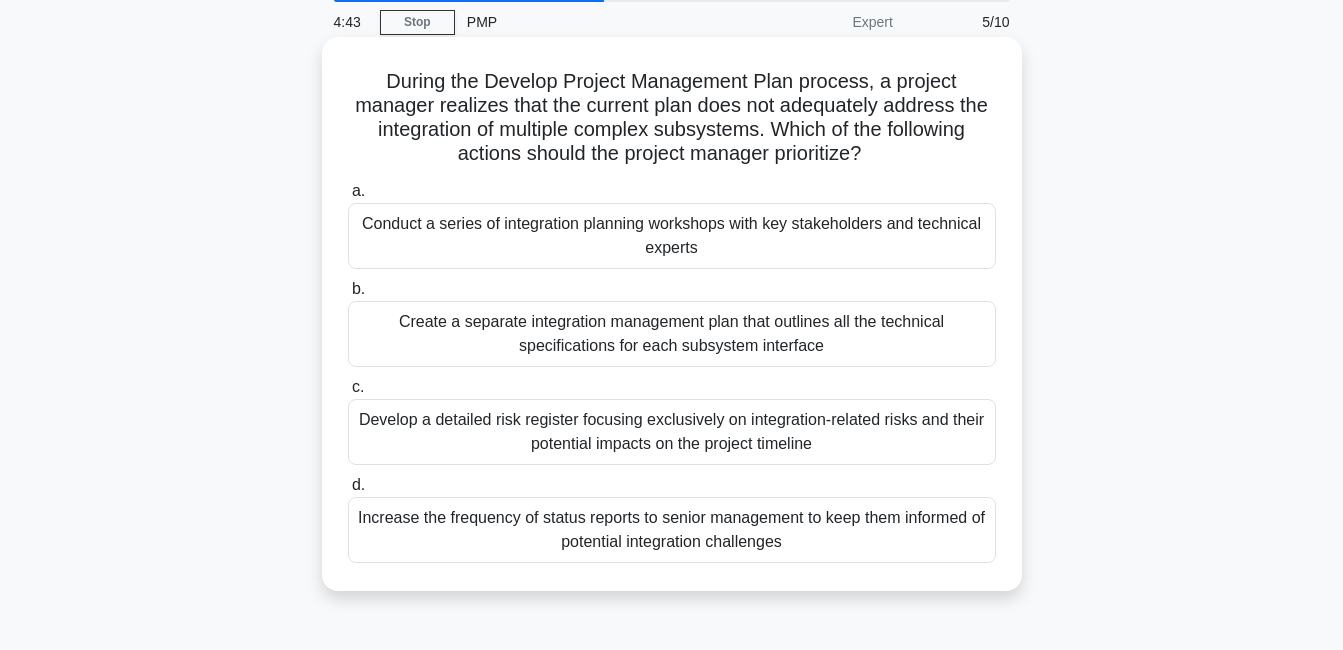 click on "Conduct a series of integration planning workshops with key stakeholders and technical experts" at bounding box center (672, 236) 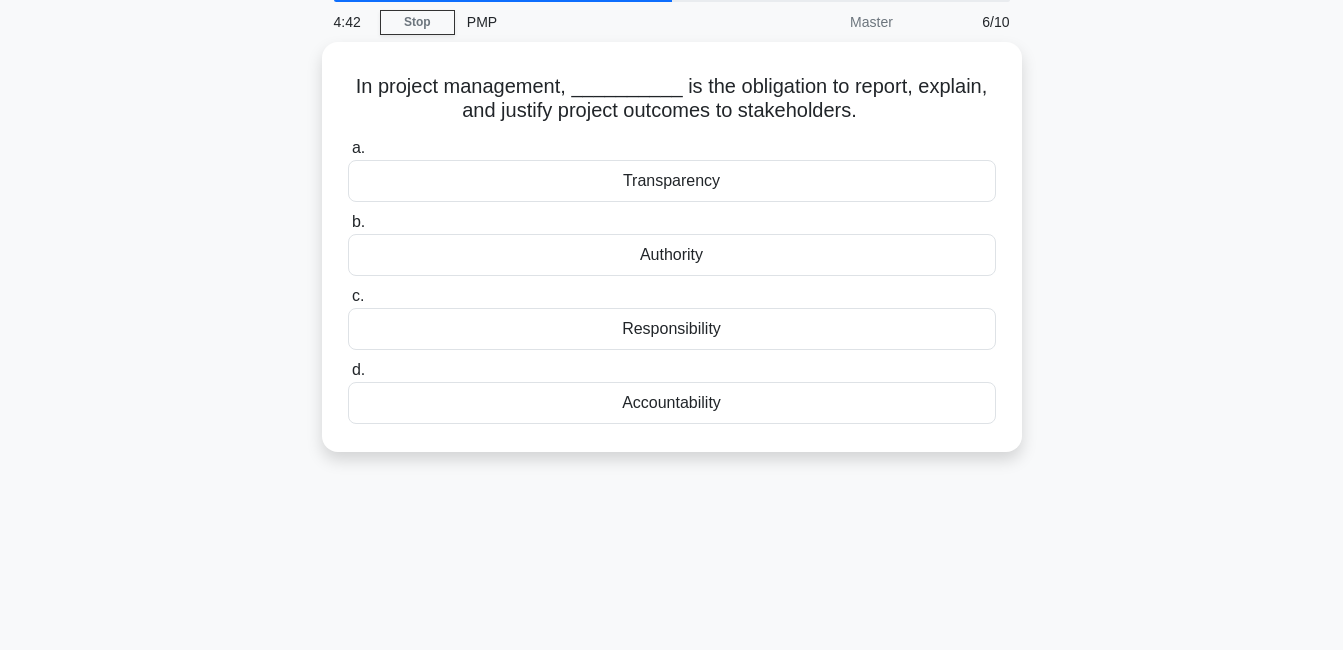 scroll, scrollTop: 0, scrollLeft: 0, axis: both 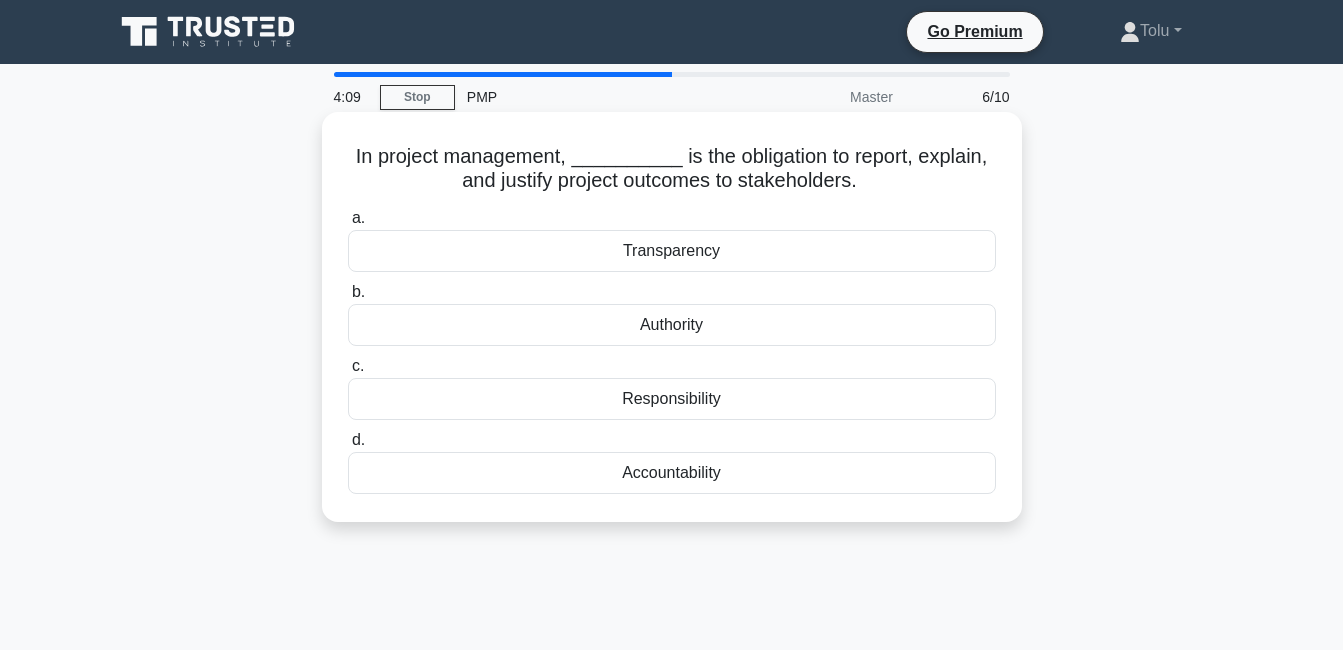 click on "Accountability" at bounding box center [672, 473] 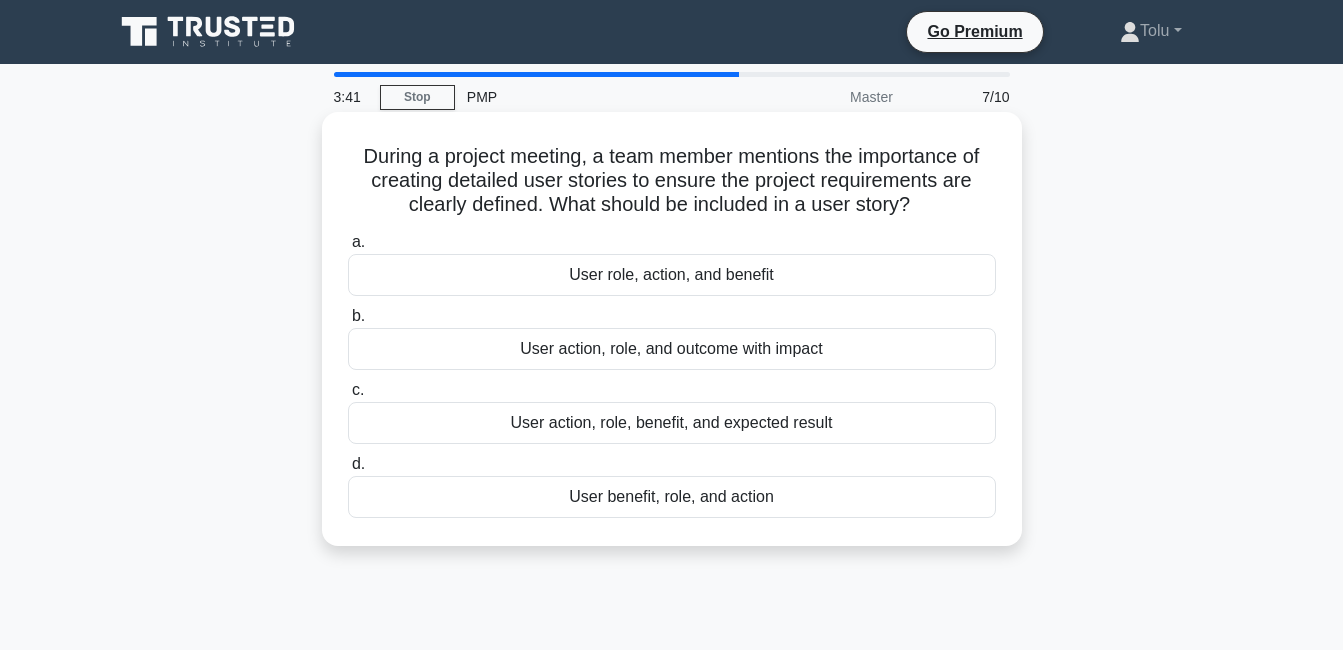 click on "User role, action, and benefit" at bounding box center [672, 275] 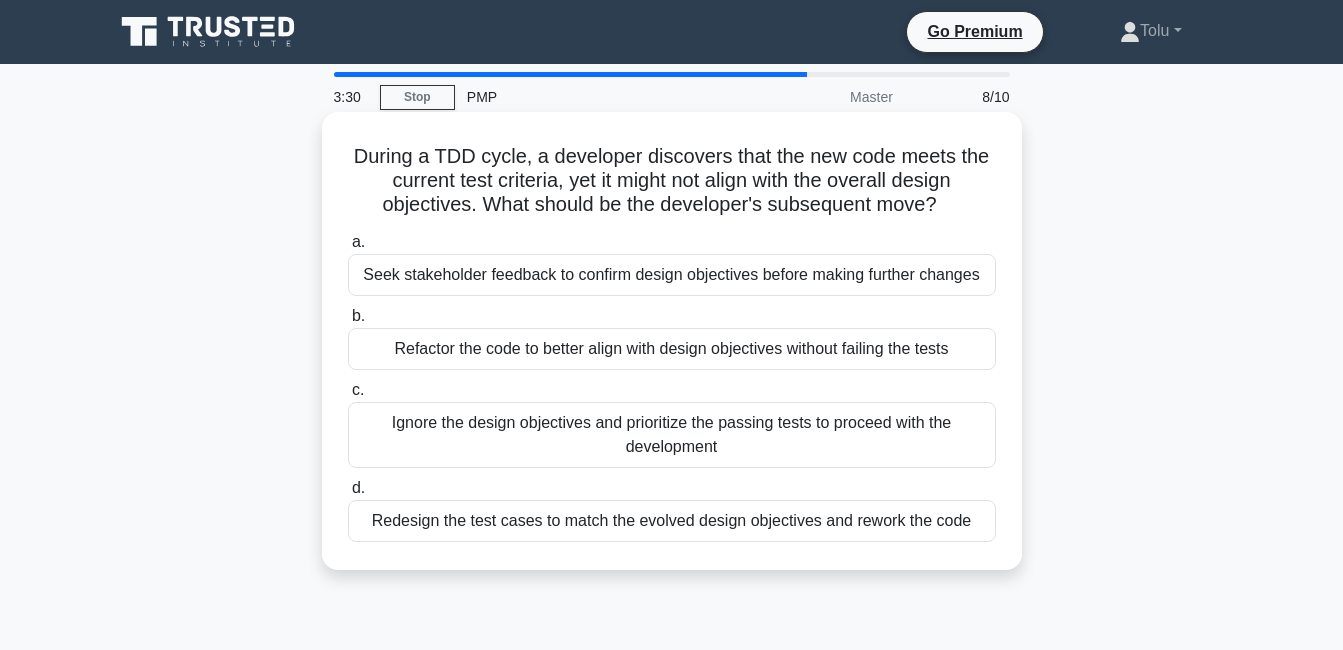 click on "Refactor the code to better align with design objectives without failing the tests" at bounding box center (672, 349) 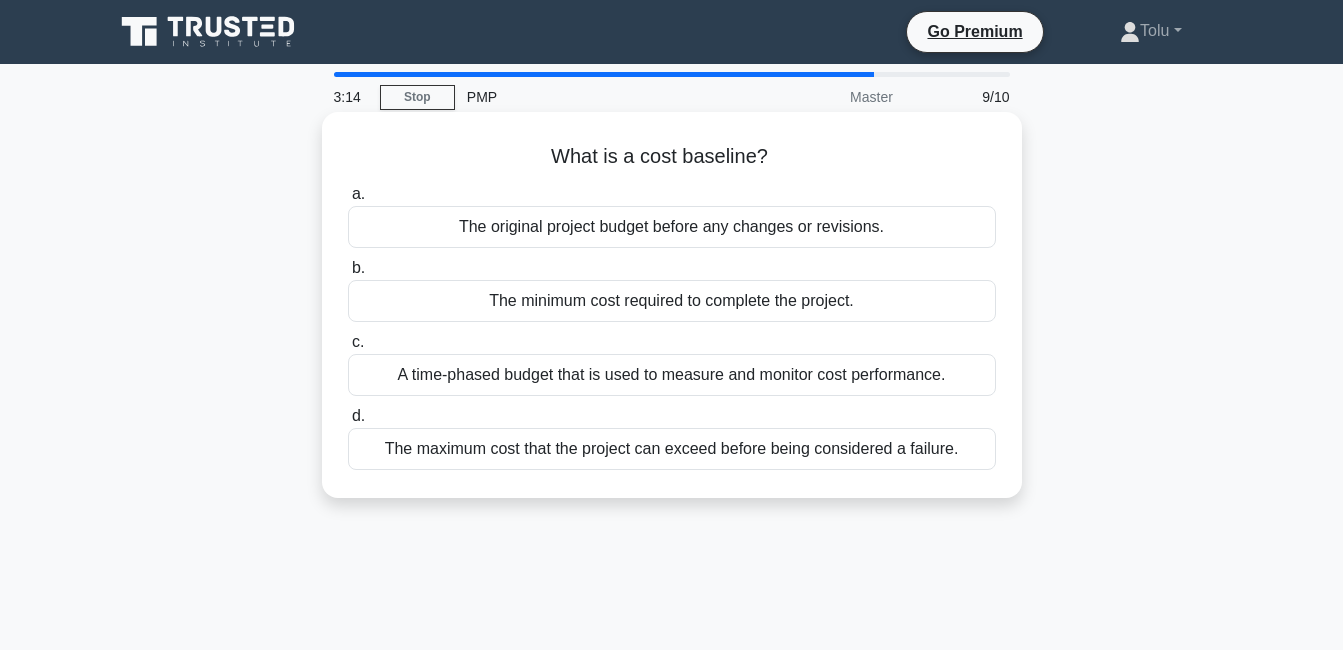 click on "A time-phased budget that is used to measure and monitor cost performance." at bounding box center [672, 375] 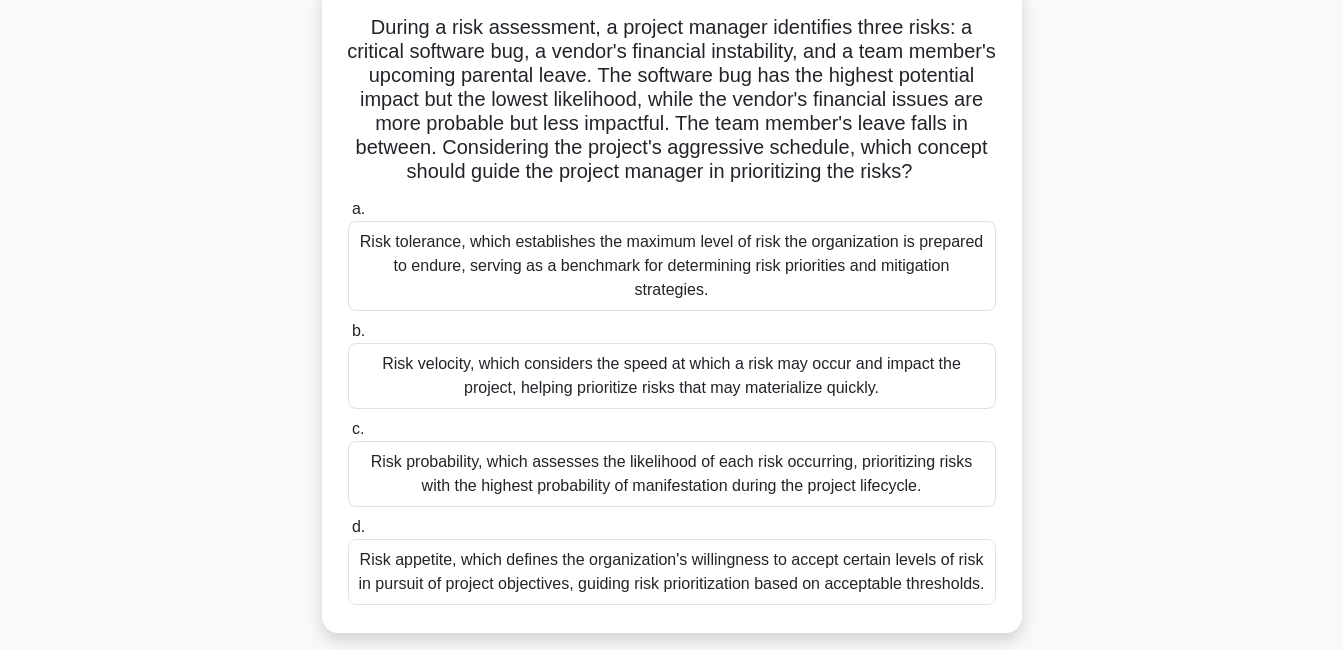 scroll, scrollTop: 148, scrollLeft: 0, axis: vertical 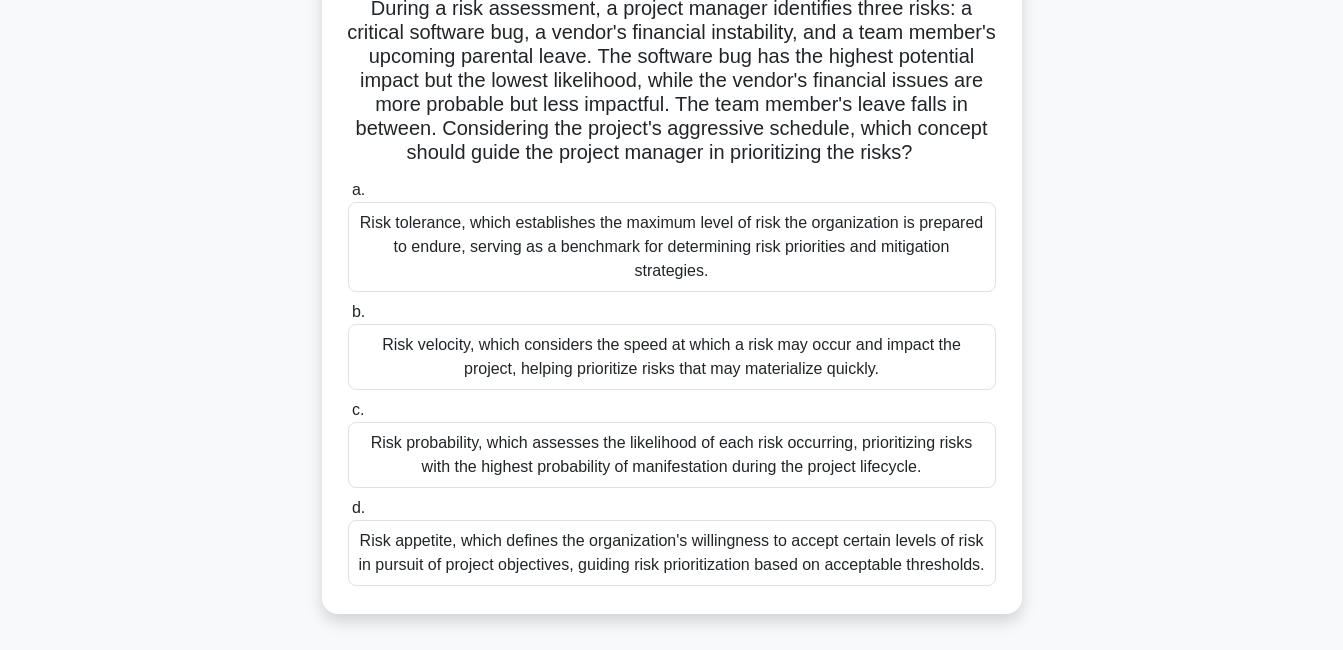 click on "Risk probability, which assesses the likelihood of each risk occurring, prioritizing risks with the highest probability of manifestation during the project lifecycle." at bounding box center [672, 455] 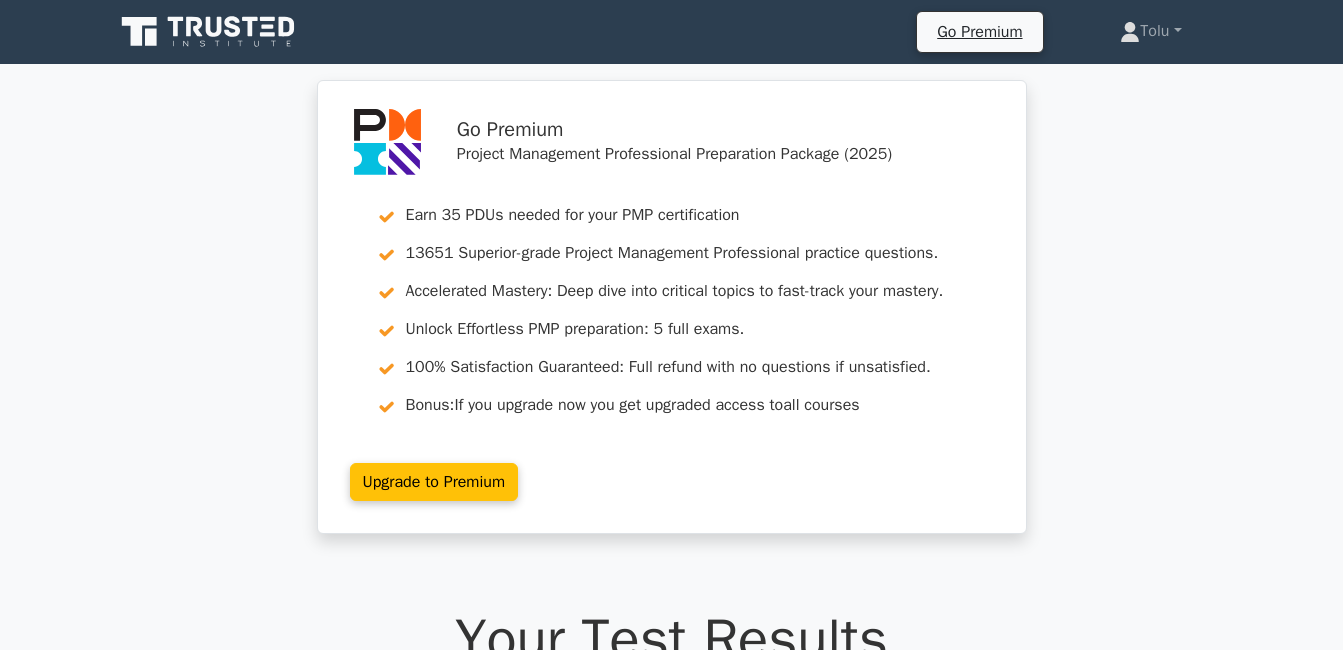 scroll, scrollTop: 0, scrollLeft: 0, axis: both 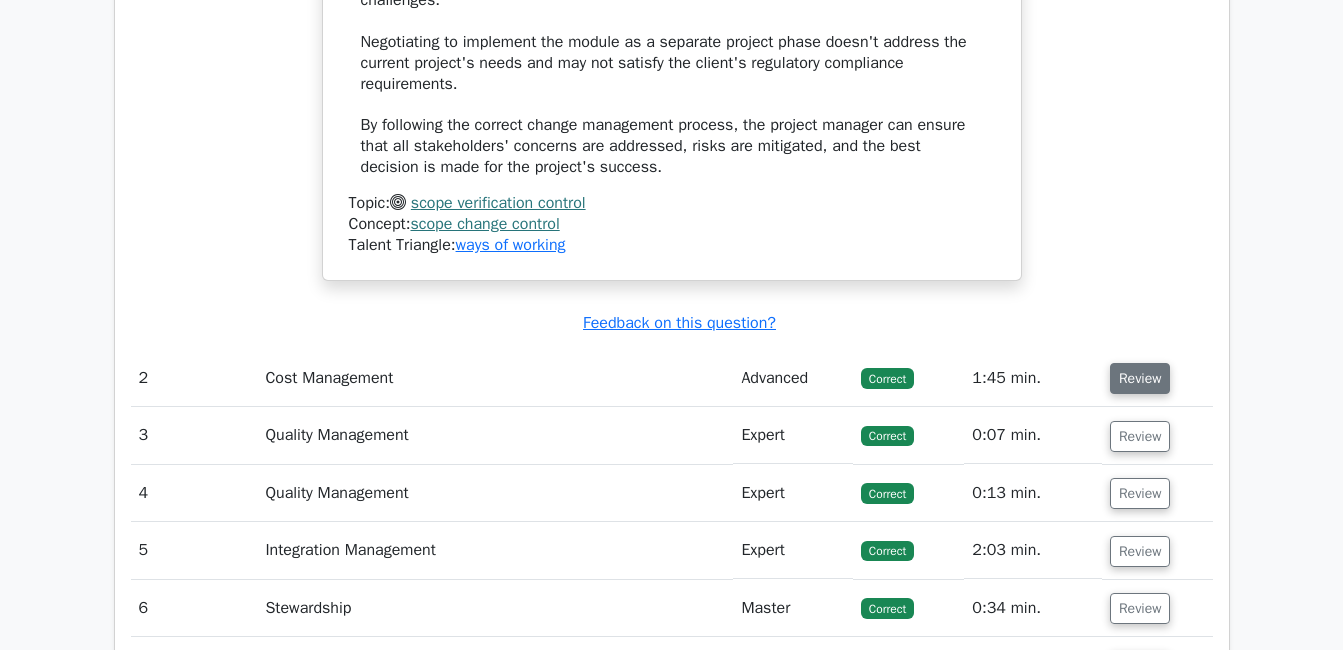 click on "Review" at bounding box center (1140, 378) 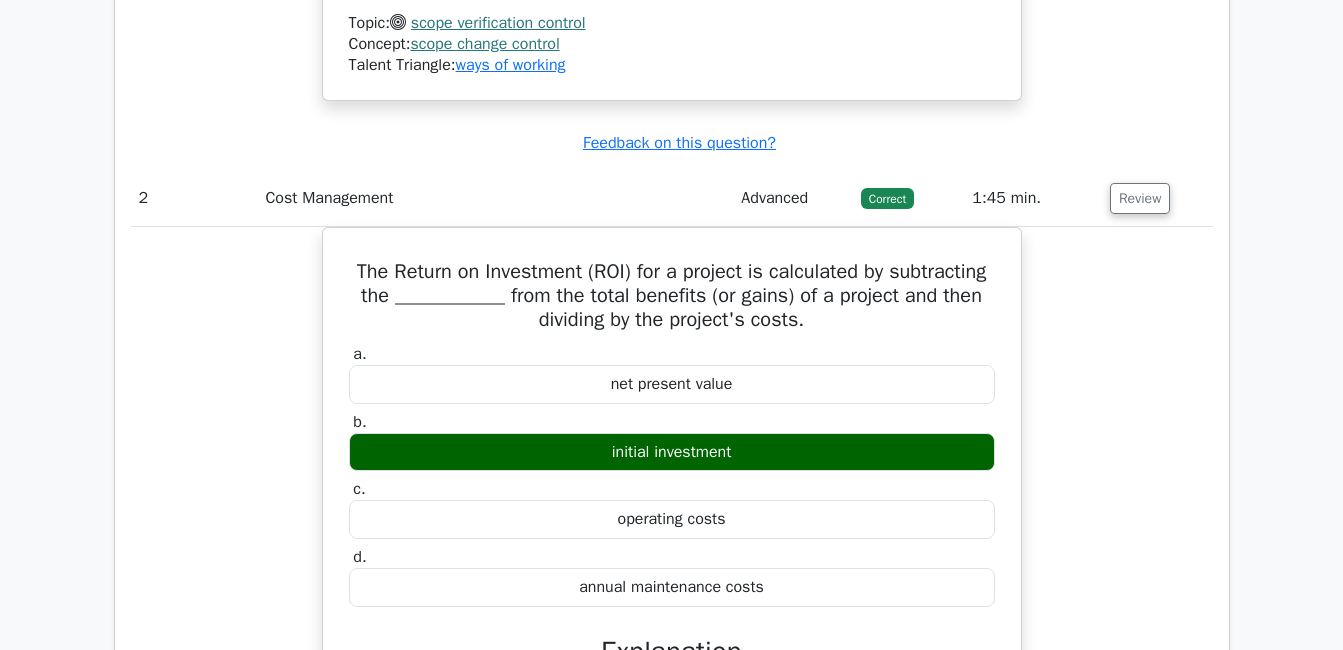 scroll, scrollTop: 3106, scrollLeft: 0, axis: vertical 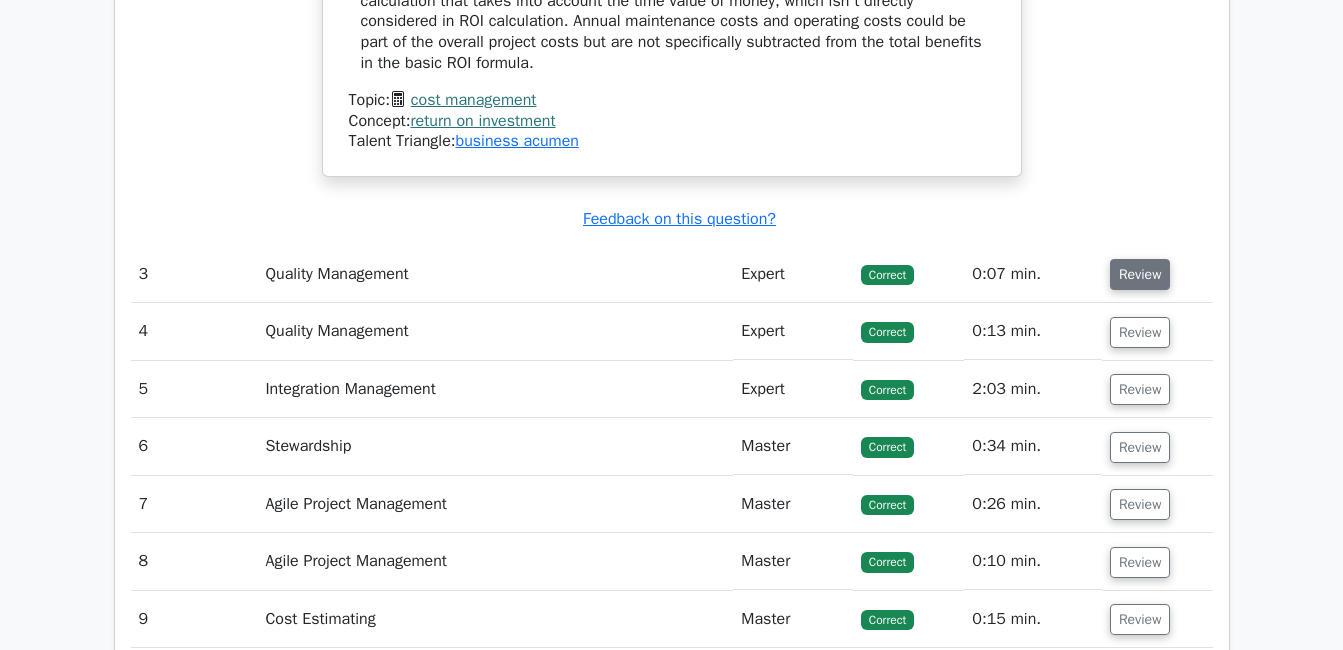 click on "Review" at bounding box center [1140, 274] 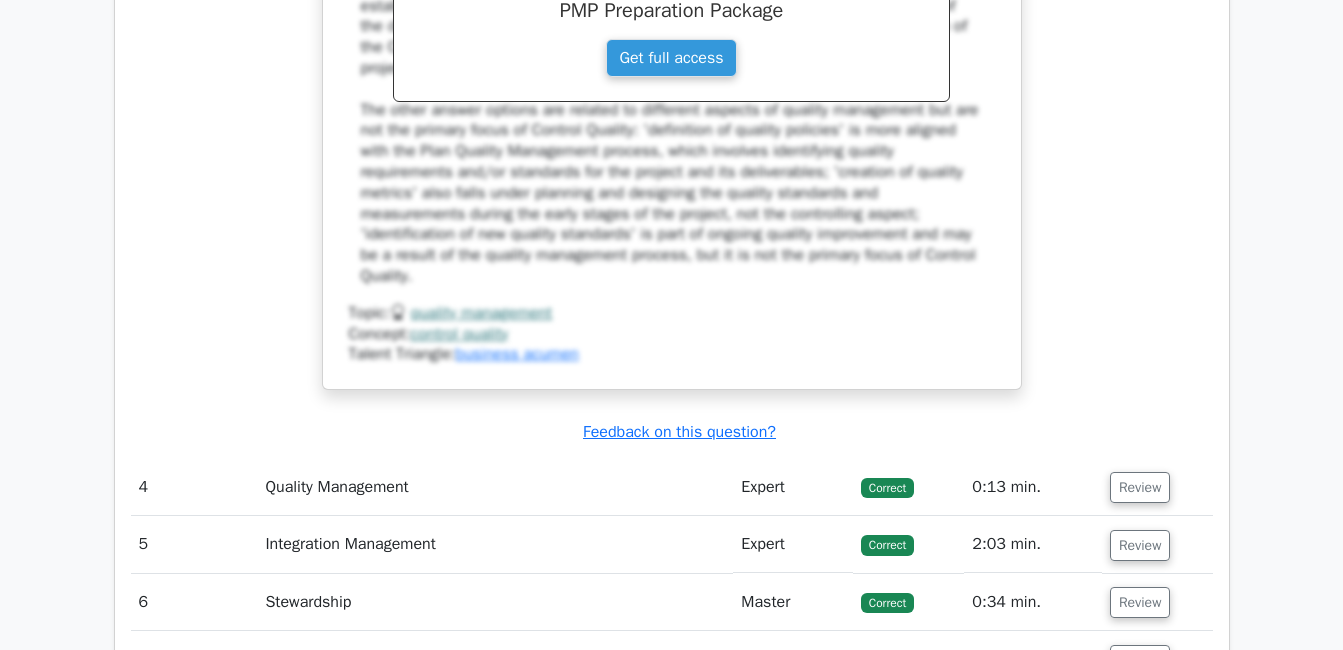 scroll, scrollTop: 4815, scrollLeft: 0, axis: vertical 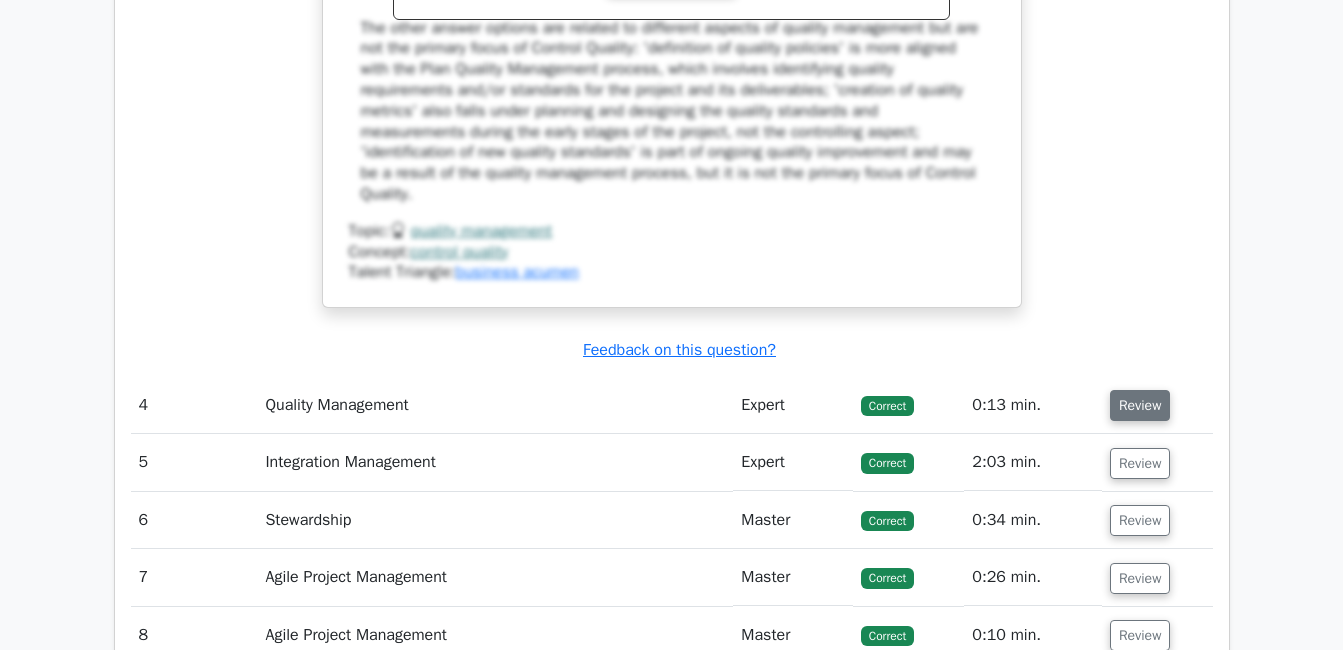 click on "Review" at bounding box center [1140, 405] 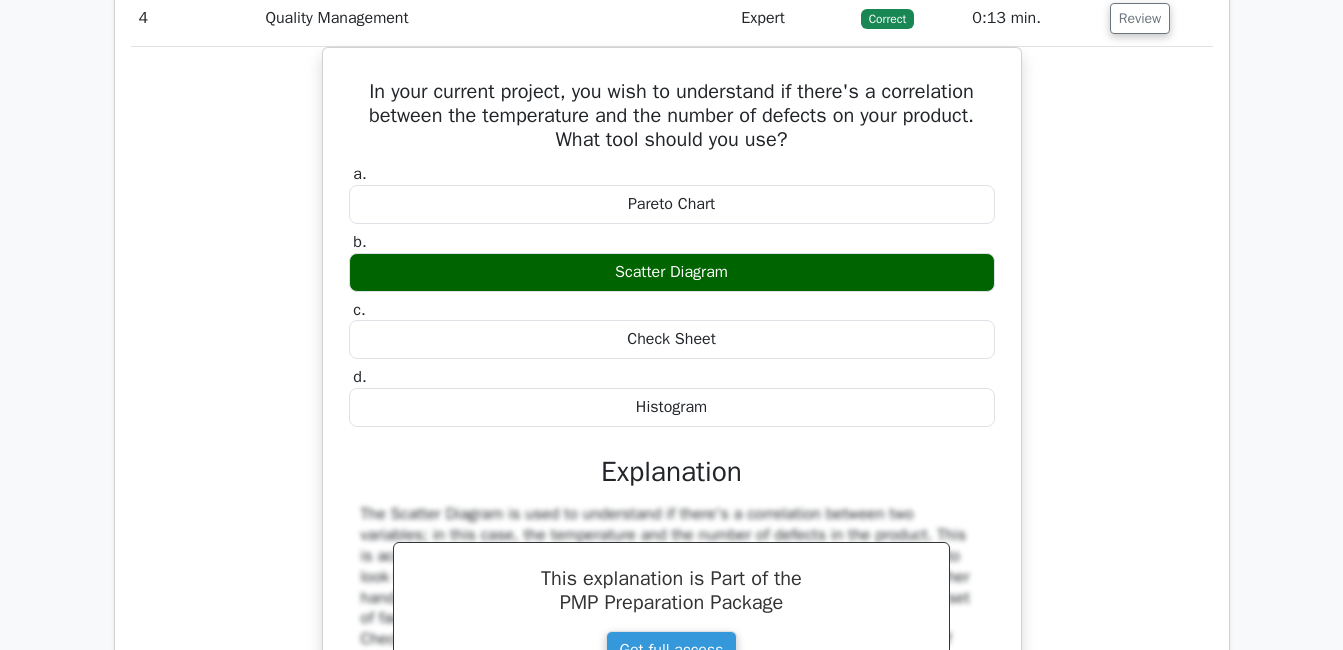 scroll, scrollTop: 5182, scrollLeft: 0, axis: vertical 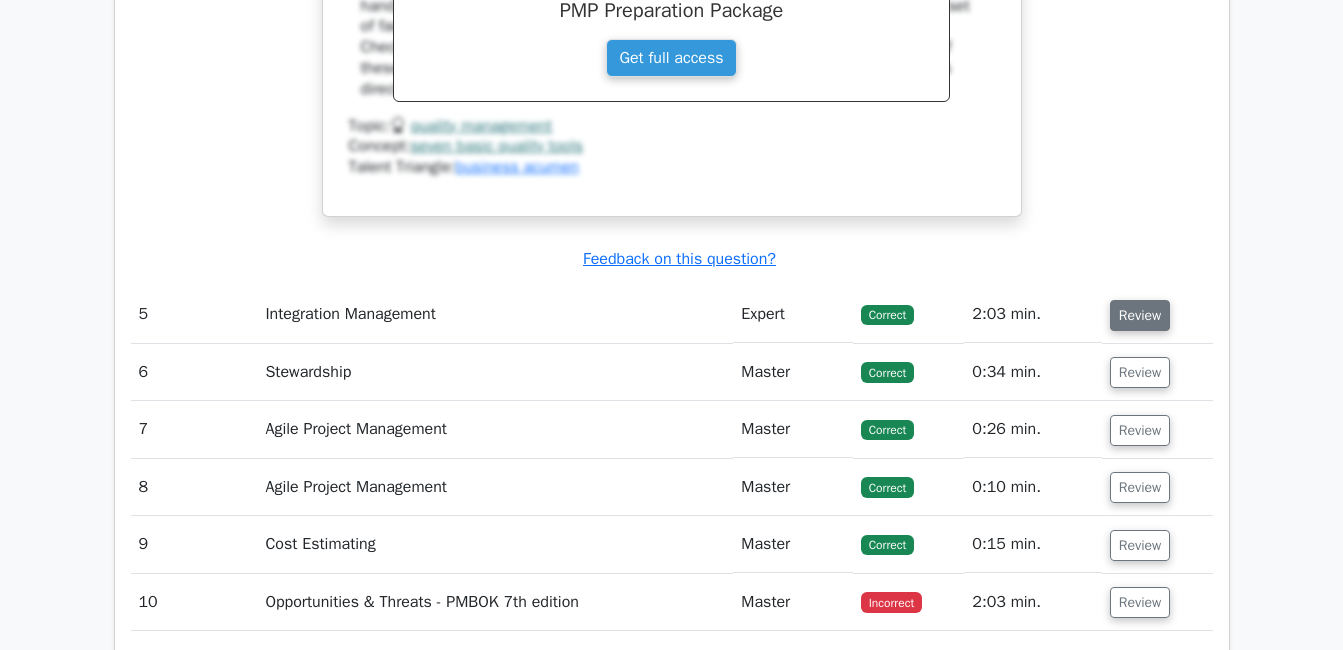 click on "Review" at bounding box center [1140, 315] 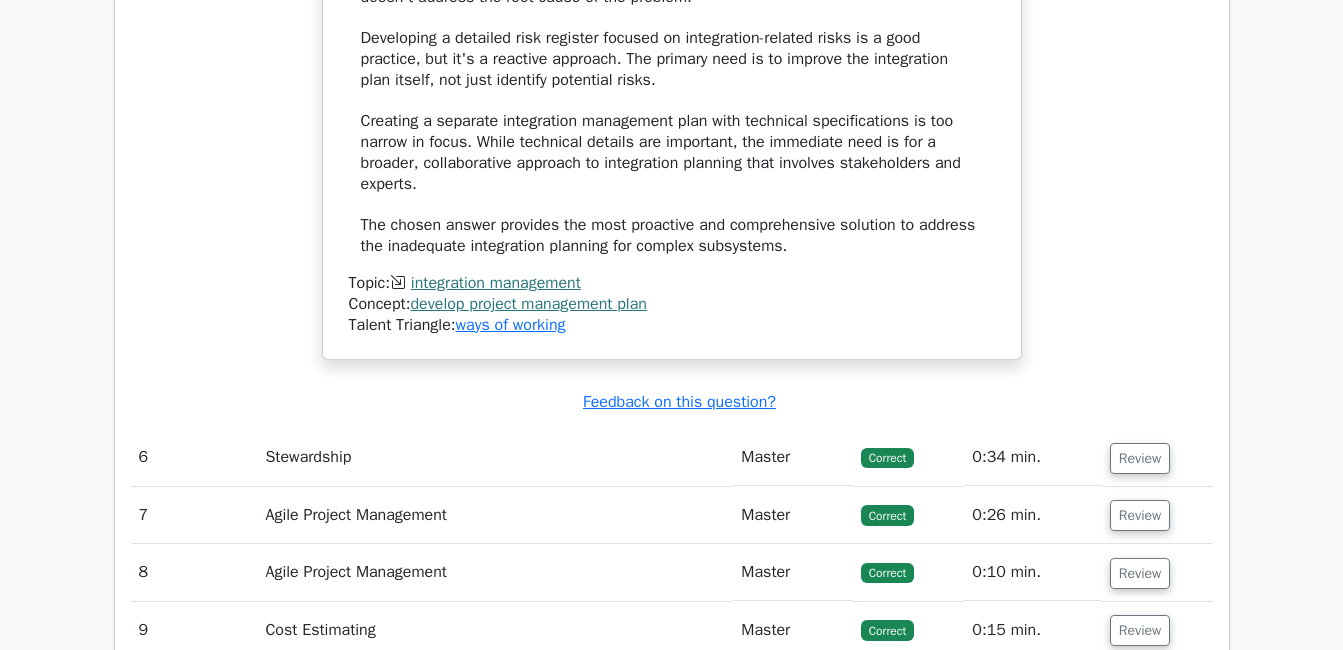 scroll, scrollTop: 7126, scrollLeft: 0, axis: vertical 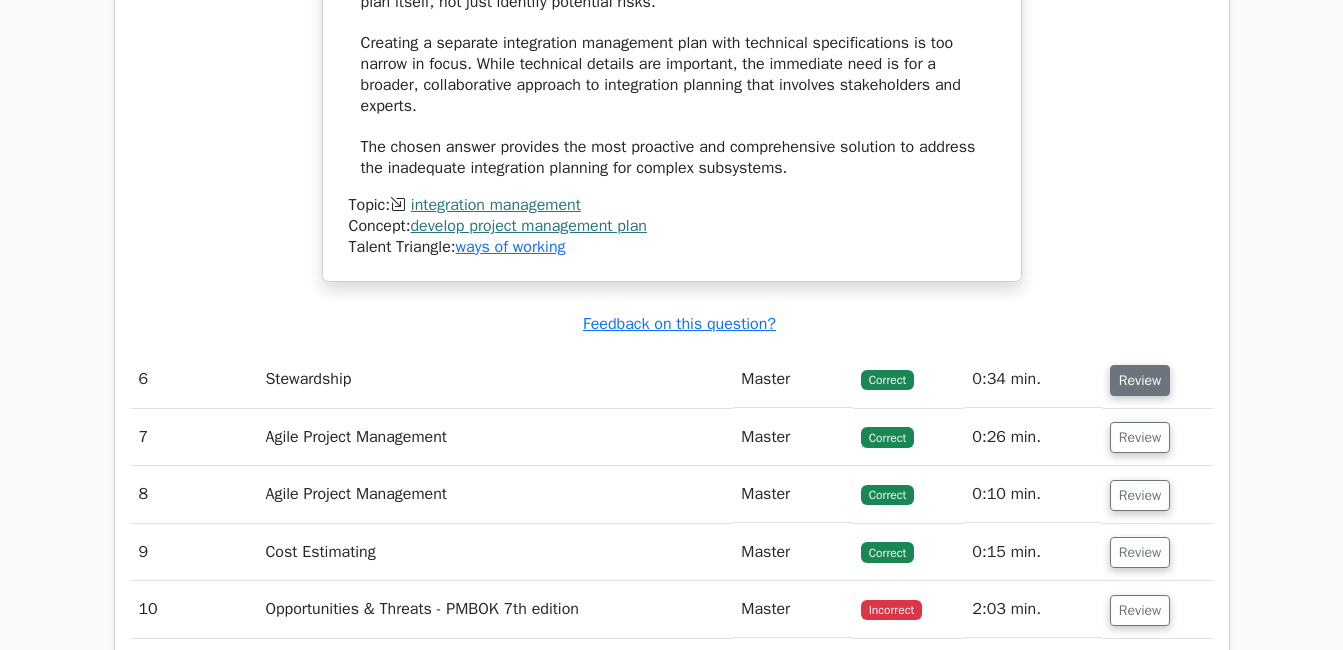 click on "Review" at bounding box center (1140, 380) 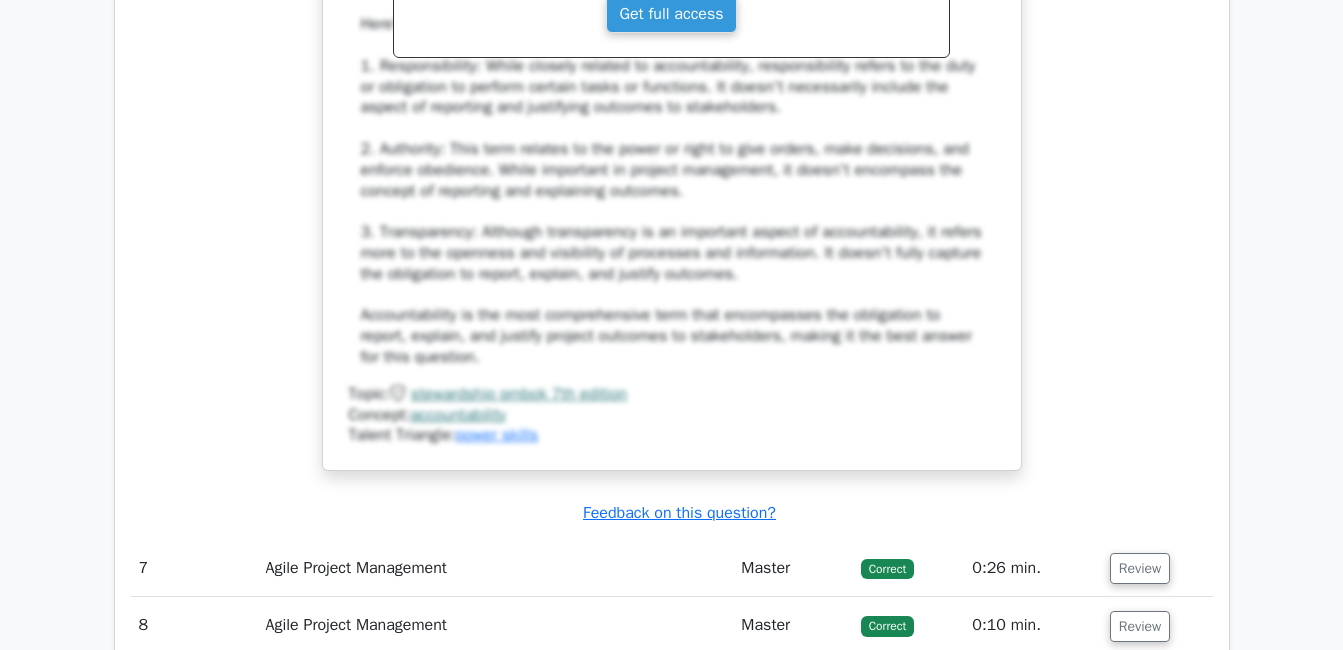 scroll, scrollTop: 8218, scrollLeft: 0, axis: vertical 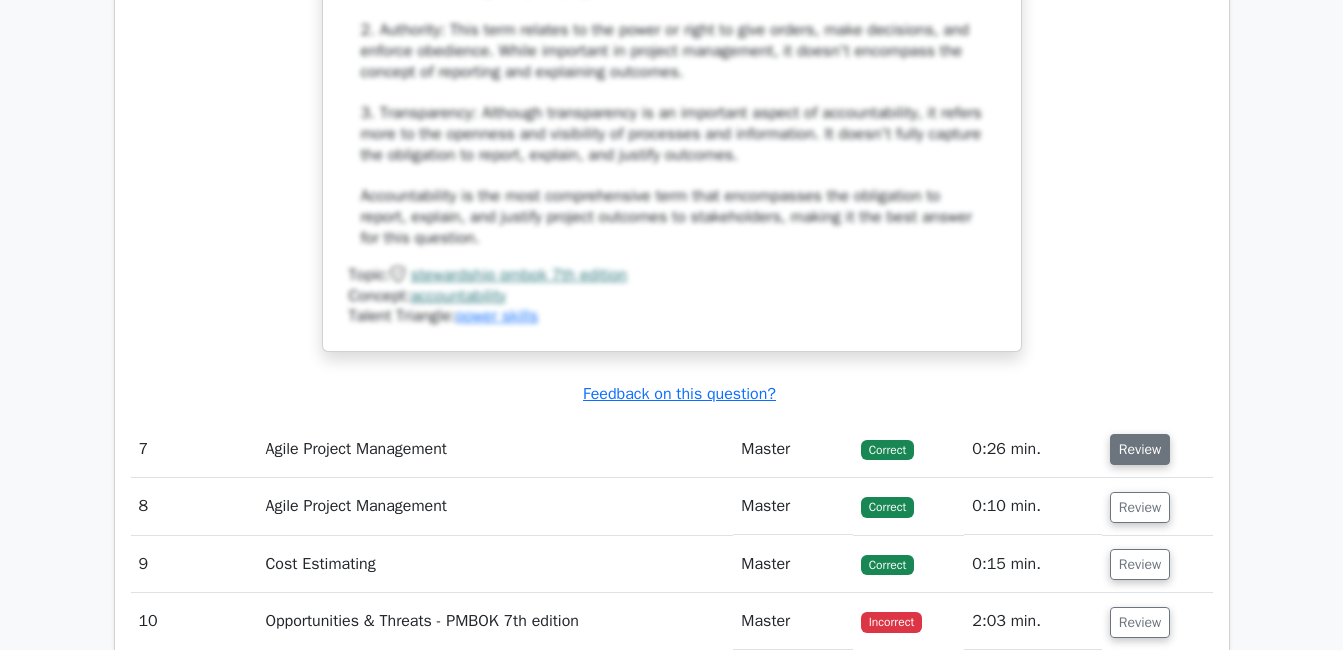 click on "Review" at bounding box center [1140, 449] 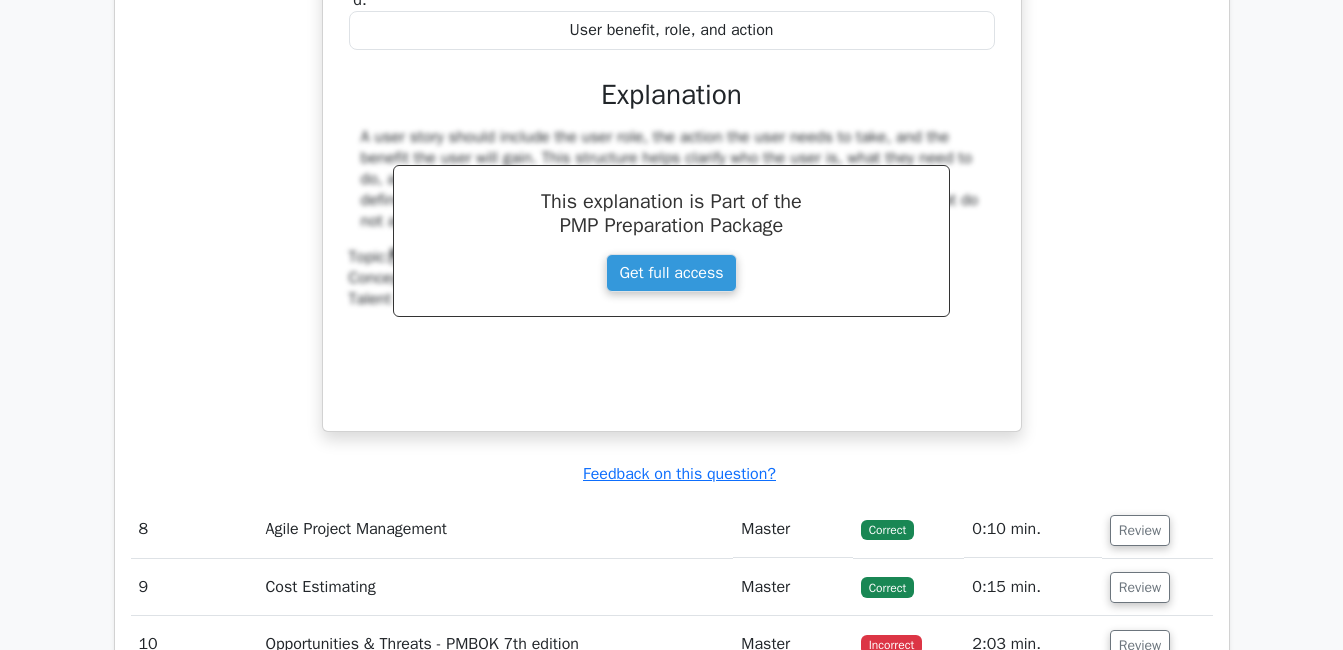 scroll, scrollTop: 9119, scrollLeft: 0, axis: vertical 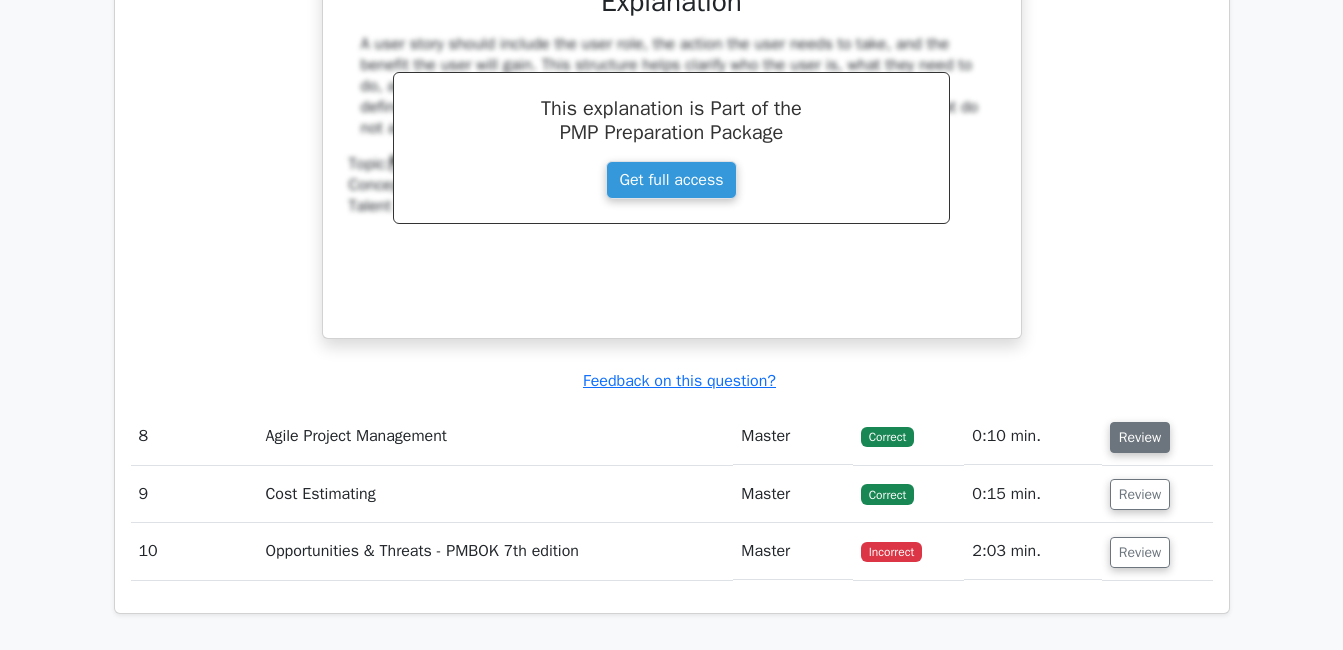 click on "Review" at bounding box center (1140, 437) 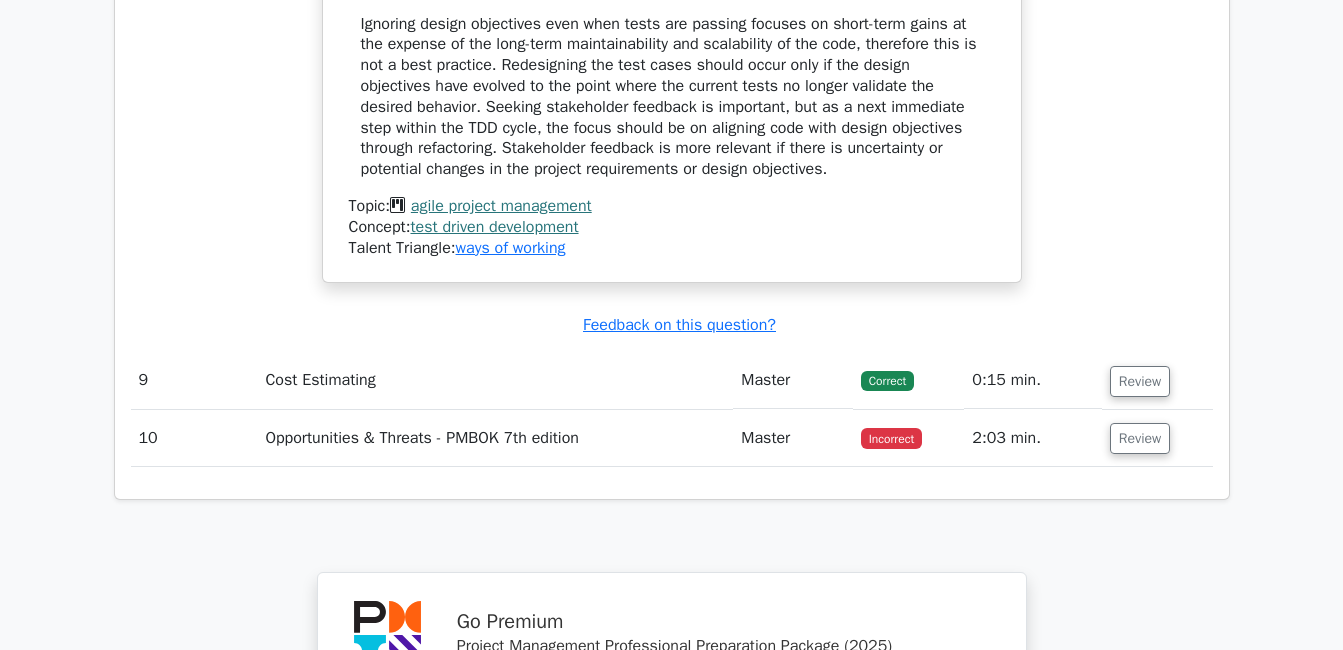 scroll, scrollTop: 10435, scrollLeft: 0, axis: vertical 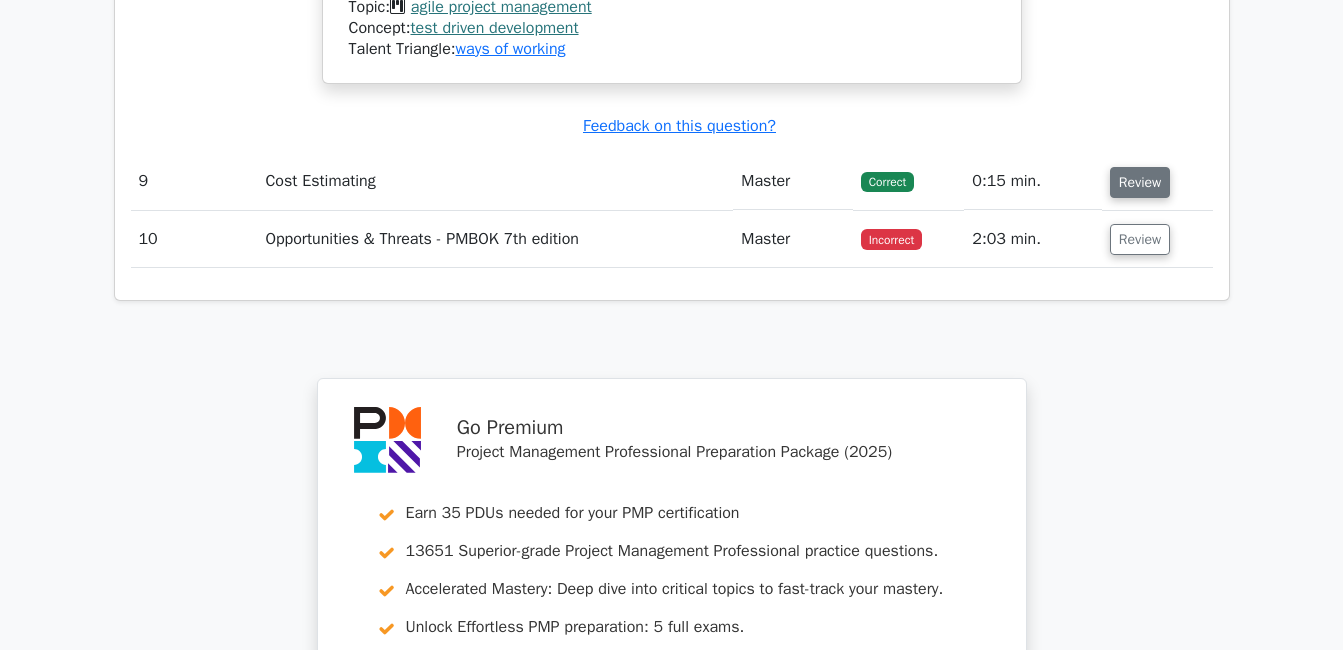 click on "Review" at bounding box center [1140, 182] 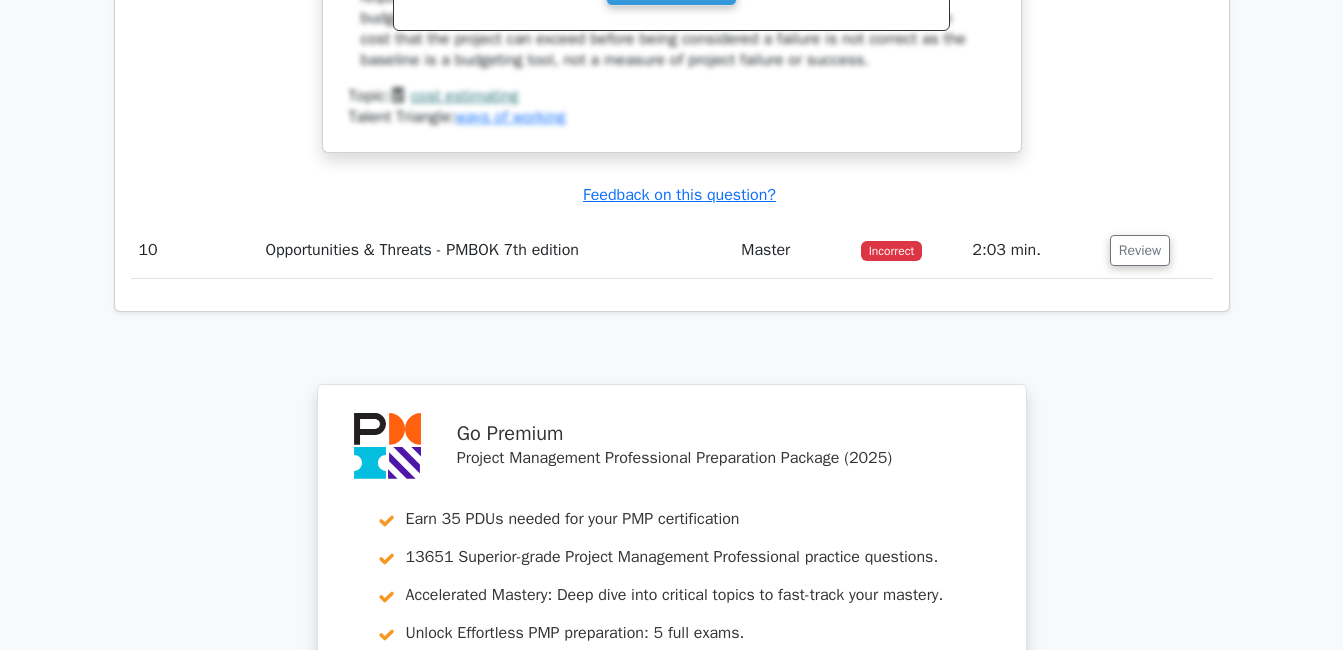 scroll, scrollTop: 11260, scrollLeft: 0, axis: vertical 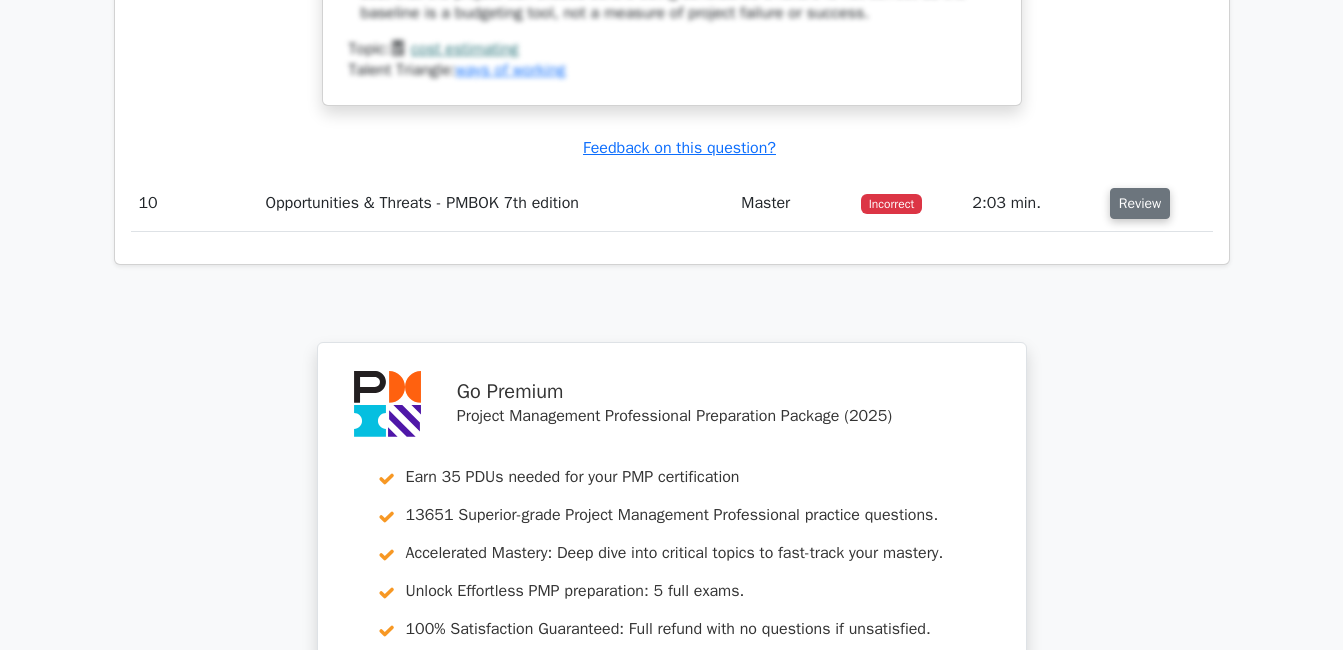 click on "Review" at bounding box center [1140, 203] 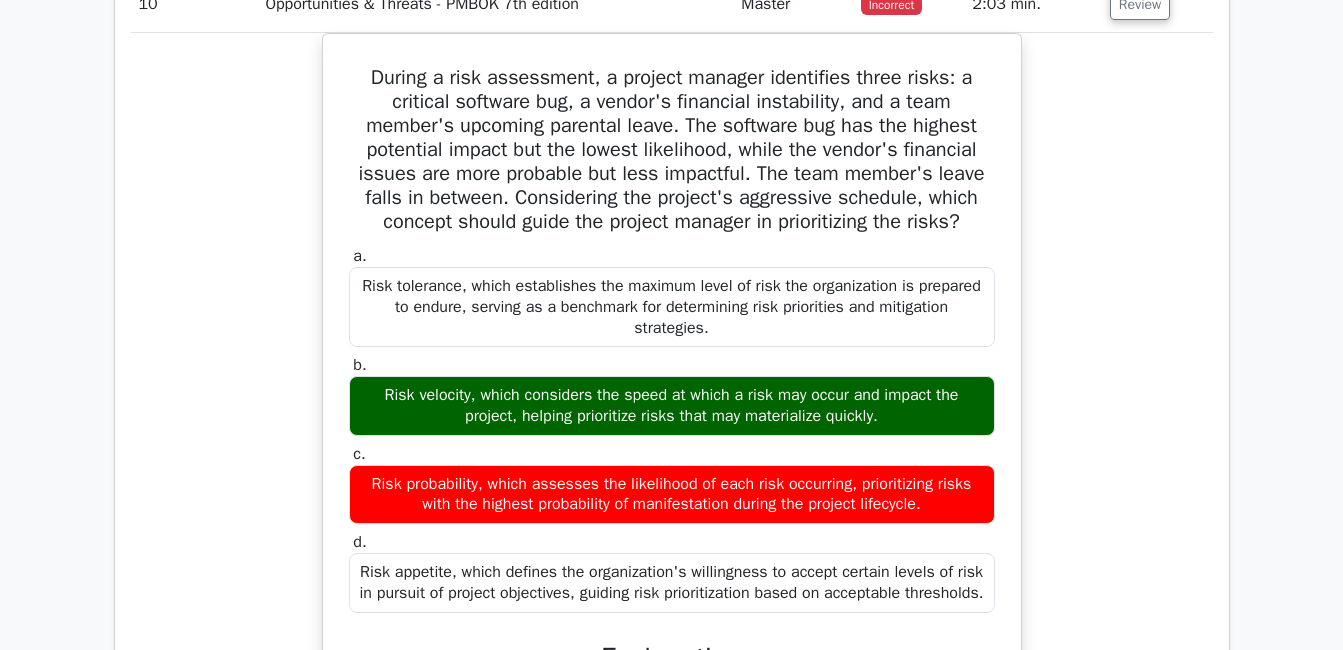 scroll, scrollTop: 11554, scrollLeft: 0, axis: vertical 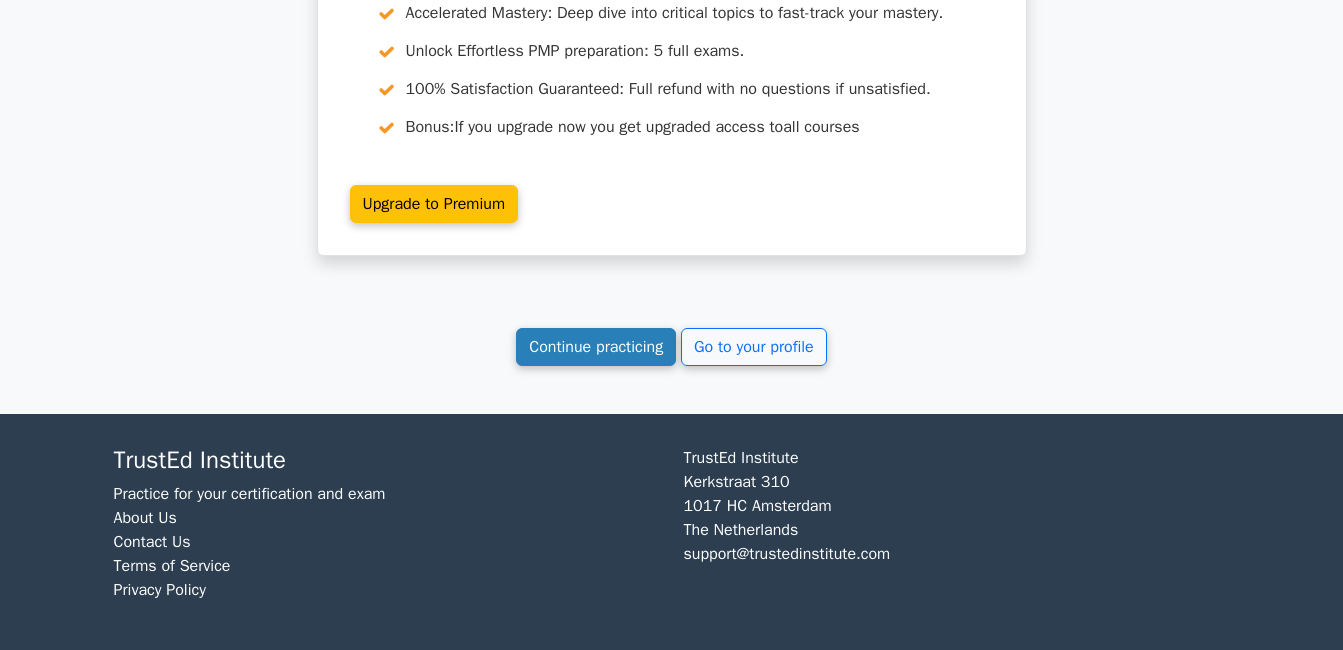 click on "Continue practicing" at bounding box center [596, 347] 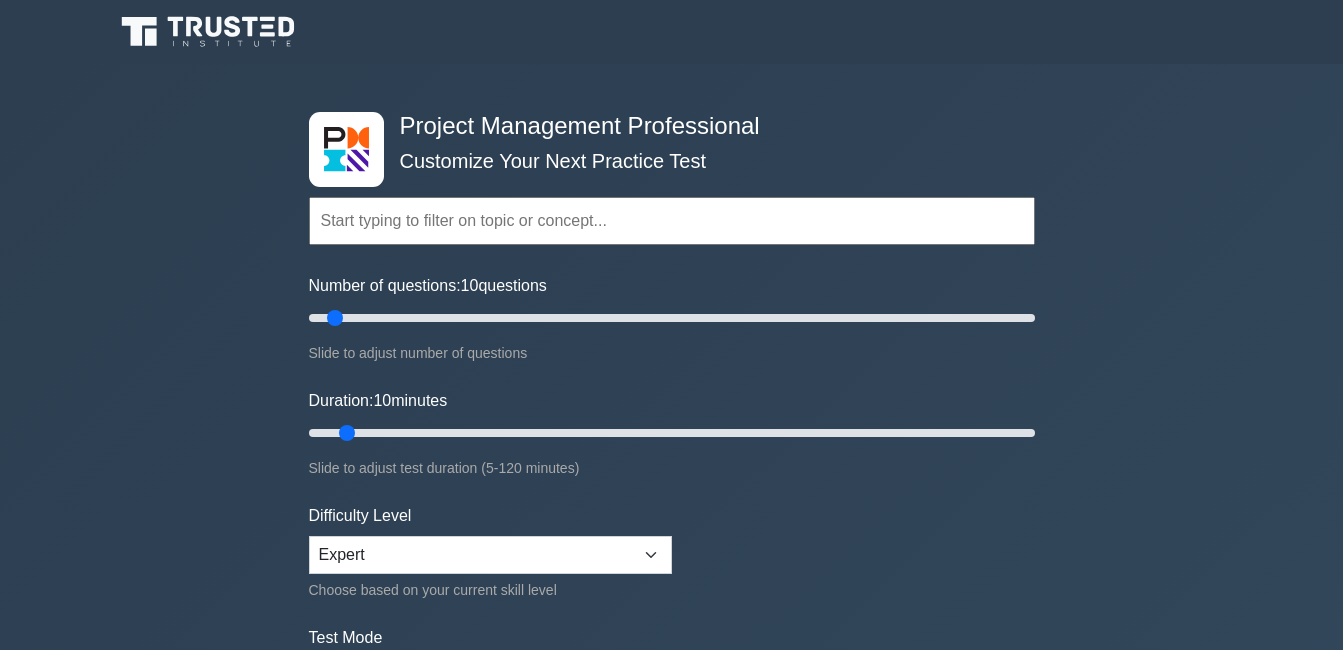scroll, scrollTop: 0, scrollLeft: 0, axis: both 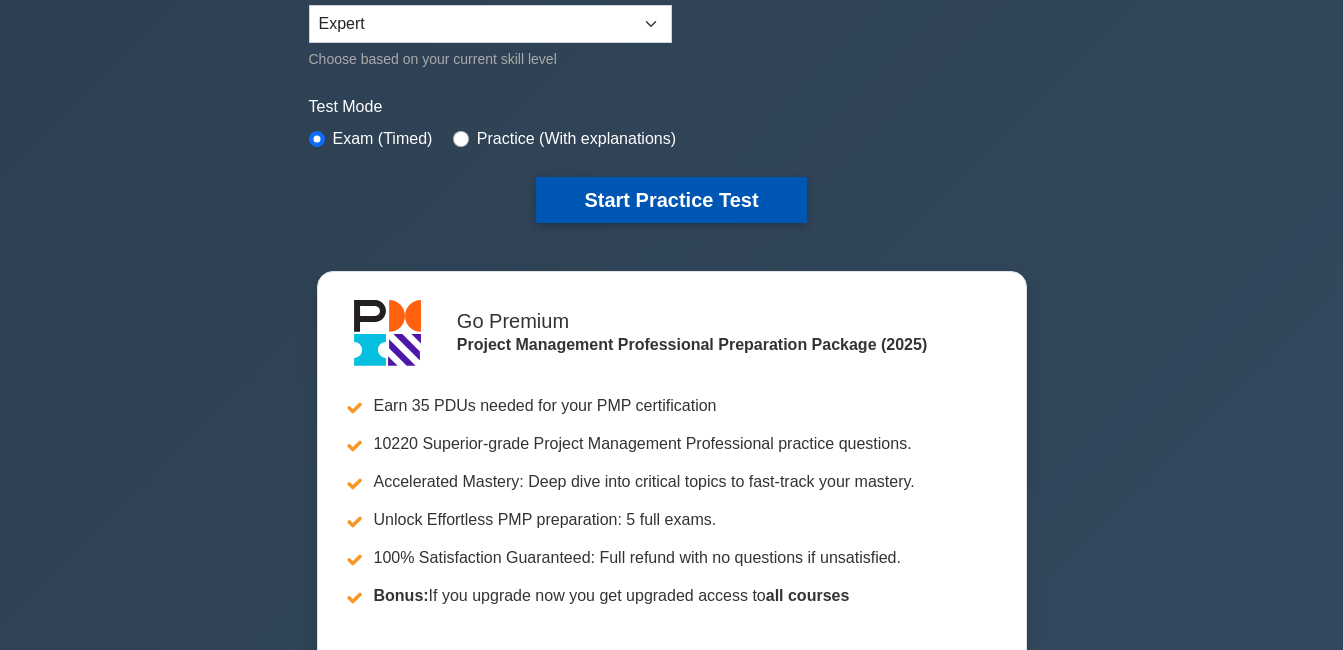 click on "Start Practice Test" at bounding box center (671, 200) 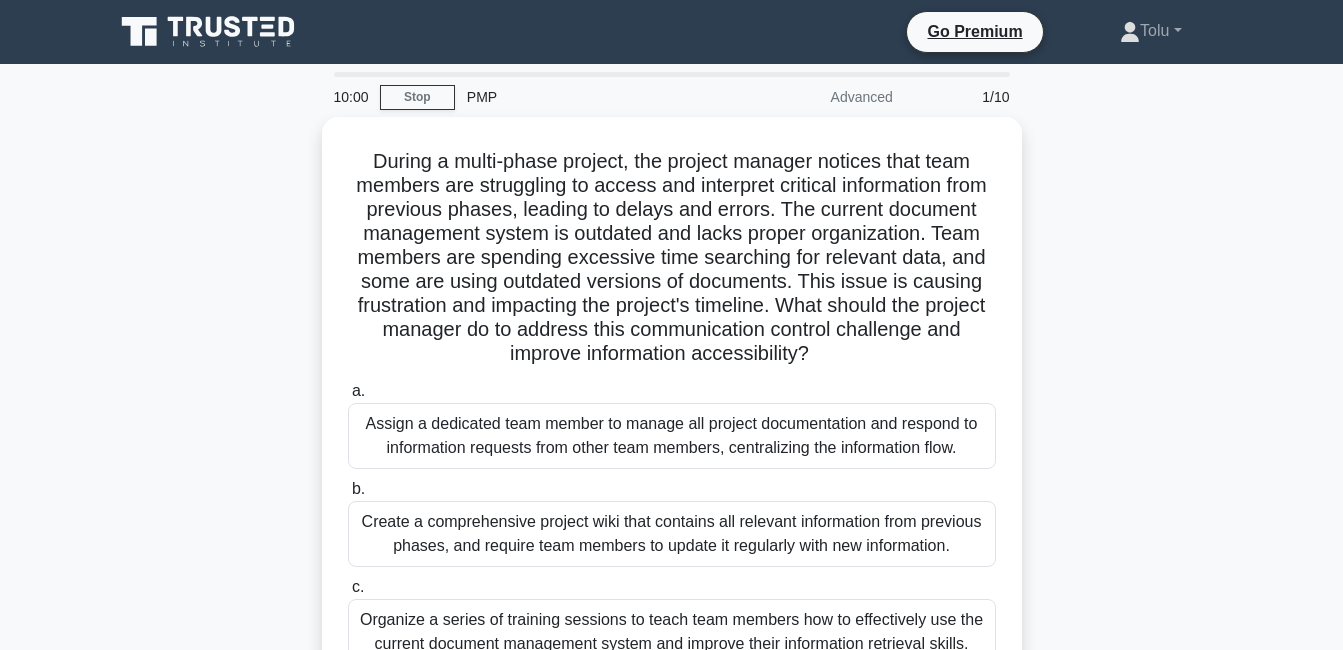 scroll, scrollTop: 0, scrollLeft: 0, axis: both 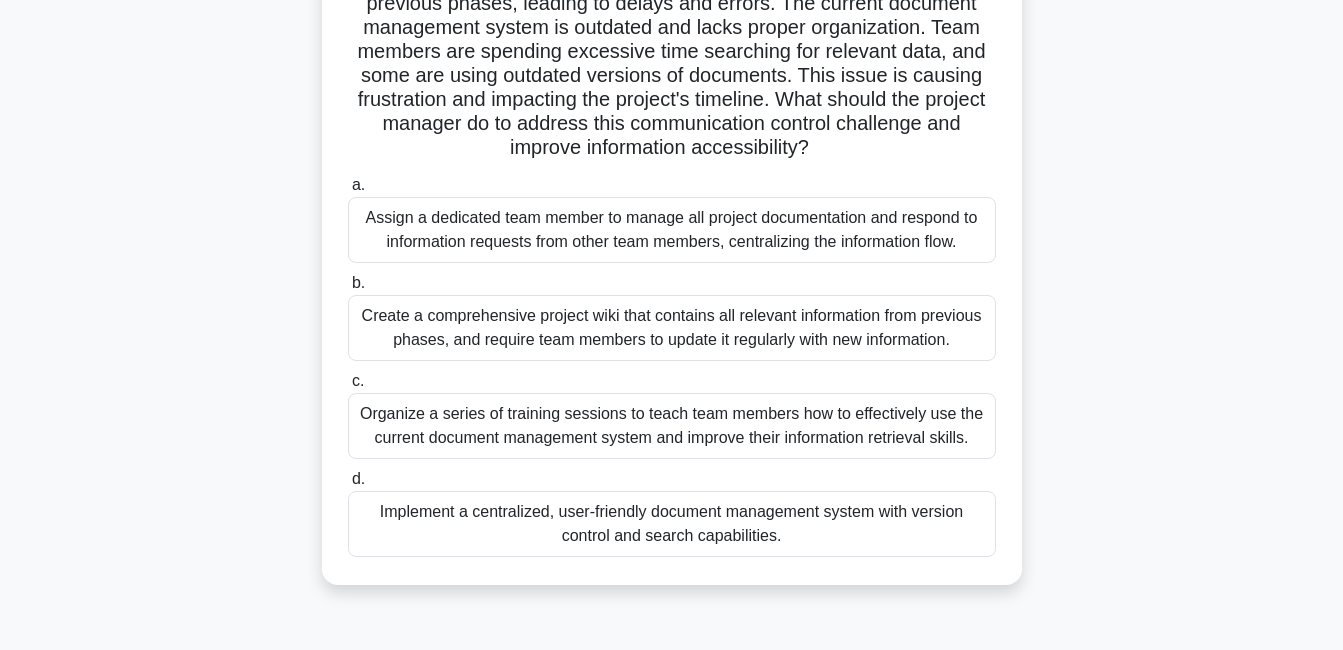 click on "Implement a centralized, user-friendly document management system with version control and search capabilities." at bounding box center [672, 524] 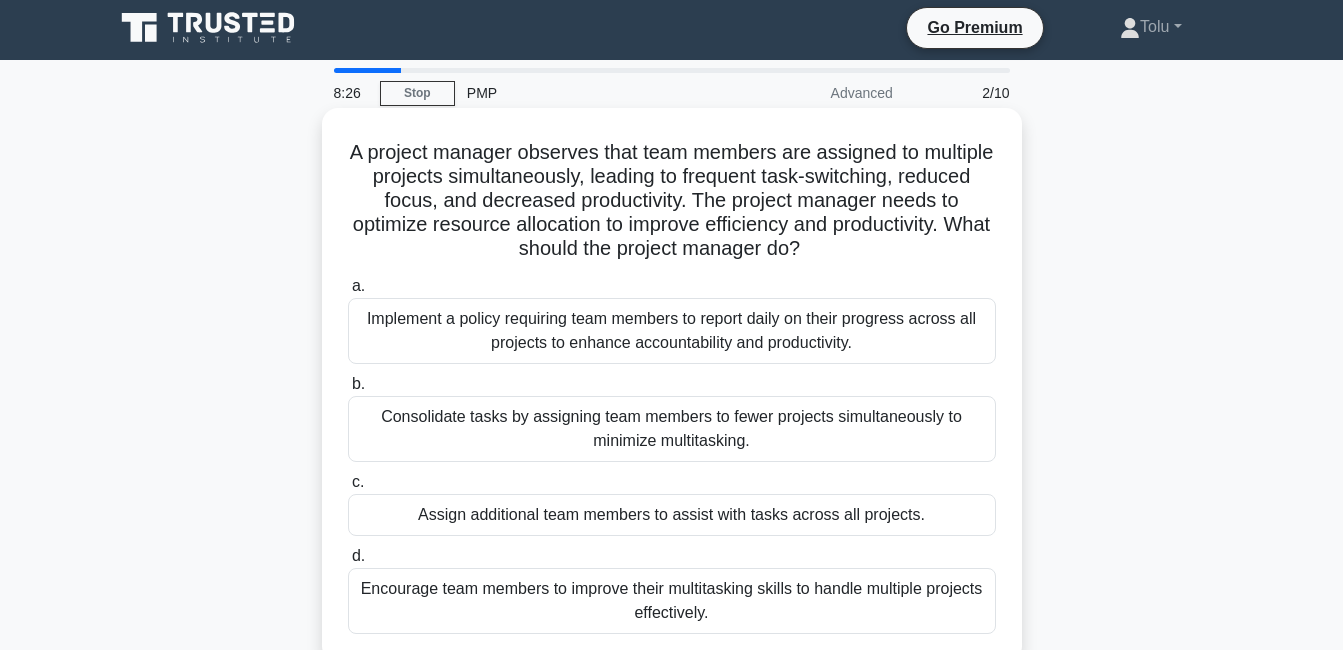 scroll, scrollTop: 5, scrollLeft: 0, axis: vertical 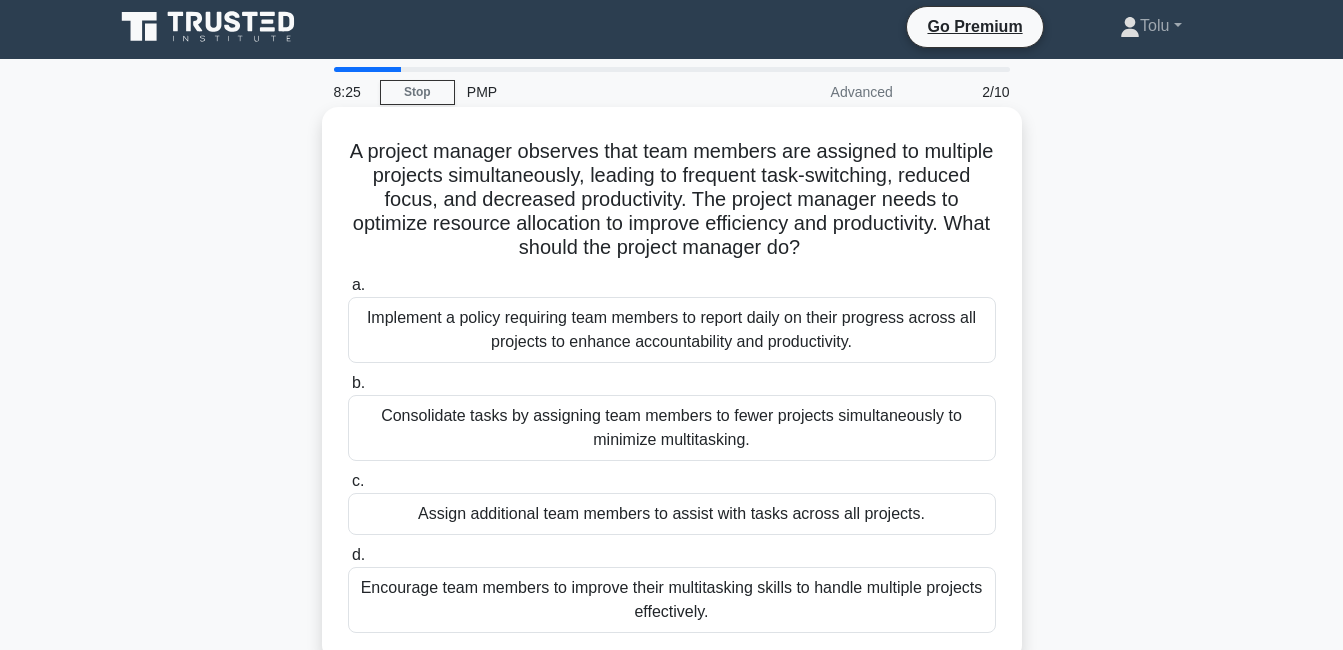 click on "Consolidate tasks by assigning team members to fewer projects simultaneously to minimize multitasking." at bounding box center (672, 428) 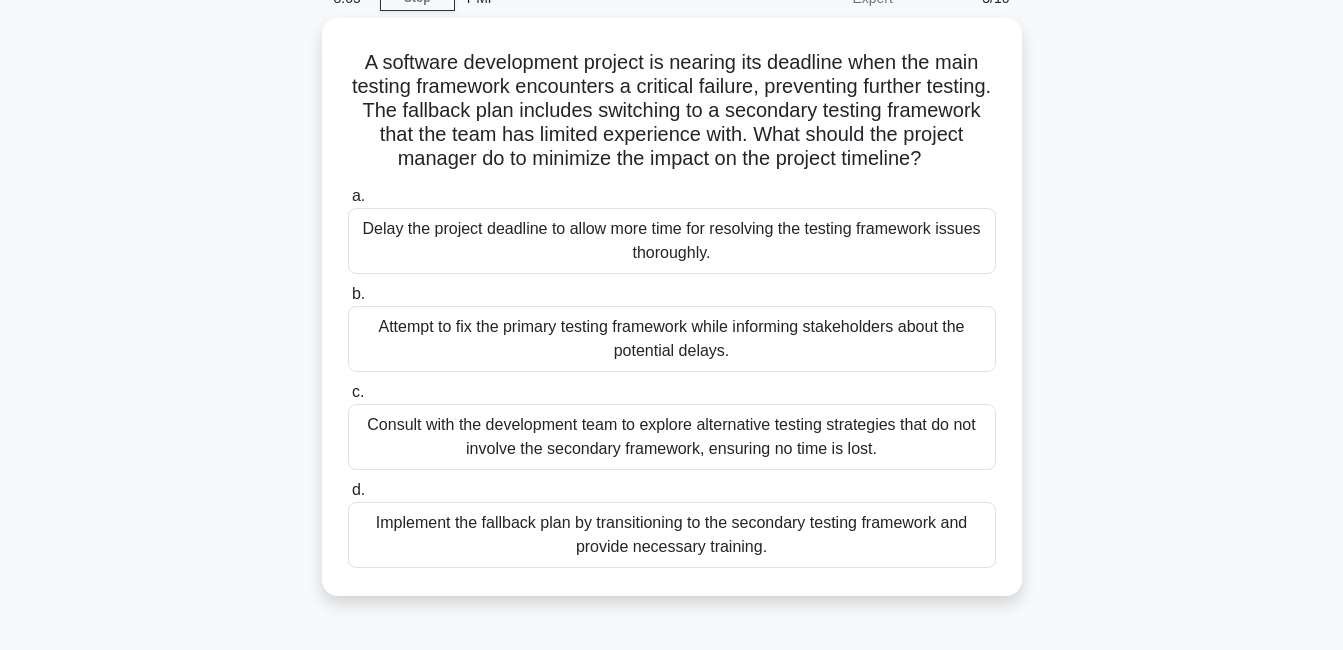 scroll, scrollTop: 105, scrollLeft: 0, axis: vertical 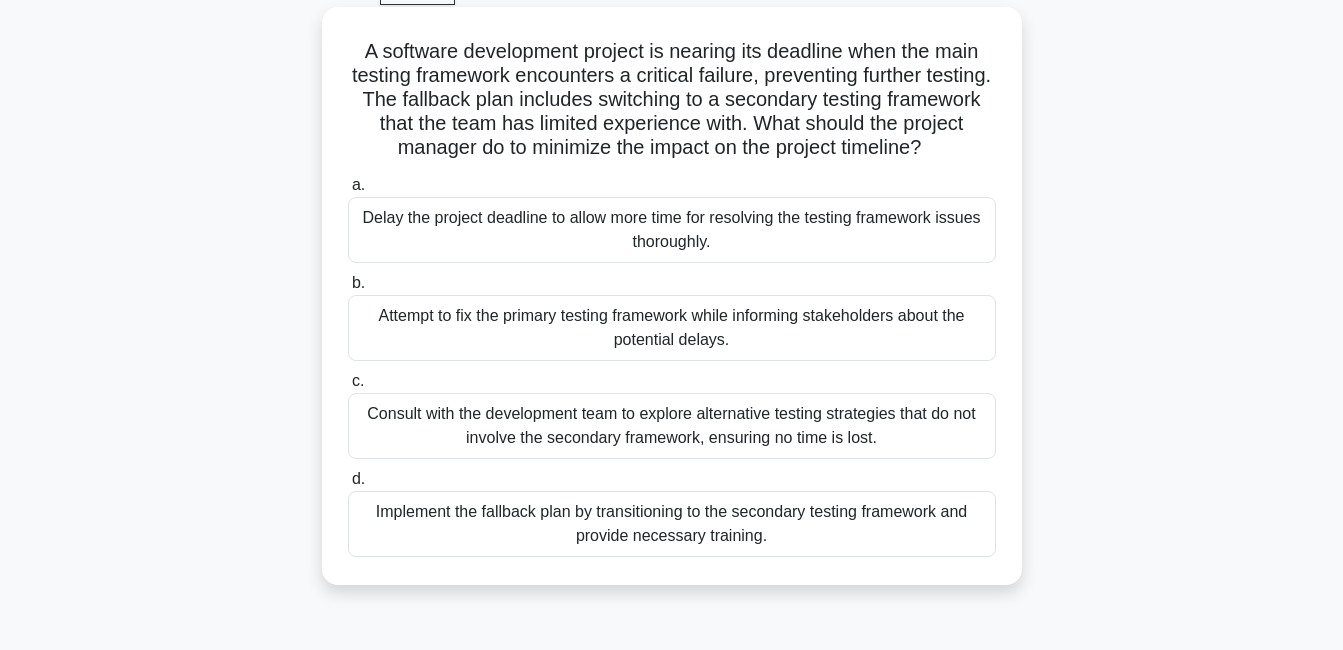 click on "Implement the fallback plan by transitioning to the secondary testing framework and provide necessary training." at bounding box center (672, 524) 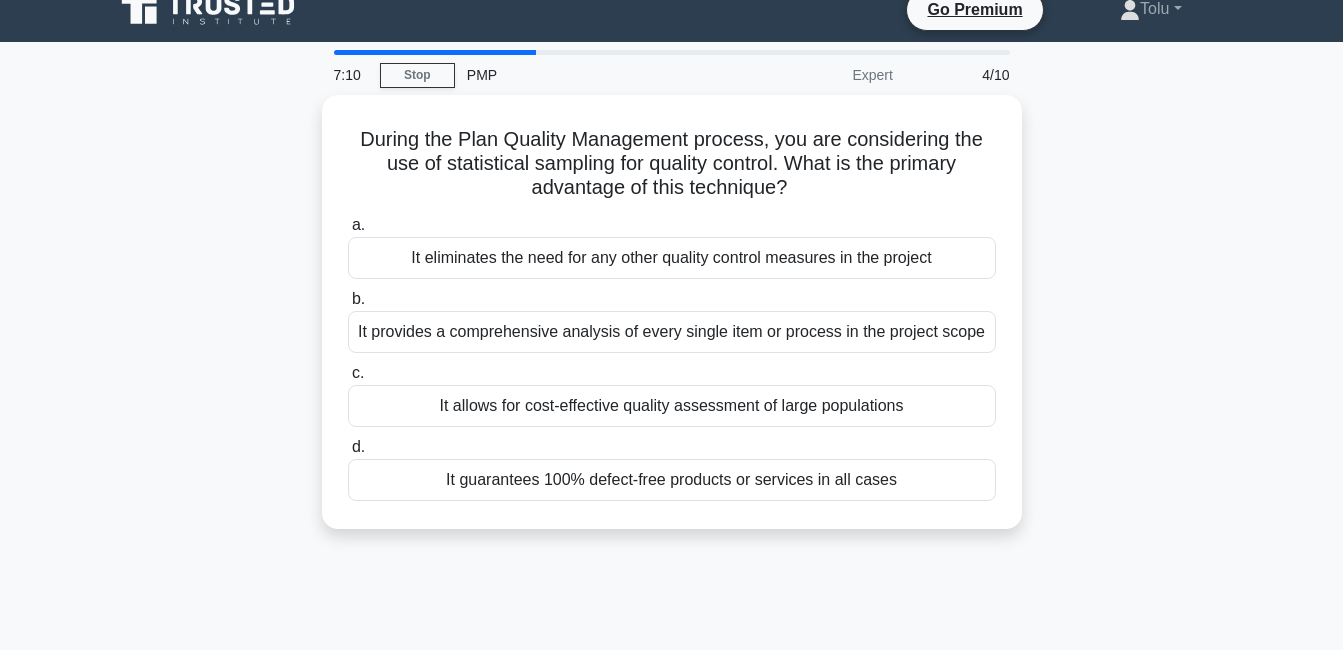 scroll, scrollTop: 0, scrollLeft: 0, axis: both 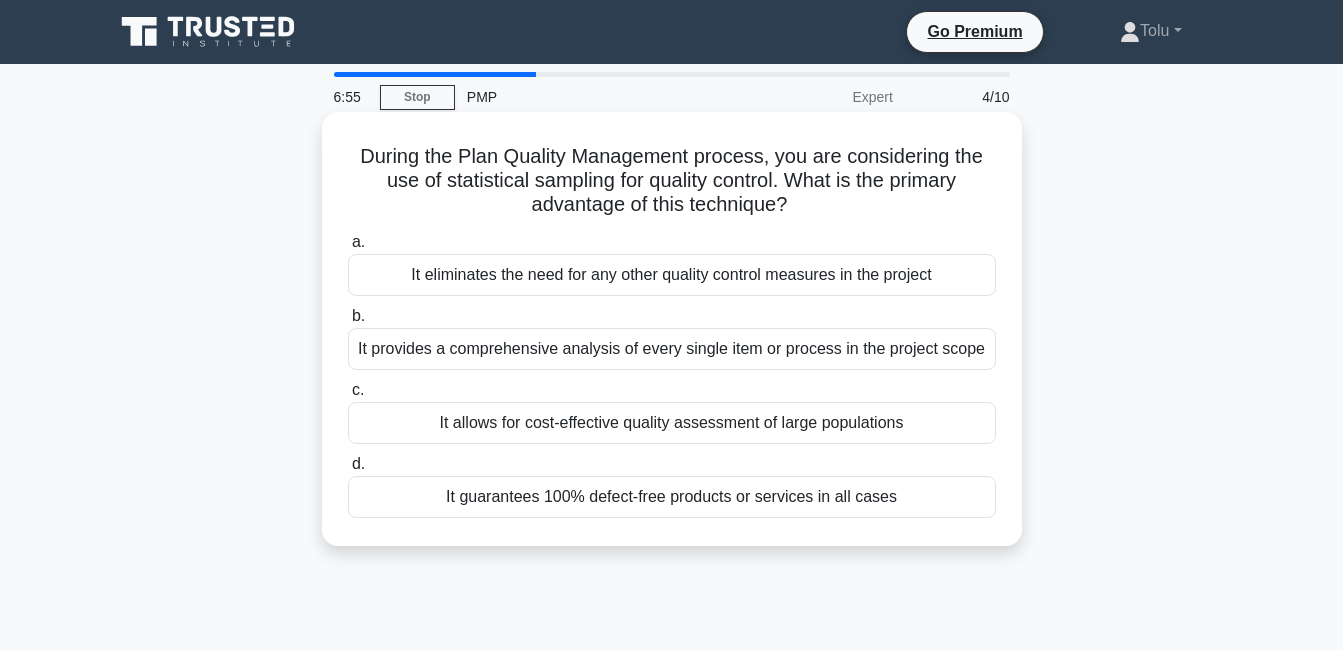 click on "It allows for cost-effective quality assessment of large populations" at bounding box center [672, 423] 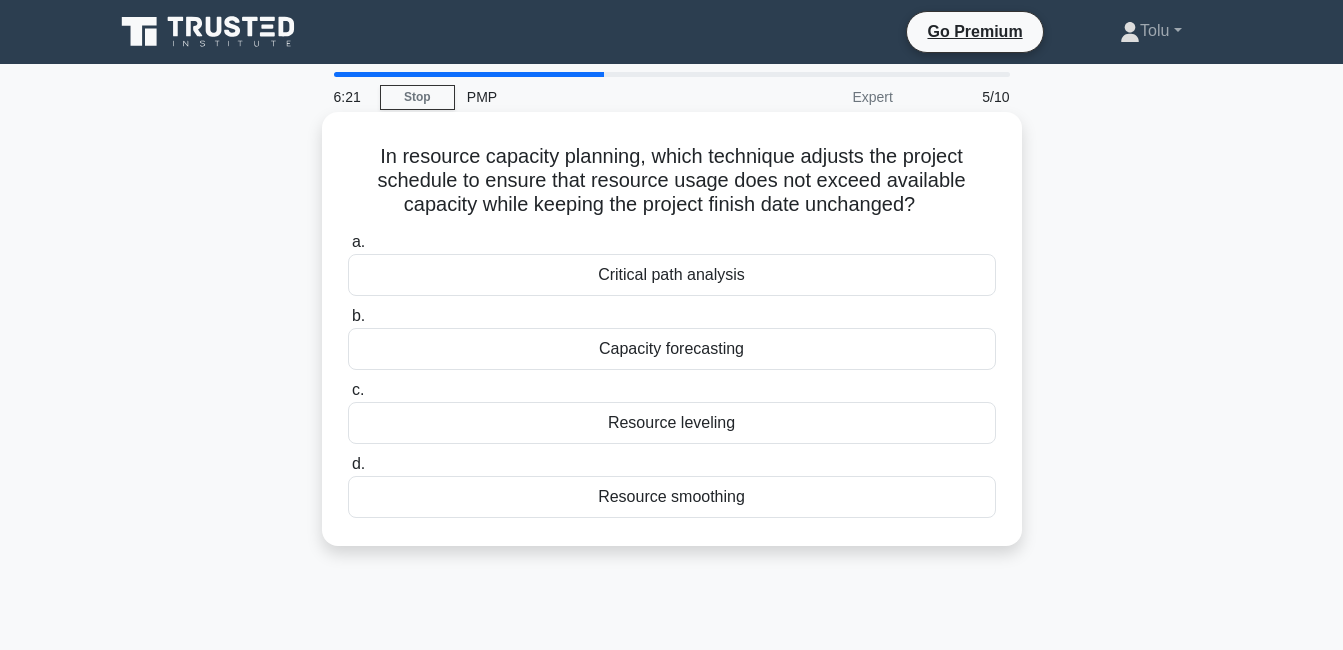 click on "Resource smoothing" at bounding box center [672, 497] 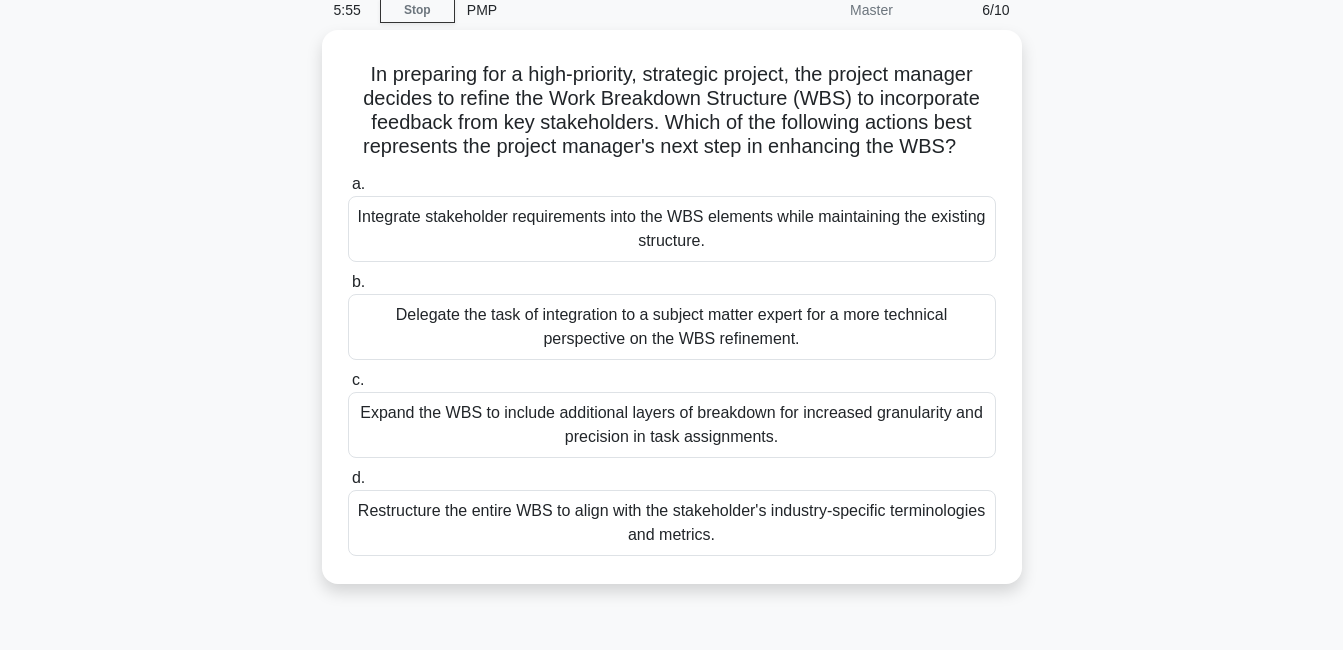 scroll, scrollTop: 88, scrollLeft: 0, axis: vertical 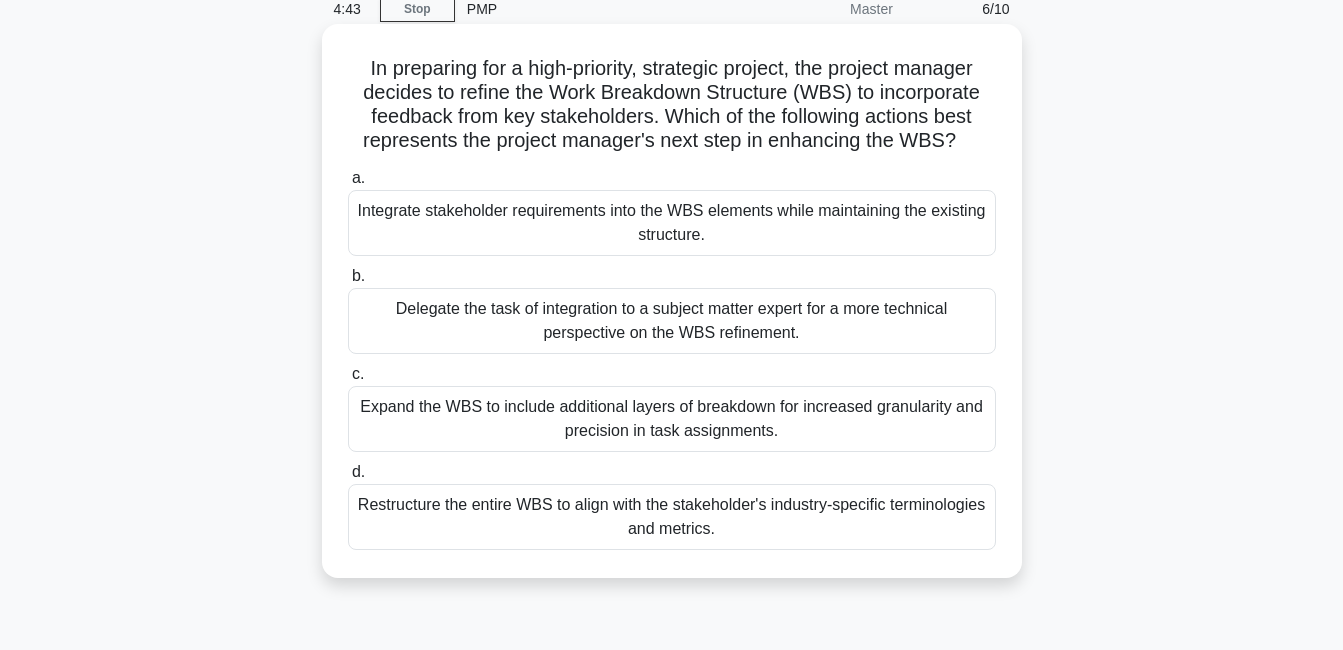 click on "Integrate stakeholder requirements into the WBS elements while maintaining the existing structure." at bounding box center [672, 223] 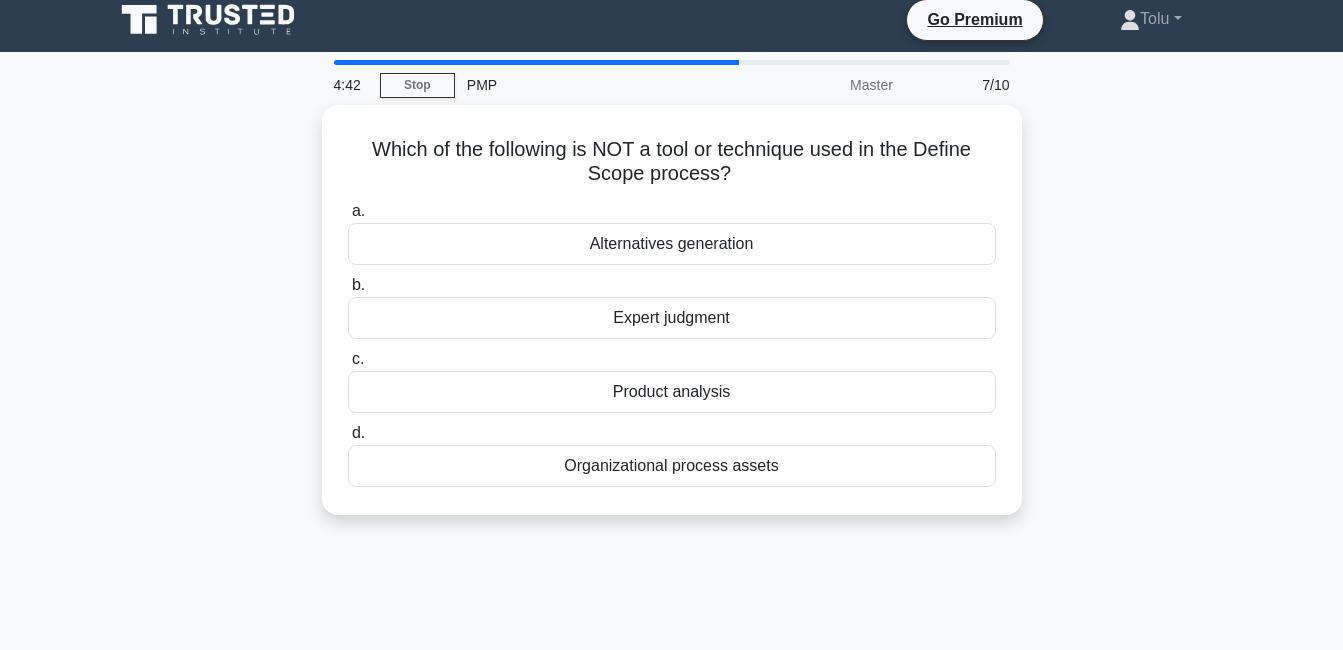 scroll, scrollTop: 0, scrollLeft: 0, axis: both 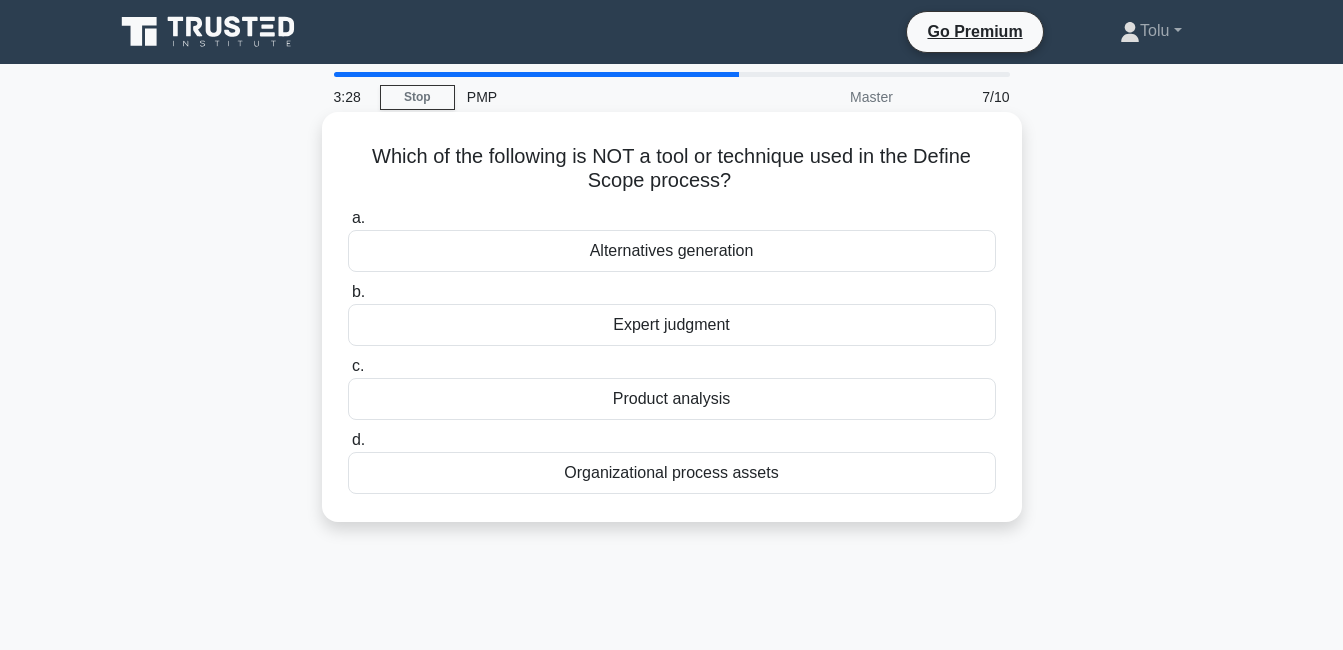 click on "Organizational process assets" at bounding box center (672, 473) 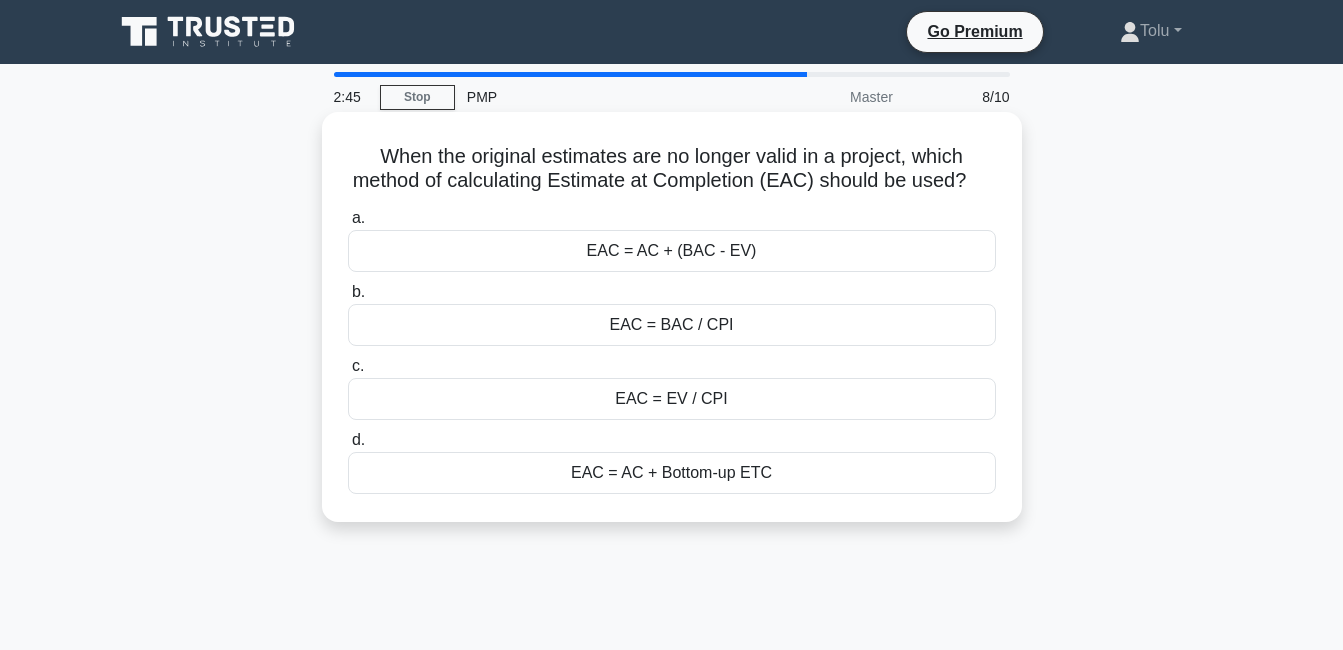 click on "EAC = AC + Bottom-up ETC" at bounding box center (672, 473) 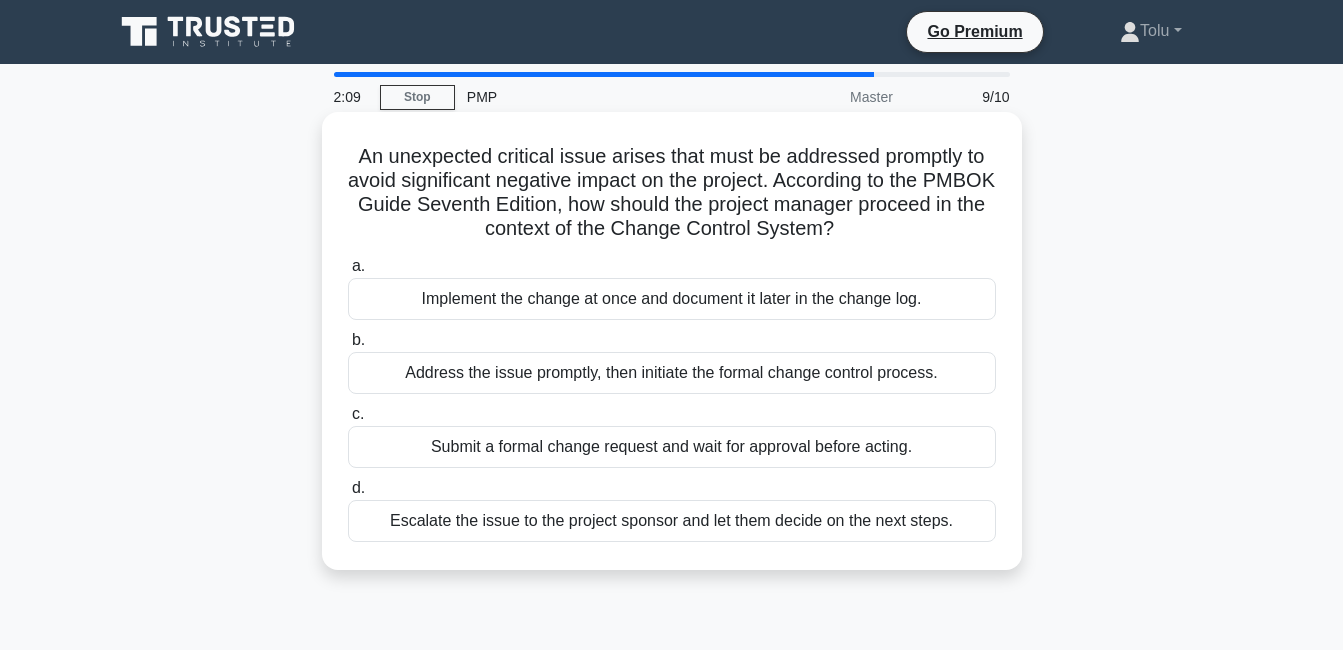 click on "Submit a formal change request and wait for approval before acting." at bounding box center (672, 447) 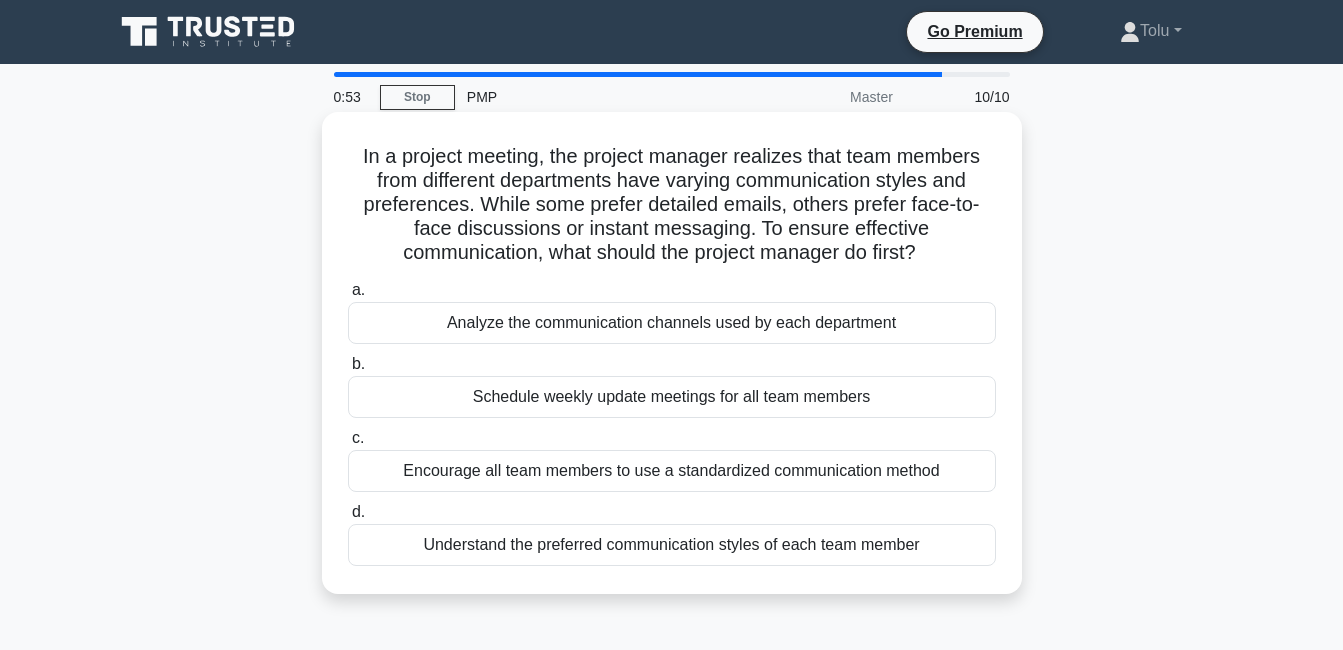 click on "Understand the preferred communication styles of each team member" at bounding box center (672, 545) 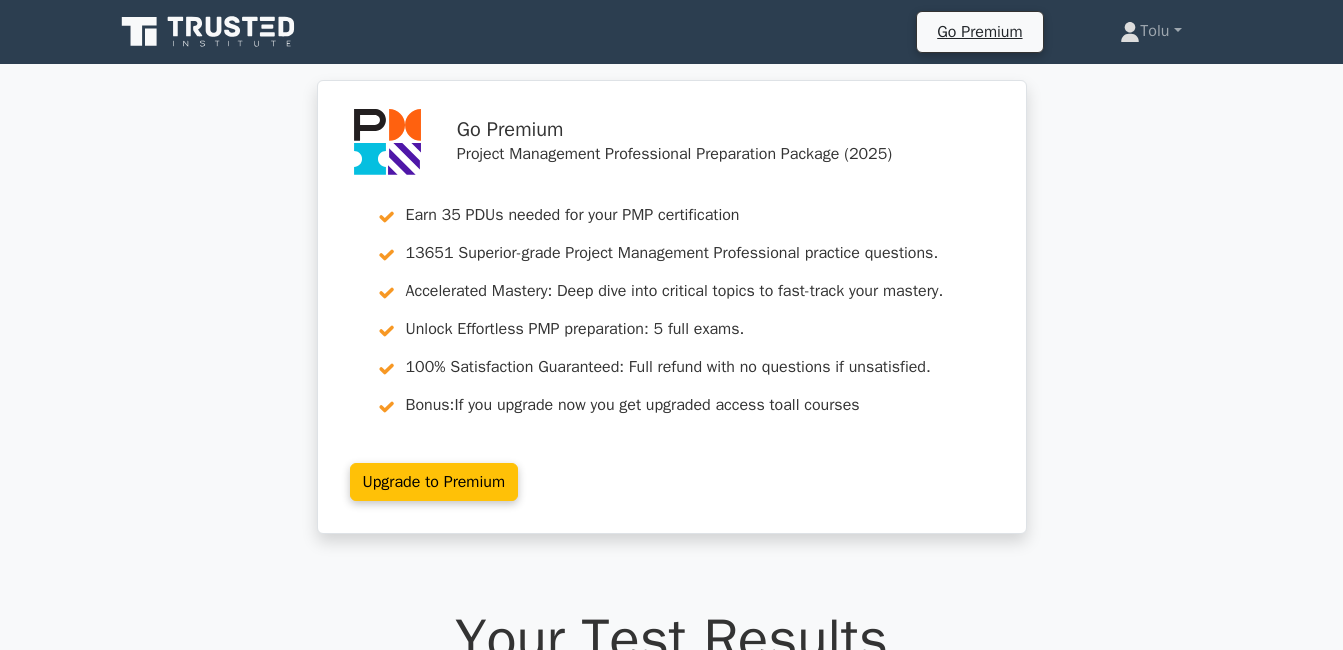 scroll, scrollTop: 0, scrollLeft: 0, axis: both 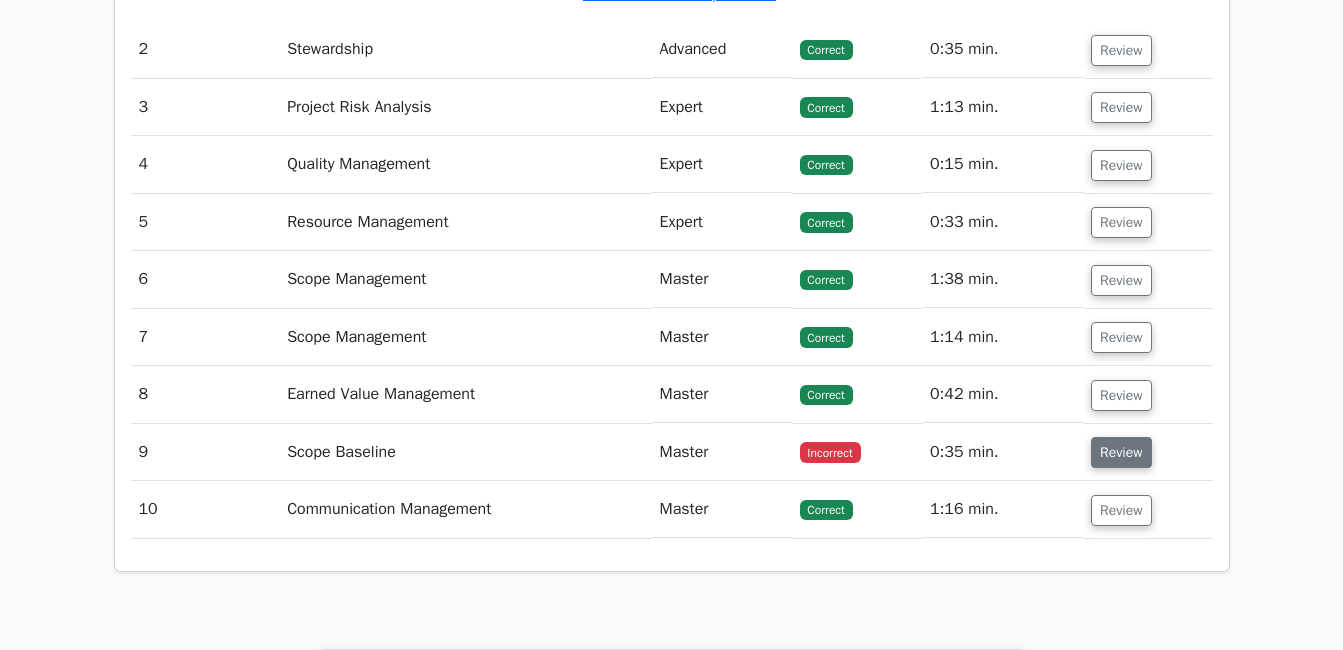 click on "Review" at bounding box center [1121, 452] 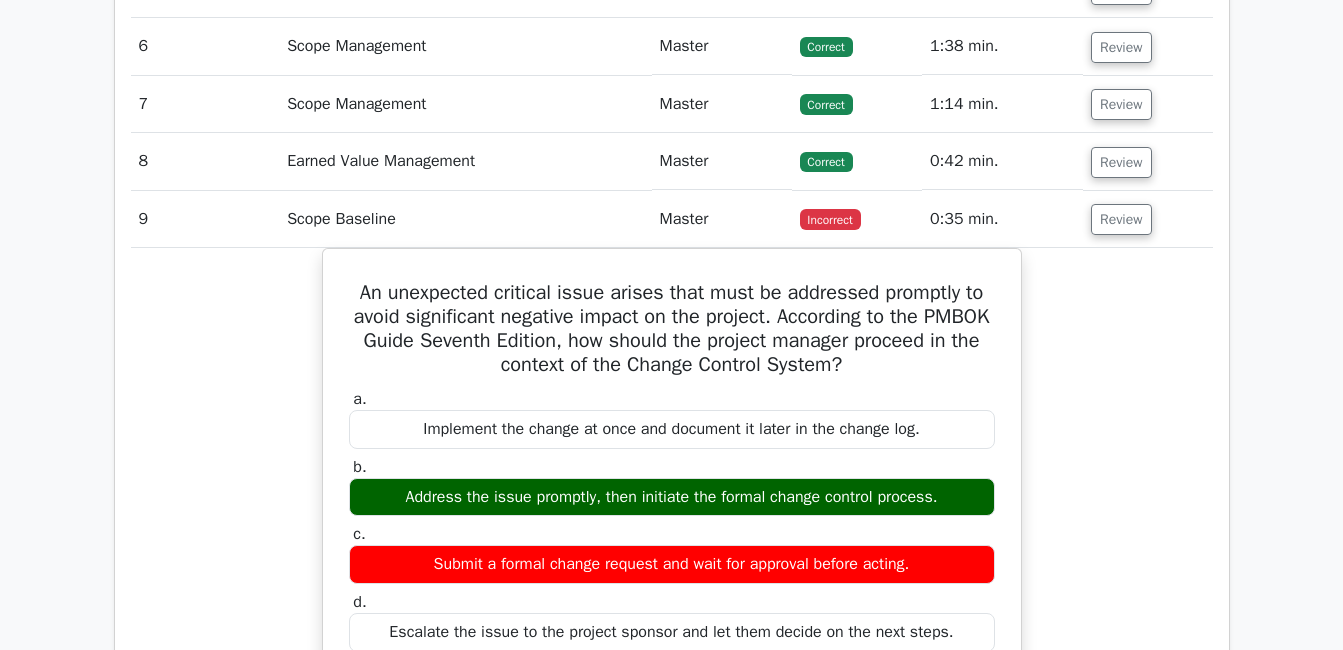 scroll, scrollTop: 2931, scrollLeft: 0, axis: vertical 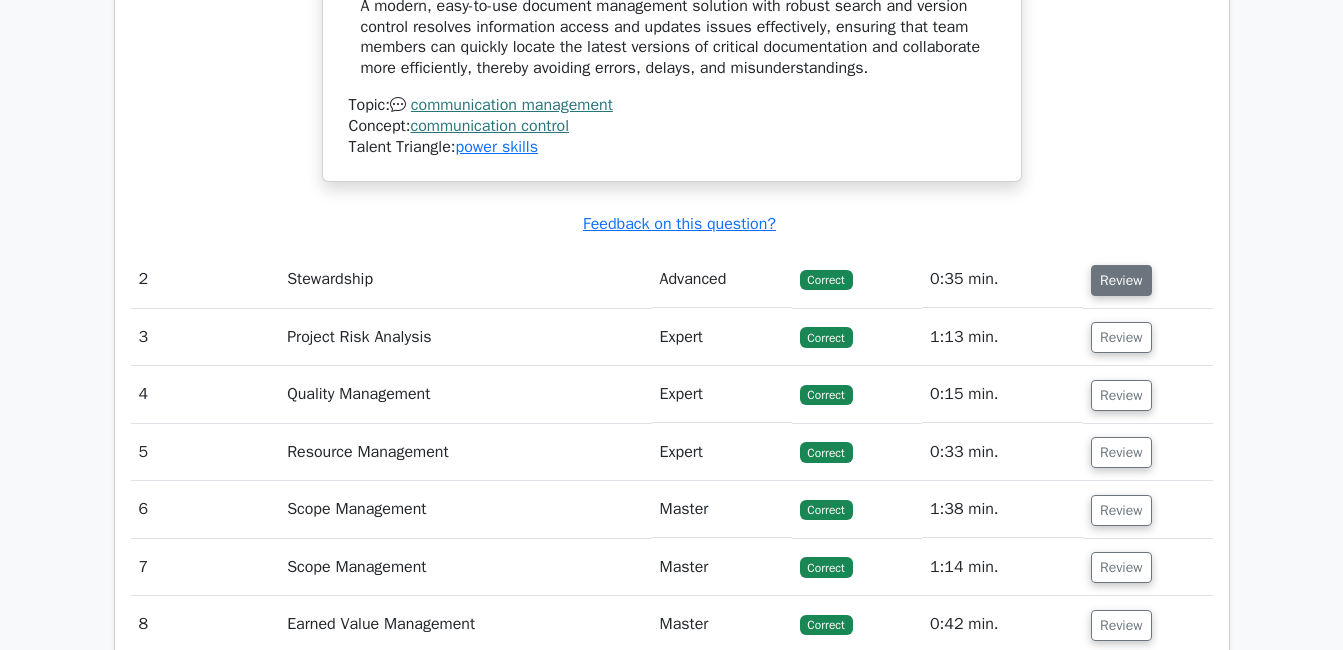 click on "Review" at bounding box center [1121, 280] 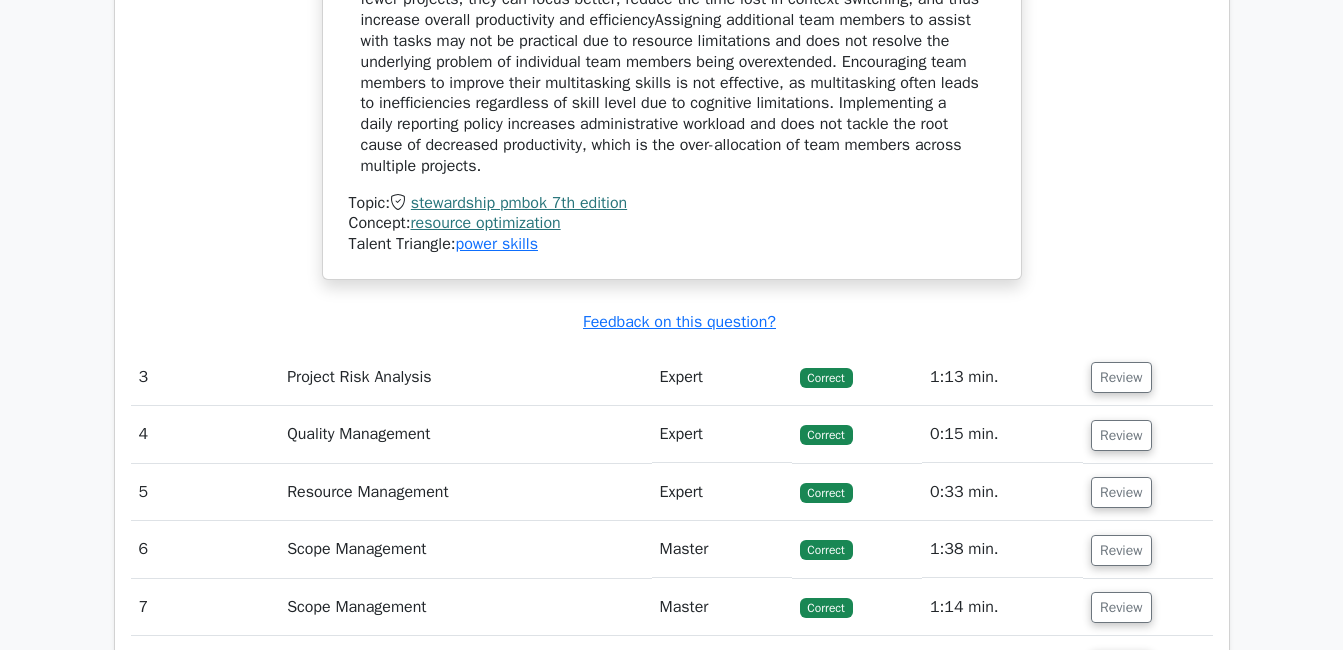 scroll, scrollTop: 3418, scrollLeft: 0, axis: vertical 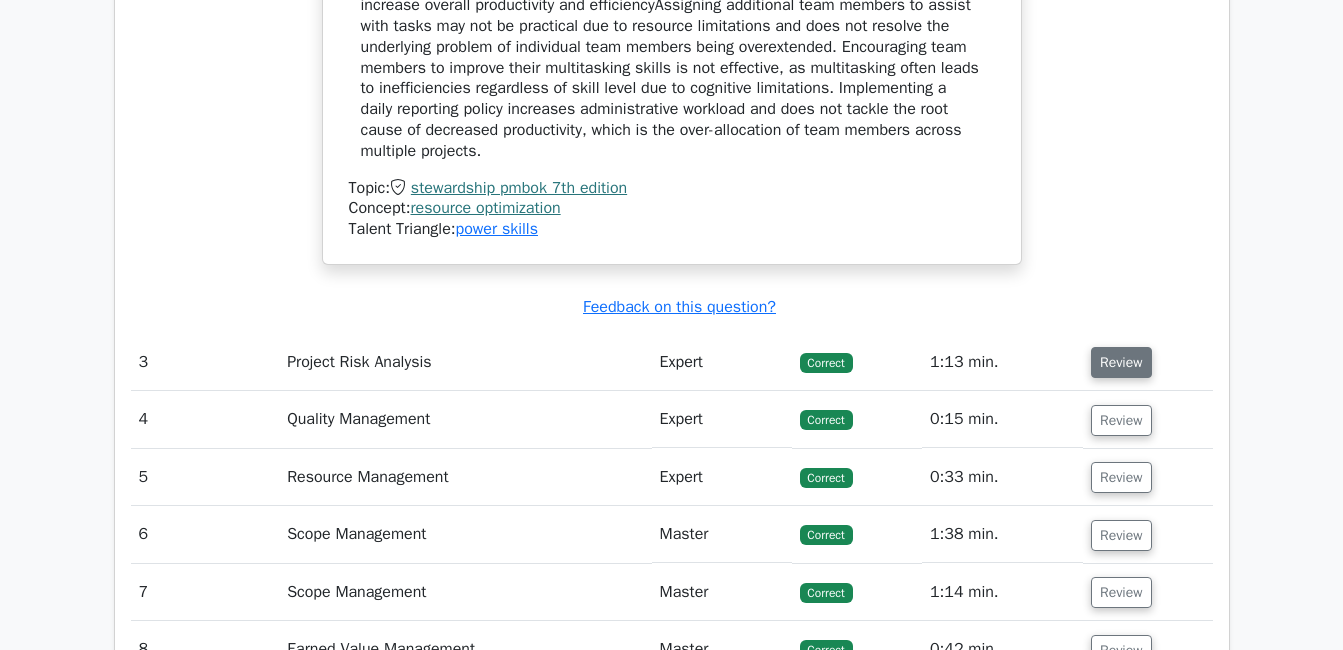 click on "Review" at bounding box center [1121, 362] 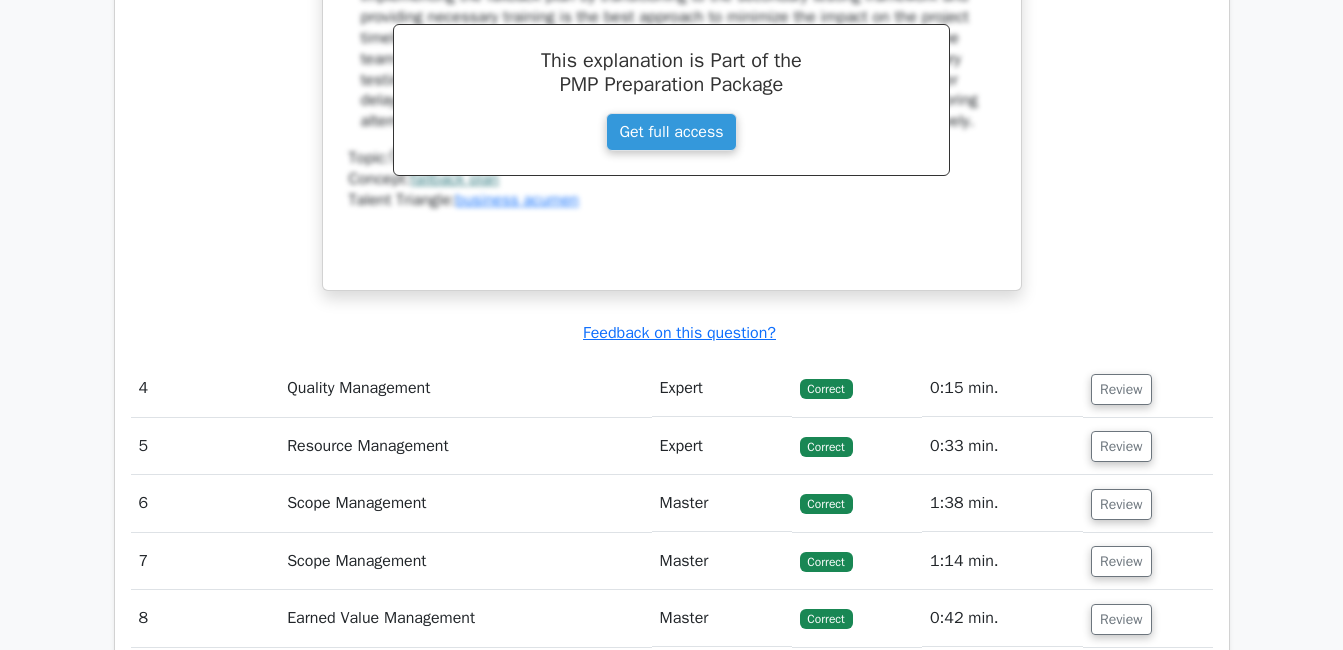 scroll, scrollTop: 4463, scrollLeft: 0, axis: vertical 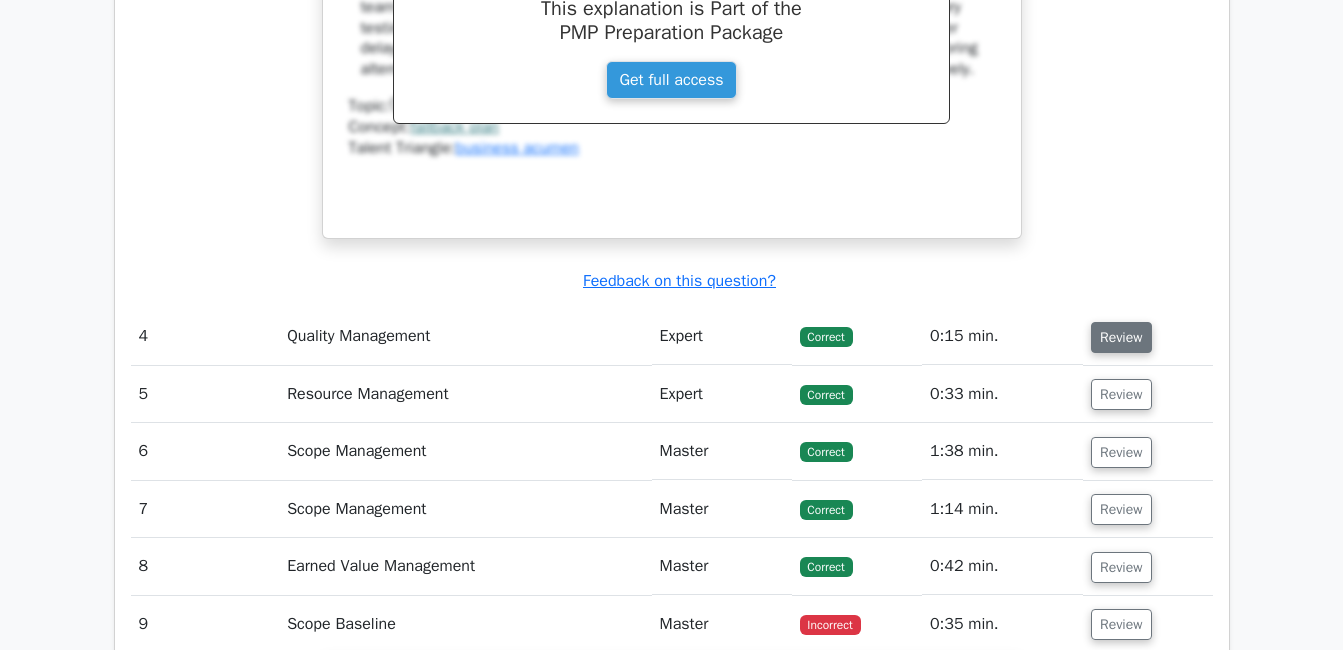 click on "Review" at bounding box center [1121, 337] 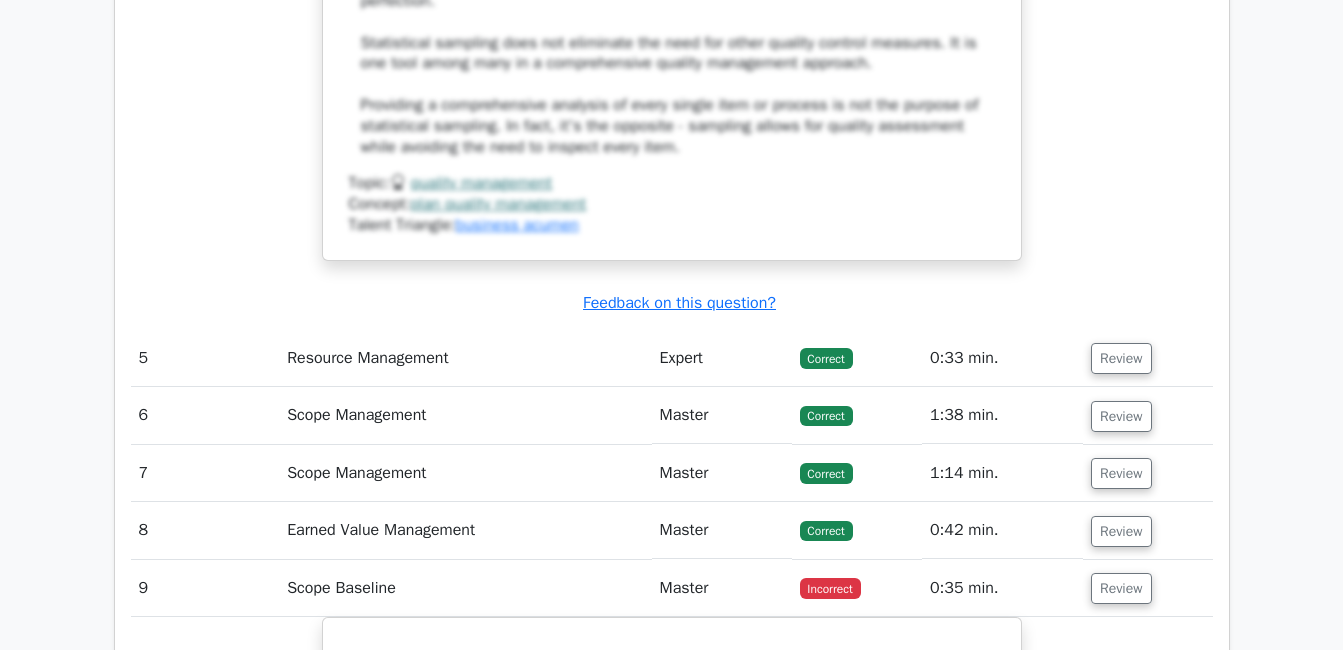 scroll, scrollTop: 5624, scrollLeft: 0, axis: vertical 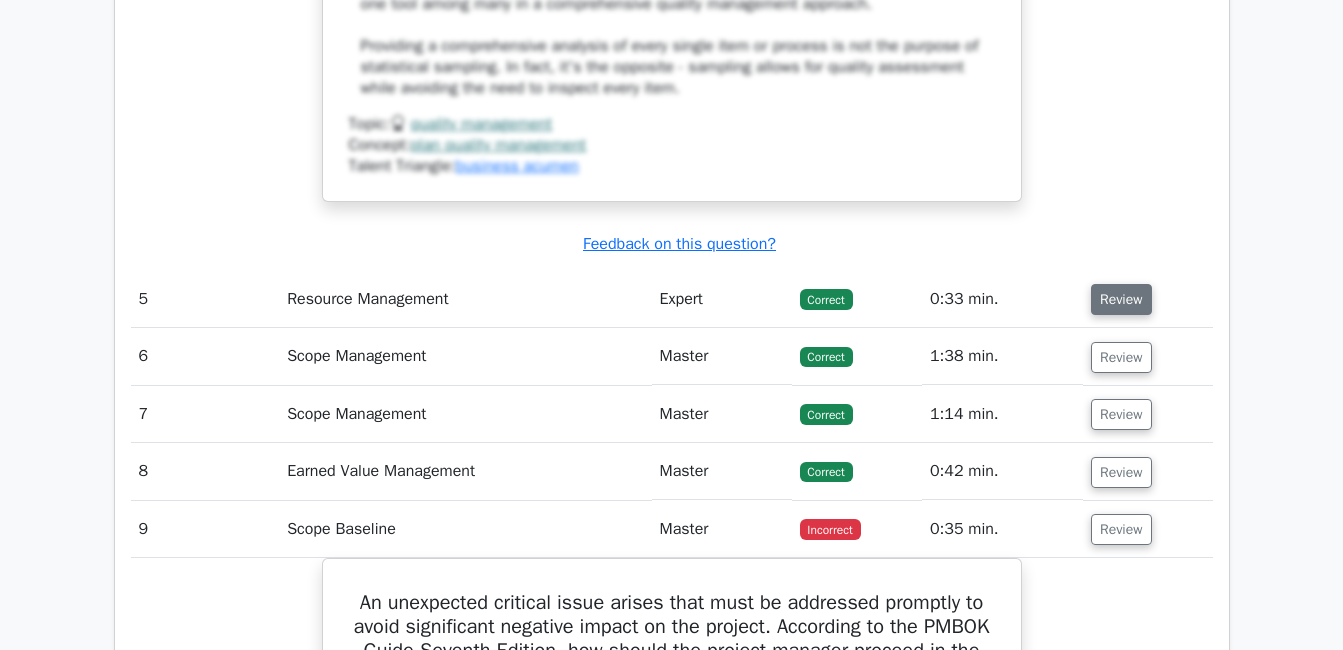 click on "Review" at bounding box center [1121, 299] 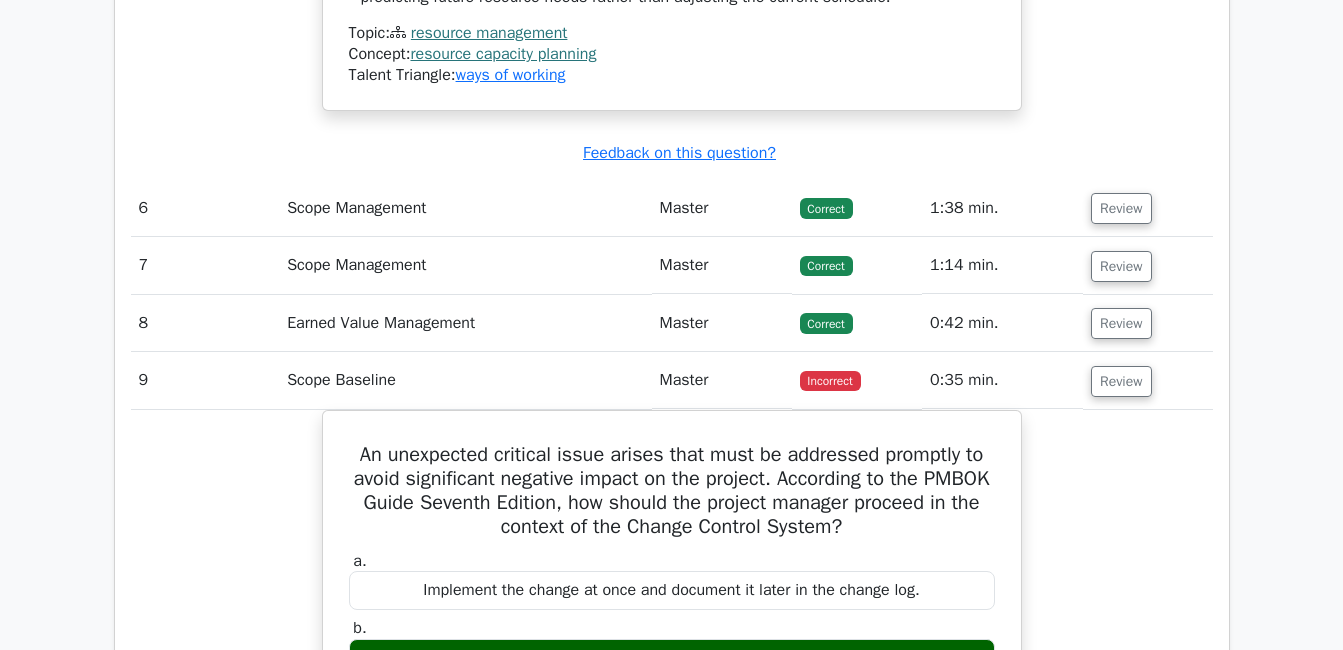 scroll, scrollTop: 6558, scrollLeft: 0, axis: vertical 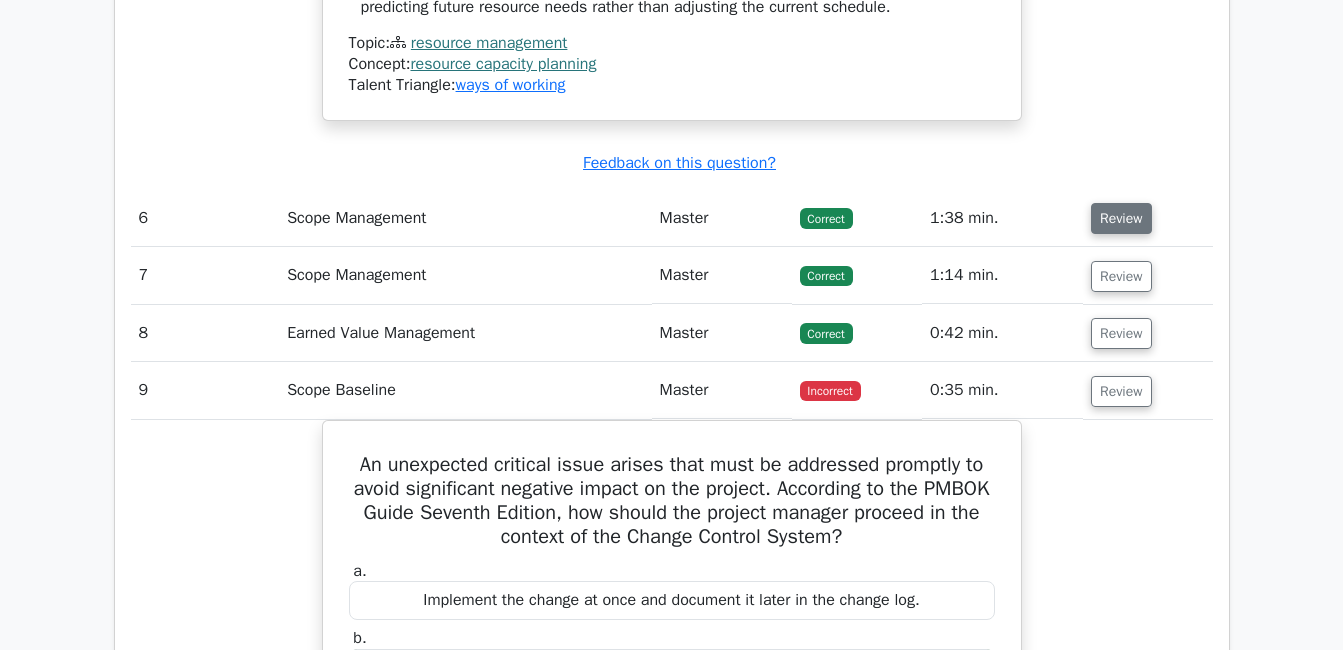 click on "Review" at bounding box center [1121, 218] 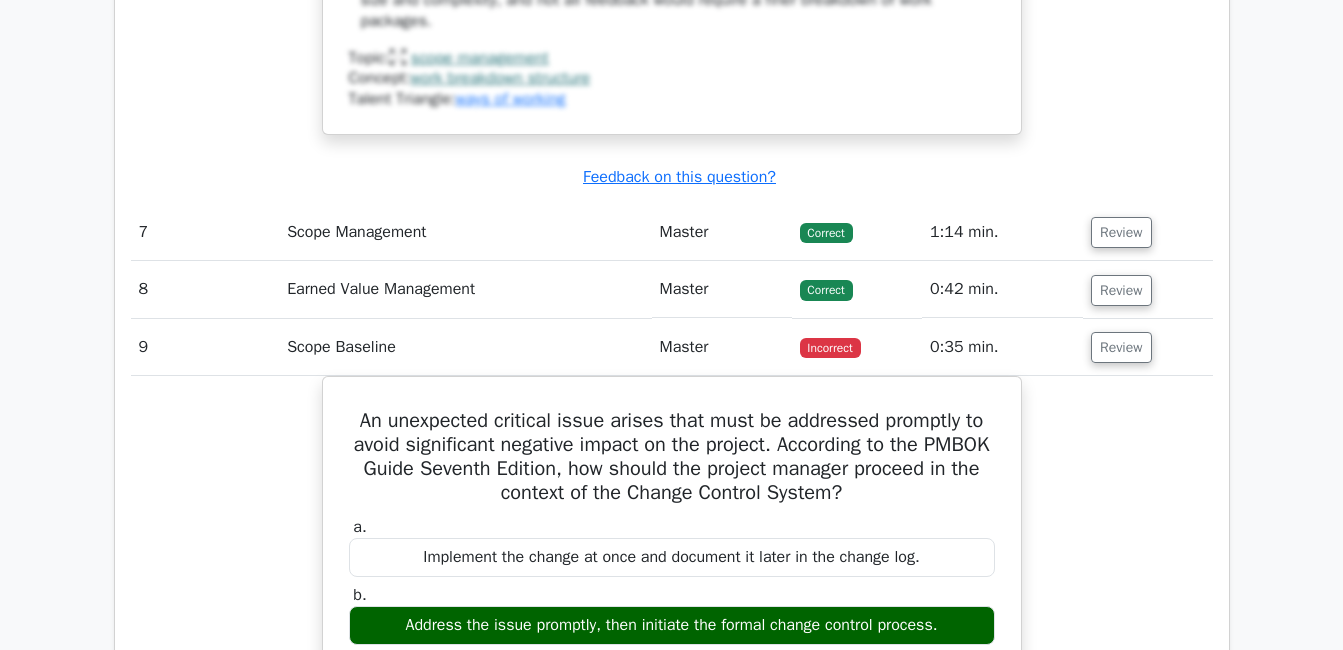 scroll, scrollTop: 7889, scrollLeft: 0, axis: vertical 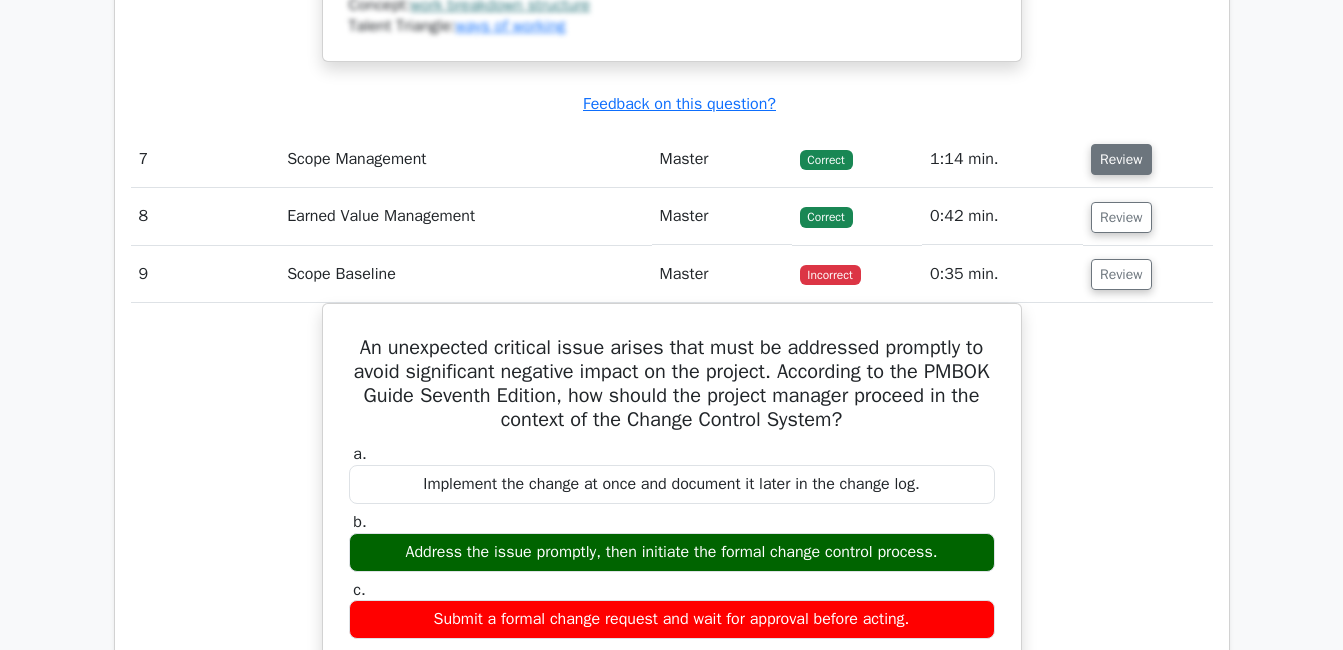 click on "Review" at bounding box center (1121, 159) 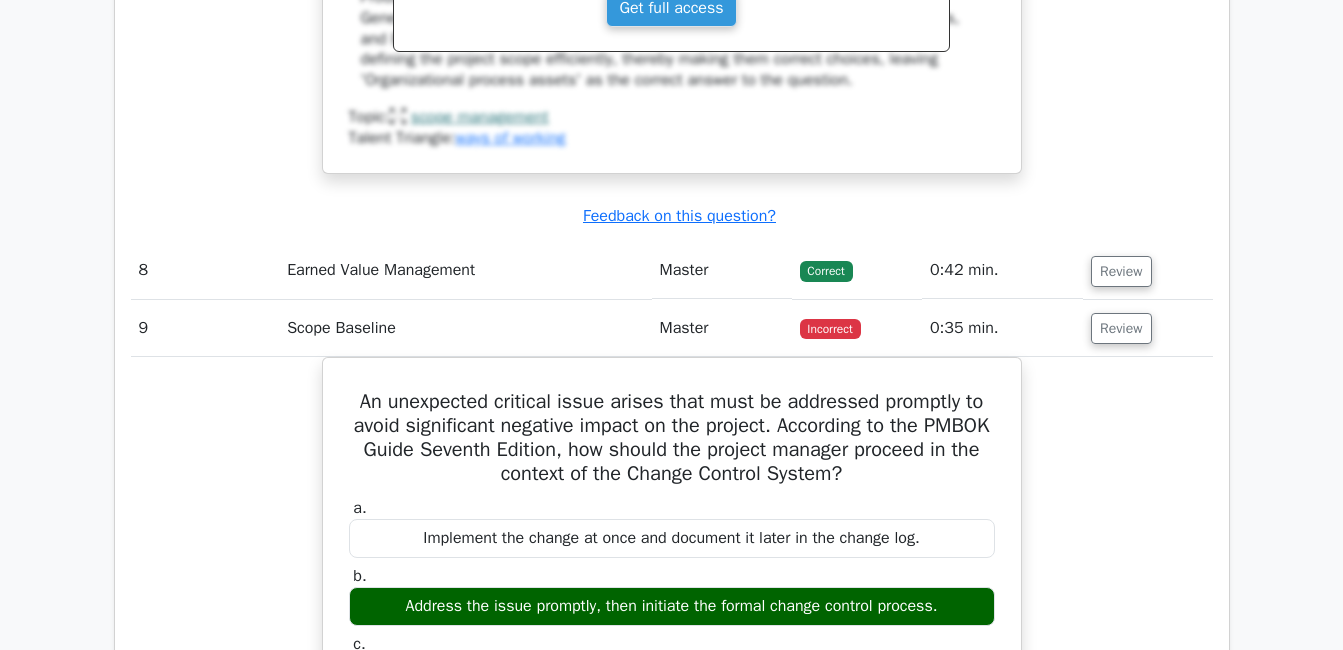 scroll, scrollTop: 8689, scrollLeft: 0, axis: vertical 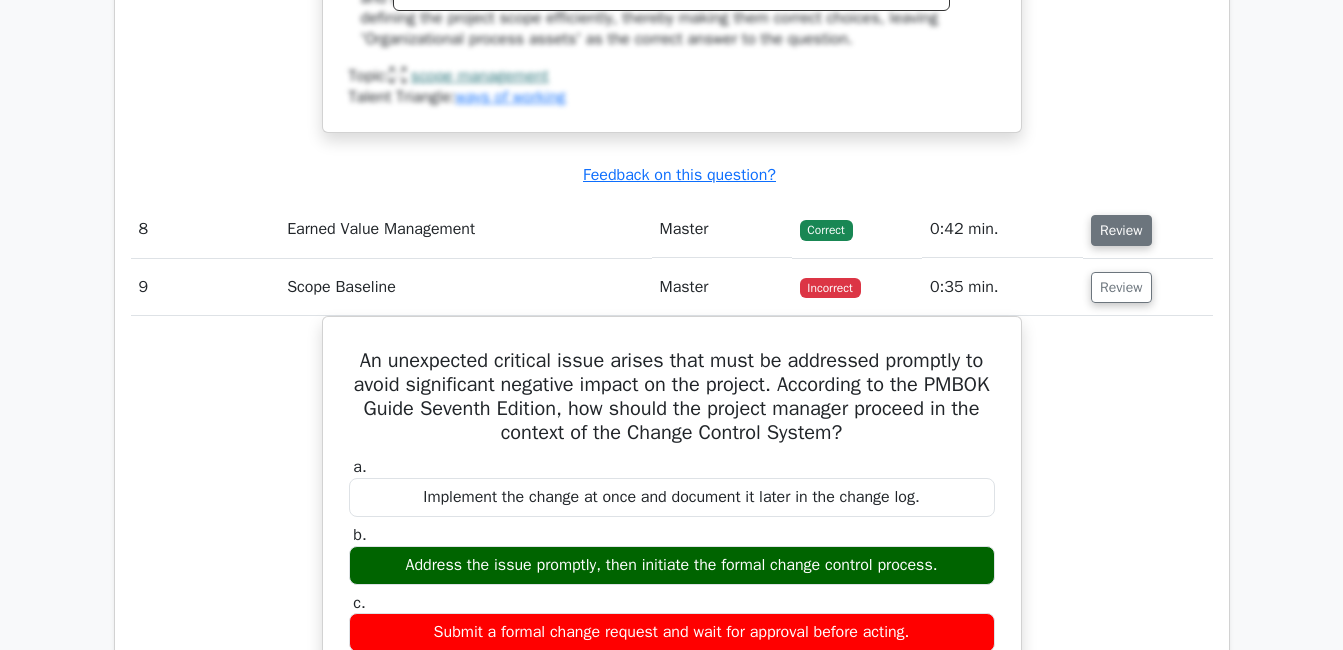 click on "Review" at bounding box center [1121, 230] 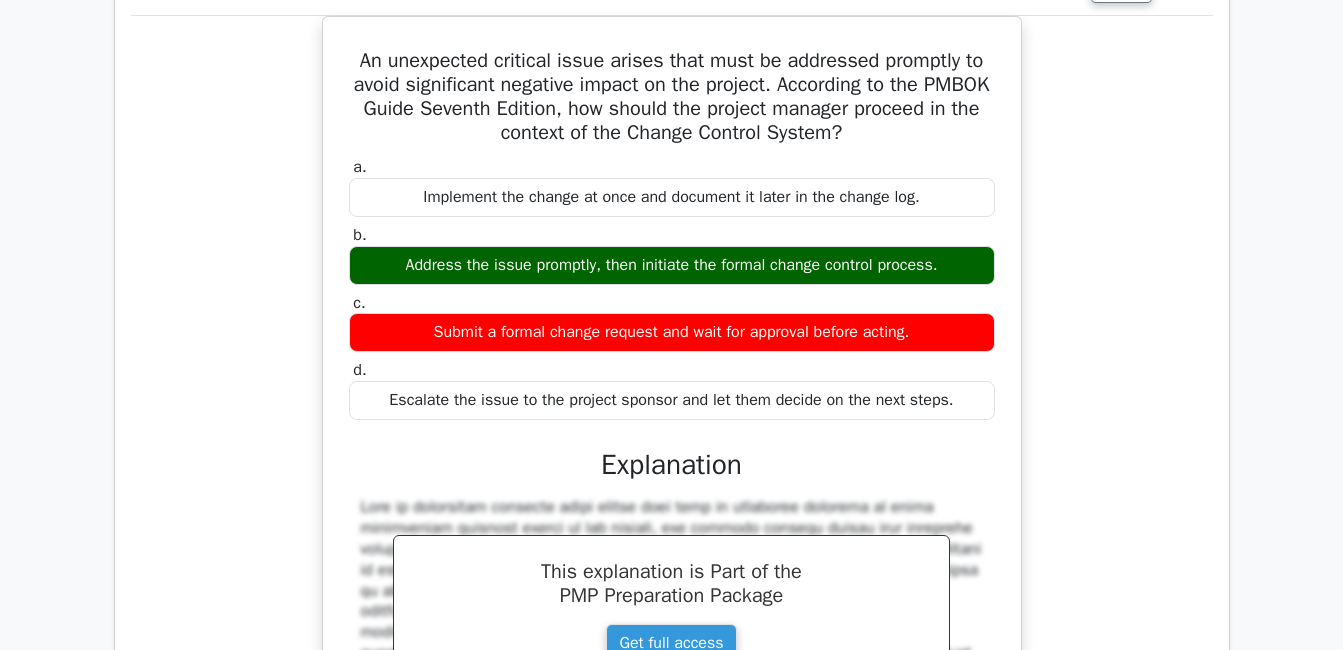 scroll, scrollTop: 9873, scrollLeft: 0, axis: vertical 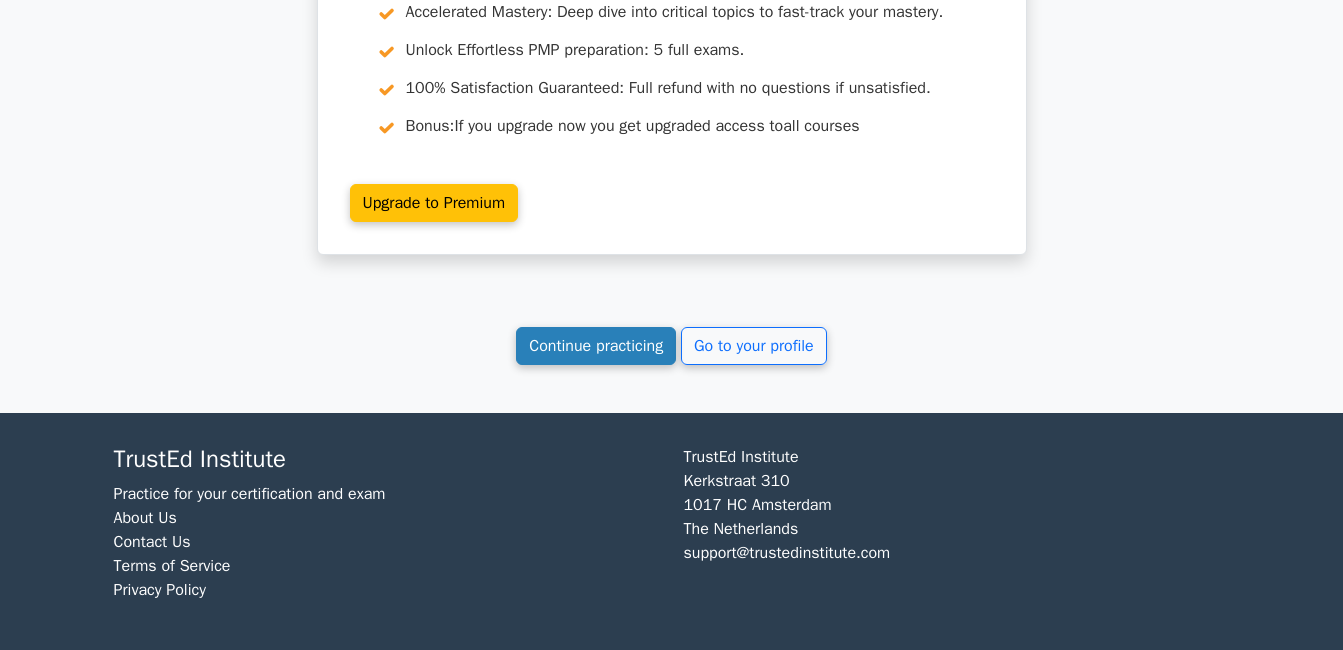 click on "Continue practicing" at bounding box center (596, 346) 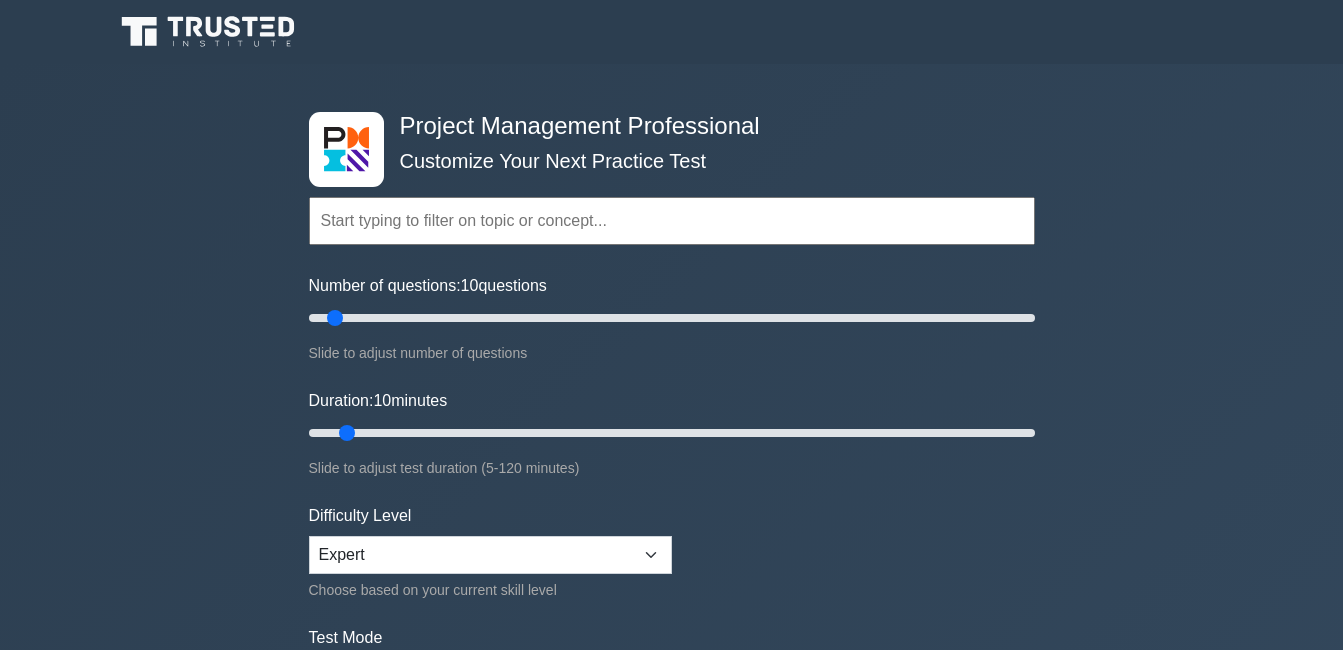 scroll, scrollTop: 0, scrollLeft: 0, axis: both 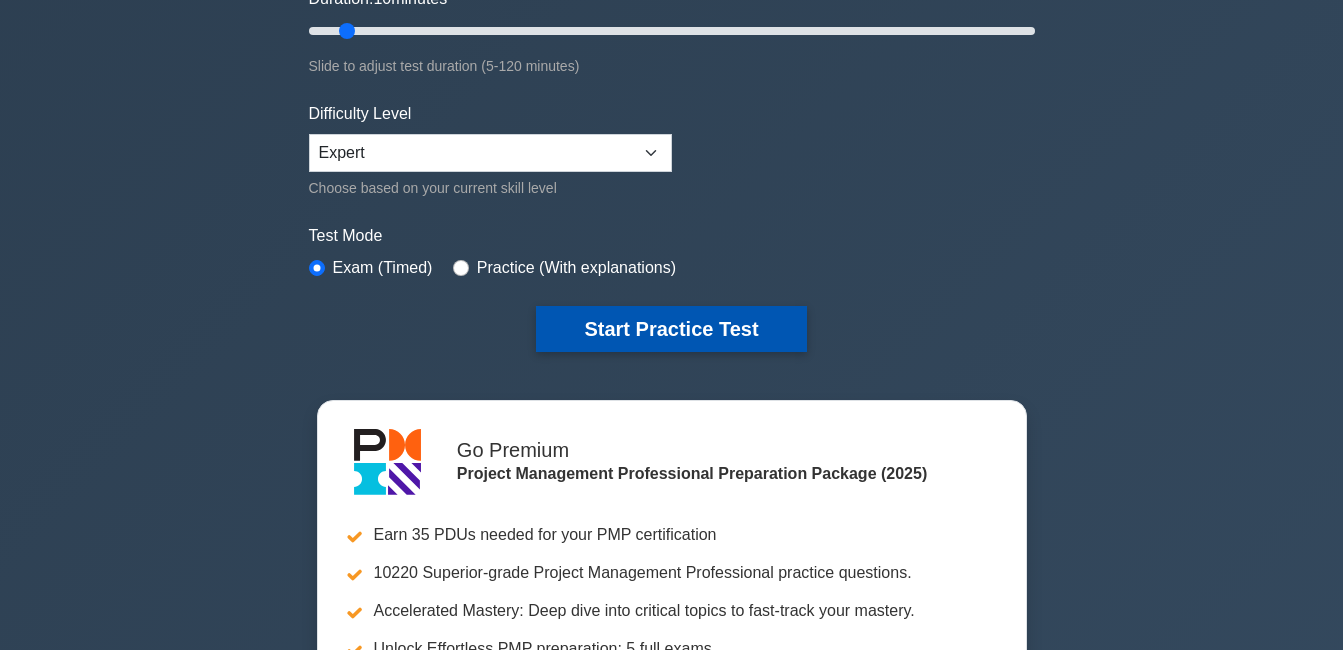 click on "Start Practice Test" at bounding box center (671, 329) 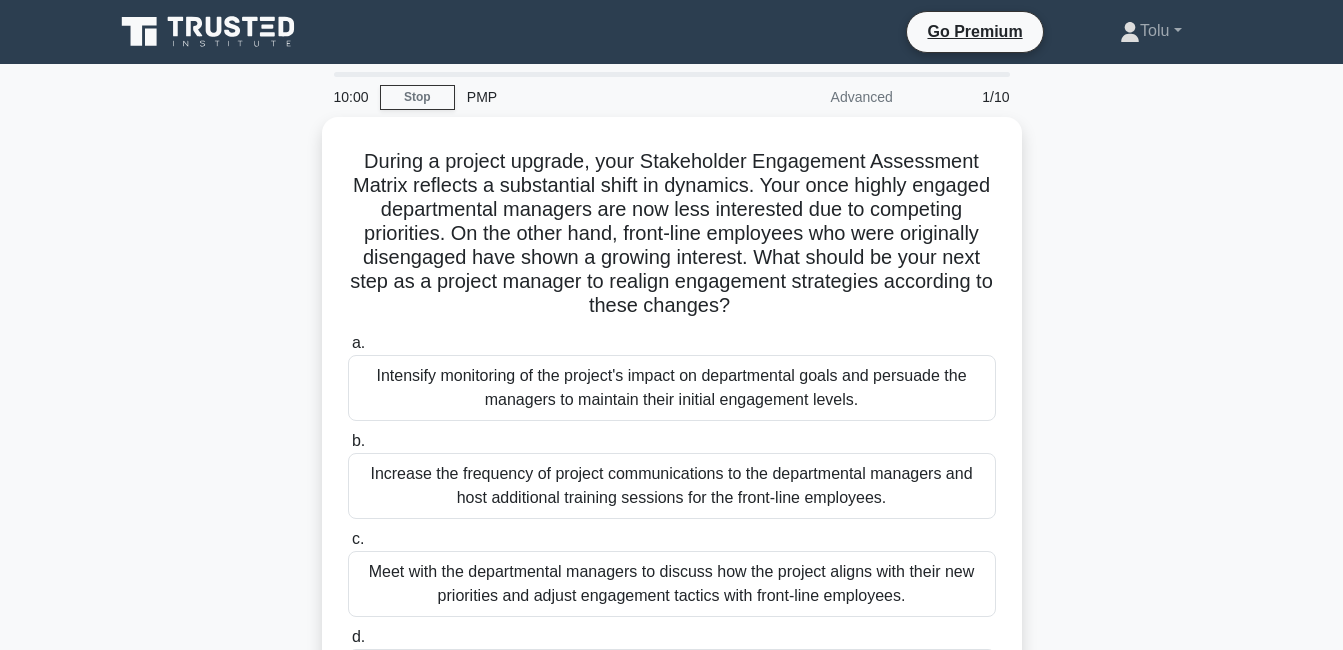 scroll, scrollTop: 0, scrollLeft: 0, axis: both 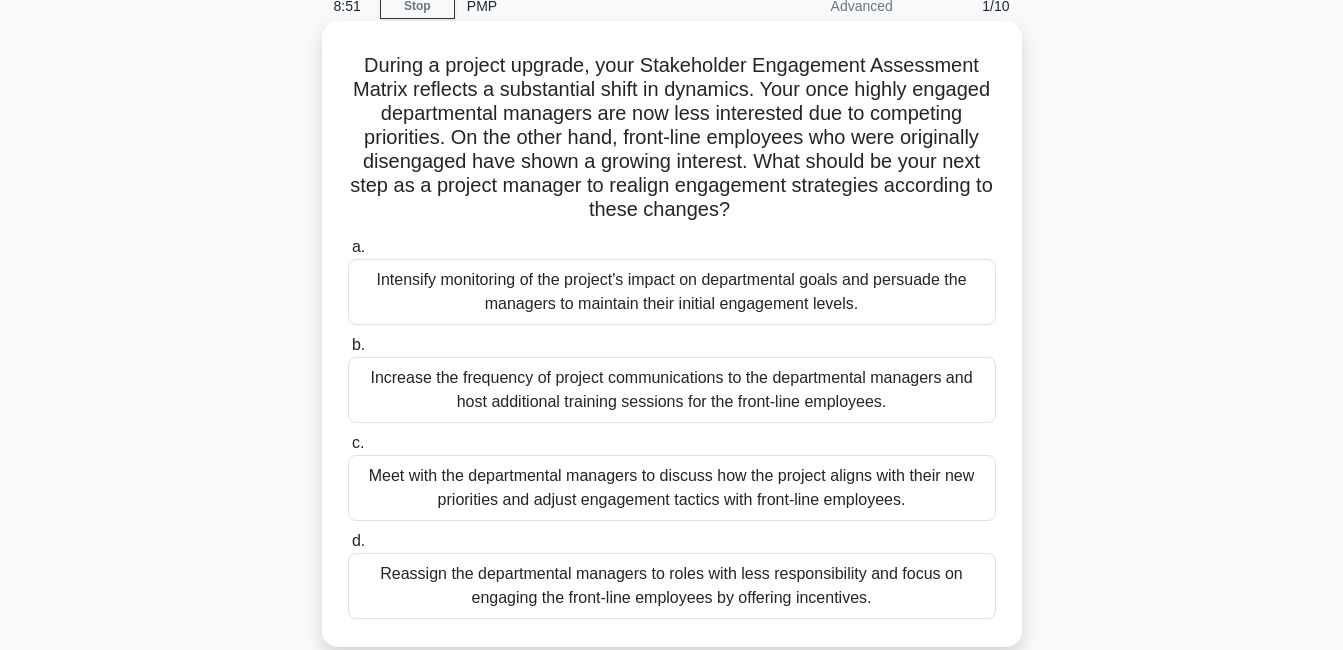 click on "Meet with the departmental managers to discuss how the project aligns with their new priorities and adjust engagement tactics with front-line employees." at bounding box center (672, 488) 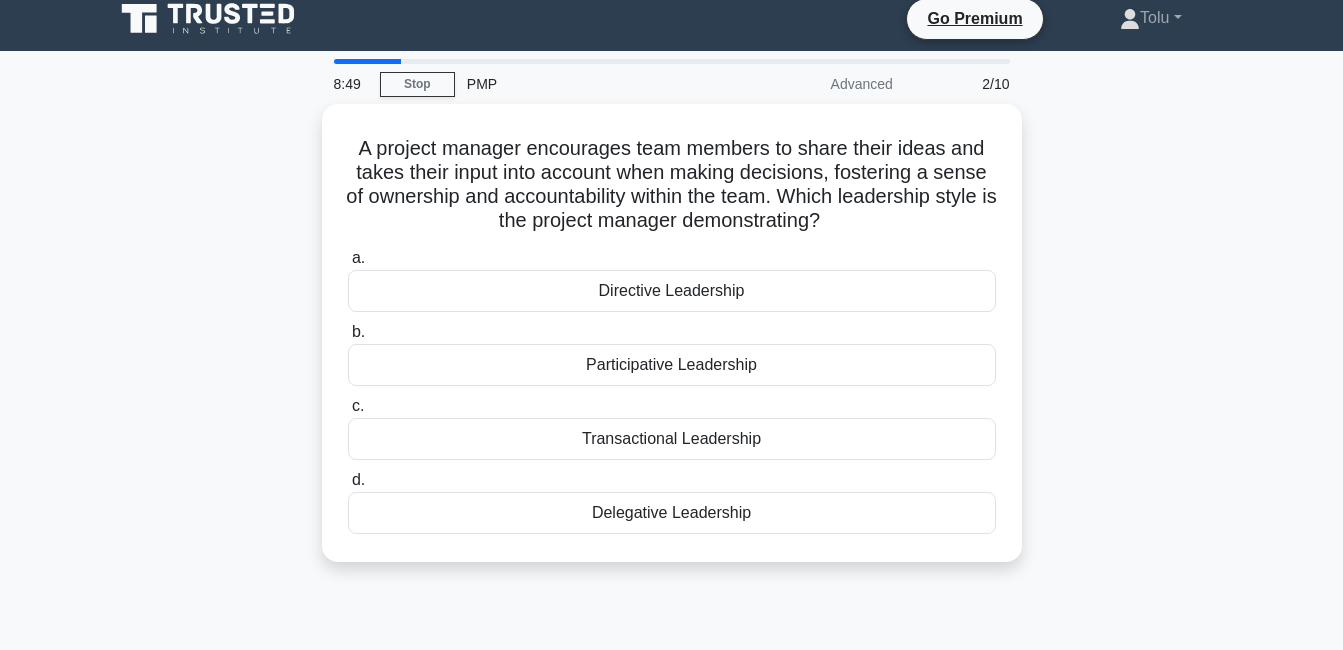 scroll, scrollTop: 0, scrollLeft: 0, axis: both 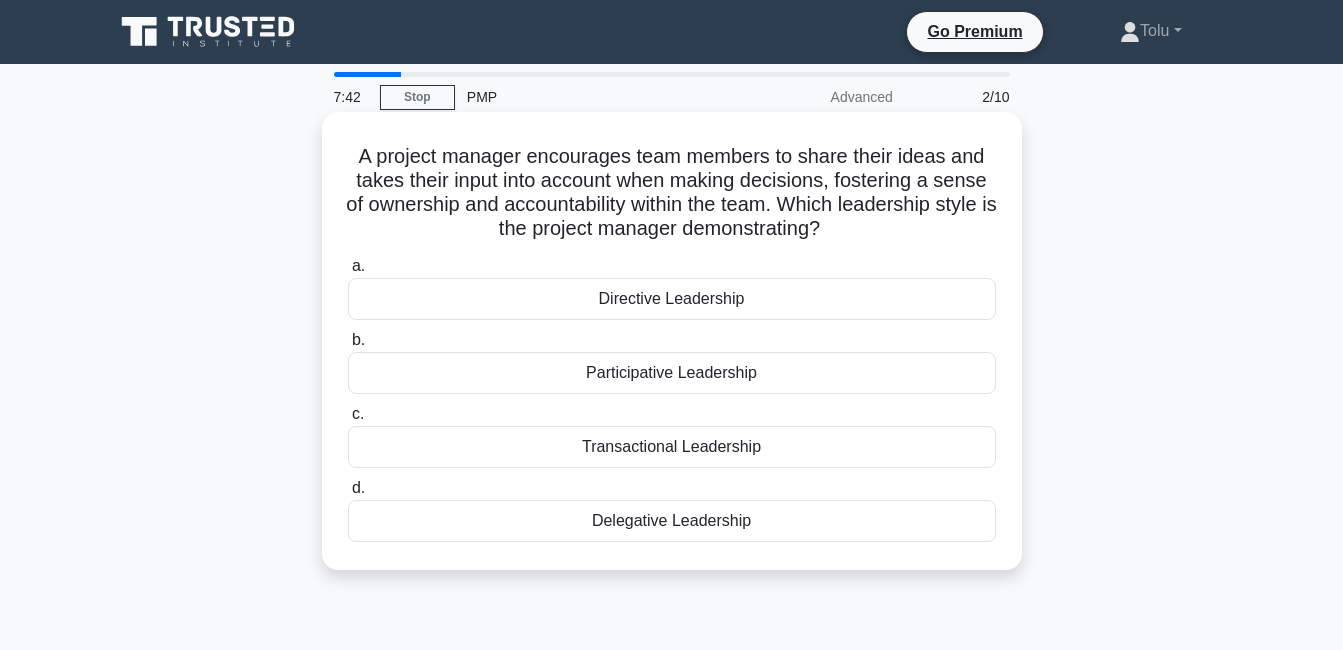 click on "Participative Leadership" at bounding box center (672, 373) 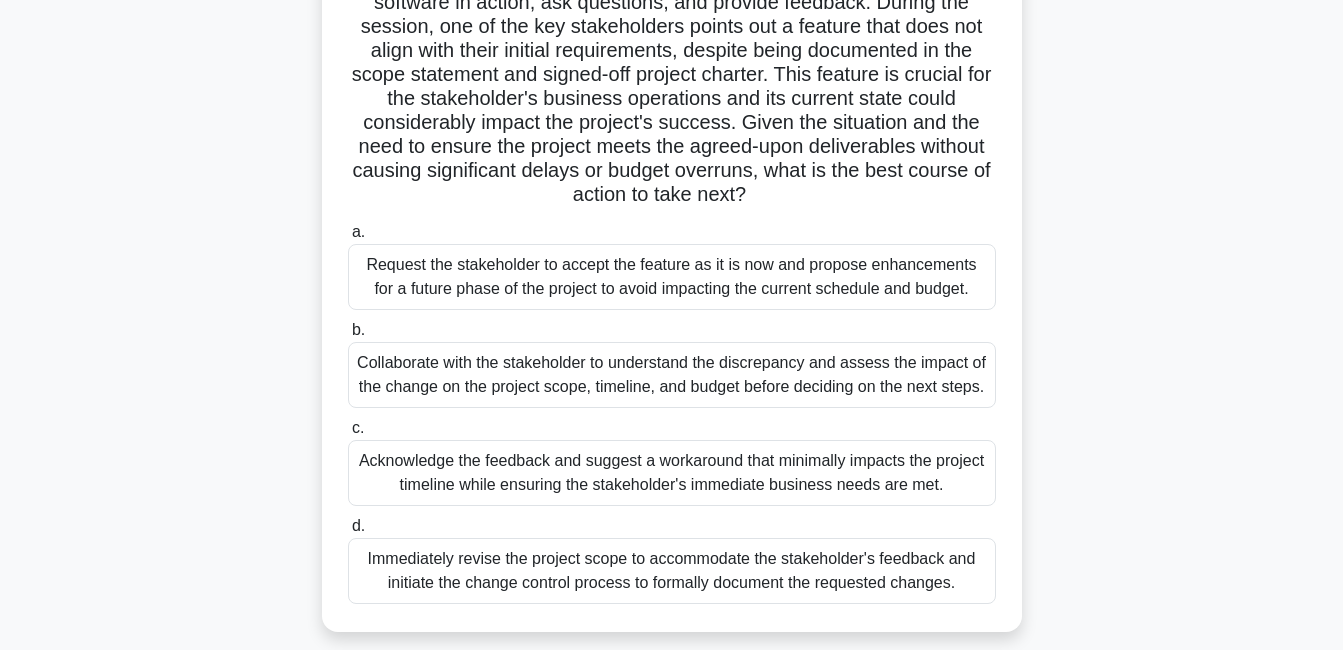 scroll, scrollTop: 278, scrollLeft: 0, axis: vertical 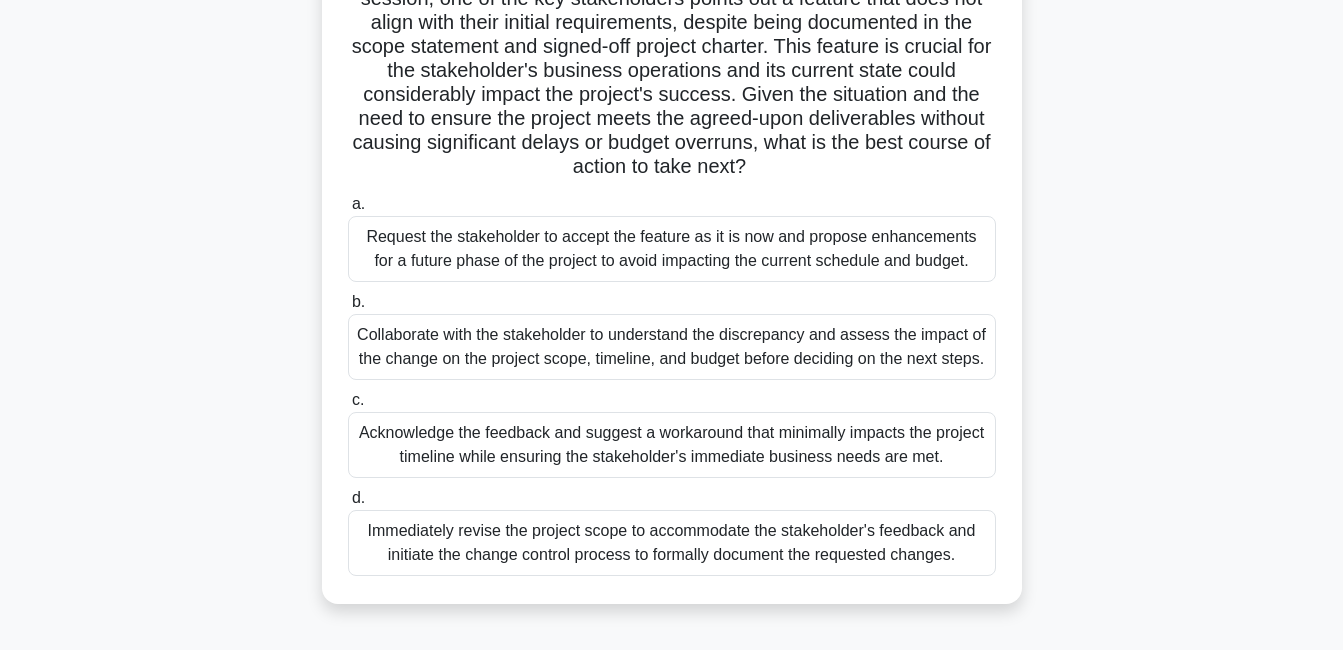 click on "Collaborate with the stakeholder to understand the discrepancy and assess the impact of the change on the project scope, timeline, and budget before deciding on the next steps." at bounding box center [672, 347] 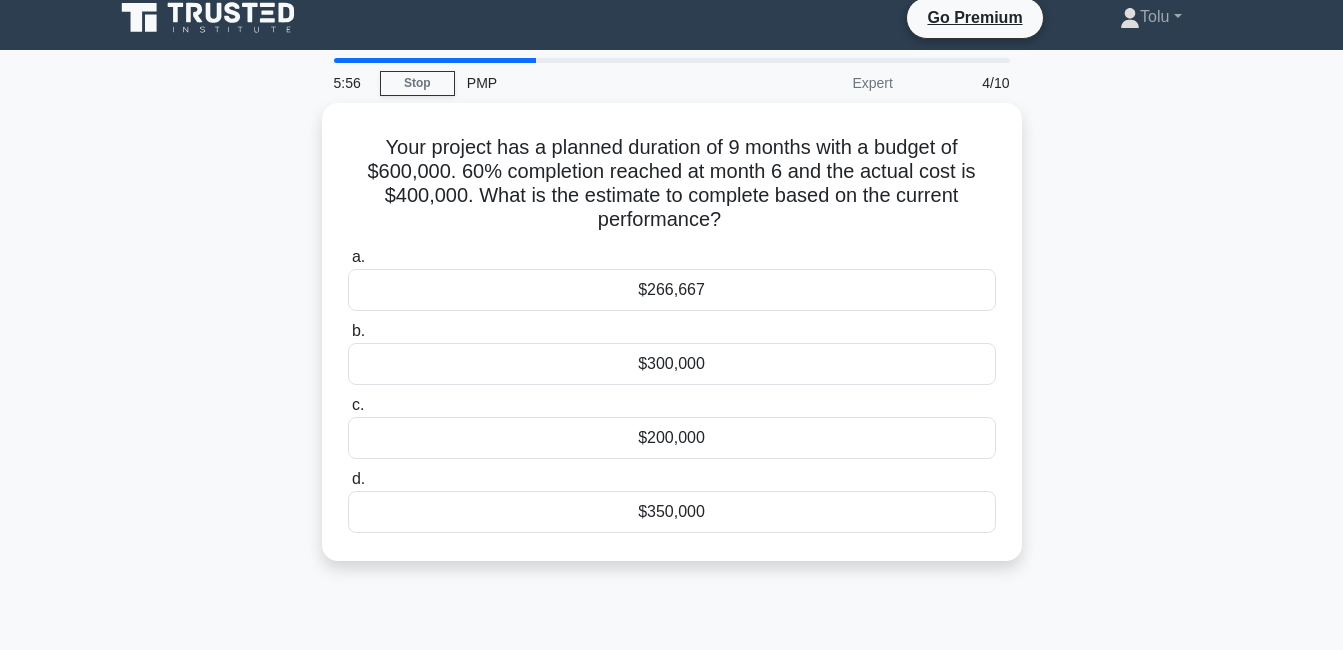 scroll, scrollTop: 0, scrollLeft: 0, axis: both 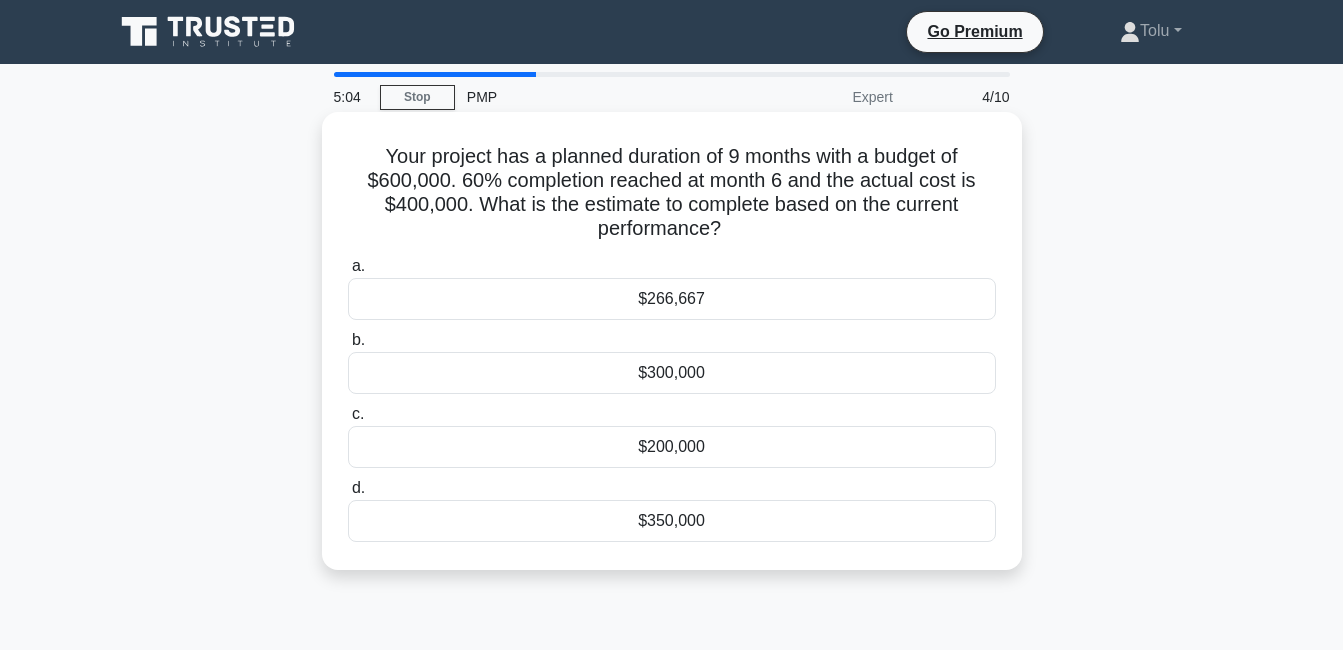 click on "$266,667" at bounding box center (672, 299) 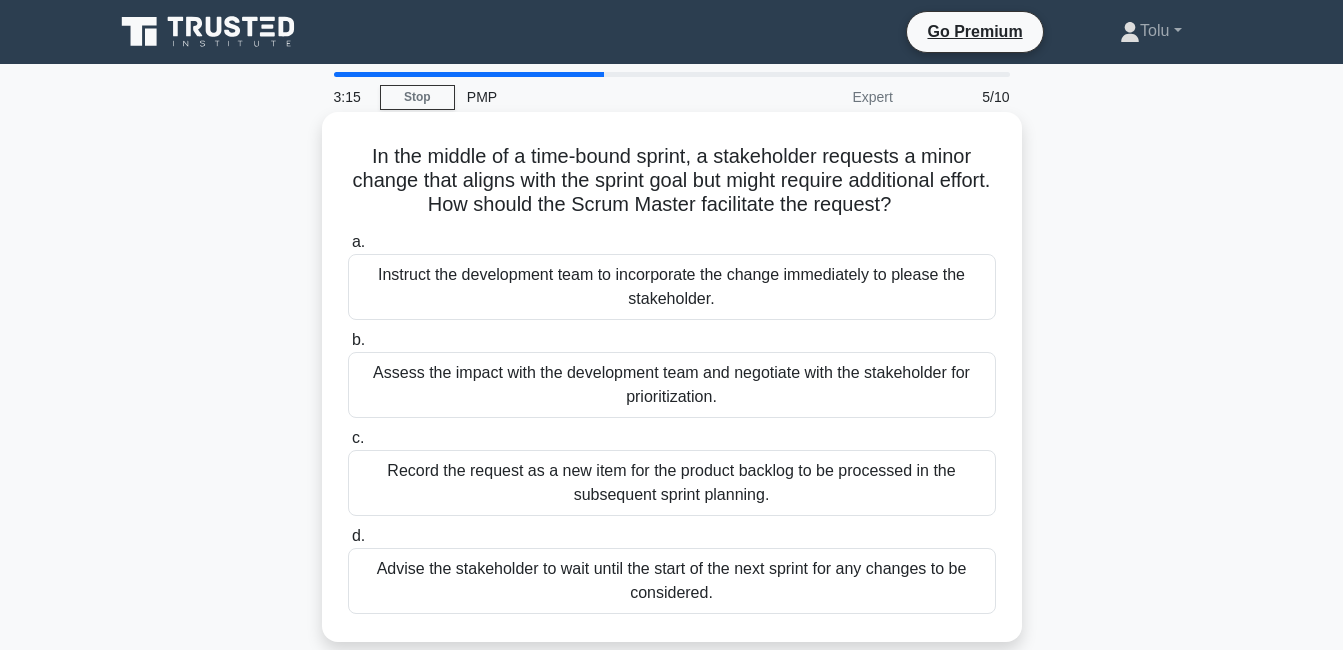 click on "Assess the impact with the development team and negotiate with the stakeholder for prioritization." at bounding box center (672, 385) 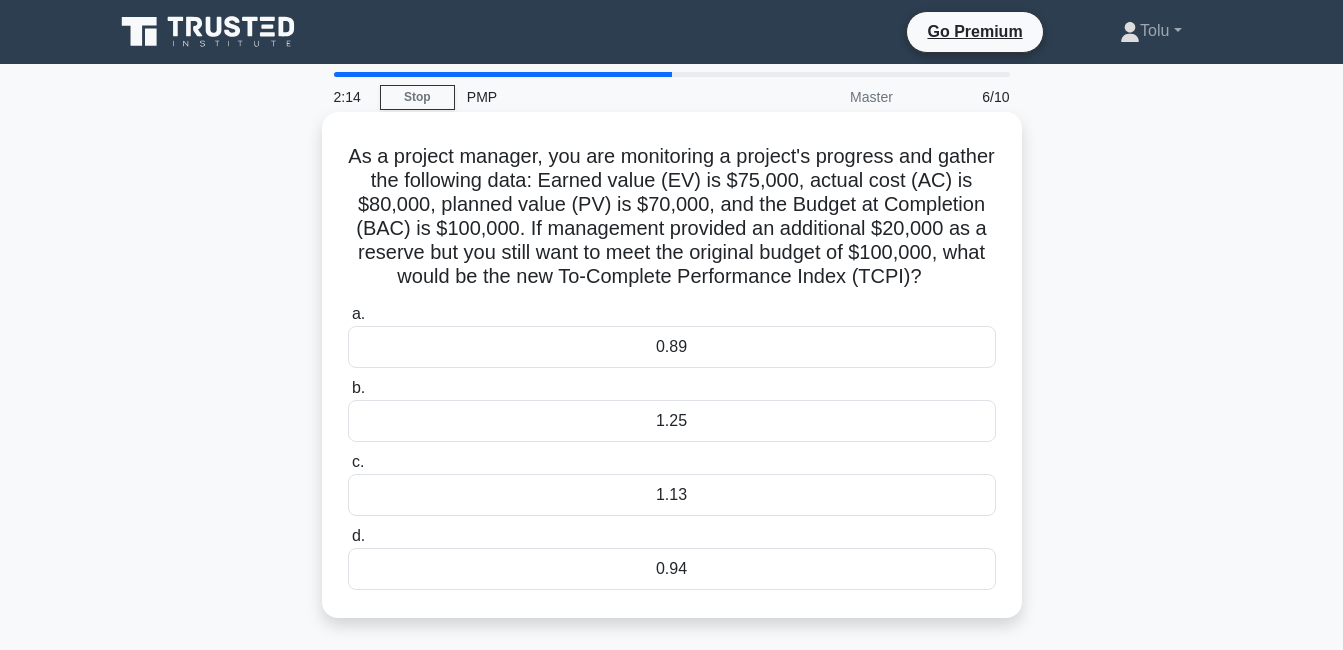 click on "0.89" at bounding box center (672, 347) 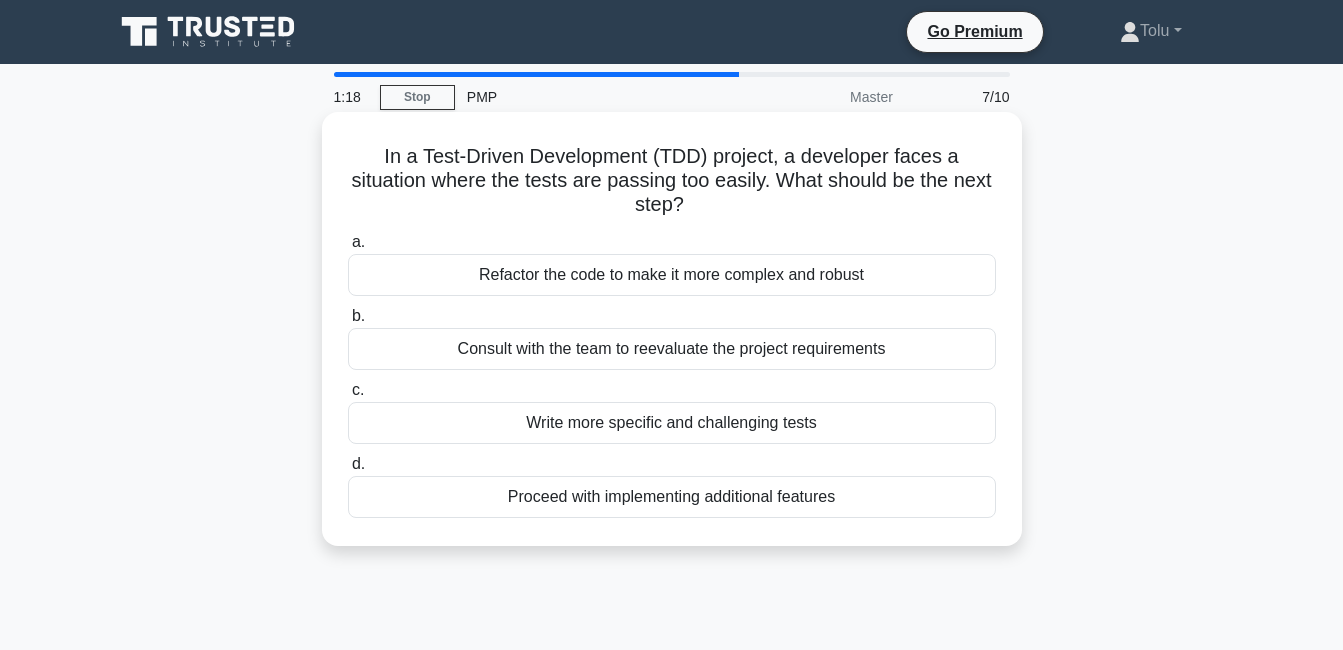 click on "Refactor the code to make it more complex and robust" at bounding box center (672, 275) 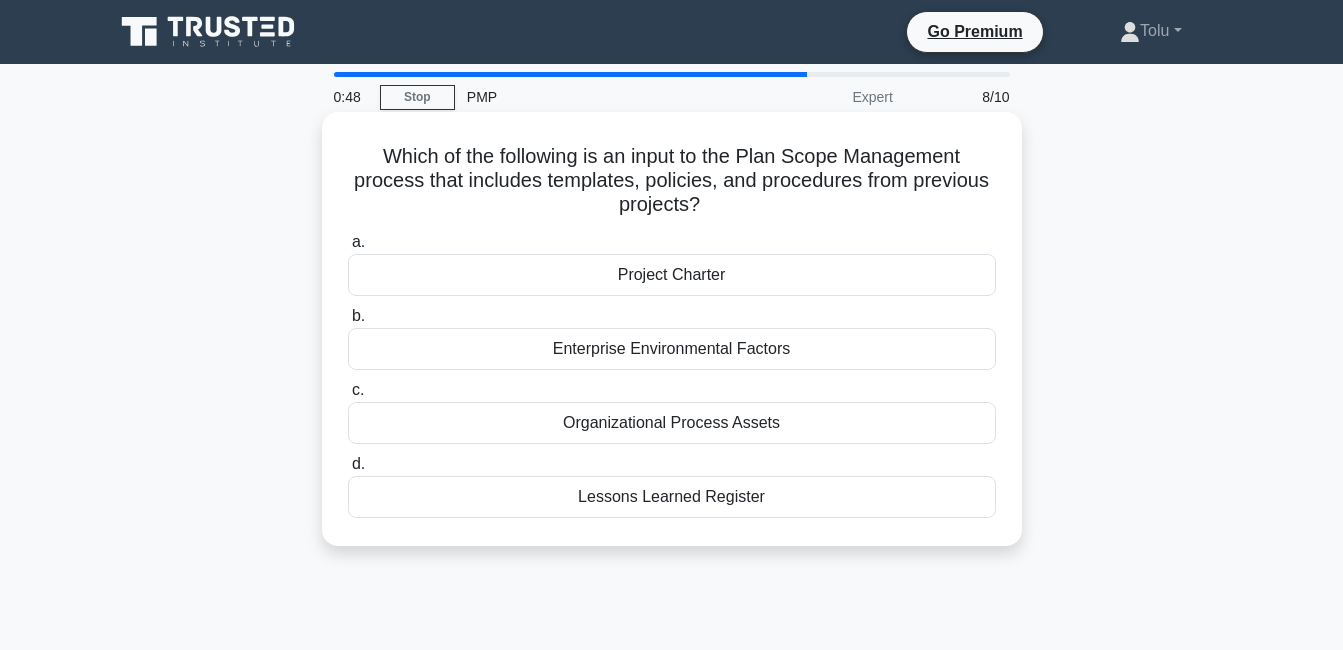 click on "Organizational Process Assets" at bounding box center [672, 423] 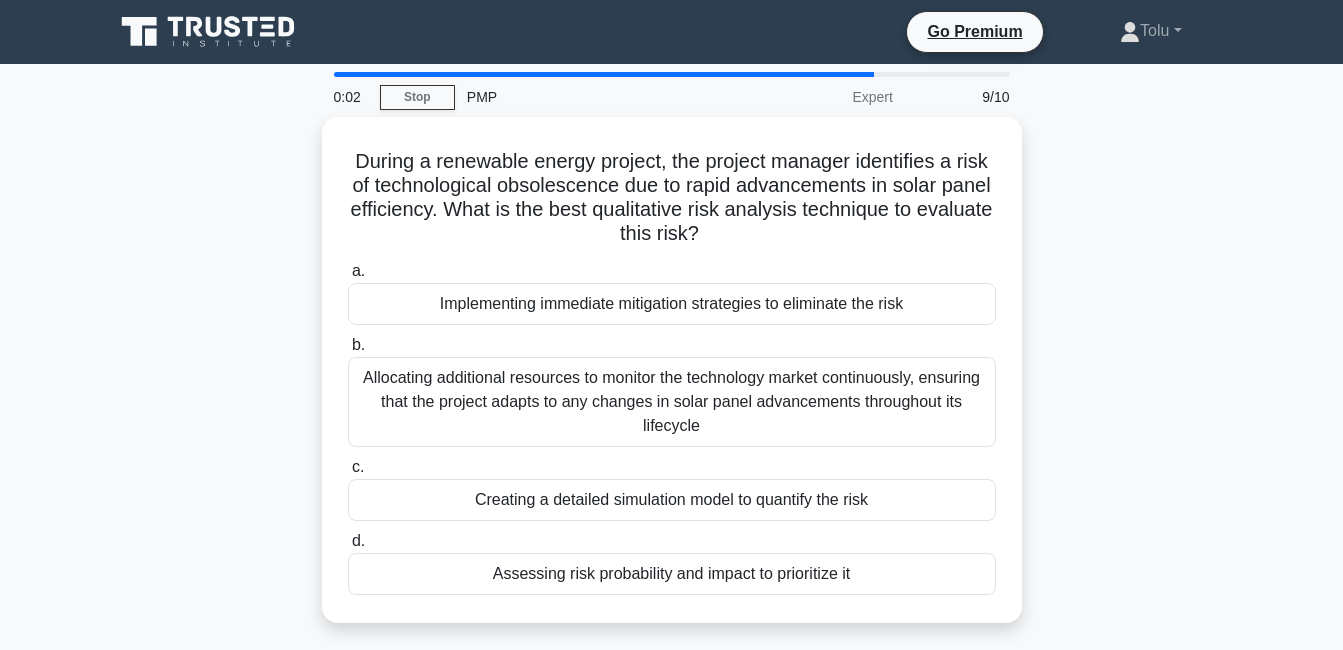 click on "Allocating additional resources to monitor the technology market continuously, ensuring that the project adapts to any changes in solar panel advancements throughout its lifecycle" at bounding box center (672, 402) 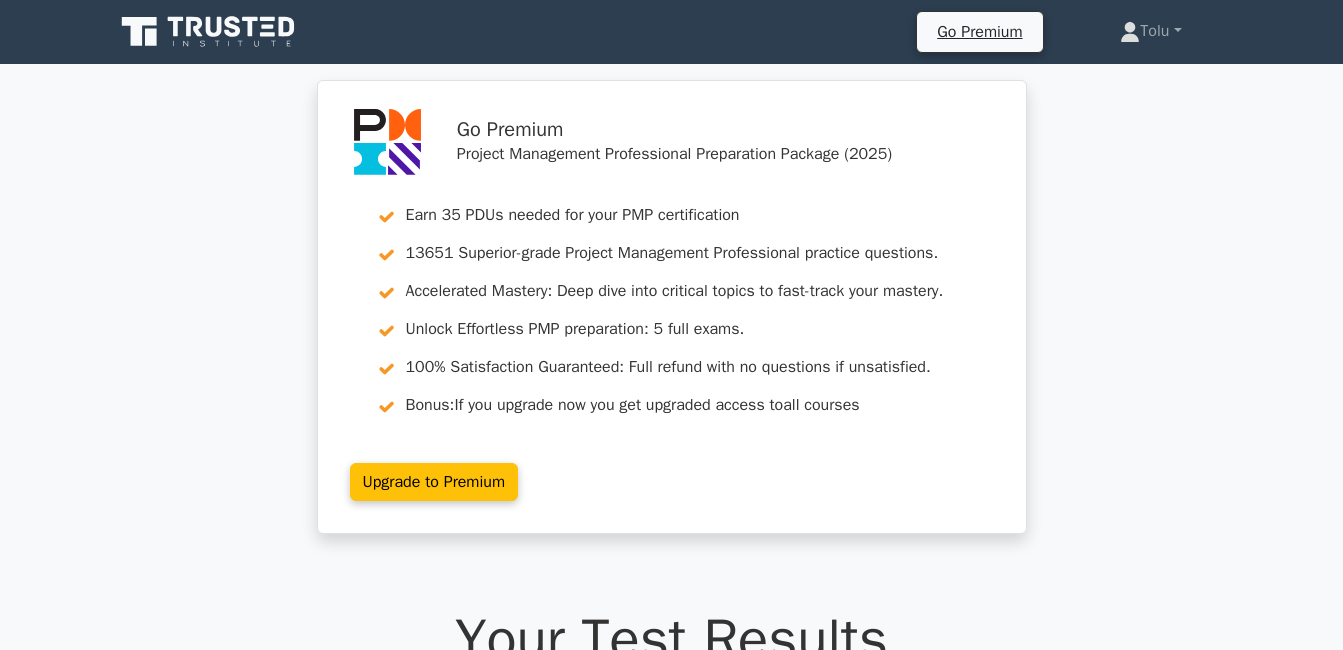 scroll, scrollTop: 0, scrollLeft: 0, axis: both 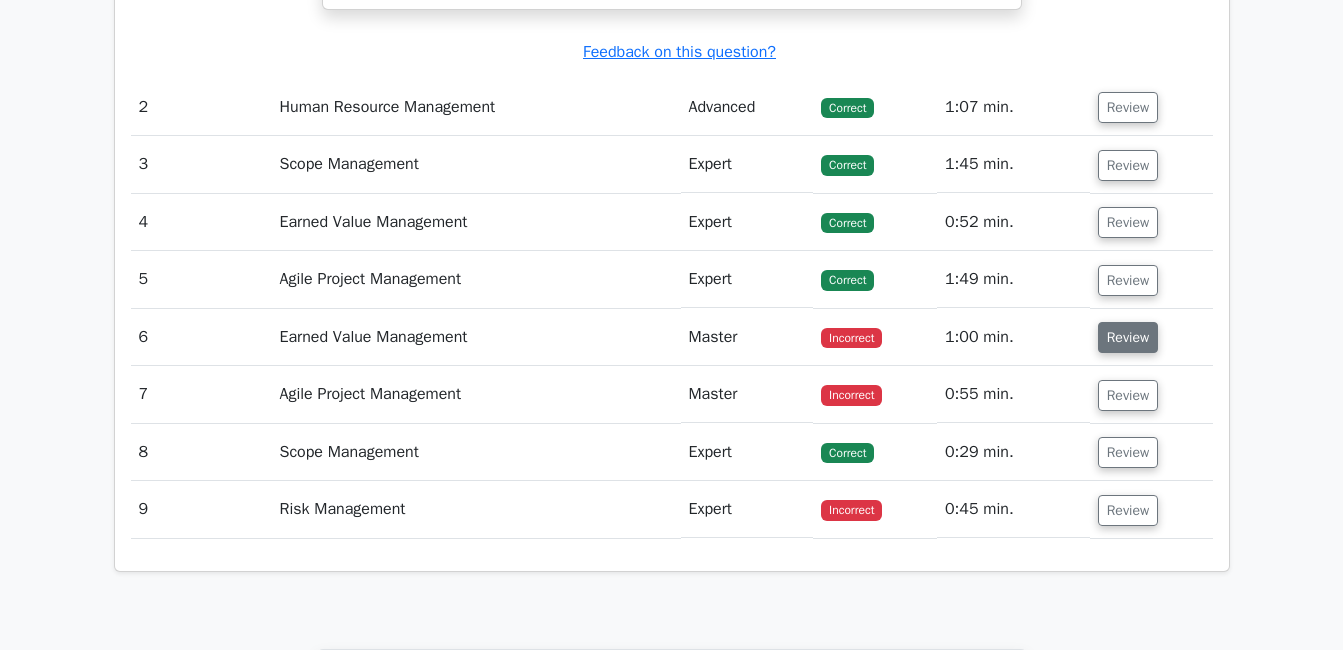 click on "Review" at bounding box center (1128, 337) 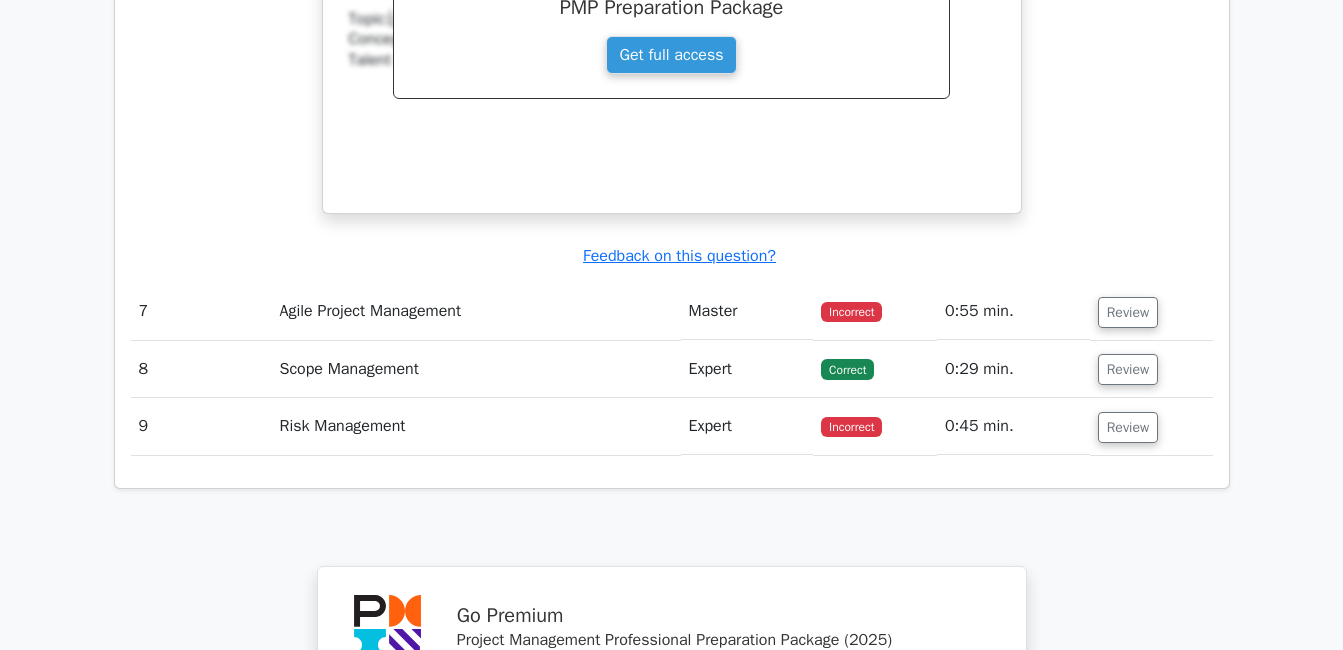 scroll, scrollTop: 3790, scrollLeft: 0, axis: vertical 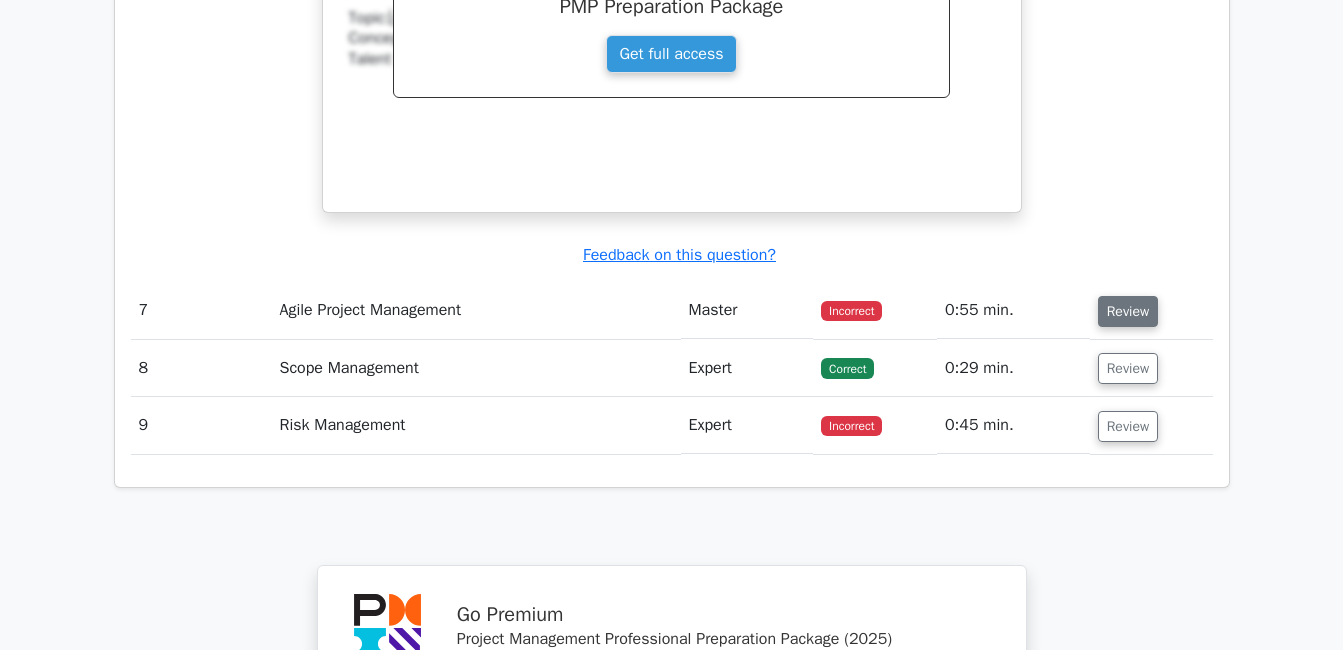 click on "Review" at bounding box center [1128, 311] 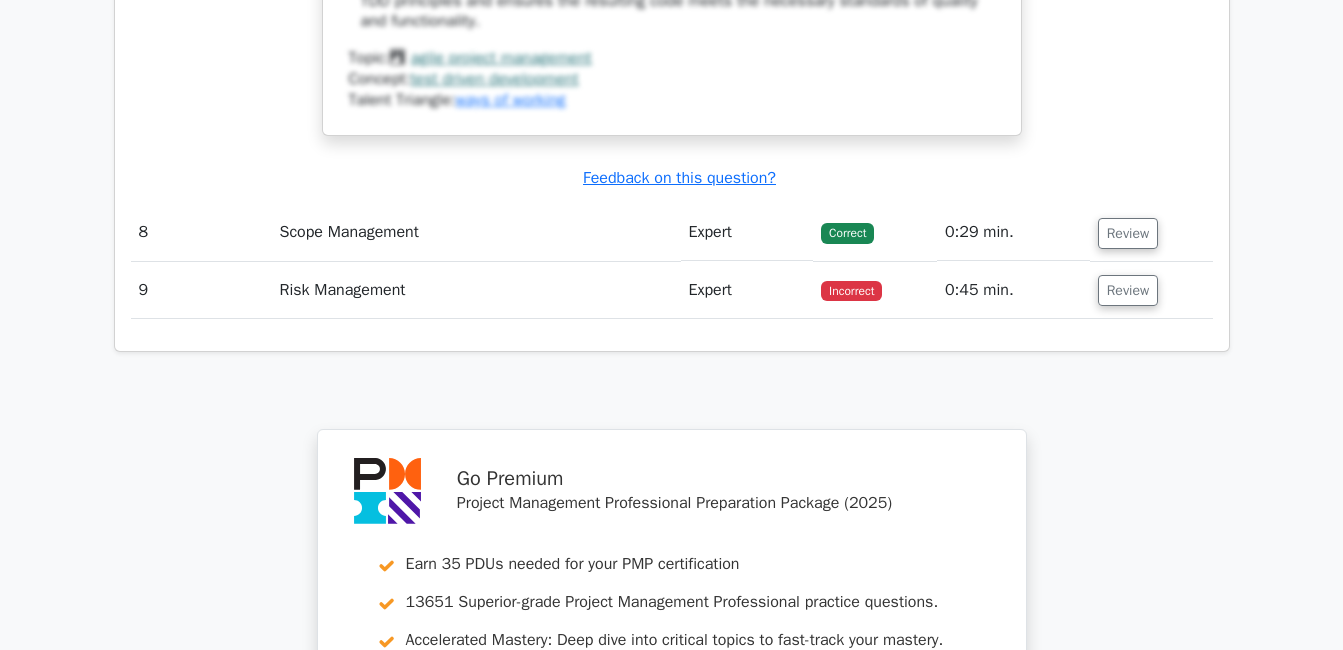 scroll, scrollTop: 5102, scrollLeft: 0, axis: vertical 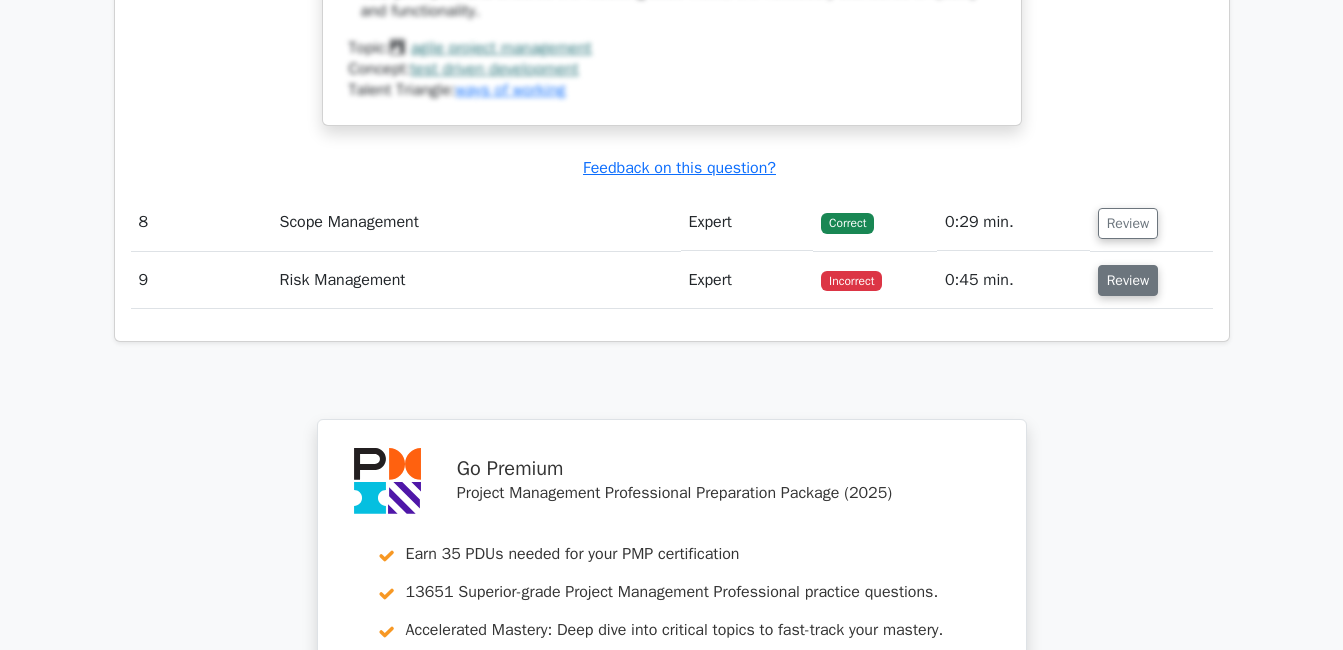 click on "Review" at bounding box center [1128, 280] 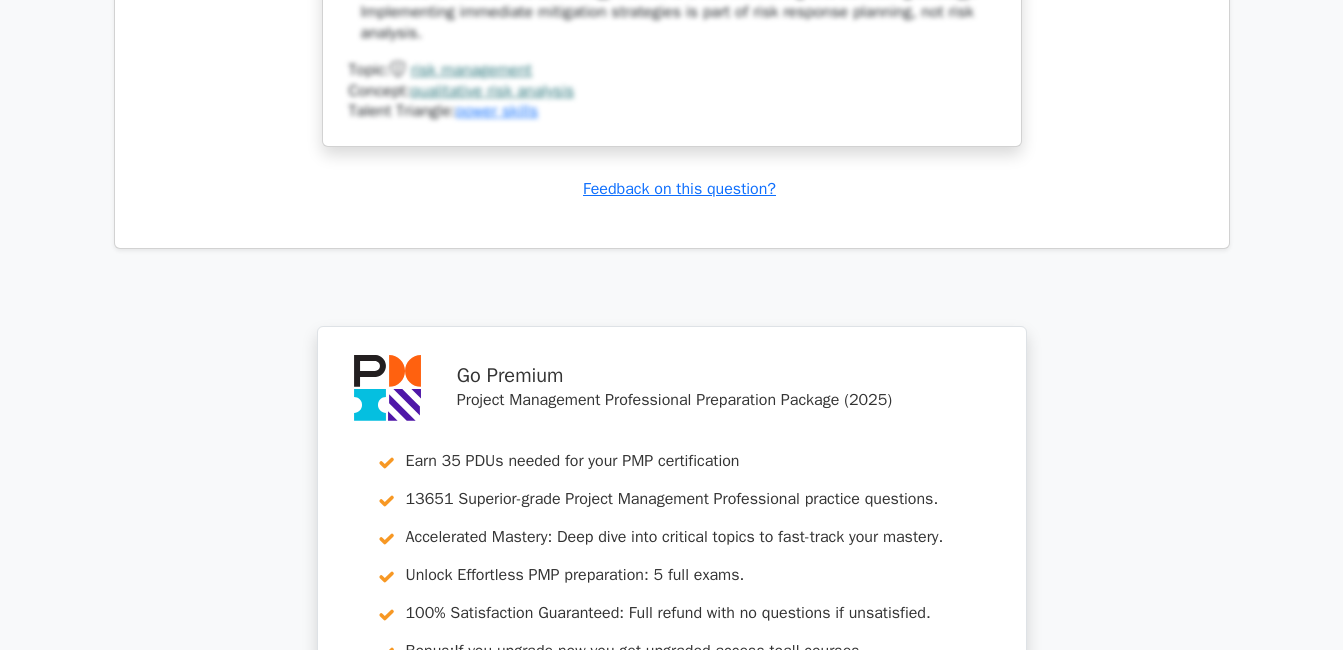 scroll, scrollTop: 6207, scrollLeft: 0, axis: vertical 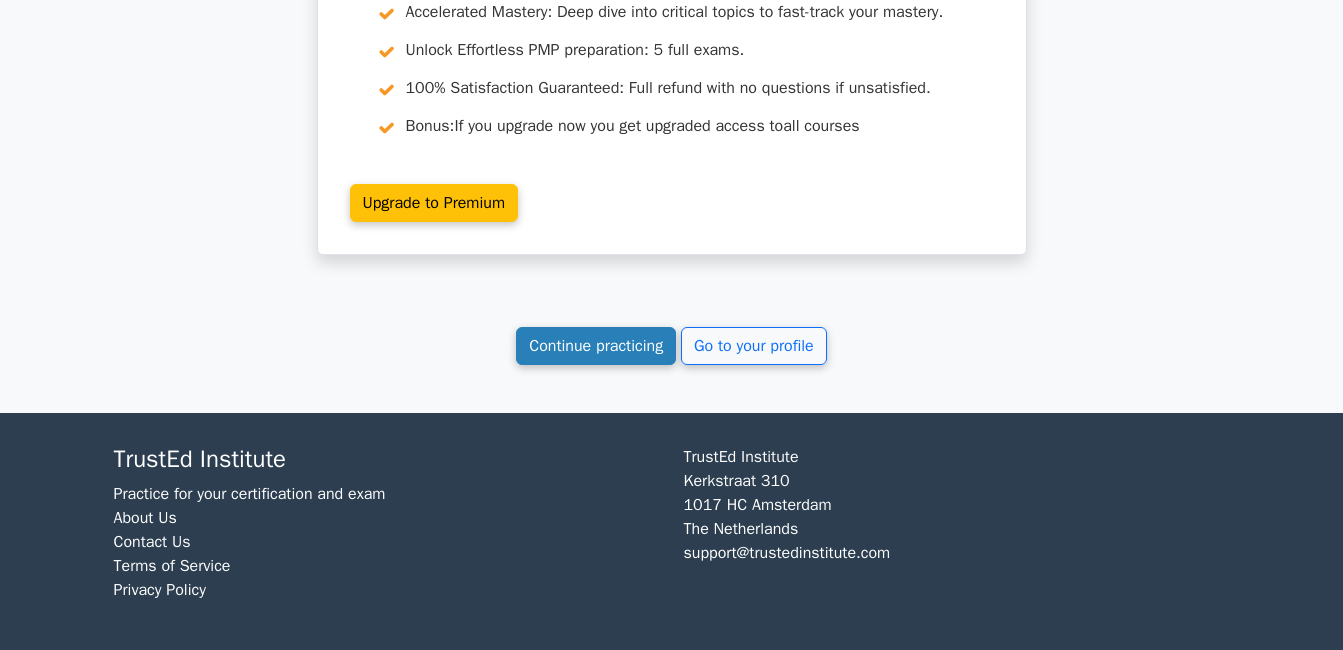 click on "Continue practicing" at bounding box center [596, 346] 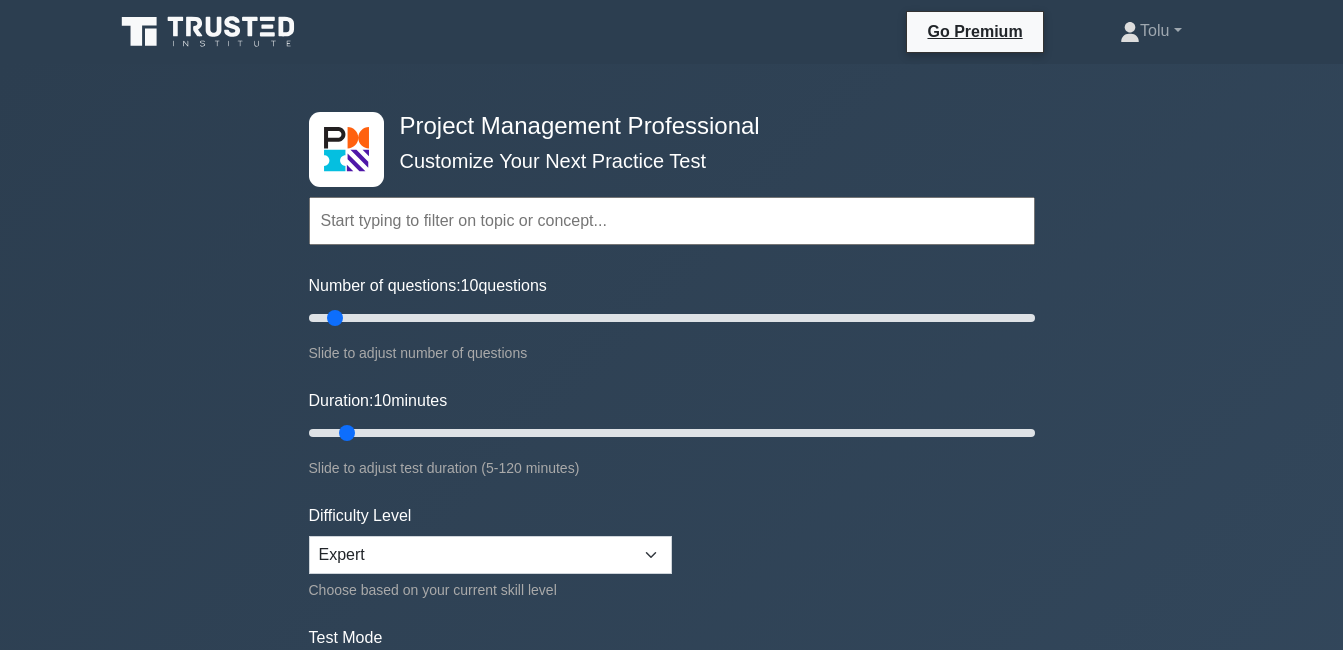 scroll, scrollTop: 0, scrollLeft: 0, axis: both 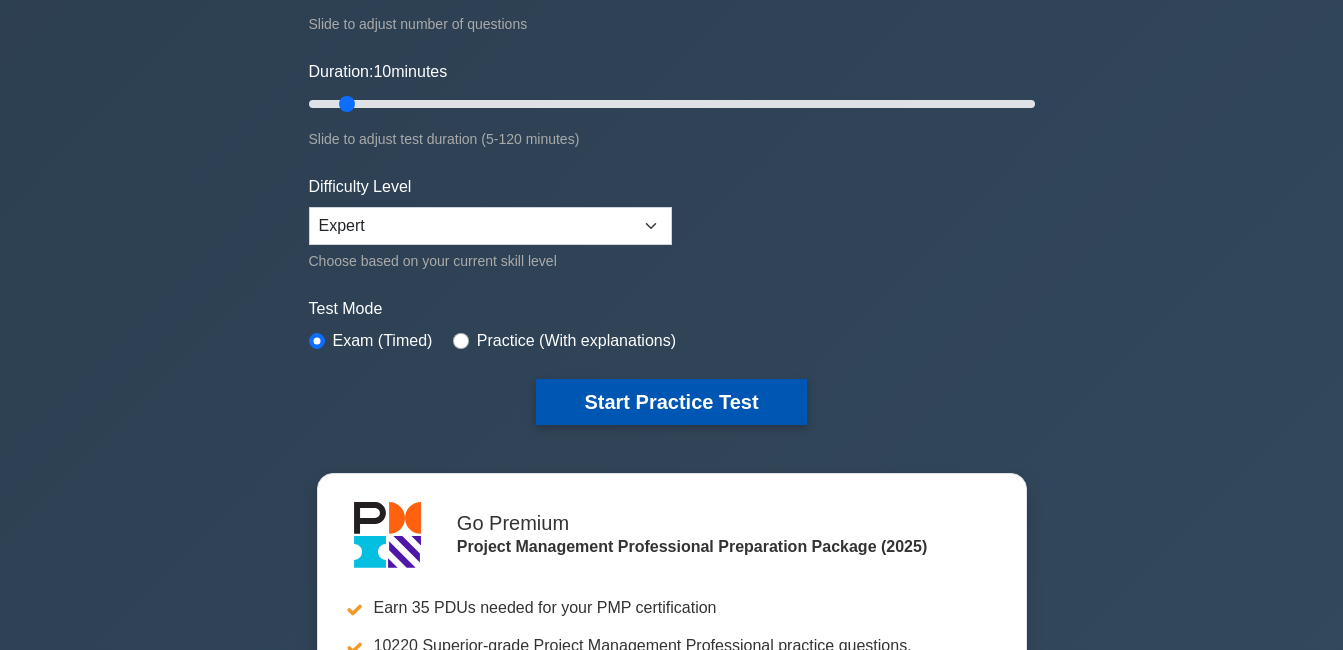 click on "Start Practice Test" at bounding box center (671, 402) 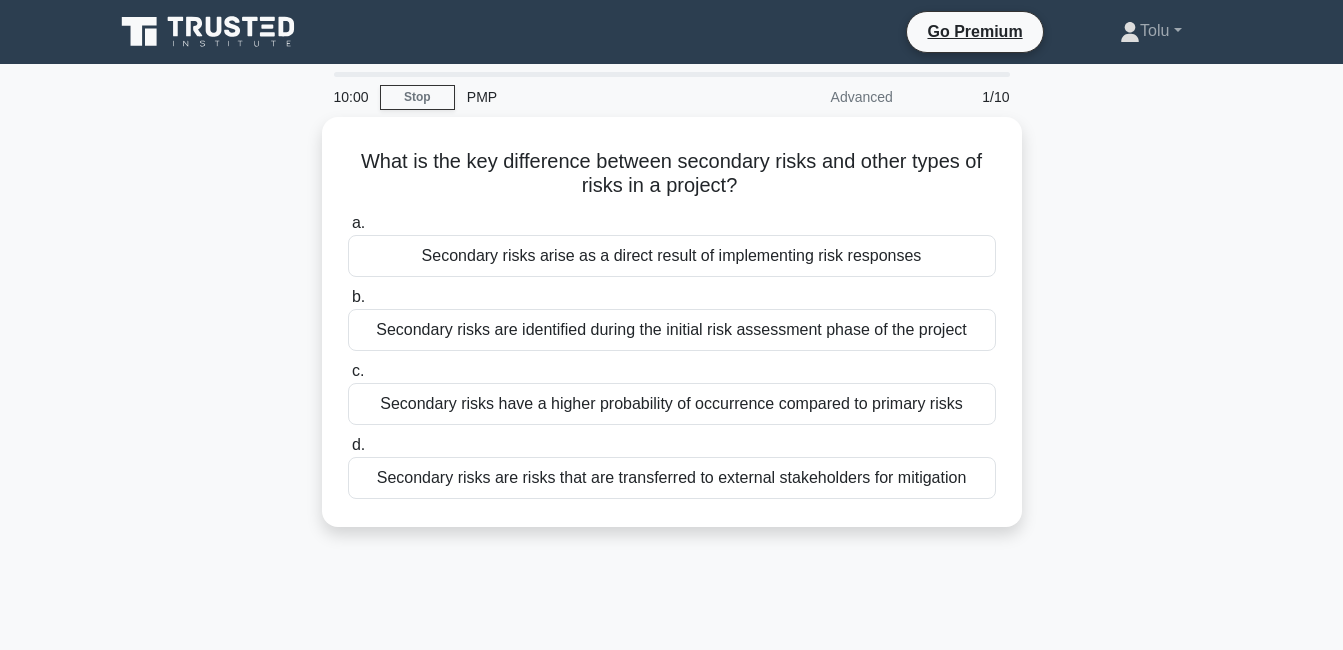 scroll, scrollTop: 0, scrollLeft: 0, axis: both 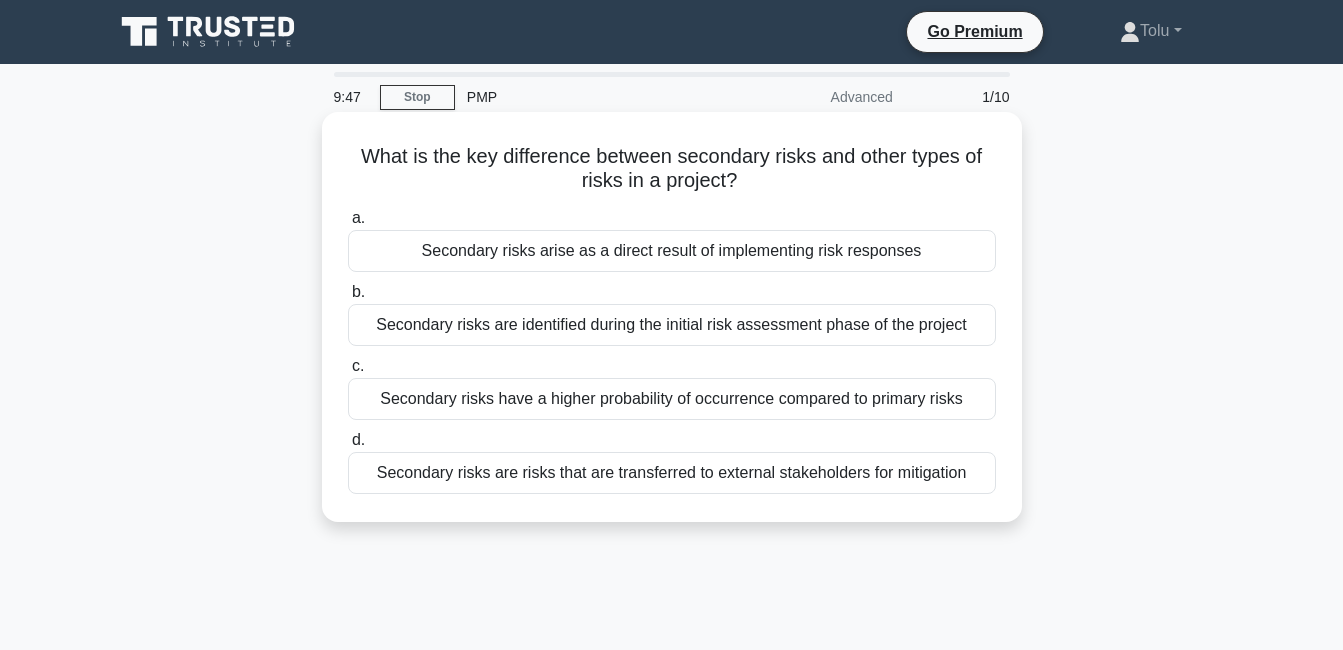 click on "Secondary risks arise as a direct result of implementing risk responses" at bounding box center [672, 251] 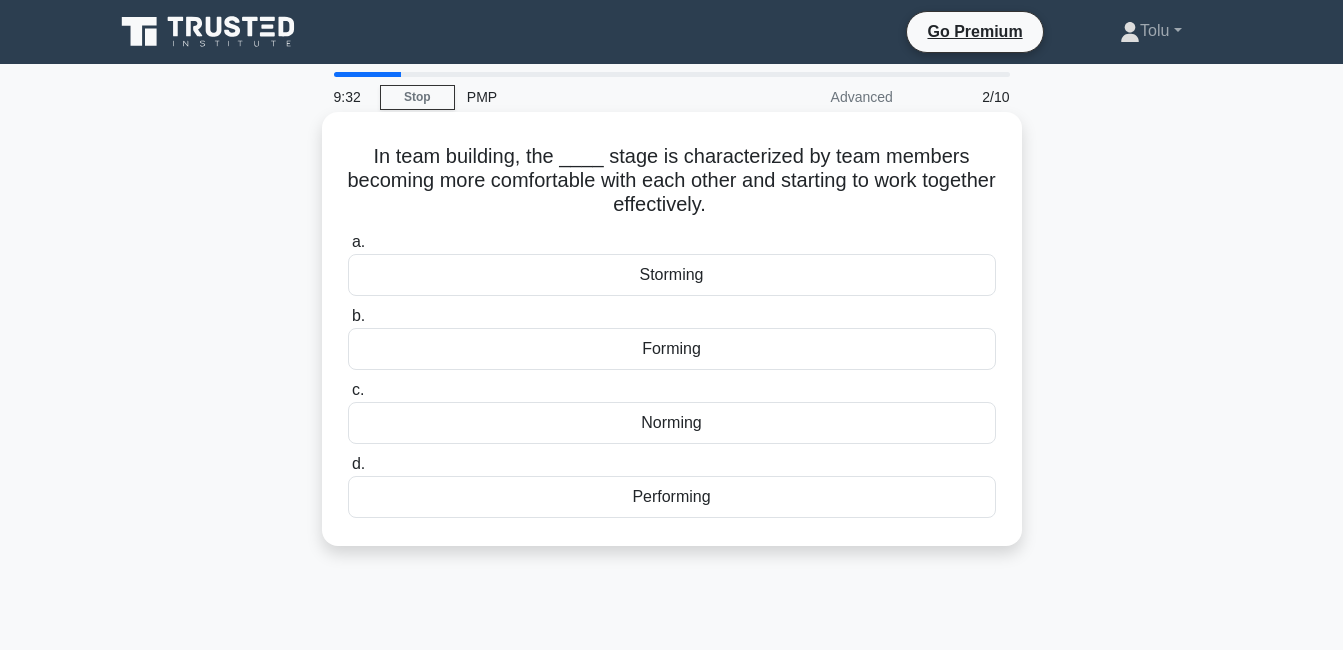 click on "Norming" at bounding box center (672, 423) 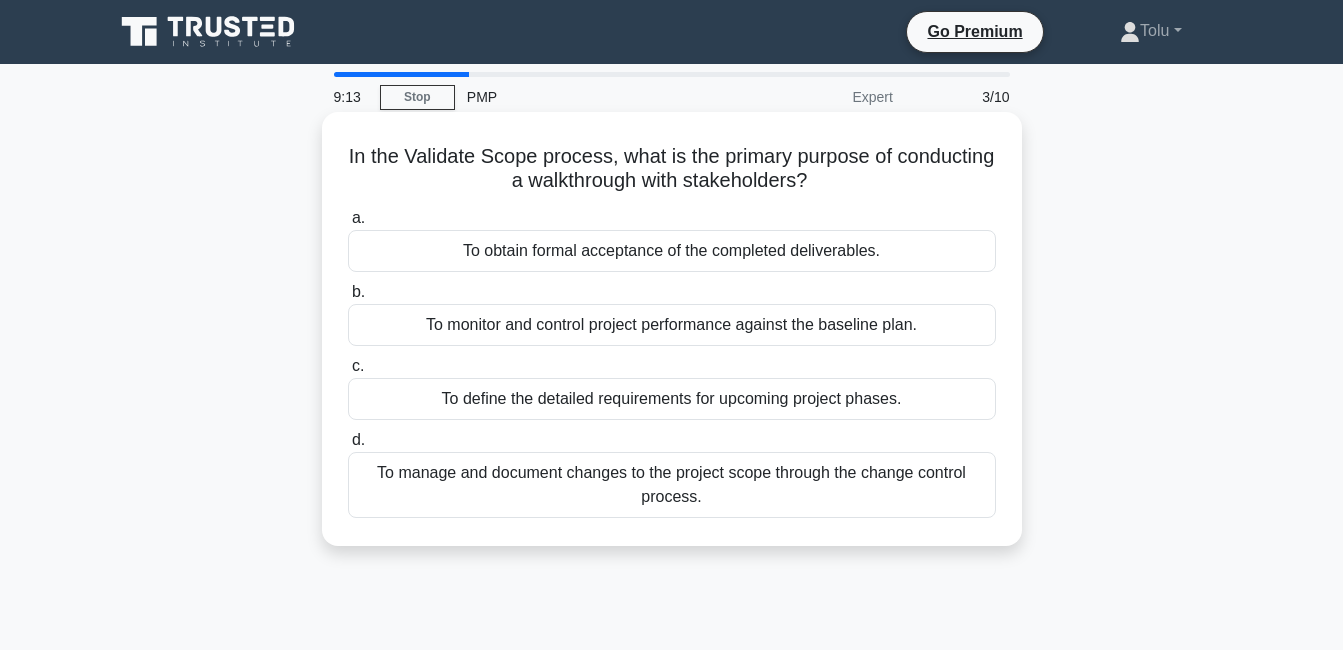 click on "To obtain formal acceptance of the completed deliverables." at bounding box center [672, 251] 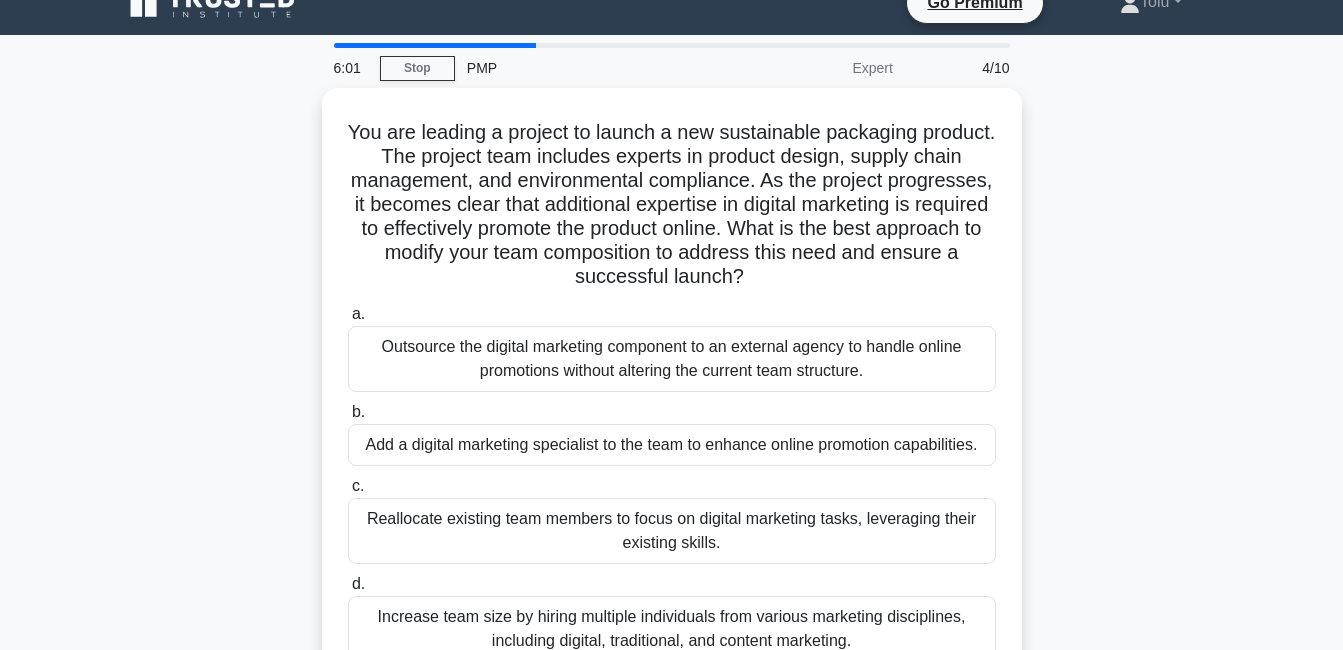 scroll, scrollTop: 0, scrollLeft: 0, axis: both 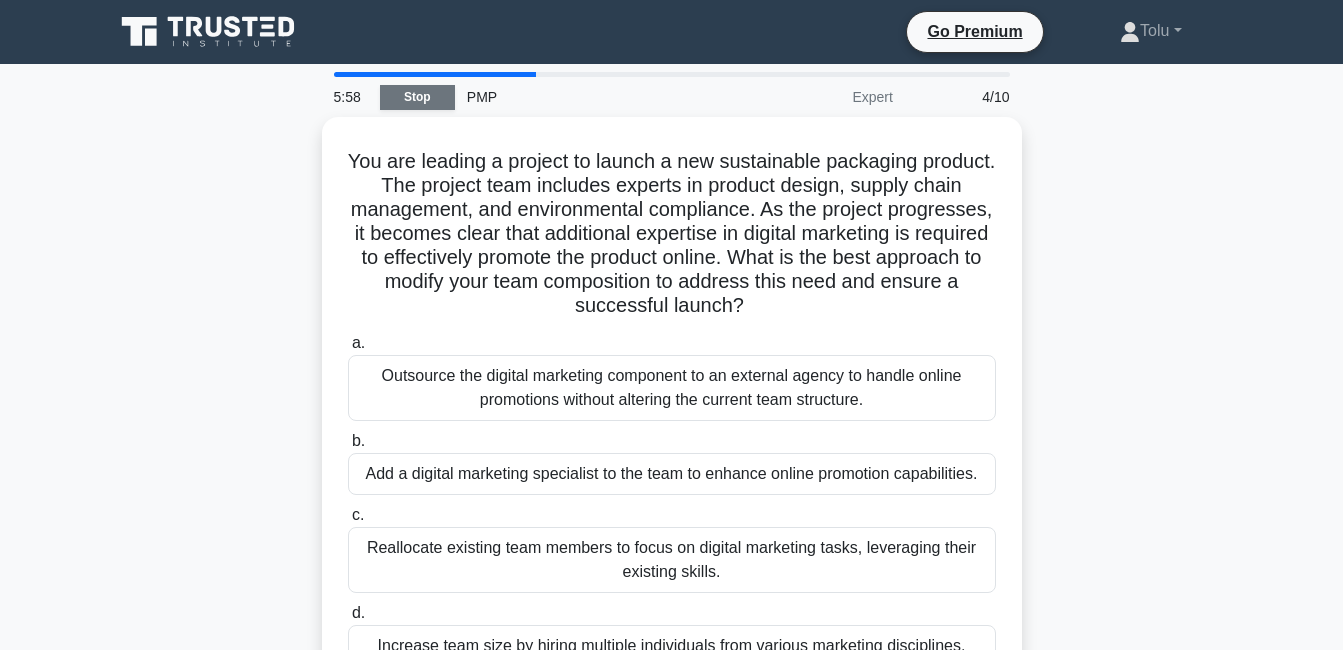 click on "Stop" at bounding box center [417, 97] 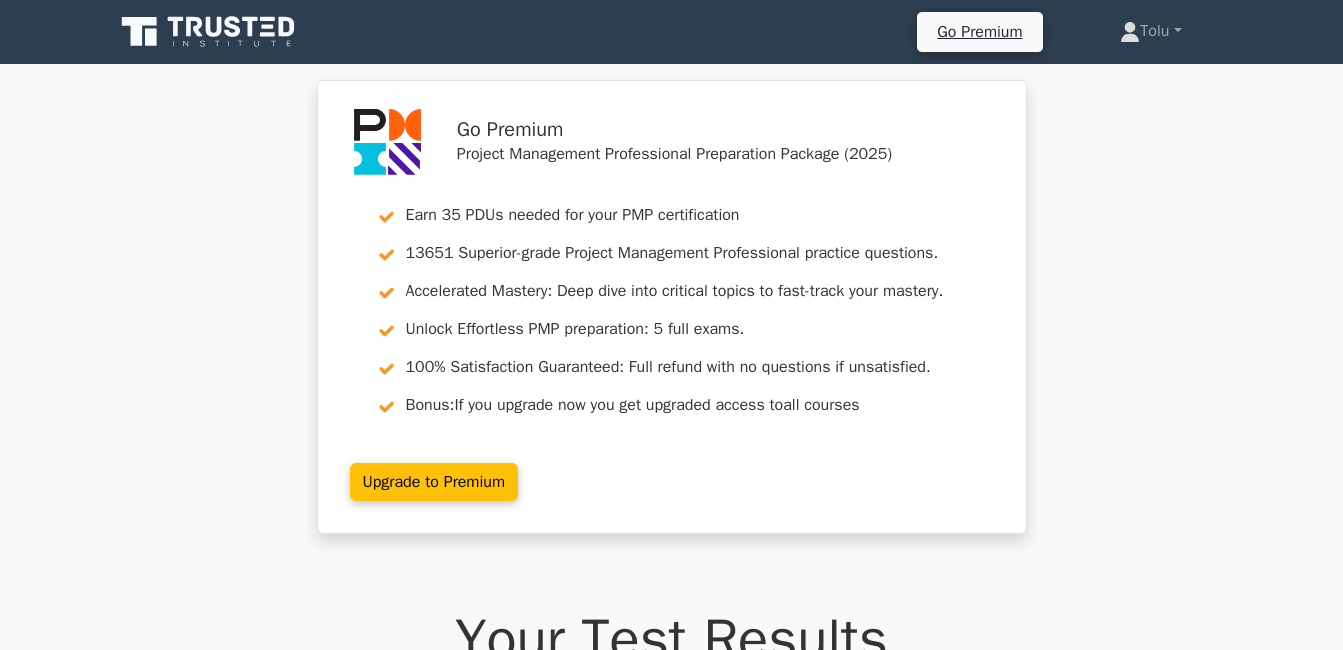 scroll, scrollTop: 0, scrollLeft: 0, axis: both 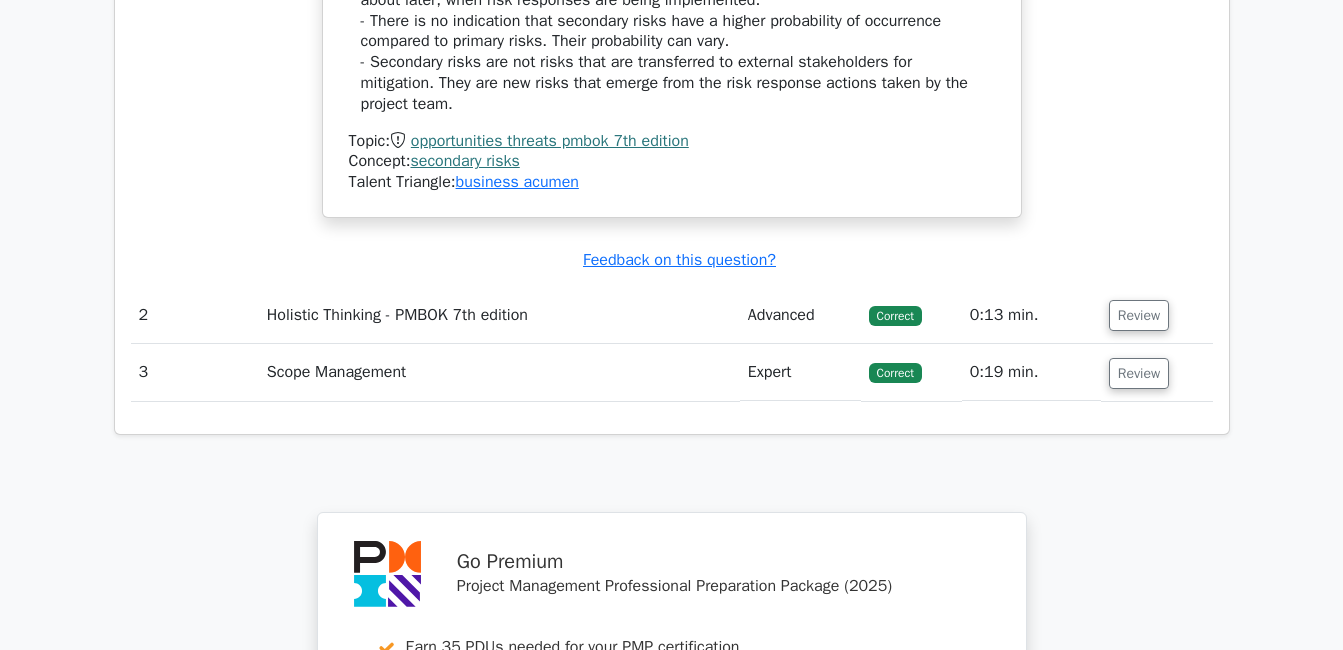 click on "Review" at bounding box center [1157, 315] 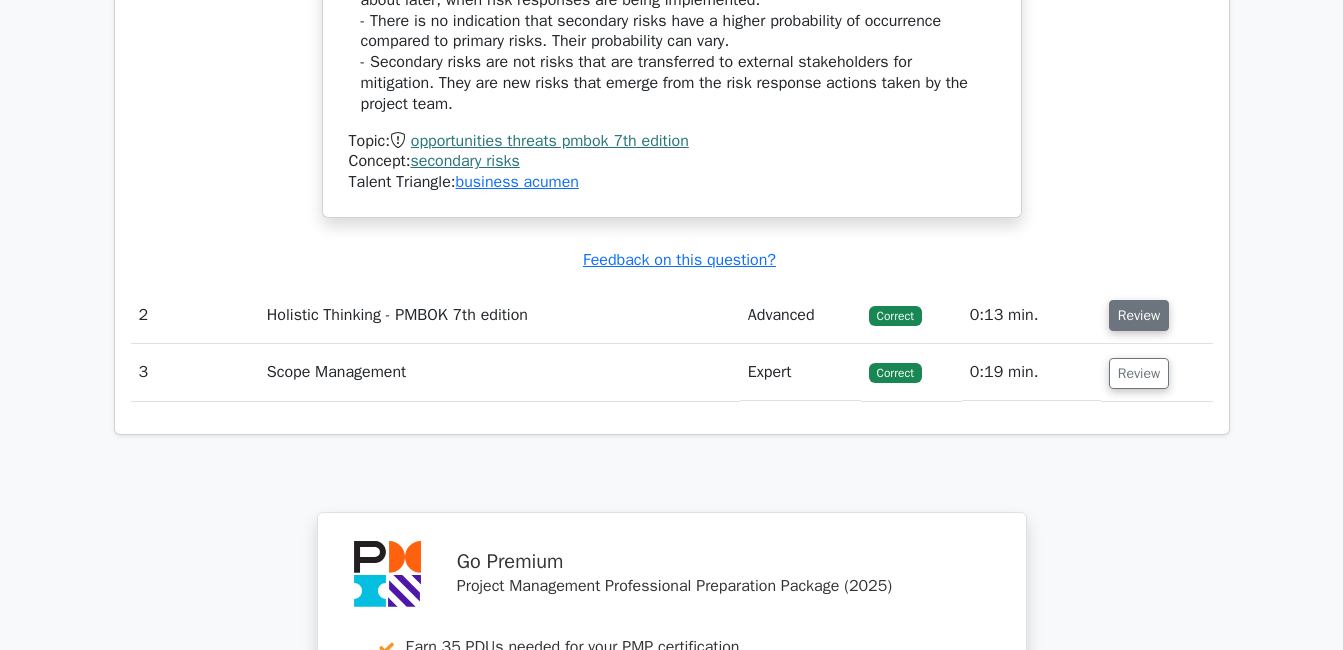 click on "Review" at bounding box center [1139, 315] 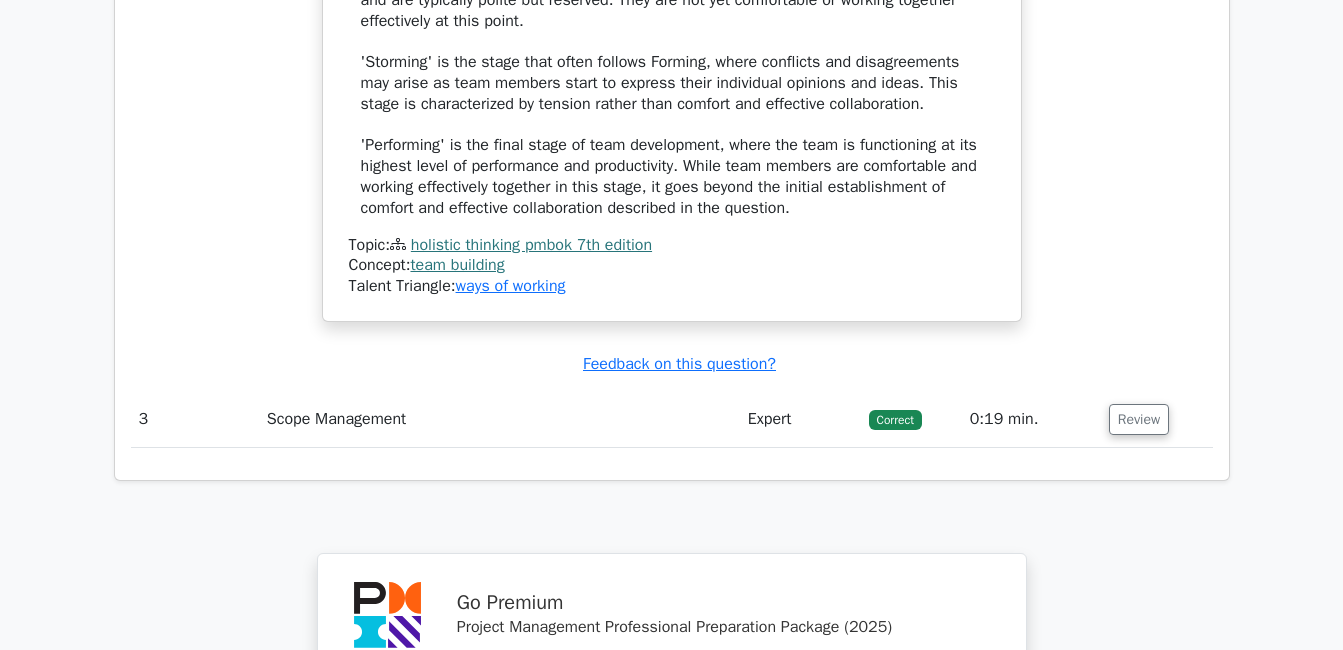 scroll, scrollTop: 3366, scrollLeft: 0, axis: vertical 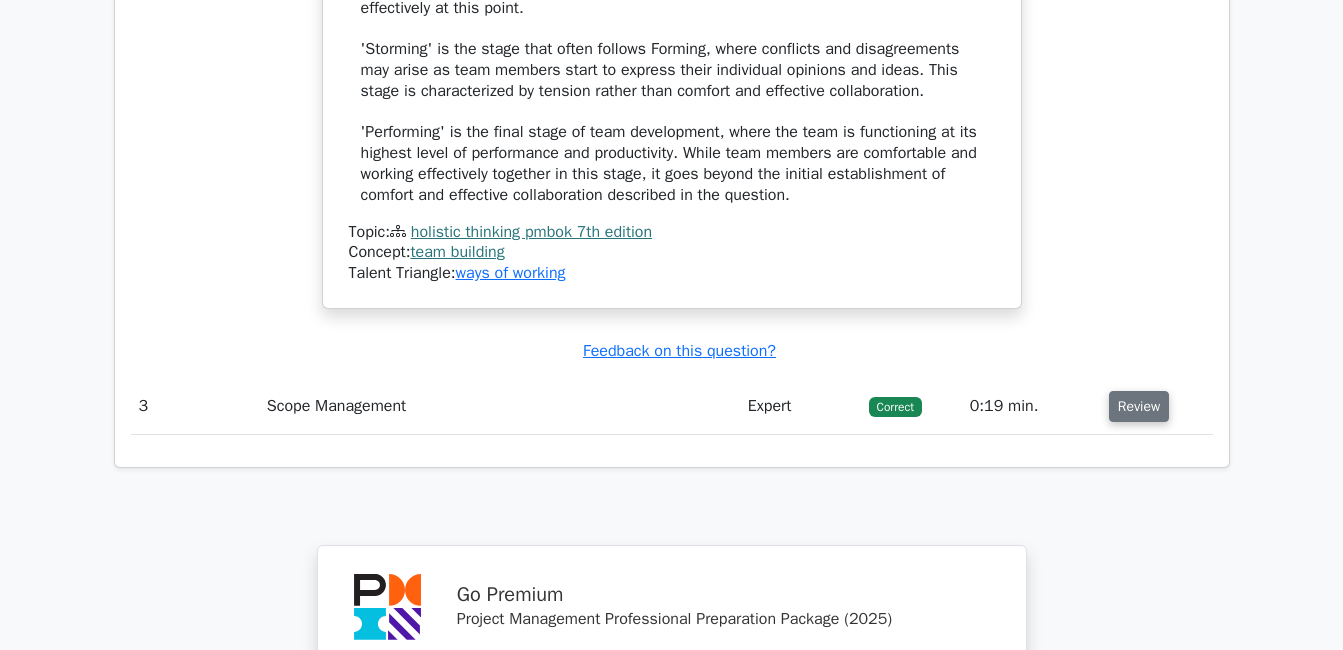 click on "Review" at bounding box center (1139, 406) 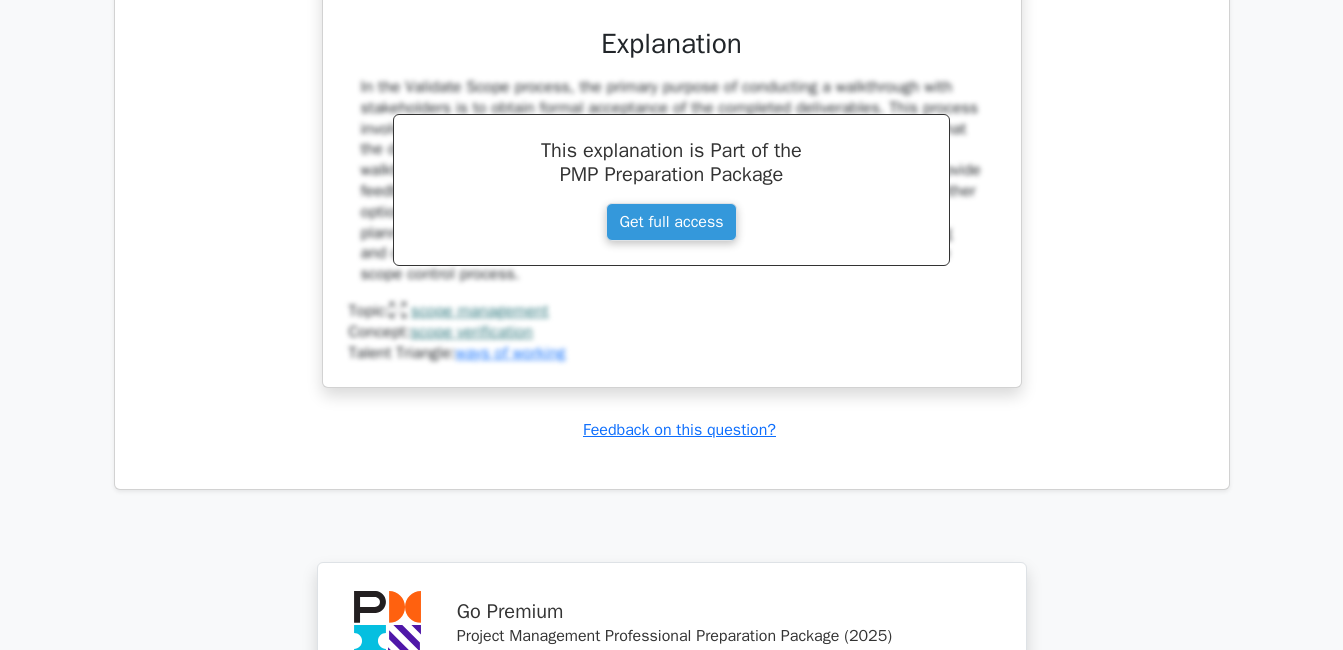 scroll, scrollTop: 4192, scrollLeft: 0, axis: vertical 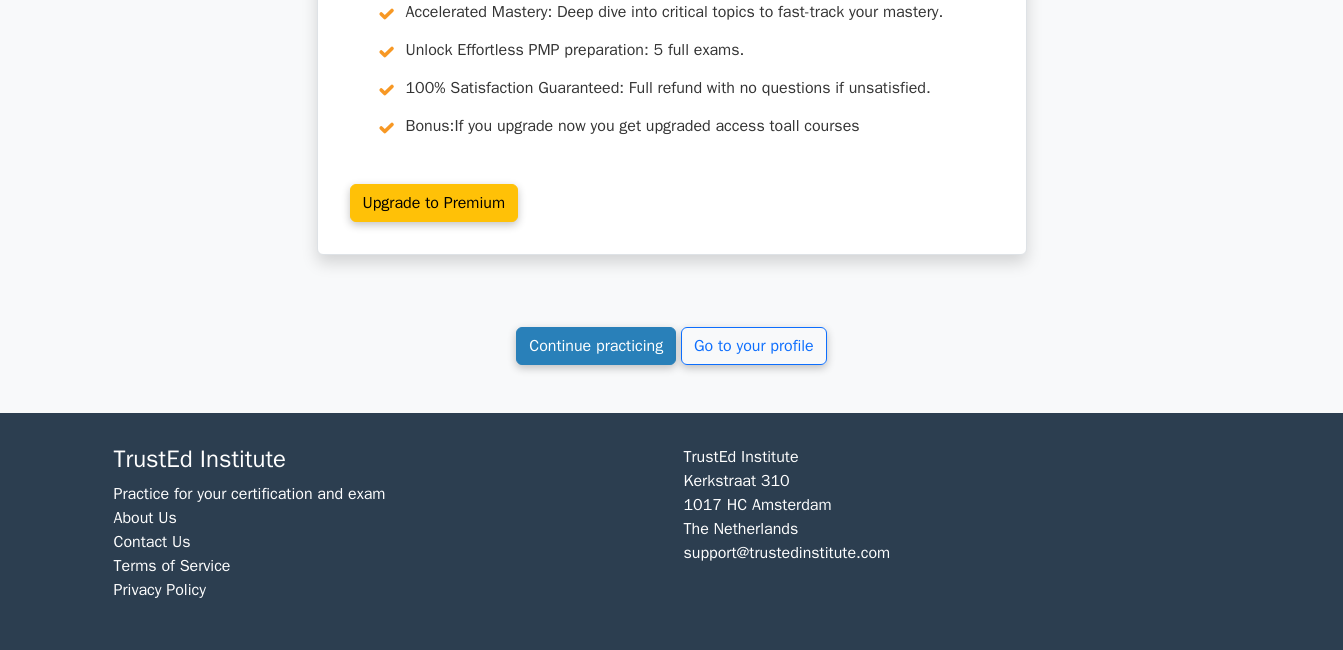 click on "Continue practicing" at bounding box center (596, 346) 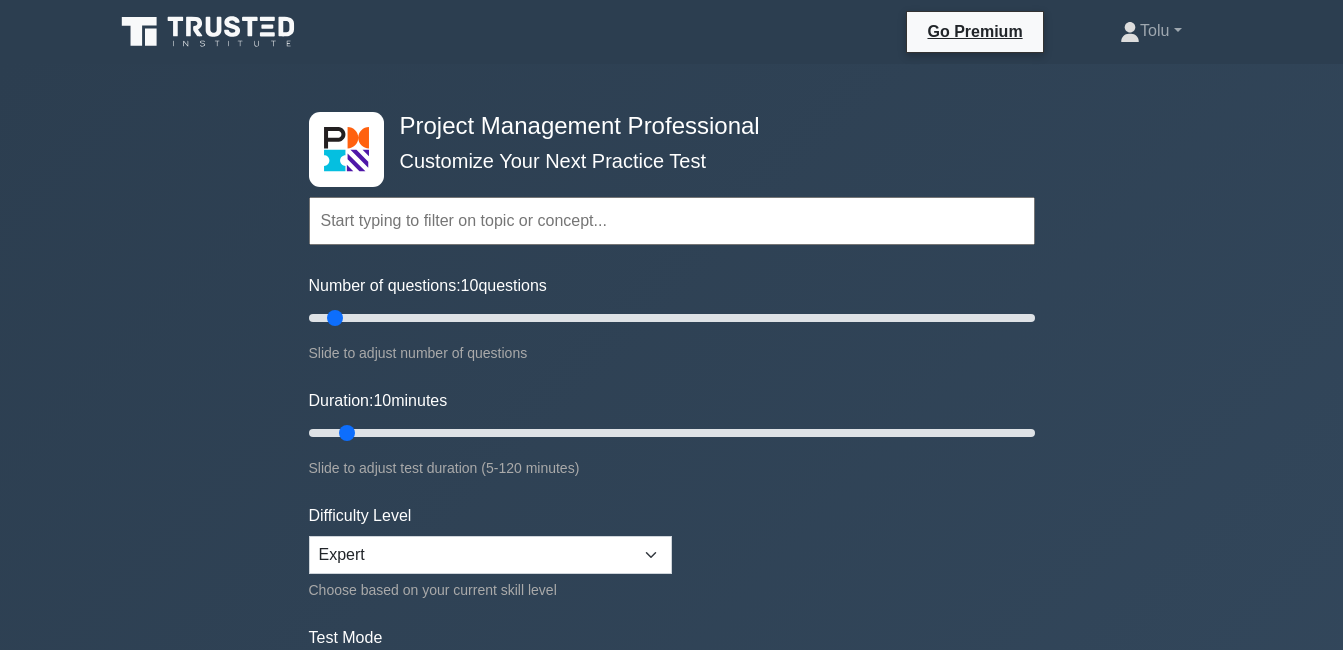 scroll, scrollTop: 0, scrollLeft: 0, axis: both 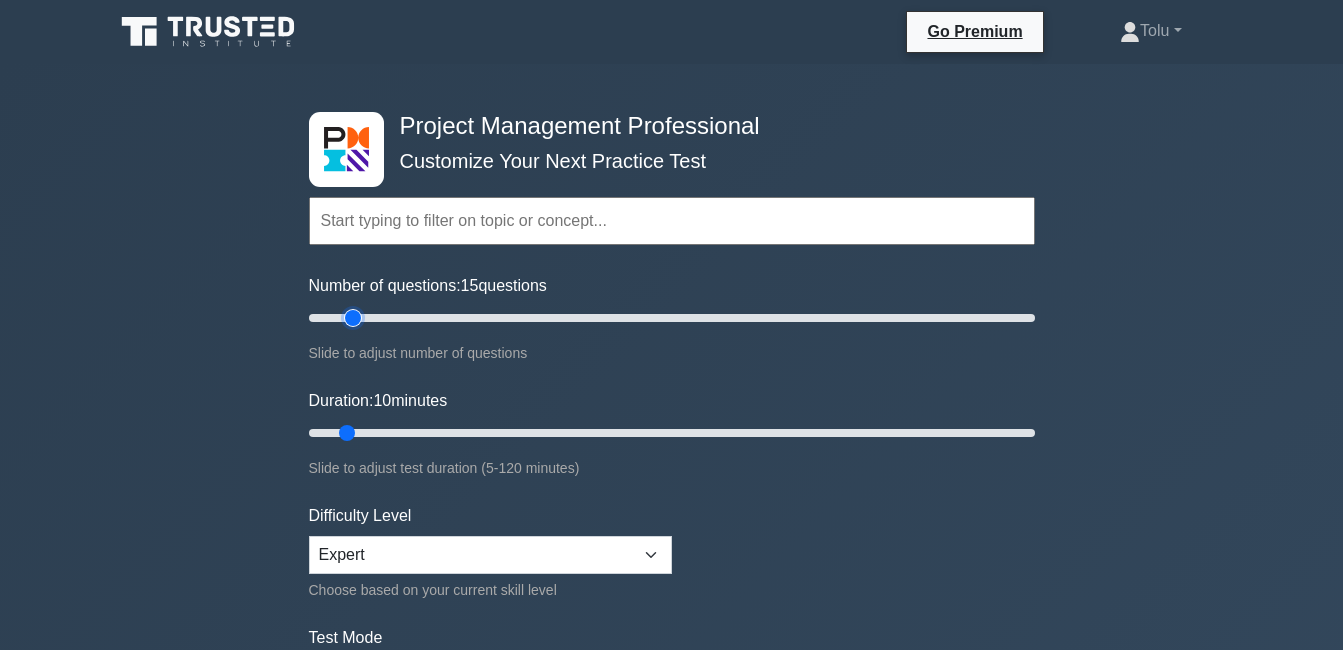 type on "15" 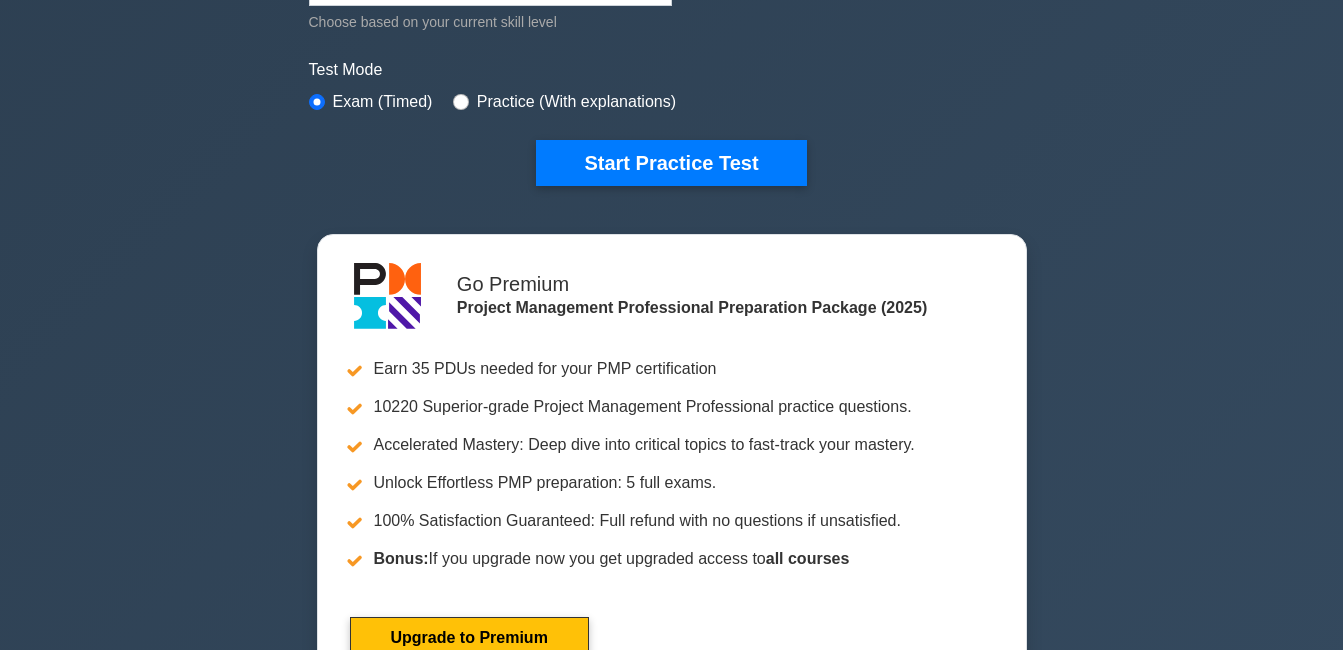 scroll, scrollTop: 598, scrollLeft: 0, axis: vertical 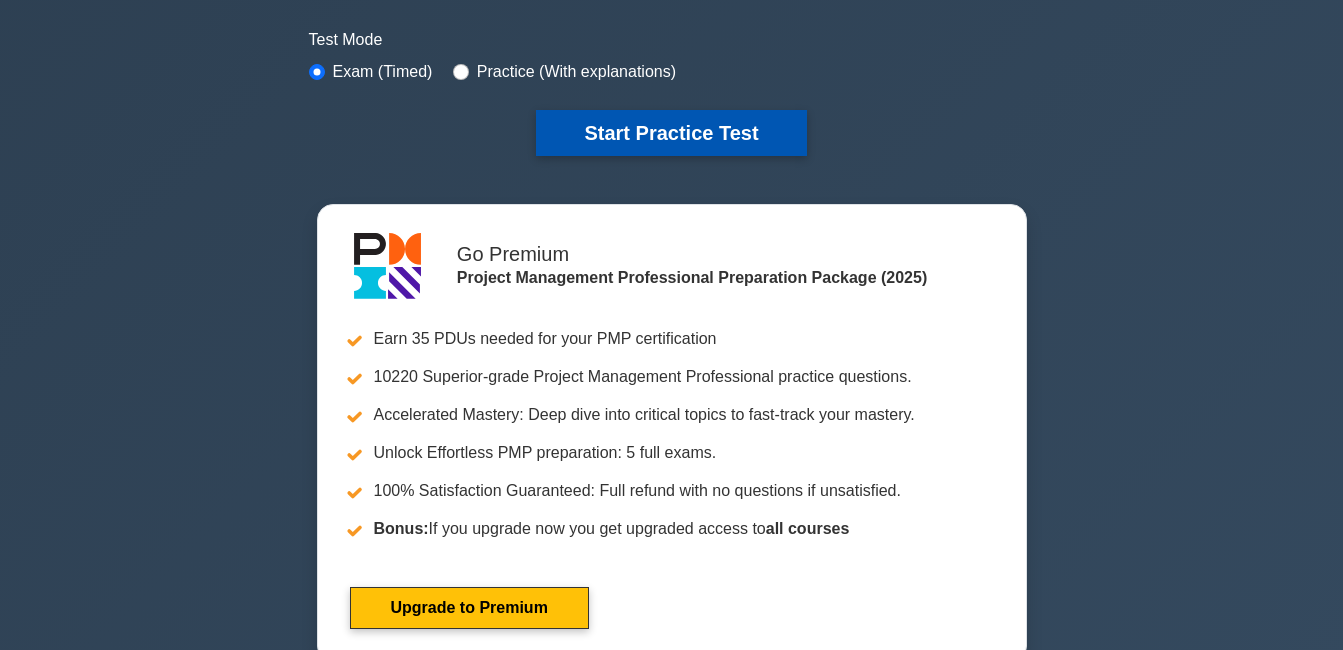 click on "Start Practice Test" at bounding box center (671, 133) 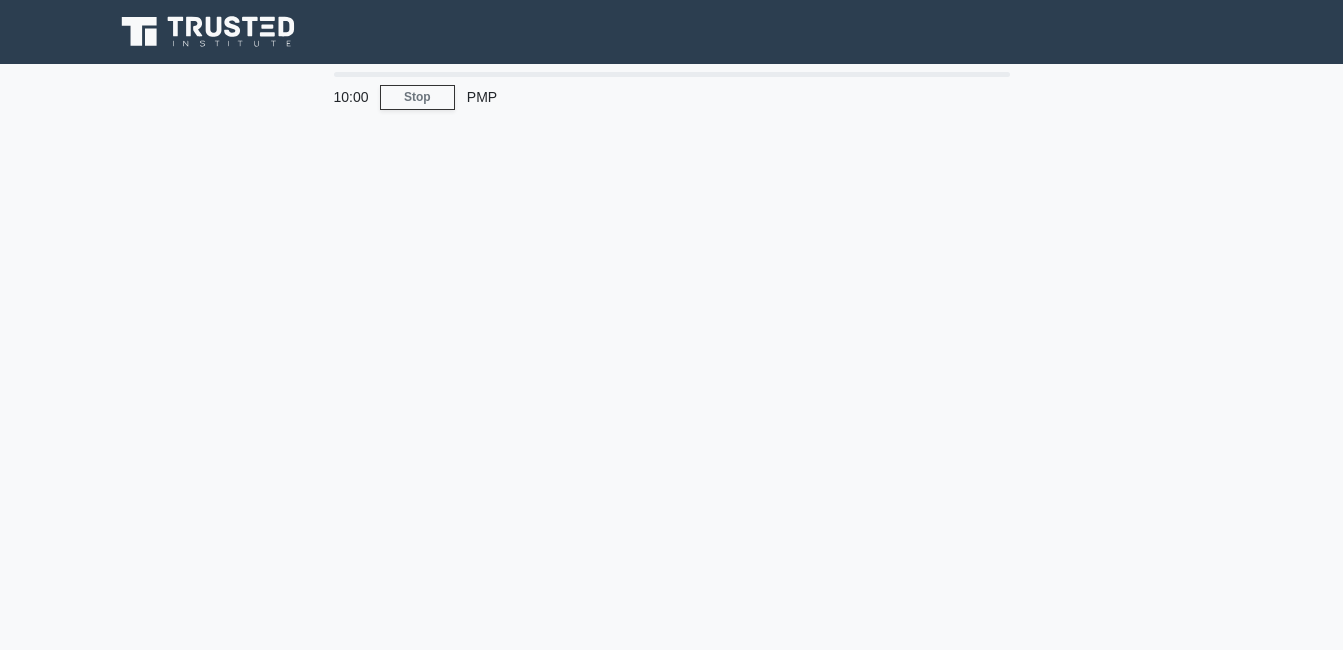 scroll, scrollTop: 0, scrollLeft: 0, axis: both 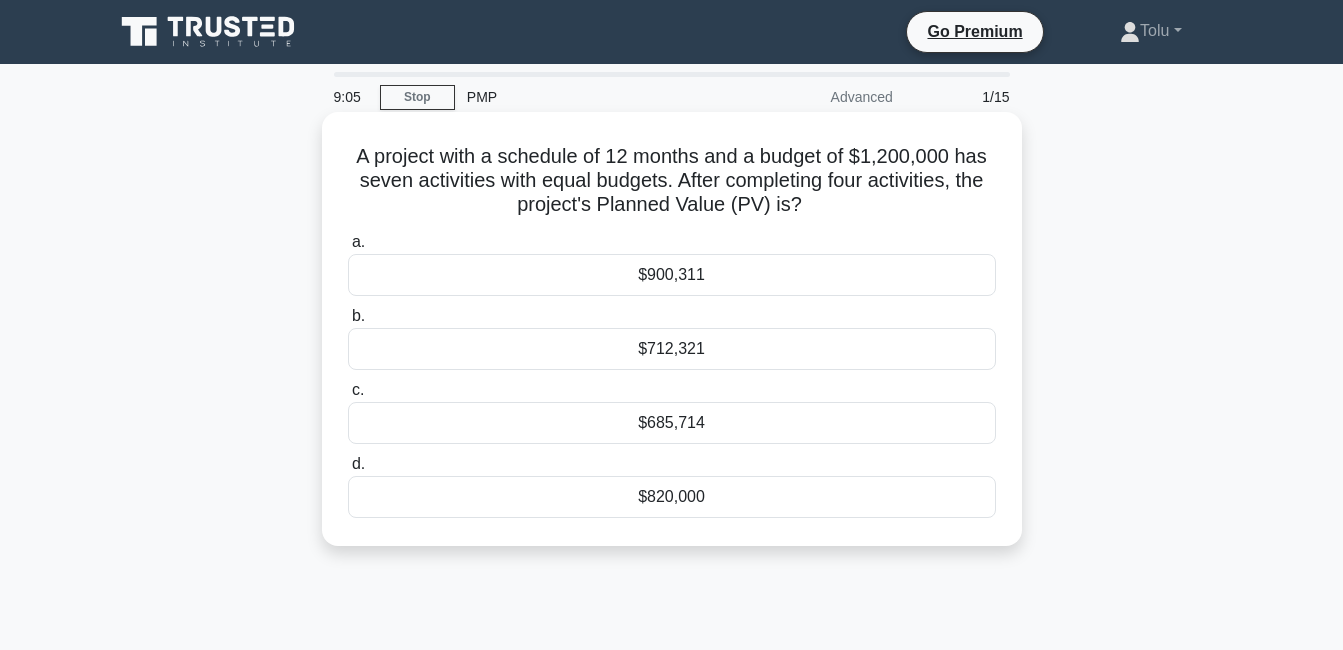 click on "$685,714" at bounding box center (672, 423) 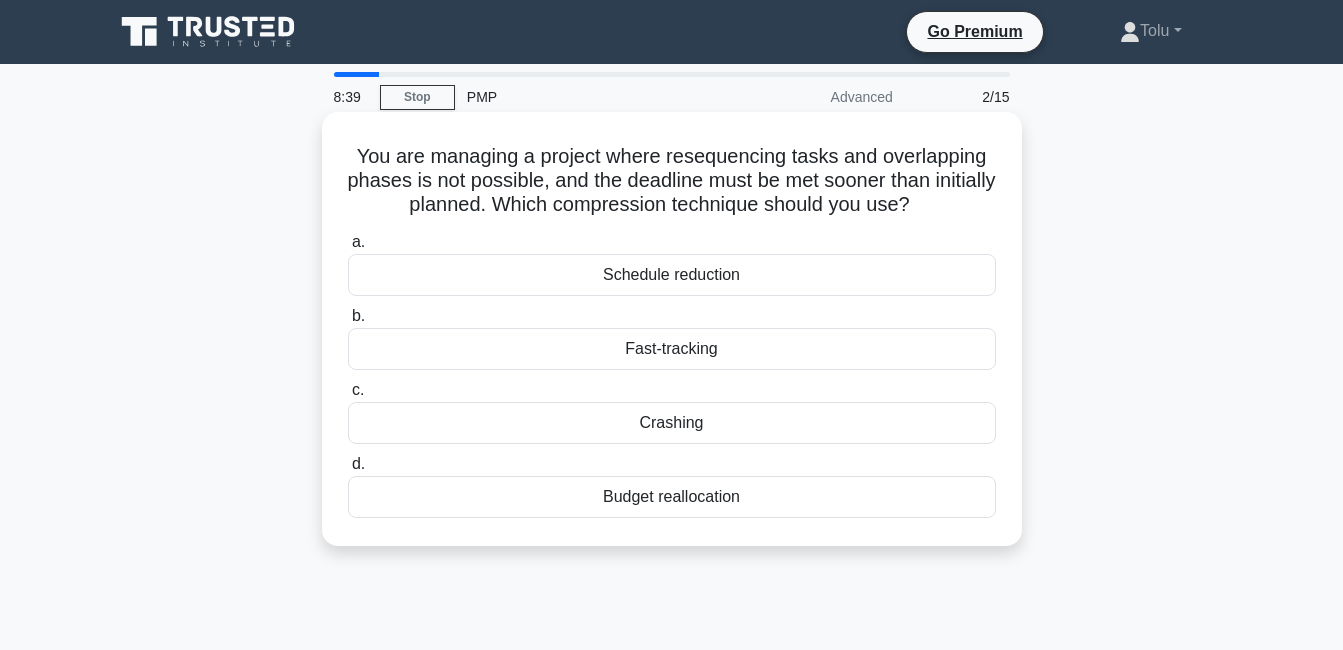 click on "Crashing" at bounding box center (672, 423) 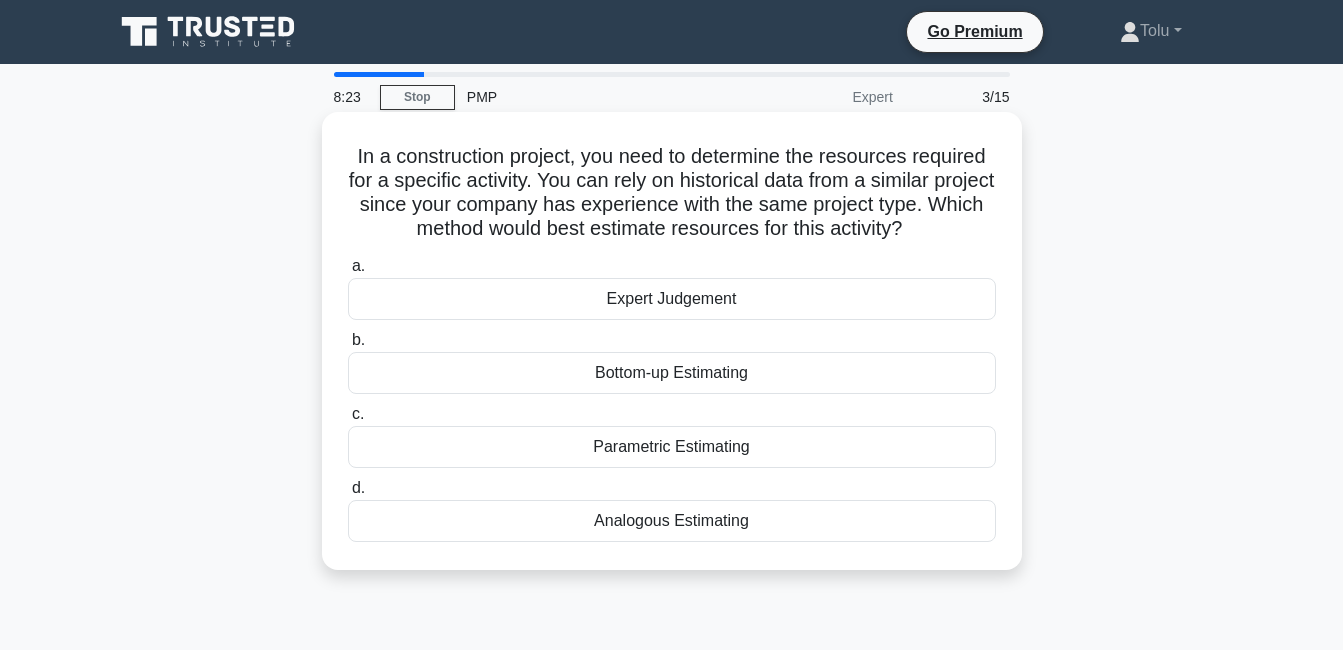 click on "Analogous Estimating" at bounding box center (672, 521) 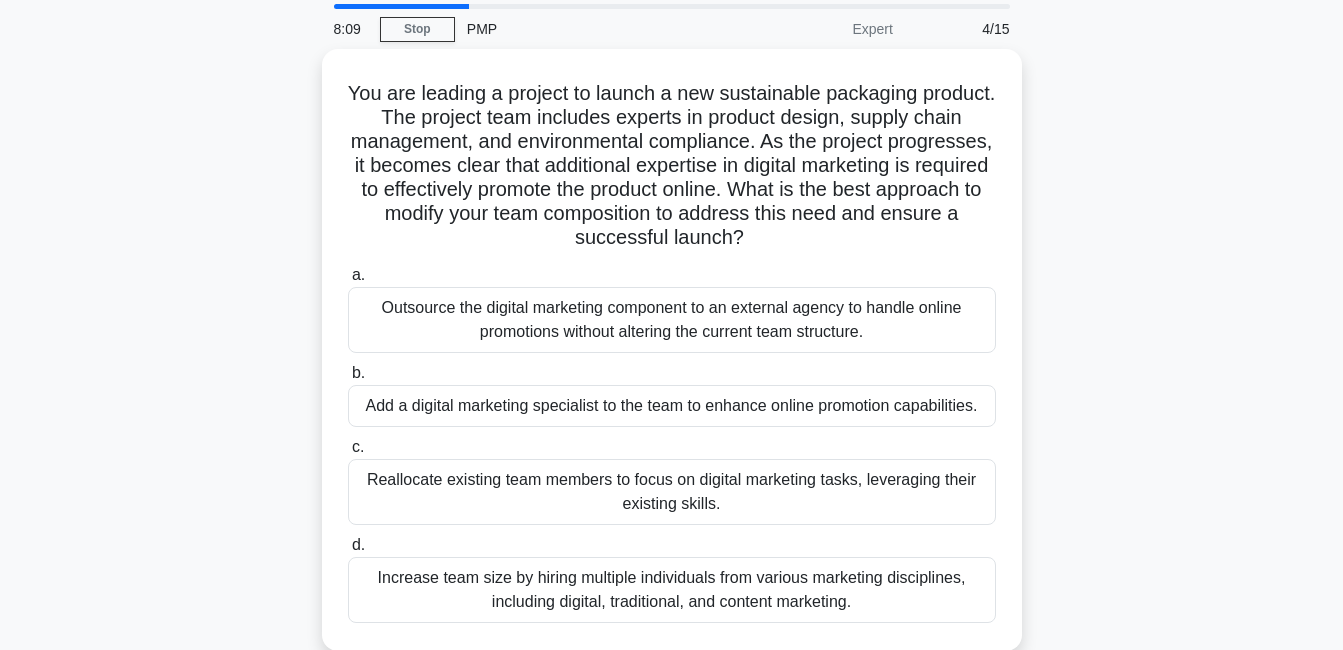 scroll, scrollTop: 73, scrollLeft: 0, axis: vertical 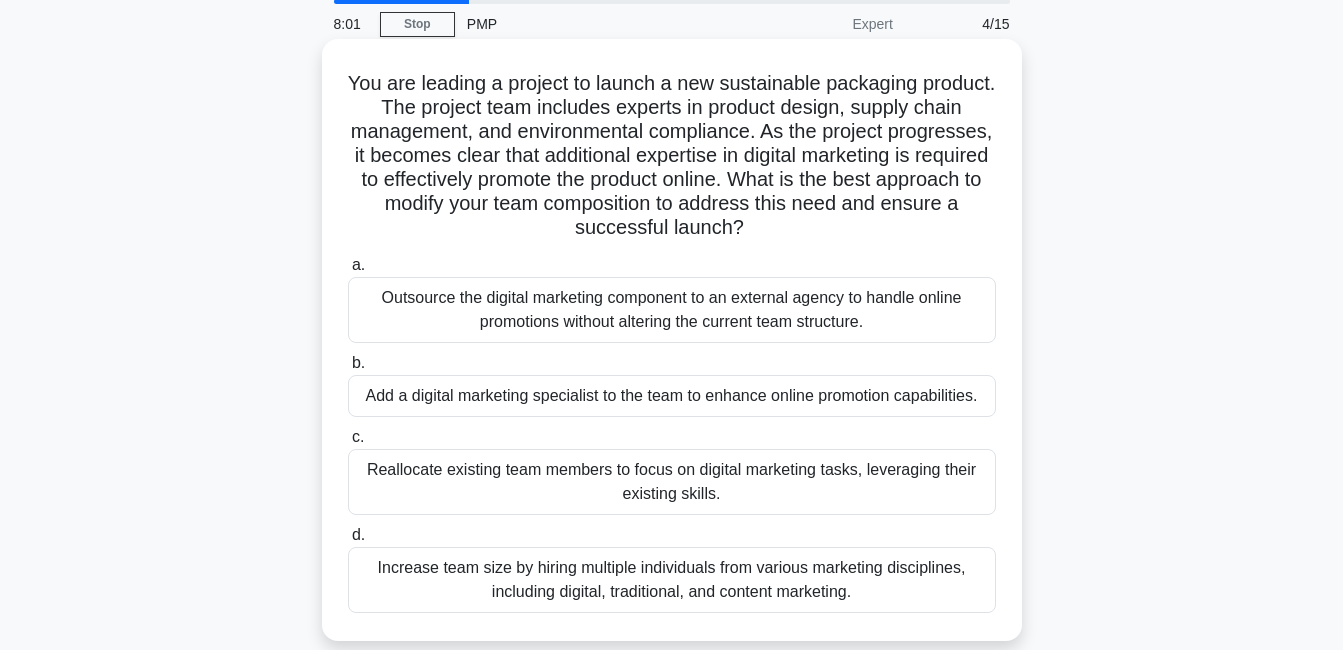 click on "Add a digital marketing specialist to the team to enhance online promotion capabilities." at bounding box center (672, 396) 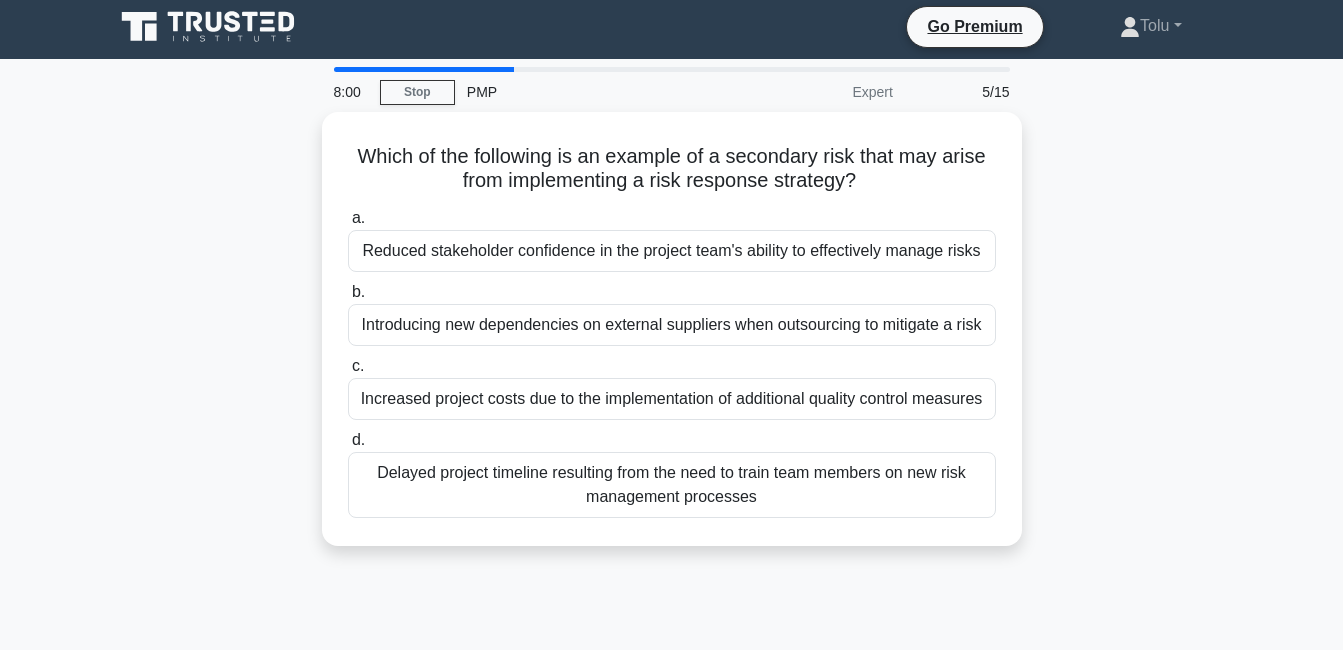 scroll, scrollTop: 0, scrollLeft: 0, axis: both 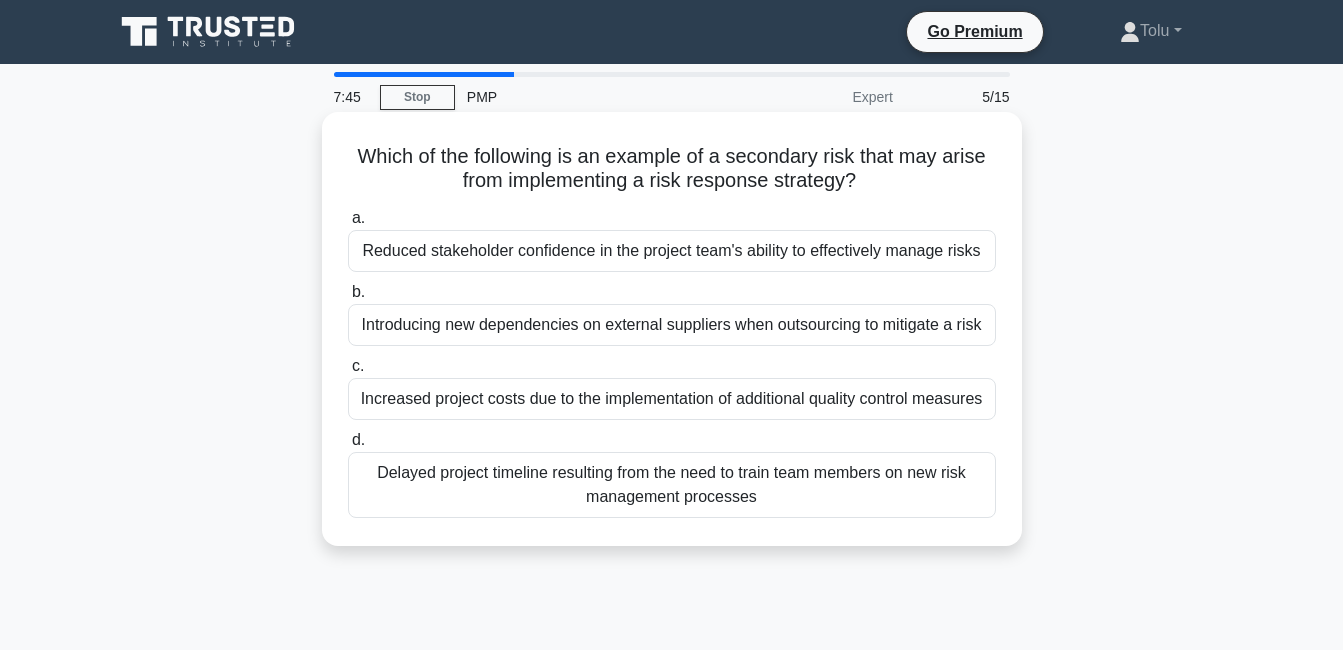 click on "Introducing new dependencies on external suppliers when outsourcing to mitigate a risk" at bounding box center (672, 325) 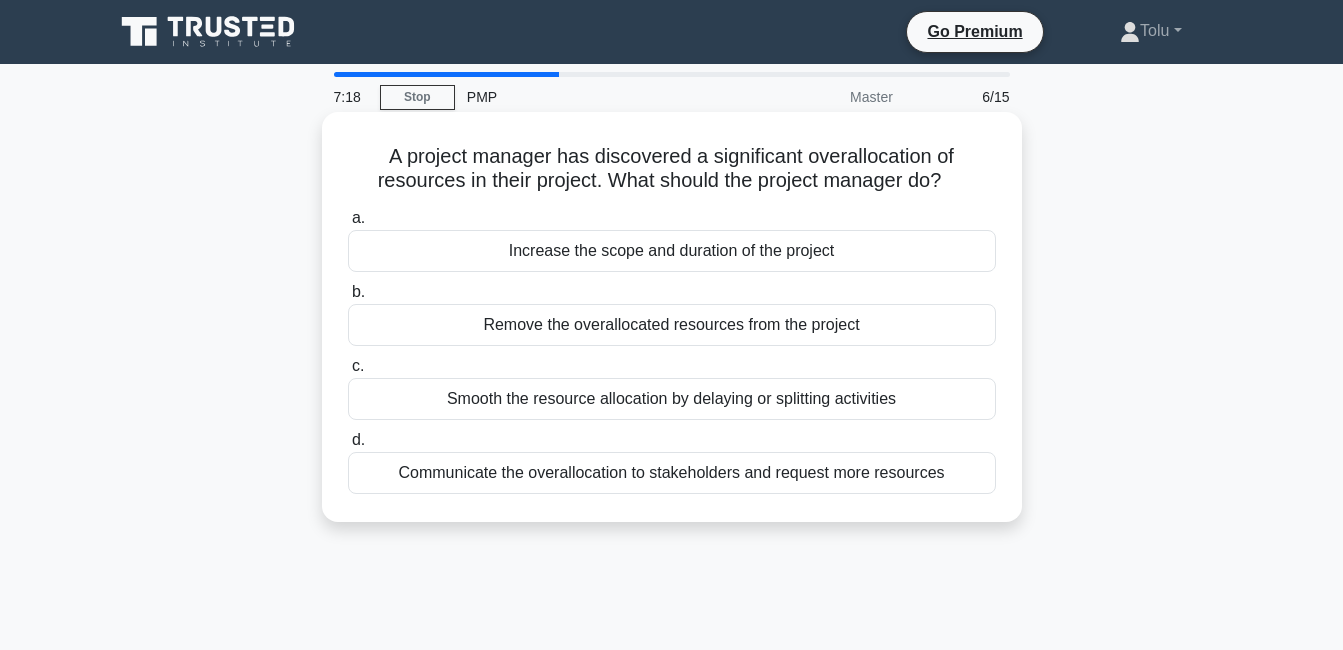 click on "Smooth the resource allocation by delaying or splitting activities" at bounding box center (672, 399) 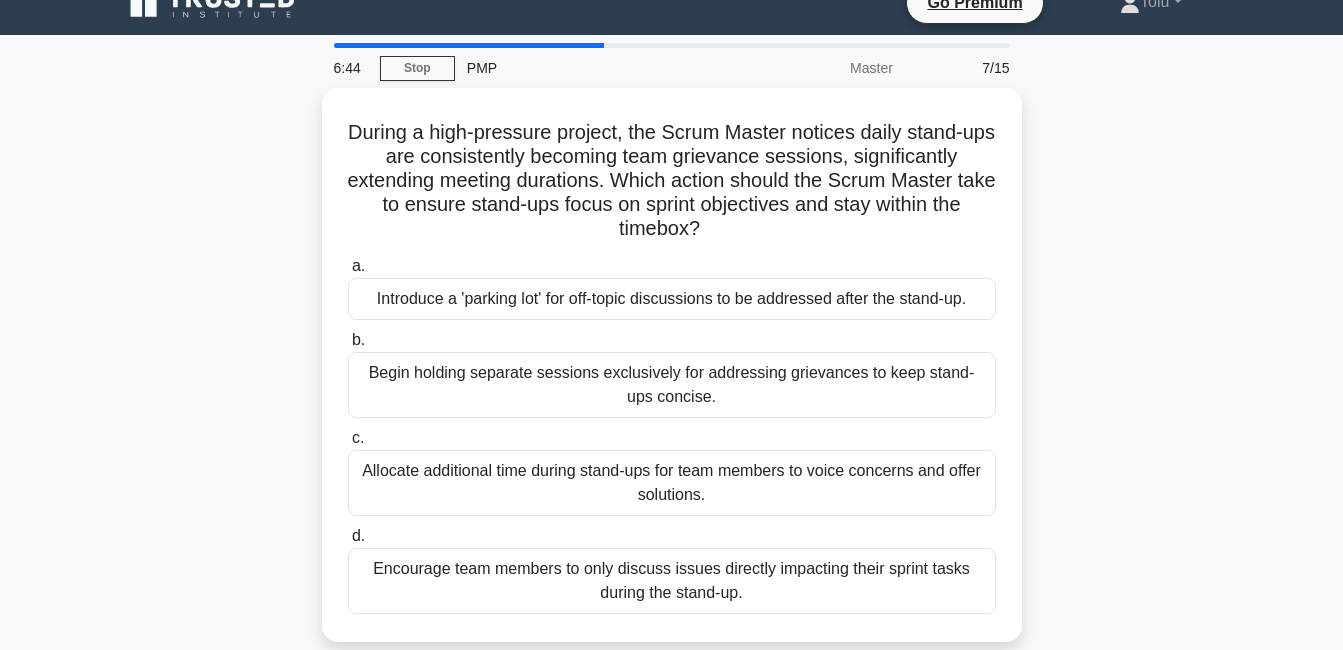 scroll, scrollTop: 25, scrollLeft: 0, axis: vertical 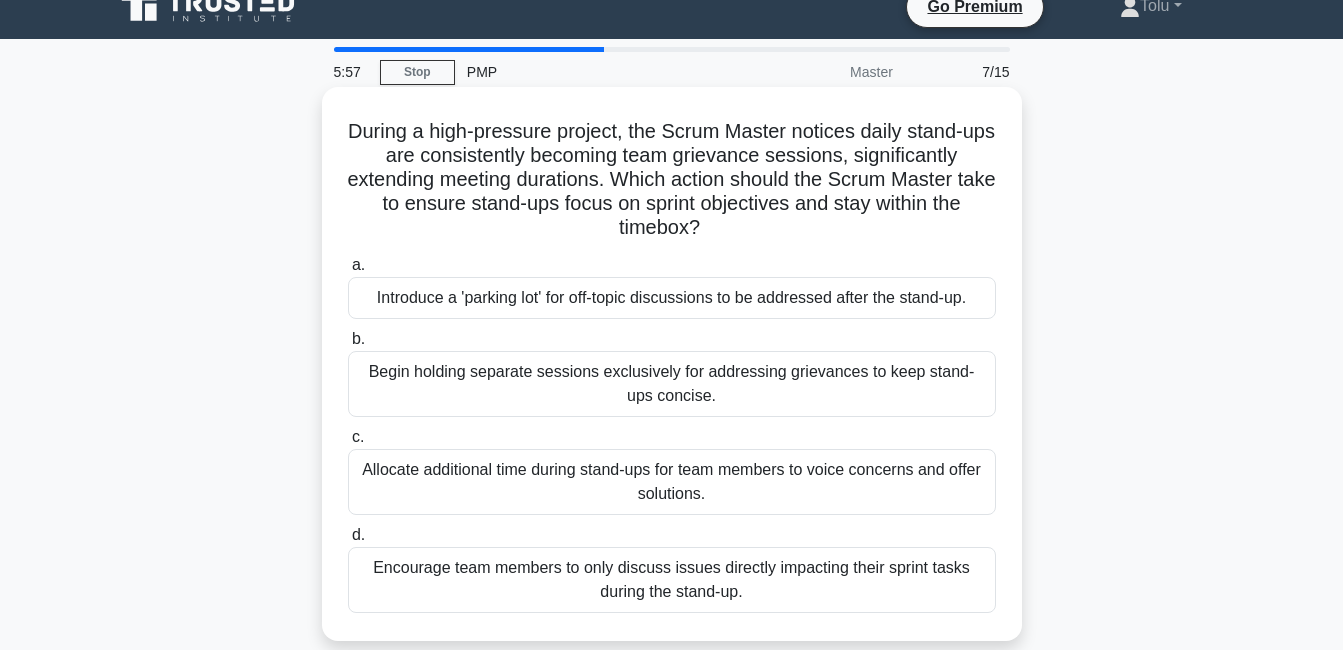 click on "Encourage team members to only discuss issues directly impacting their sprint tasks during the stand-up." at bounding box center [672, 580] 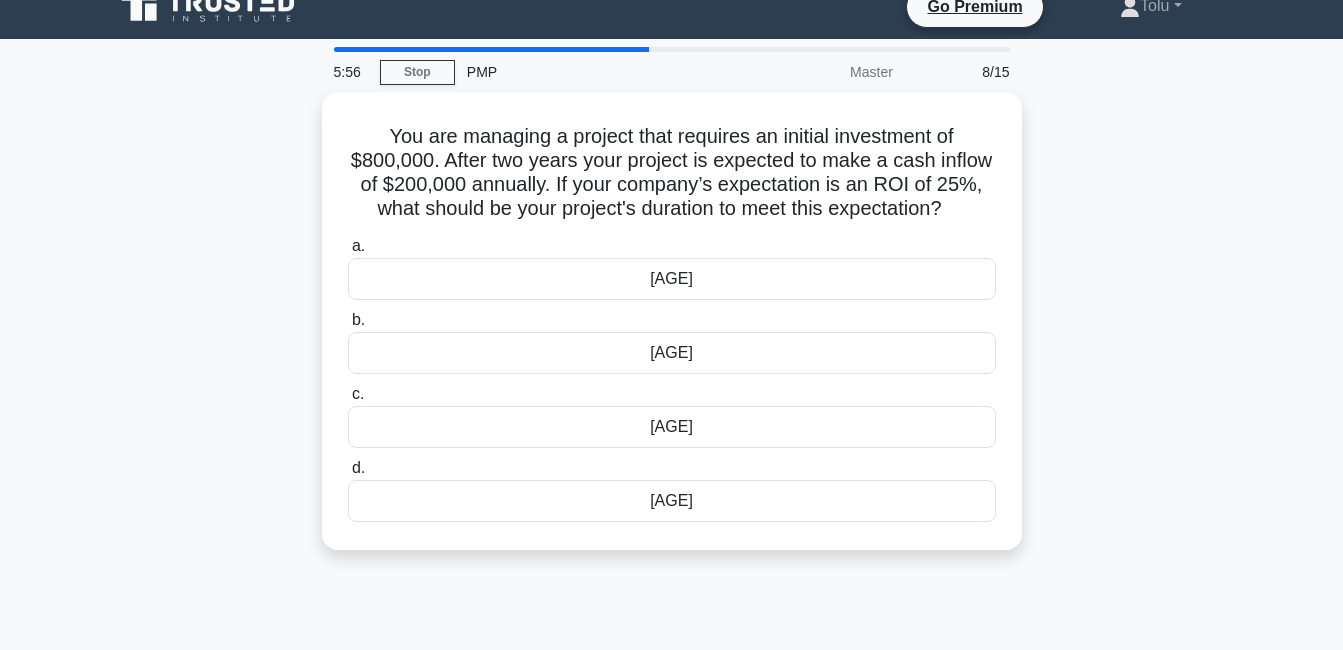 scroll, scrollTop: 0, scrollLeft: 0, axis: both 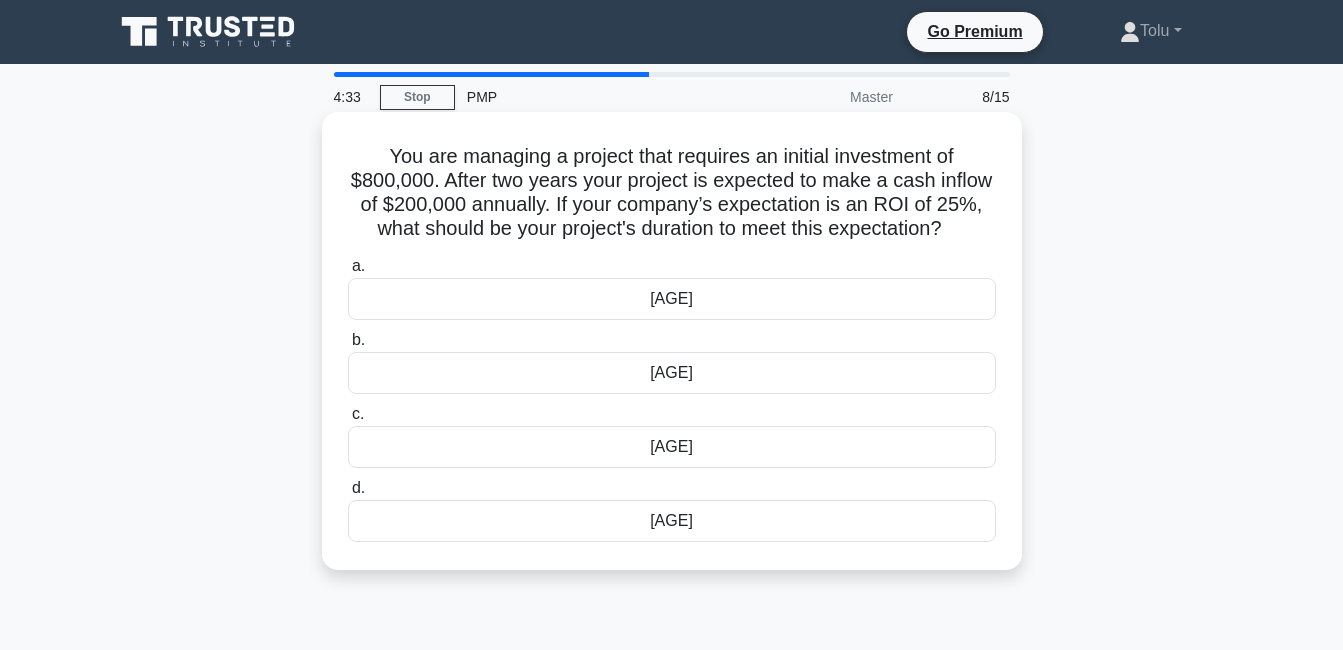click on "7 years" at bounding box center [672, 447] 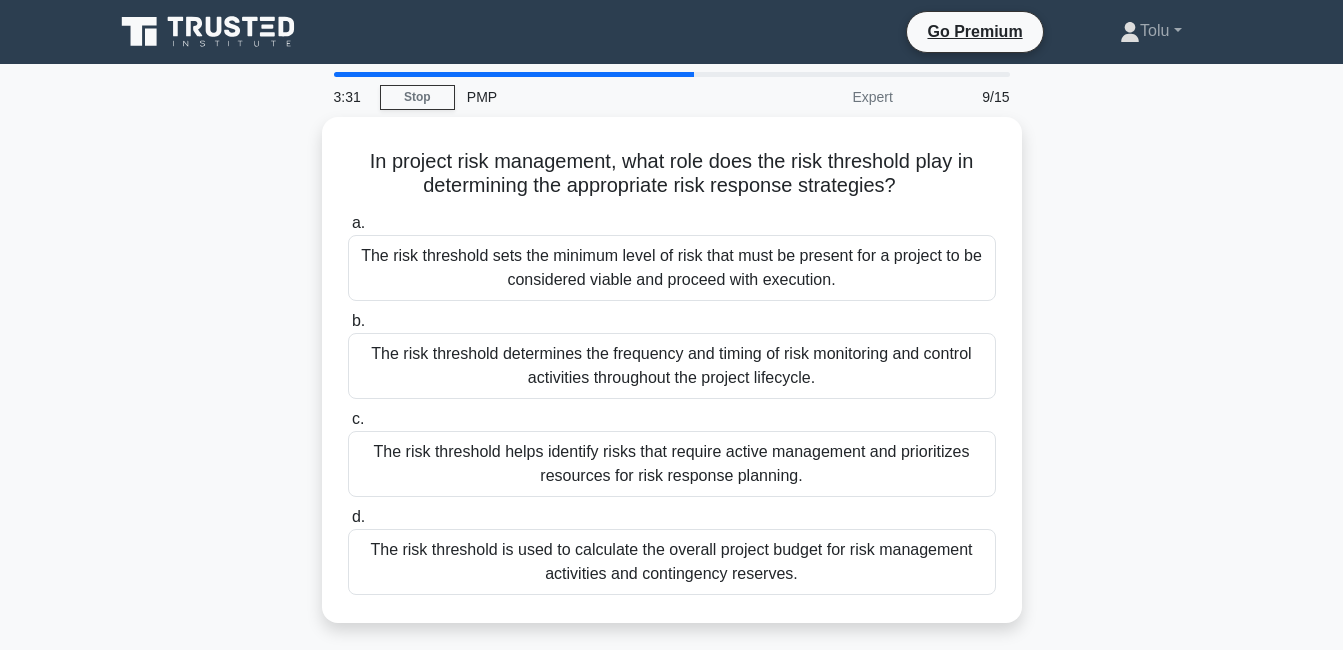click on "The risk threshold helps identify risks that require active management and prioritizes resources for risk response planning." at bounding box center (672, 464) 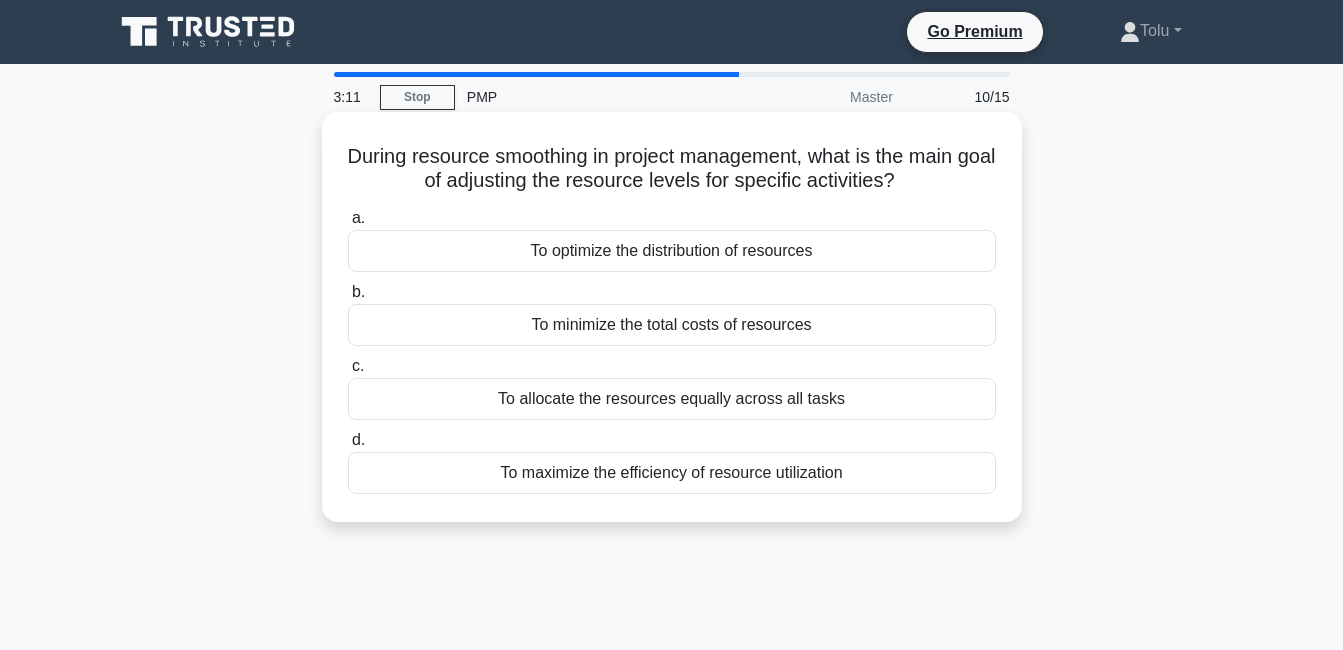 click on "To optimize the distribution of resources" at bounding box center (672, 251) 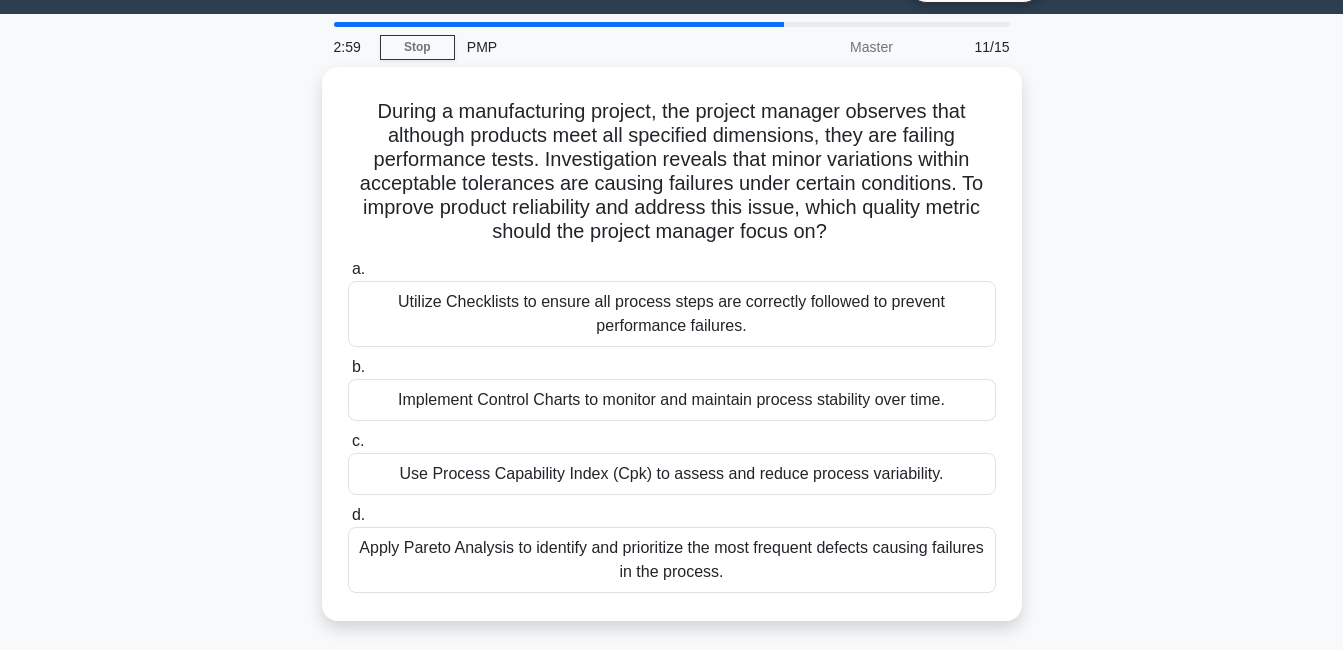 scroll, scrollTop: 67, scrollLeft: 0, axis: vertical 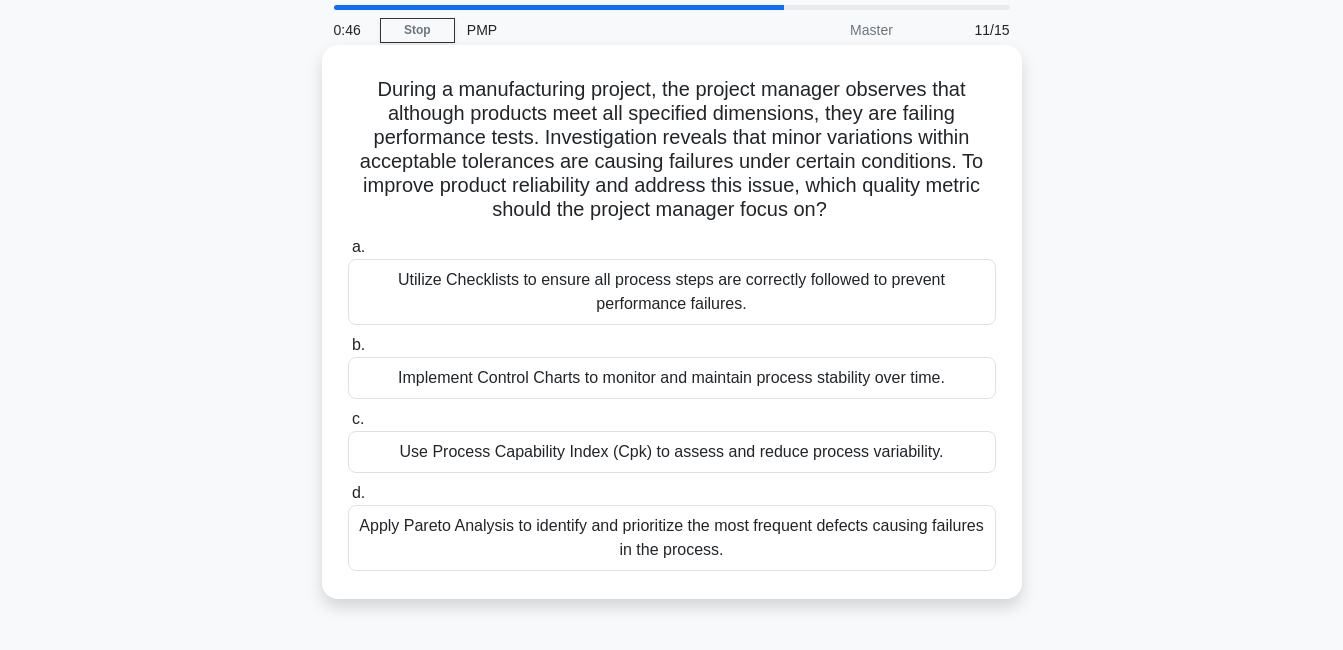 click on "Implement Control Charts to monitor and maintain process stability over time." at bounding box center [672, 378] 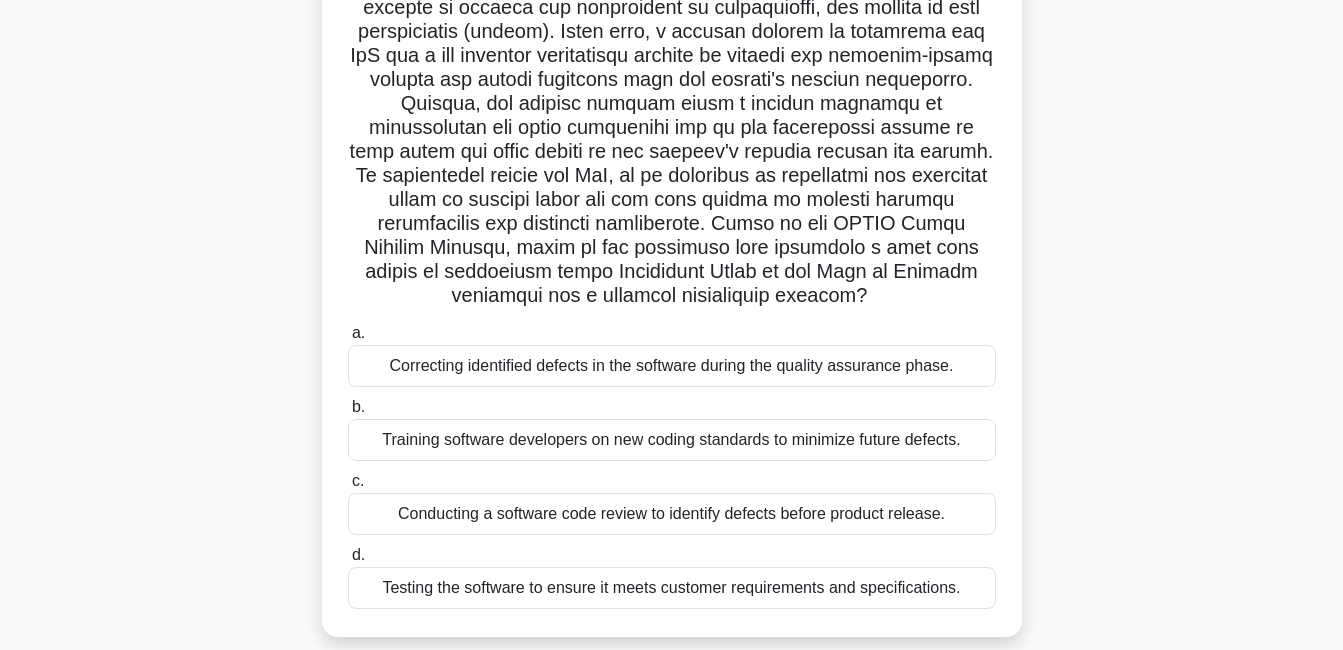 scroll, scrollTop: 262, scrollLeft: 0, axis: vertical 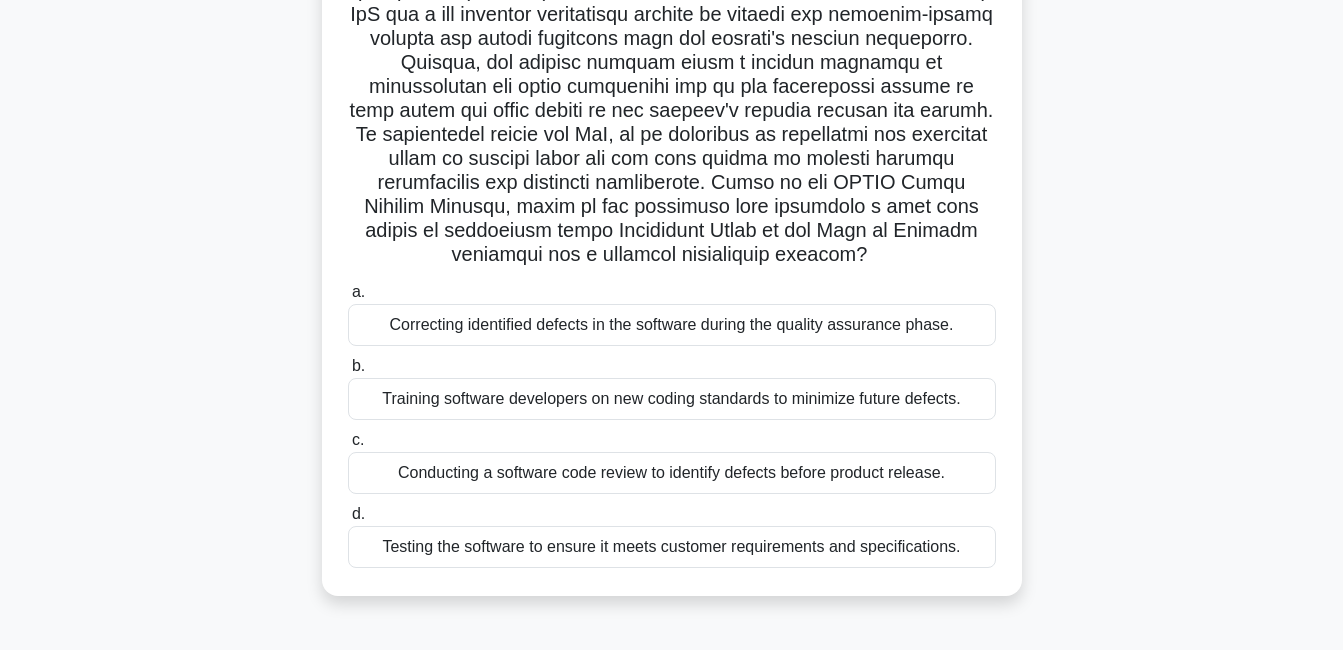 click on "Training software developers on new coding standards to minimize future defects." at bounding box center [672, 399] 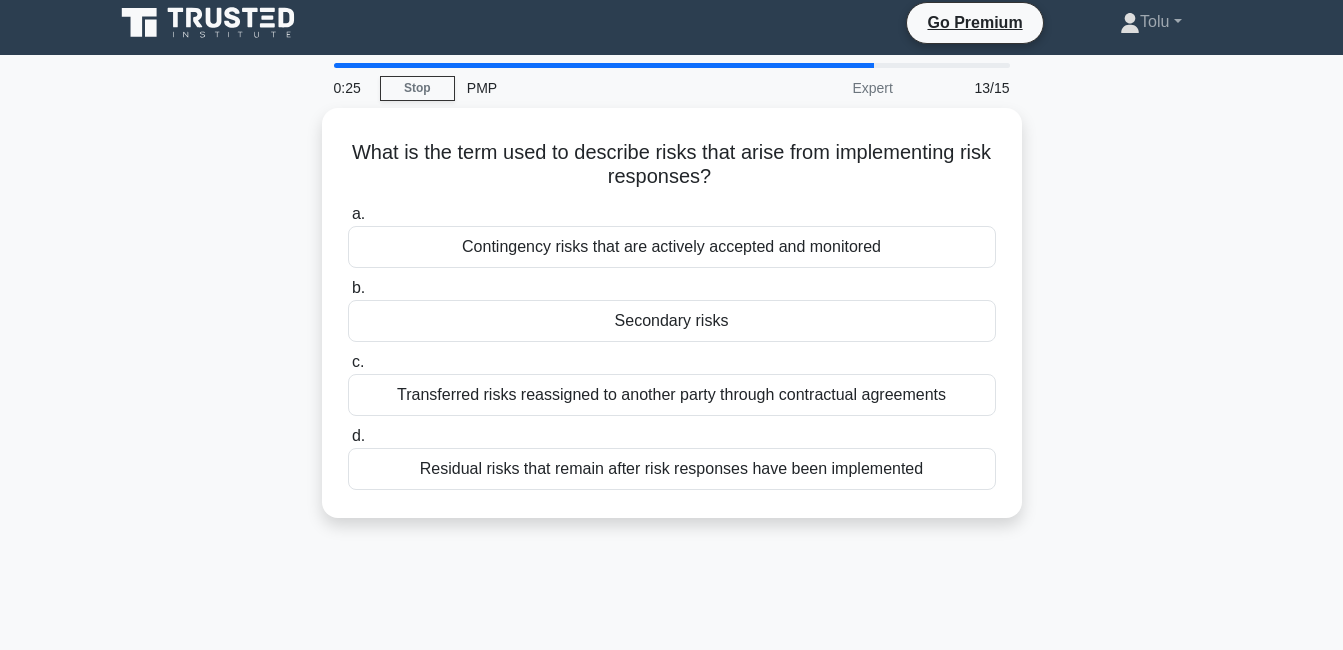 scroll, scrollTop: 0, scrollLeft: 0, axis: both 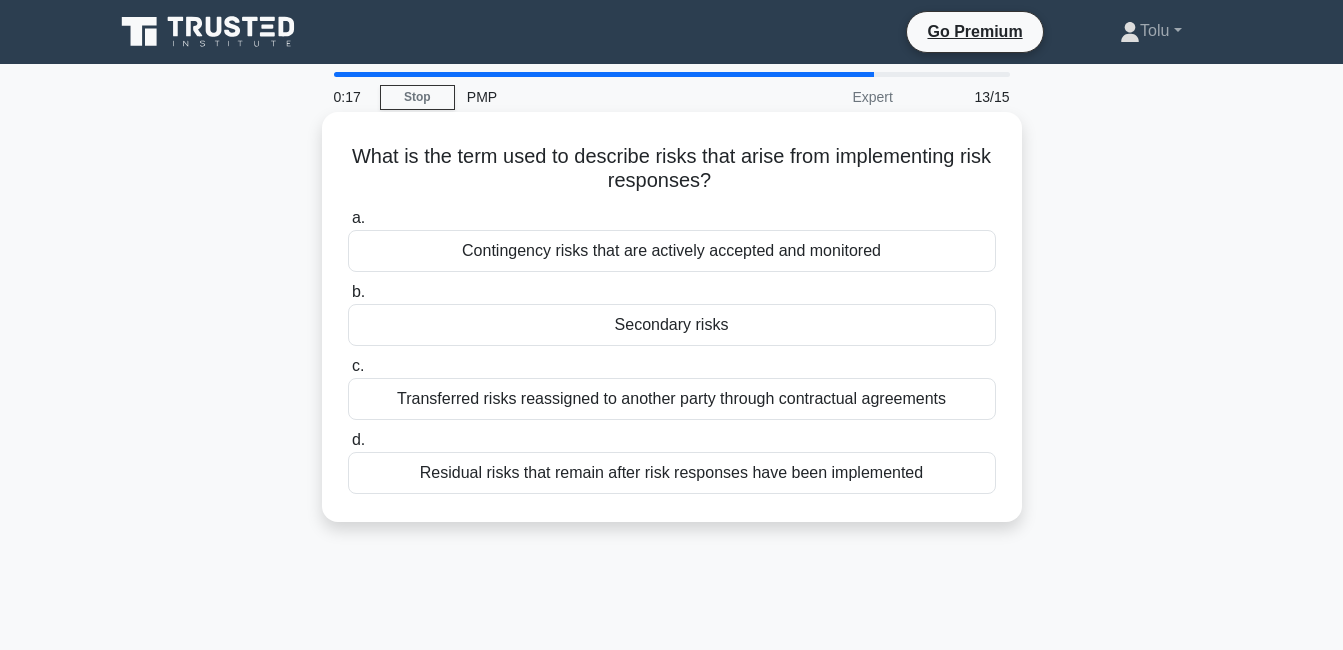 click on "Secondary risks" at bounding box center [672, 325] 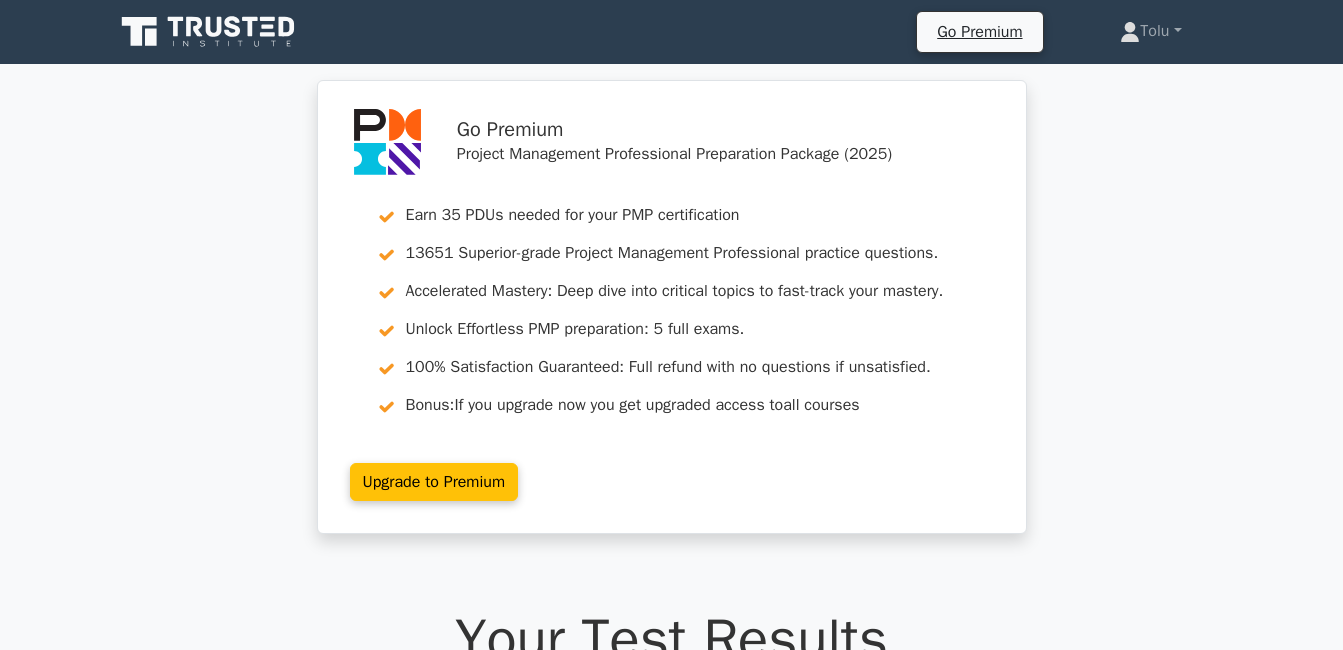 scroll, scrollTop: 0, scrollLeft: 0, axis: both 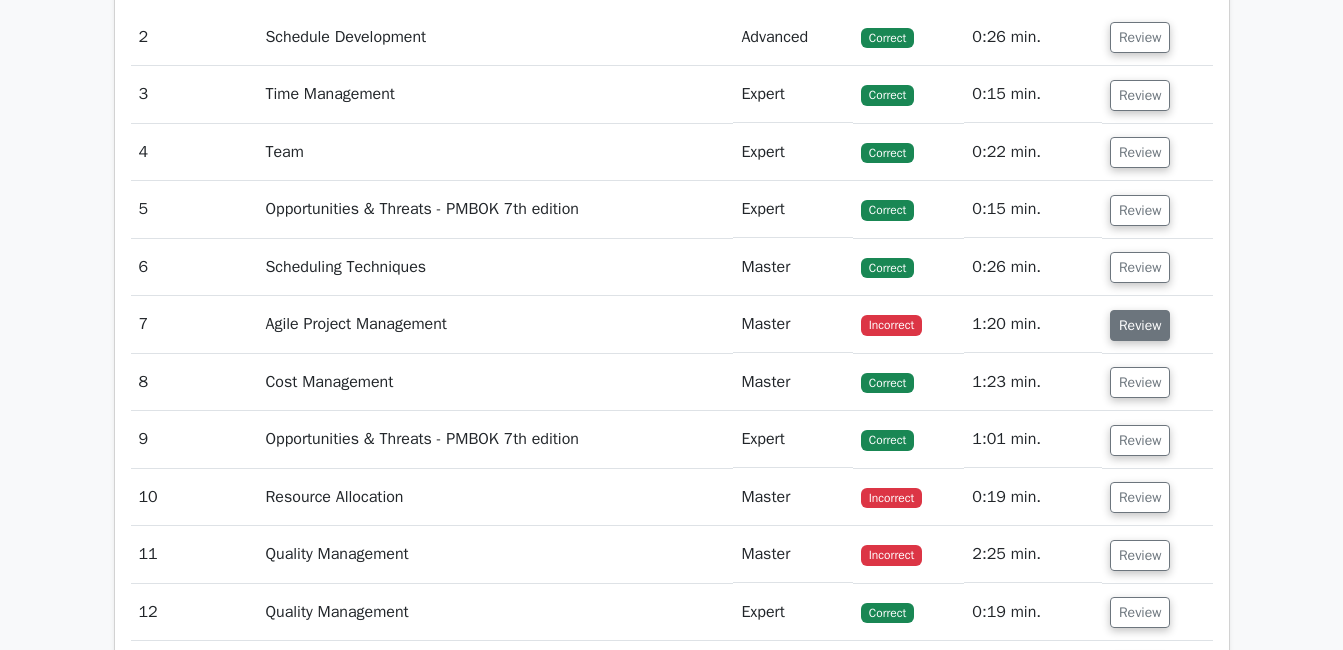 click on "Review" at bounding box center [1140, 325] 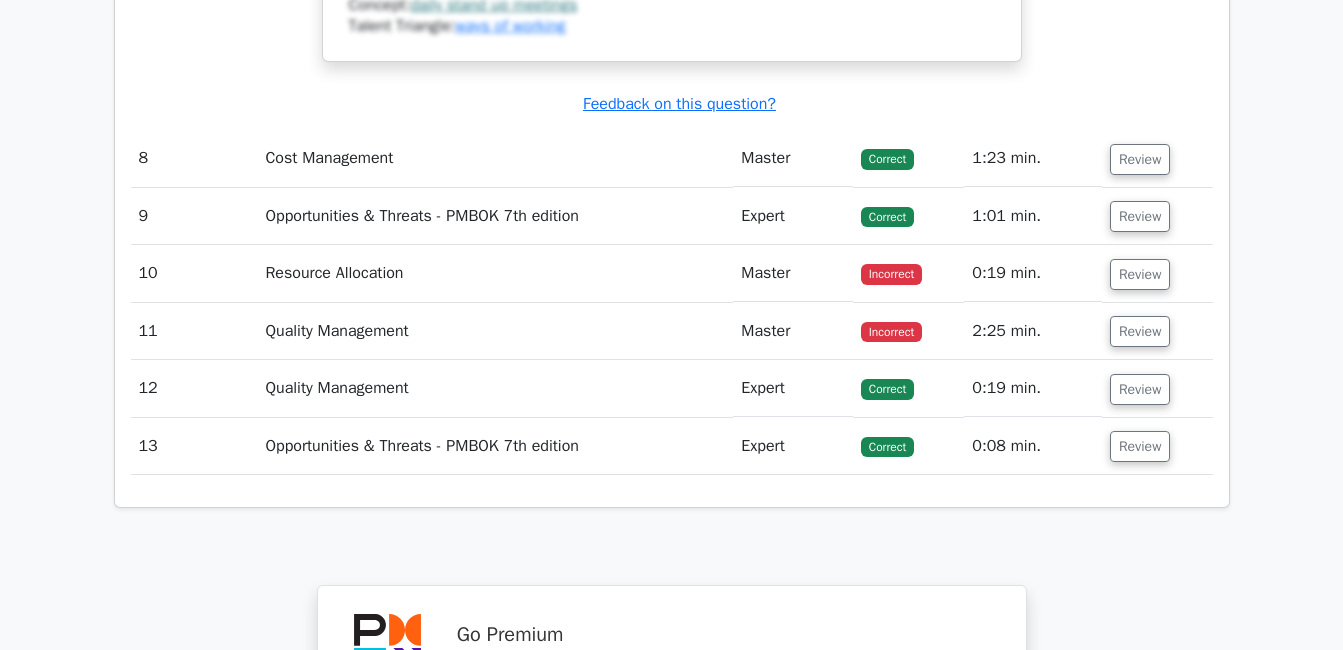 scroll, scrollTop: 3842, scrollLeft: 0, axis: vertical 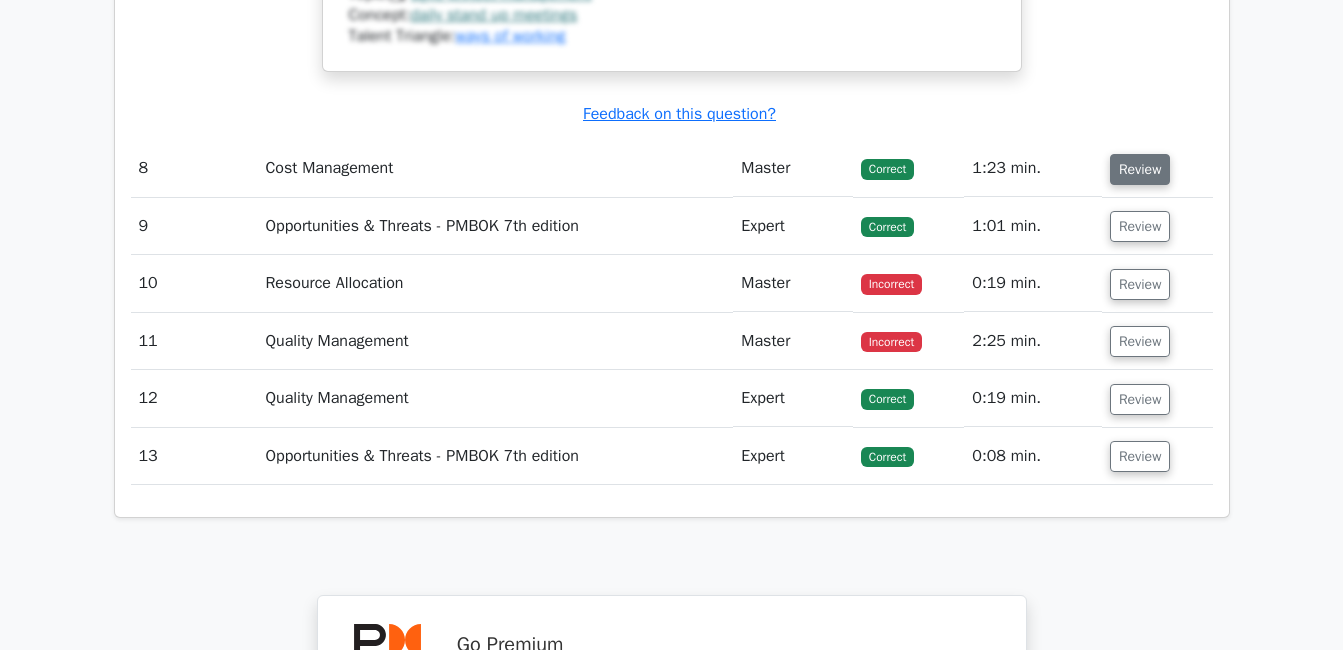 click on "Review" at bounding box center (1140, 169) 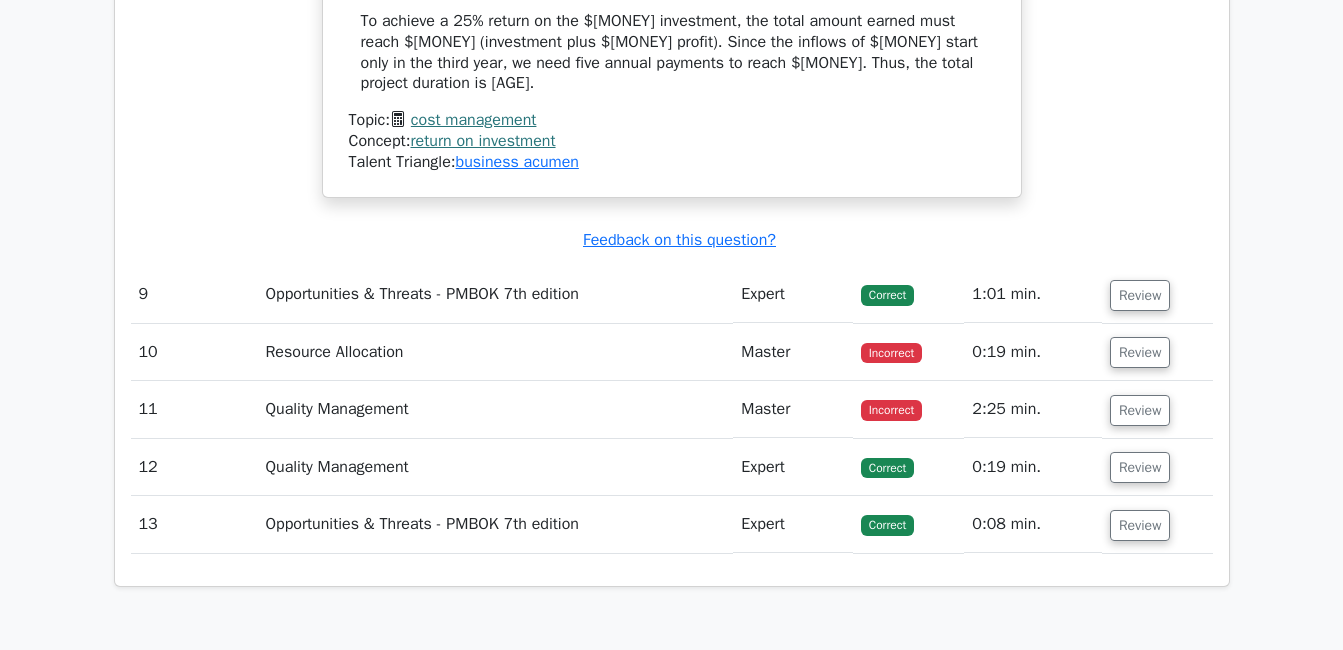 scroll, scrollTop: 4581, scrollLeft: 0, axis: vertical 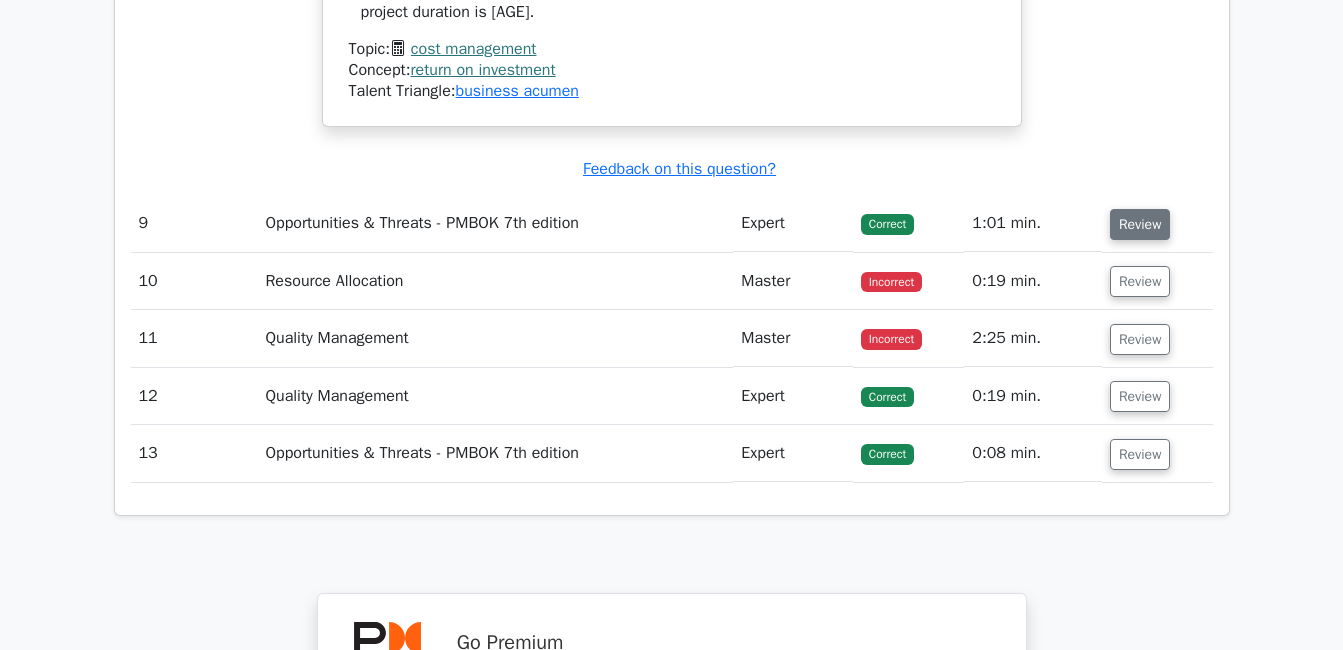 click on "Review" at bounding box center [1140, 224] 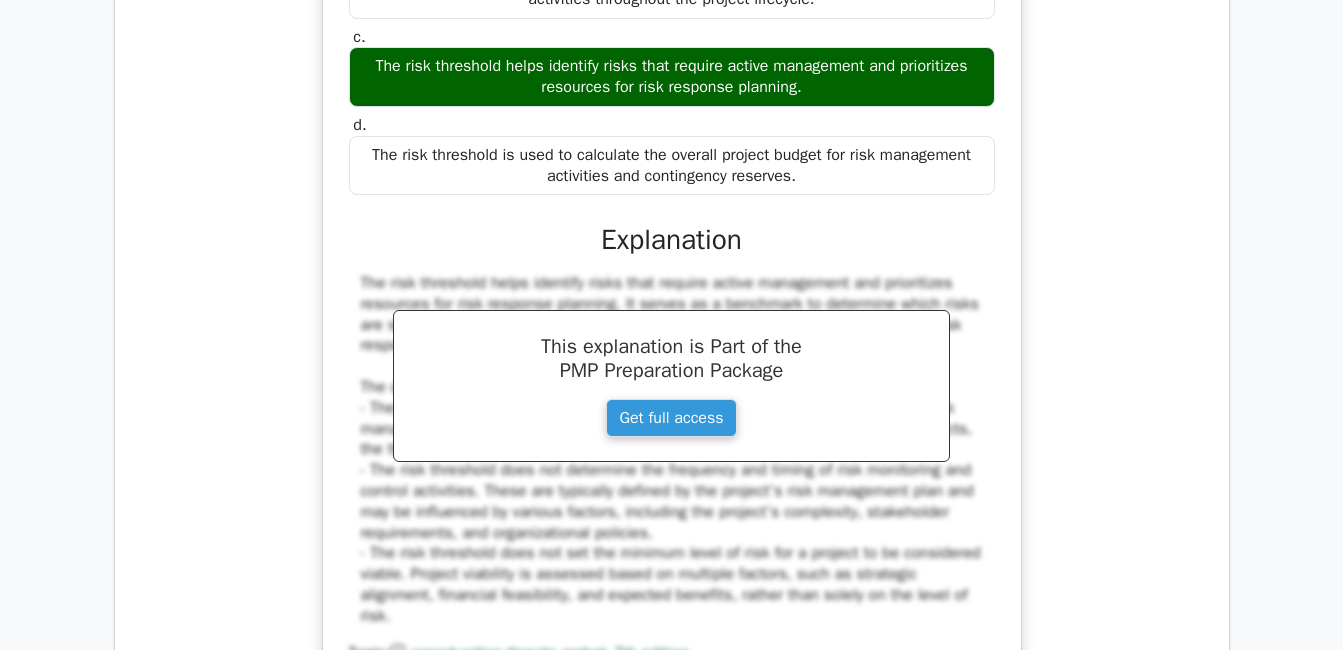 scroll, scrollTop: 5078, scrollLeft: 0, axis: vertical 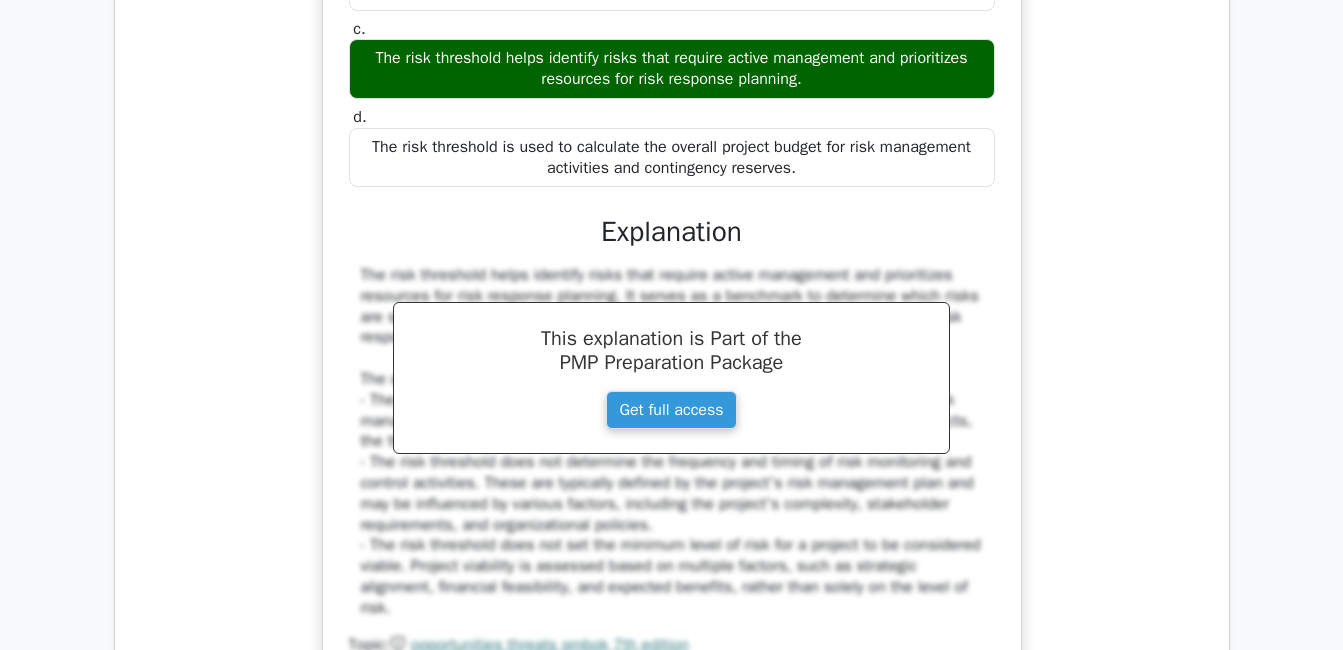 click on "Question Analysis
Question  #
Topic
Difficulty
Result
Time Spent
Action
1
Earned Value Management
Advanced
Correct
a. b. c." at bounding box center [672, -1173] 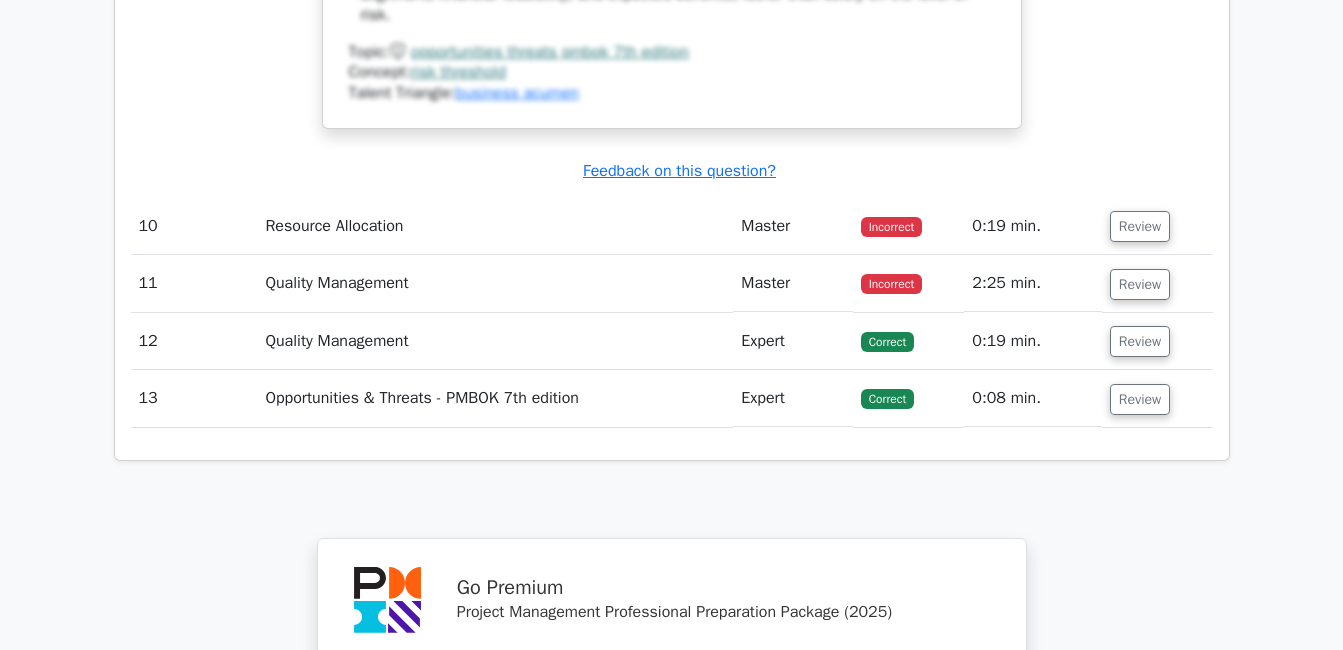 scroll, scrollTop: 5679, scrollLeft: 0, axis: vertical 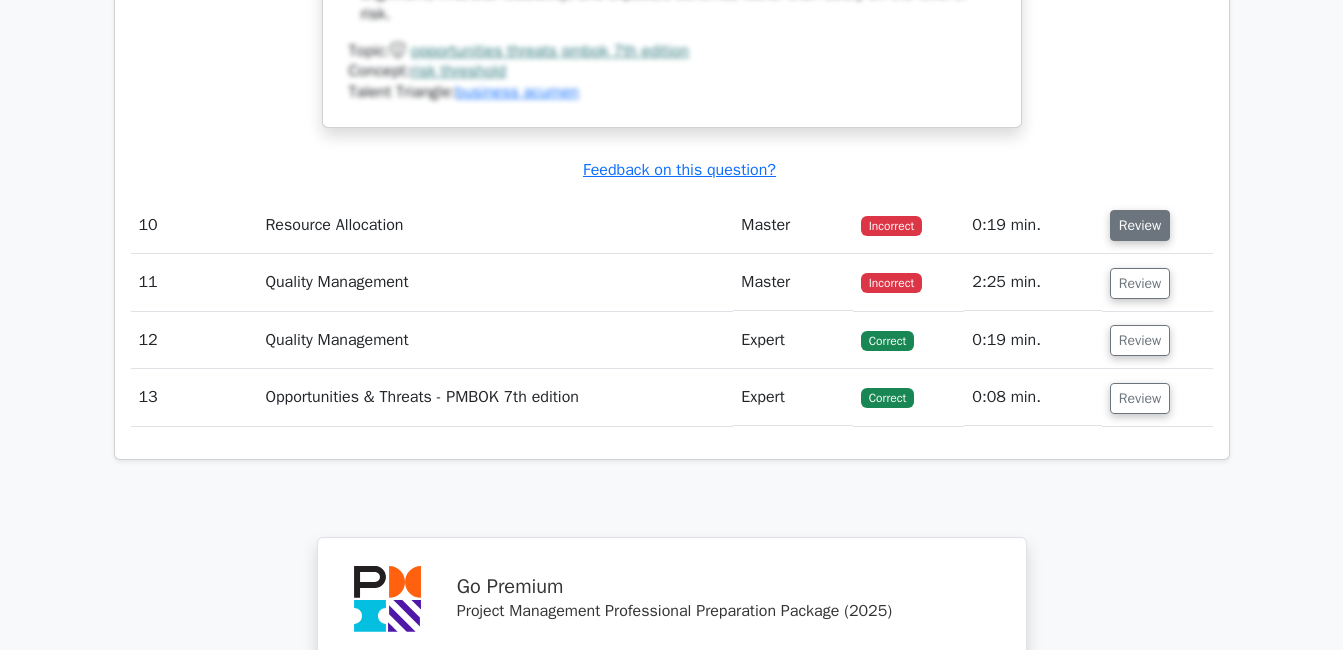 click on "Review" at bounding box center (1140, 225) 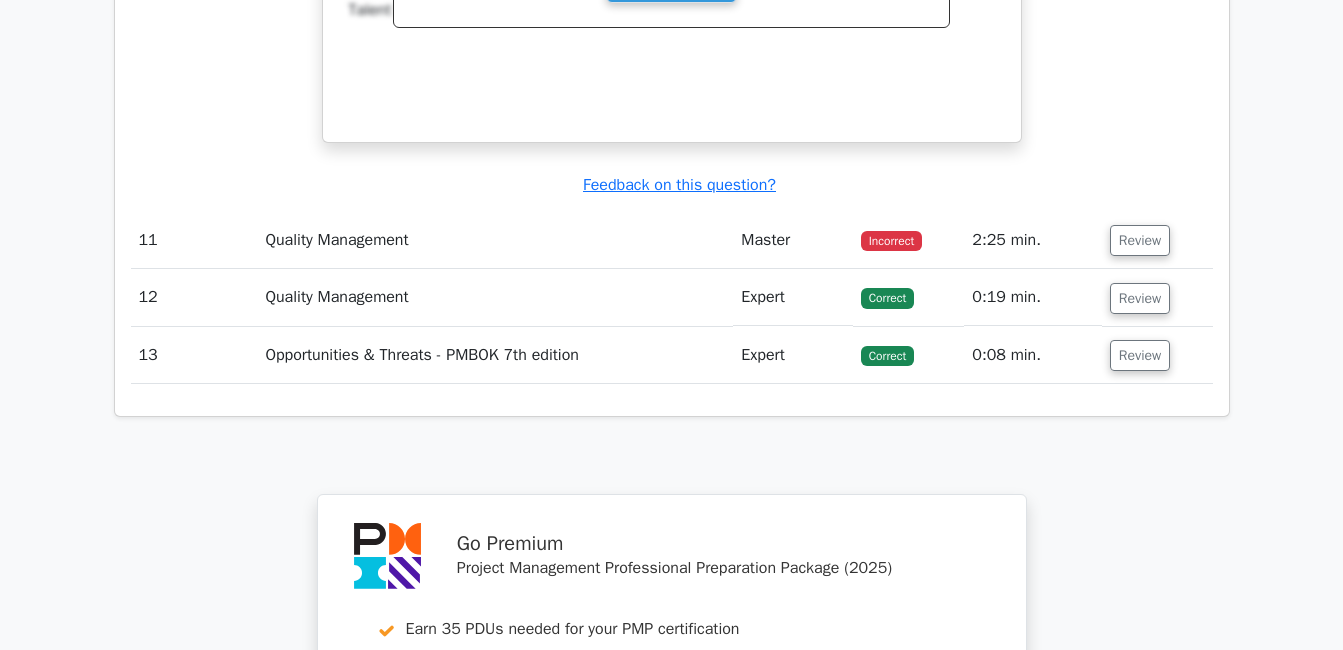 scroll, scrollTop: 6529, scrollLeft: 0, axis: vertical 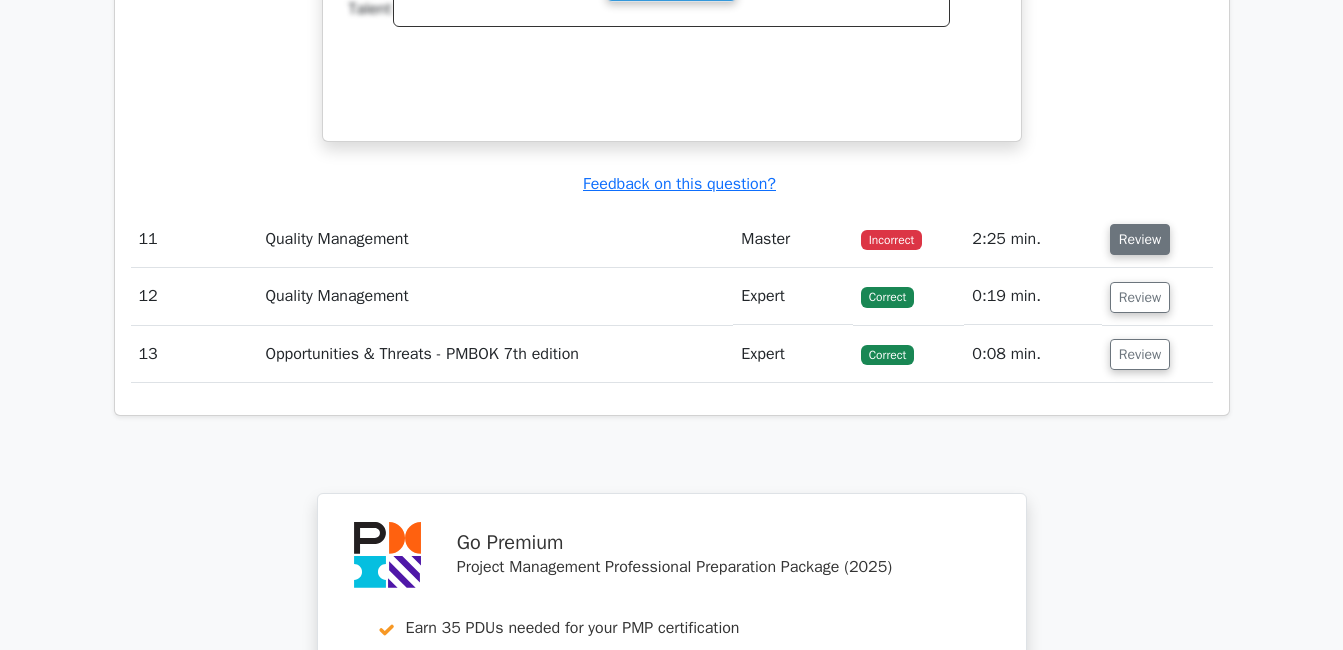 click on "Review" at bounding box center [1140, 239] 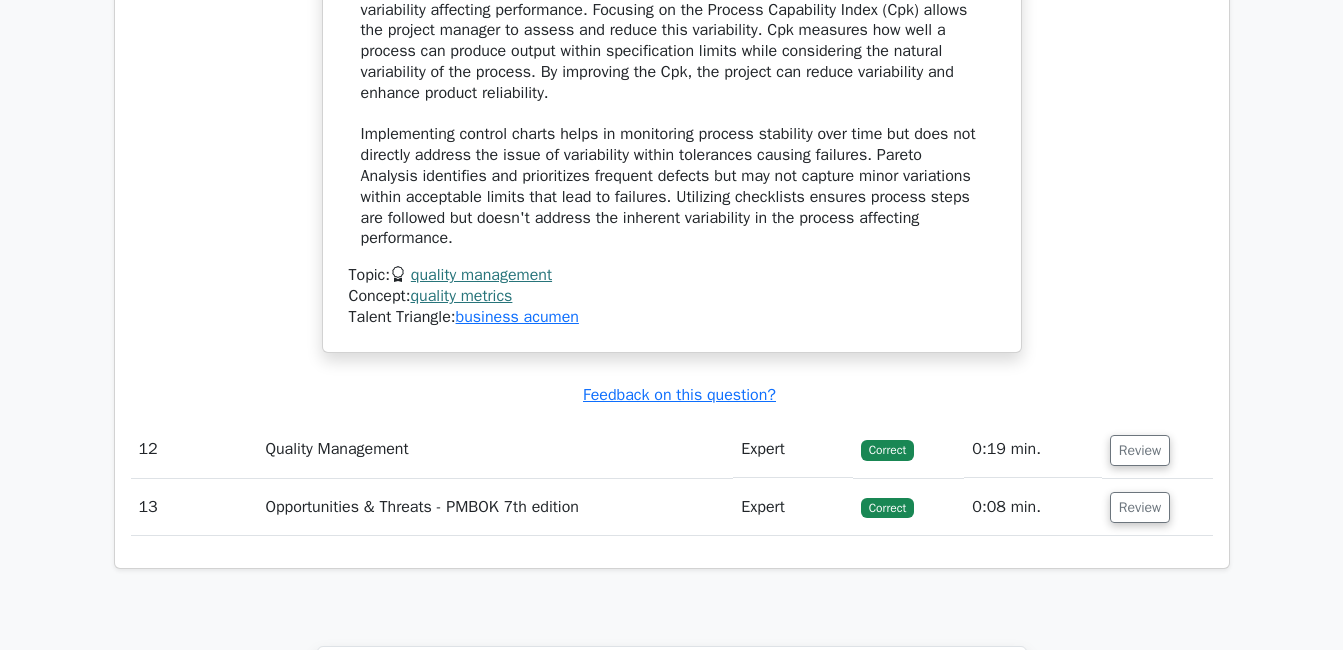 scroll, scrollTop: 7364, scrollLeft: 0, axis: vertical 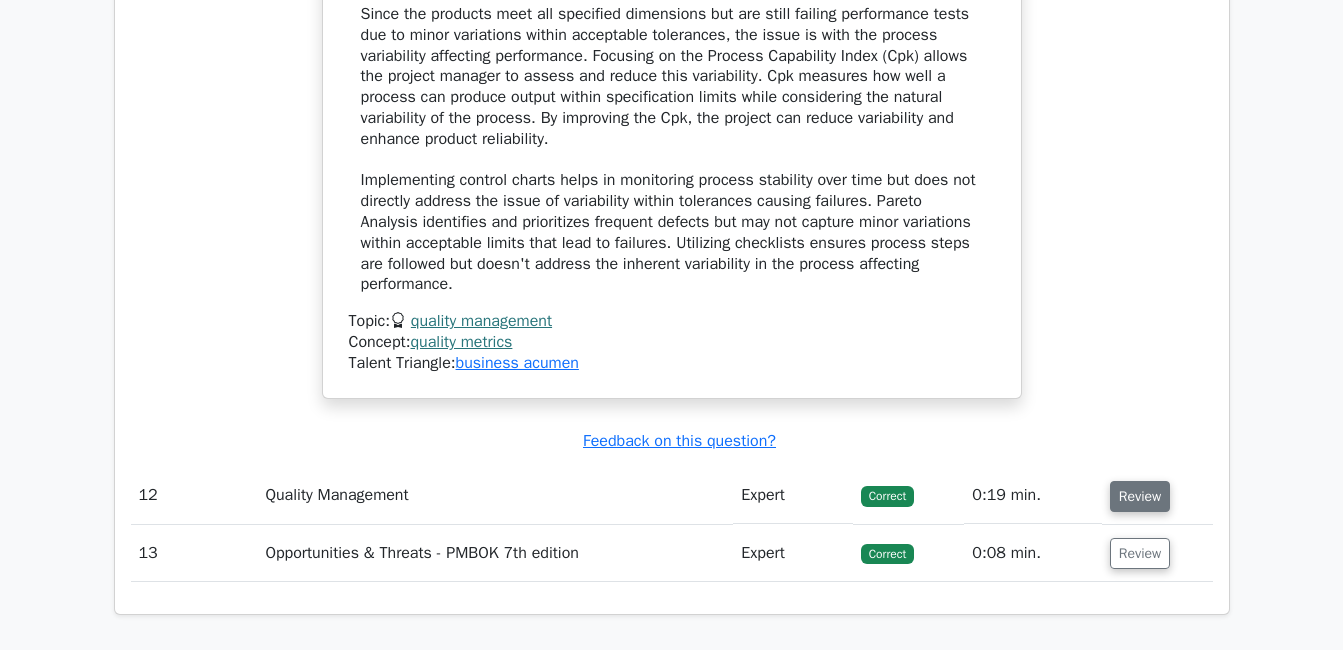 click on "Review" at bounding box center [1140, 496] 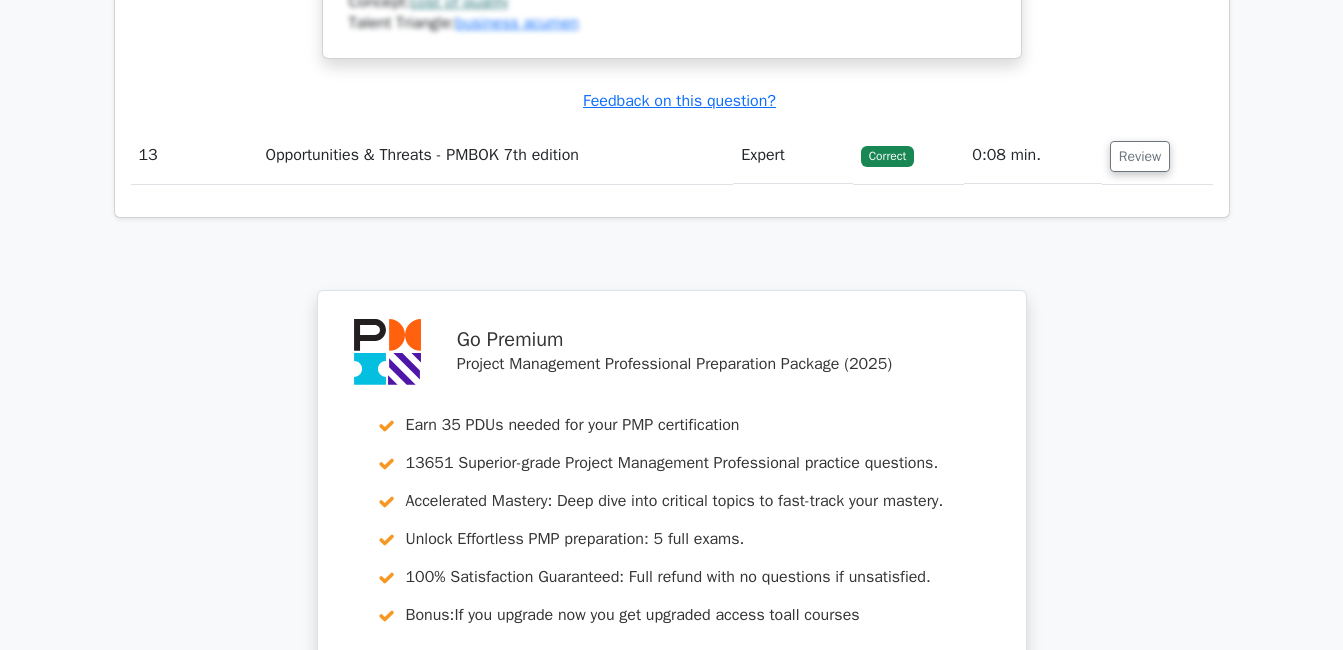 click on "Go Premium
Project Management Professional Preparation Package (2025)
Earn 35 PDUs needed for your PMP certification
13651 Superior-grade  Project Management Professional practice questions.
Accelerated Mastery: Deep dive into critical topics to fast-track your mastery.
Unlock Effortless PMP preparation: 5 full exams.
100% Satisfaction Guaranteed: Full refund with no questions if unsatisfied.
Bonus: all courses" at bounding box center (671, -4059) 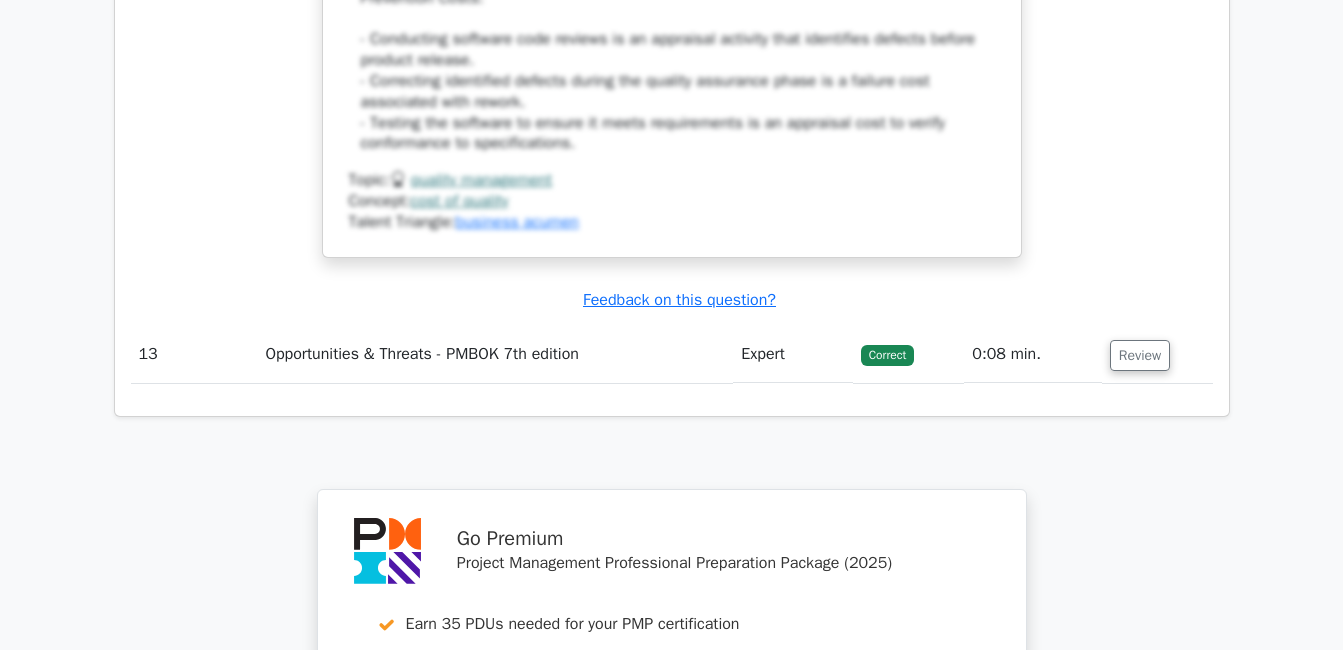 scroll, scrollTop: 8858, scrollLeft: 0, axis: vertical 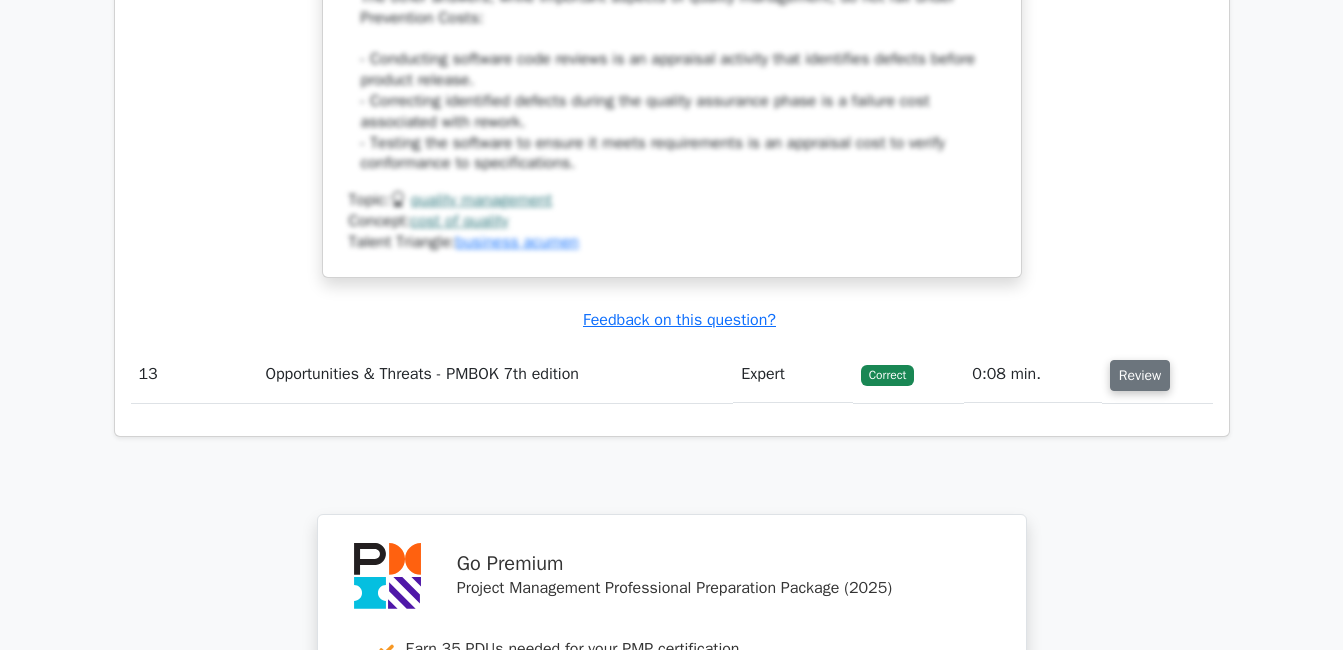 click on "Review" at bounding box center (1140, 375) 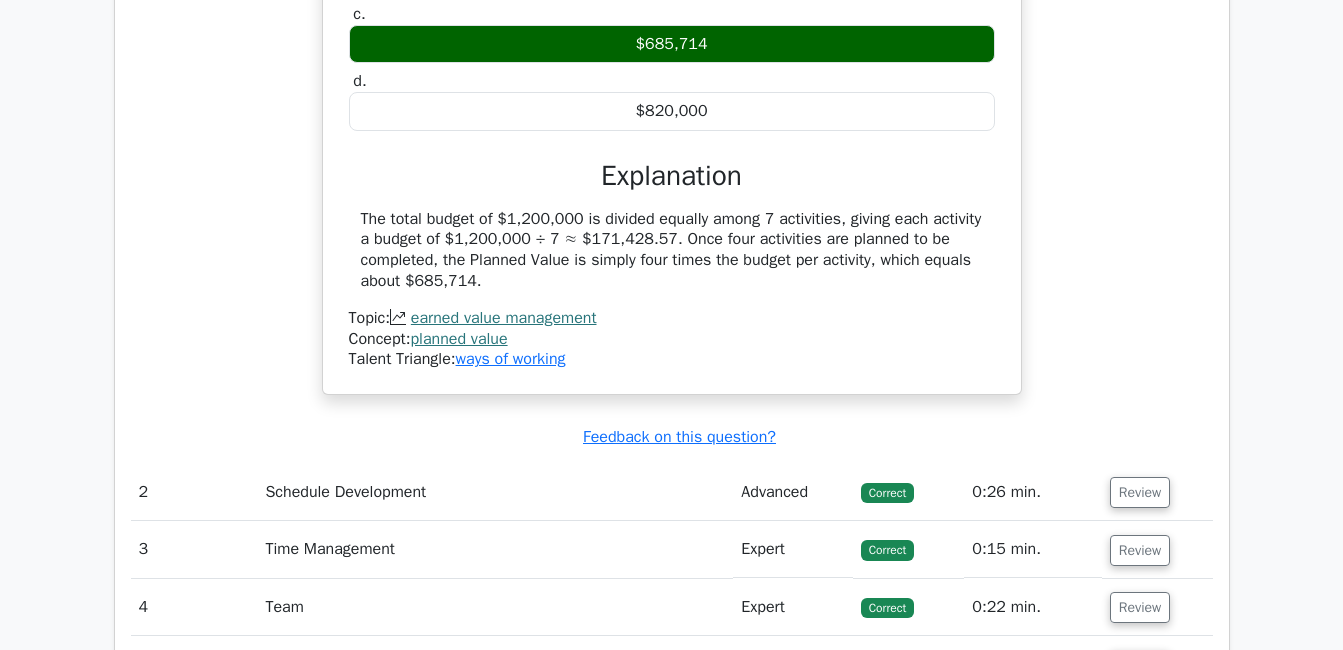 scroll, scrollTop: 2124, scrollLeft: 0, axis: vertical 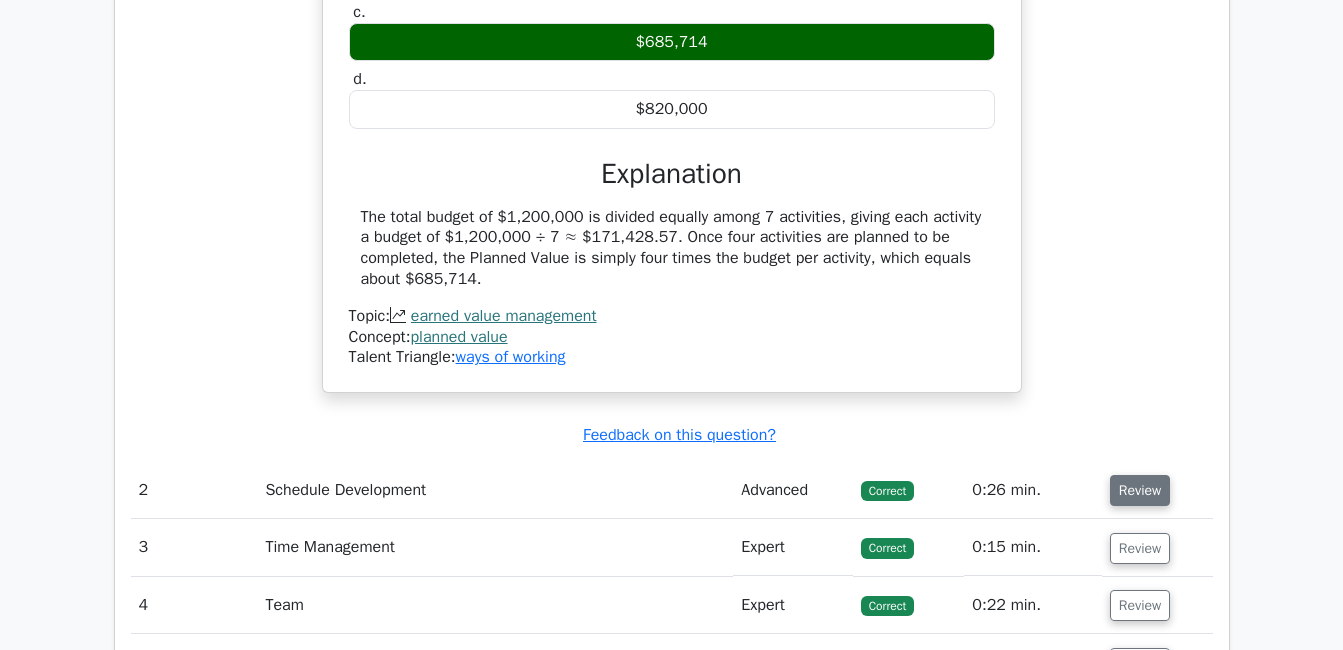 click on "Review" at bounding box center (1140, 490) 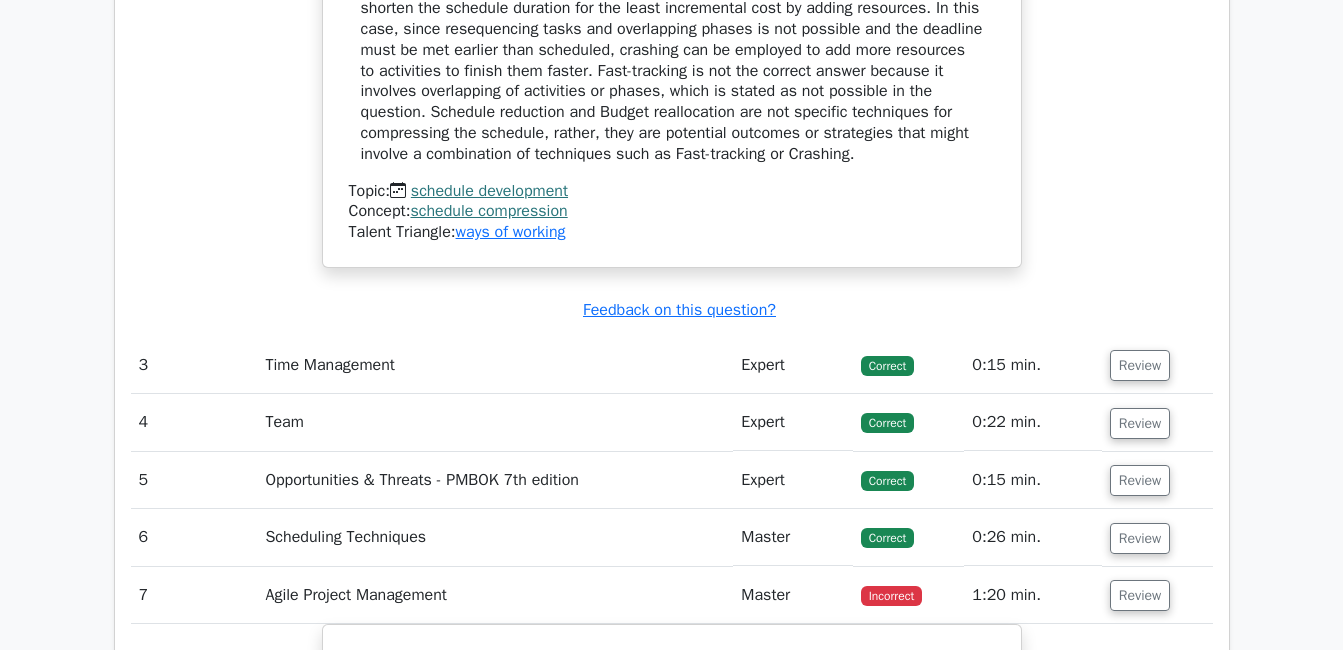 scroll, scrollTop: 3124, scrollLeft: 0, axis: vertical 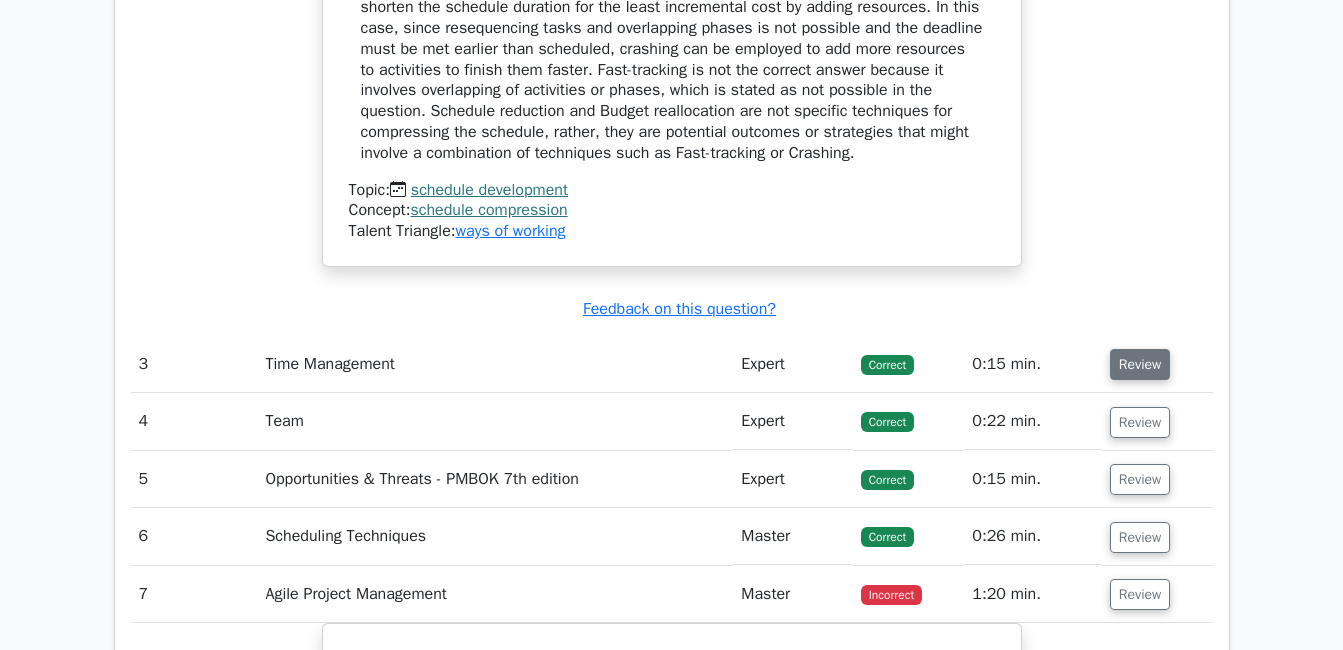 click on "Review" at bounding box center (1140, 364) 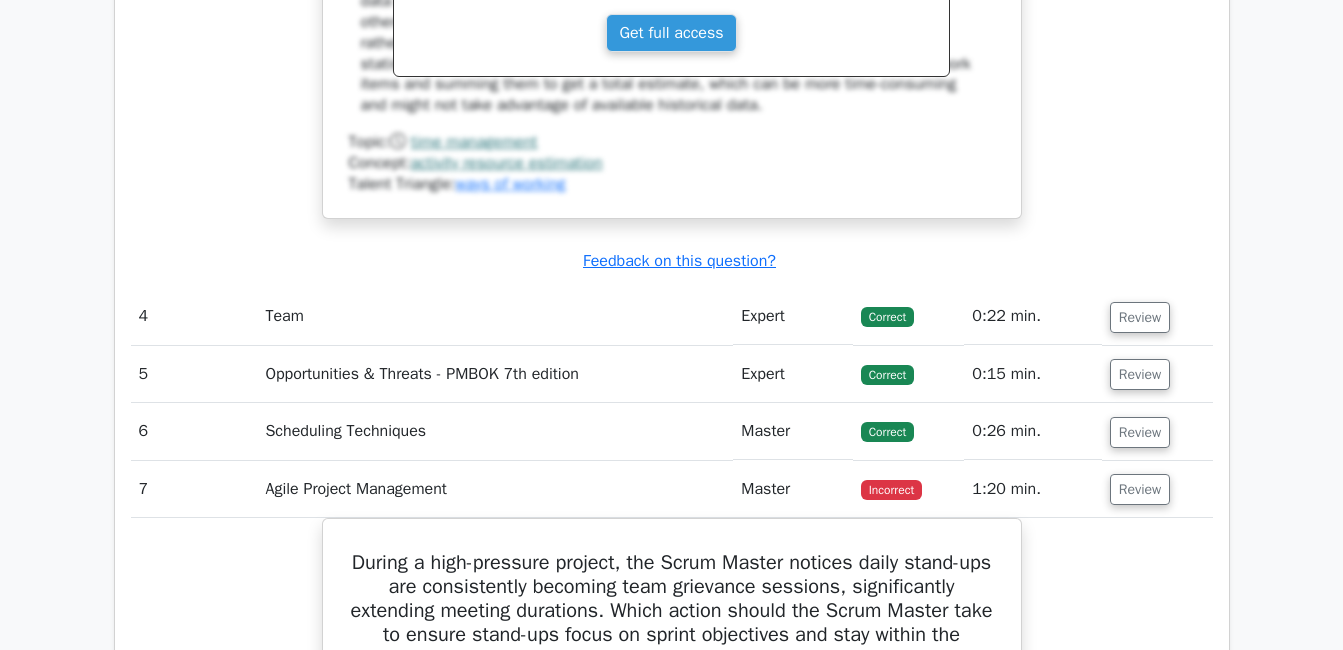 scroll, scrollTop: 4158, scrollLeft: 0, axis: vertical 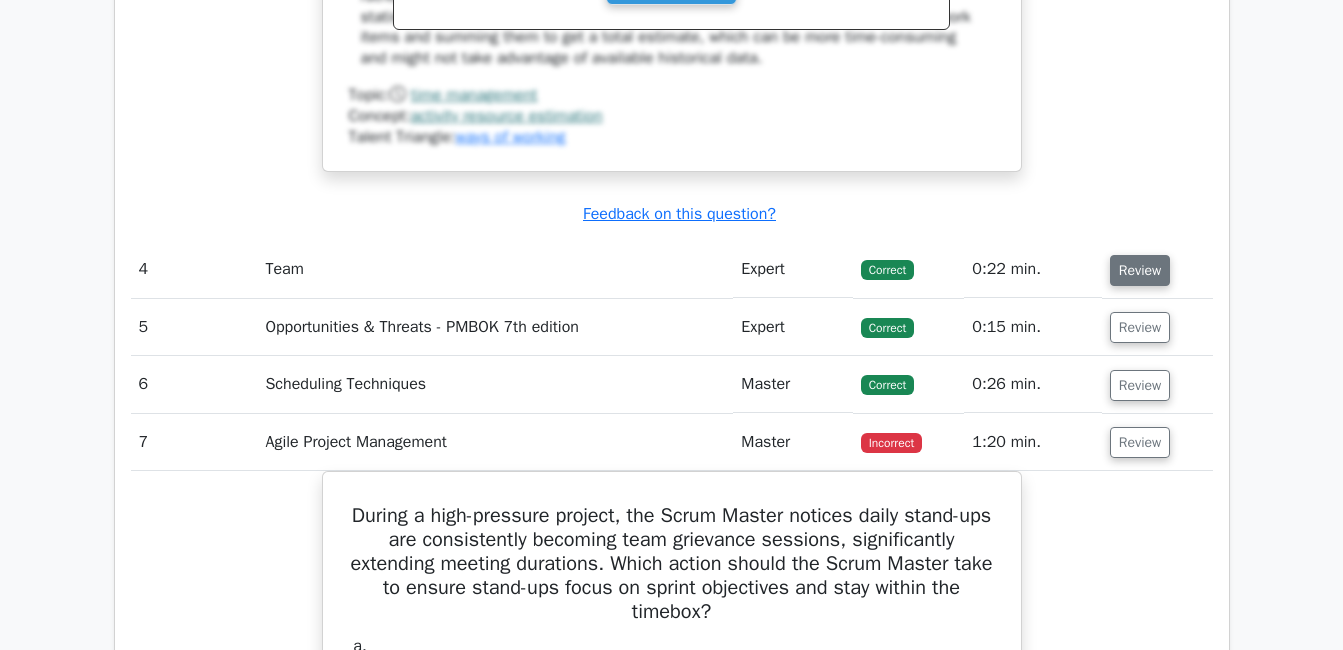 click on "Review" at bounding box center [1140, 270] 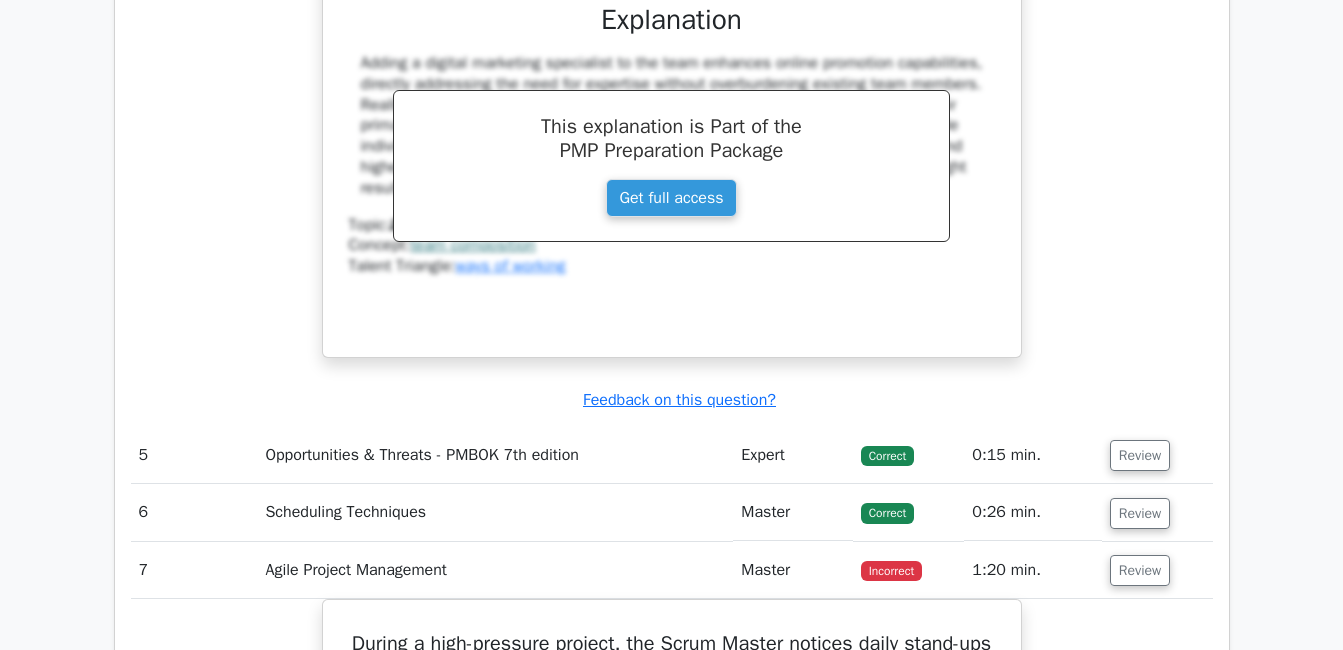 scroll, scrollTop: 5038, scrollLeft: 0, axis: vertical 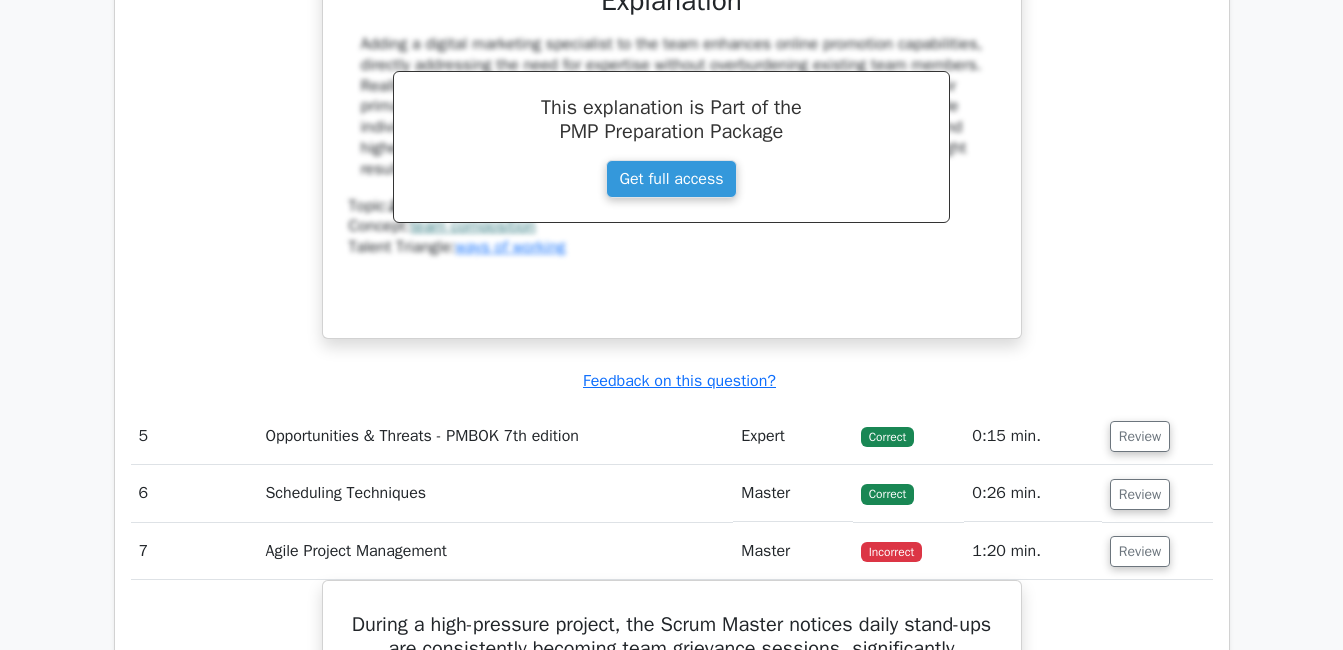 click on "Review" at bounding box center (1157, 493) 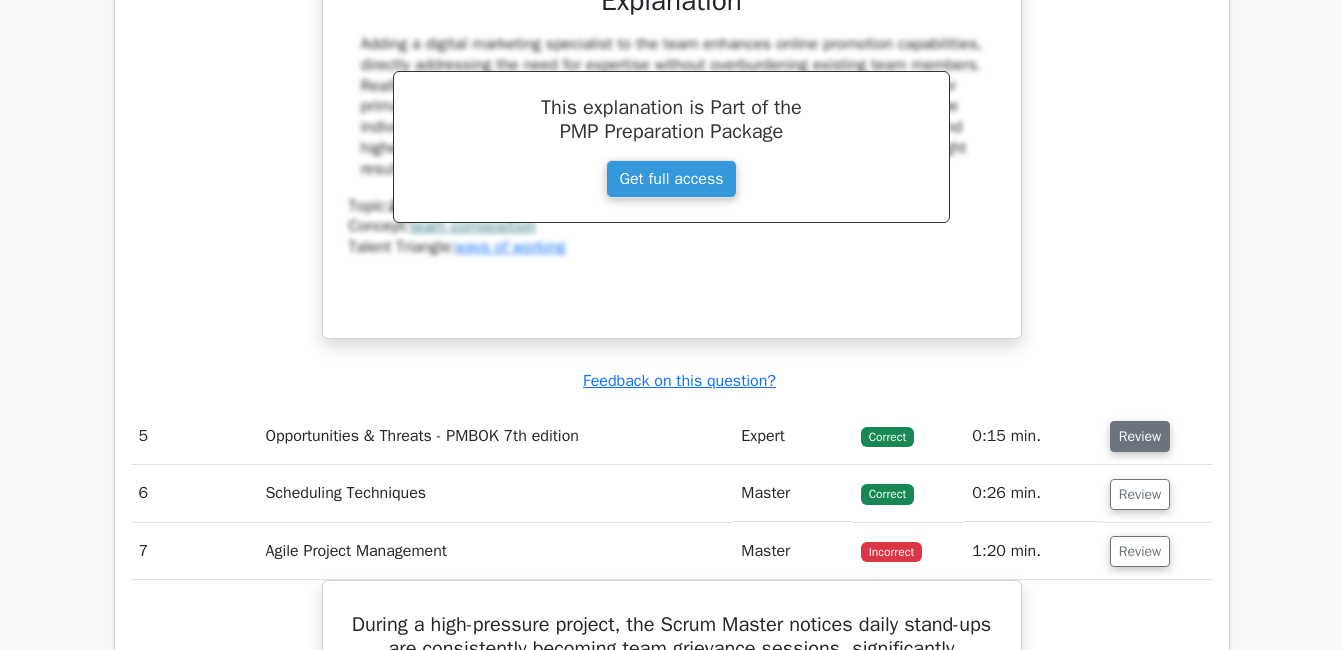 click on "Review" at bounding box center [1140, 436] 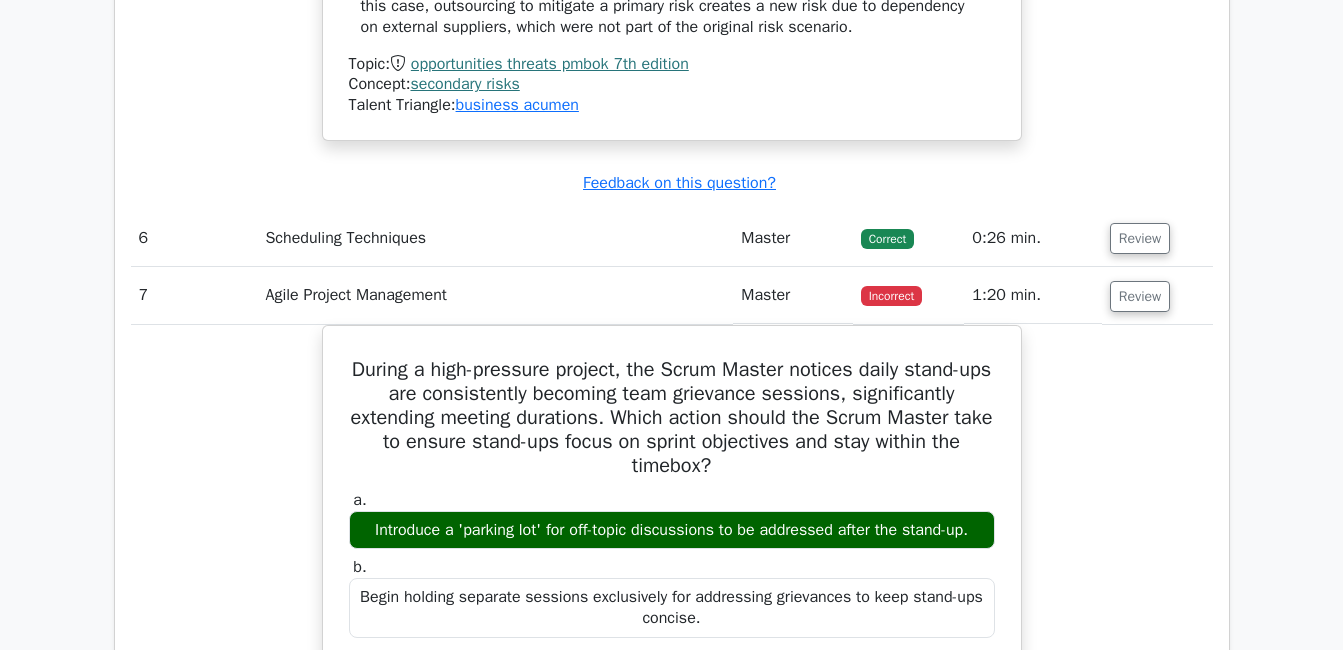 scroll, scrollTop: 6018, scrollLeft: 0, axis: vertical 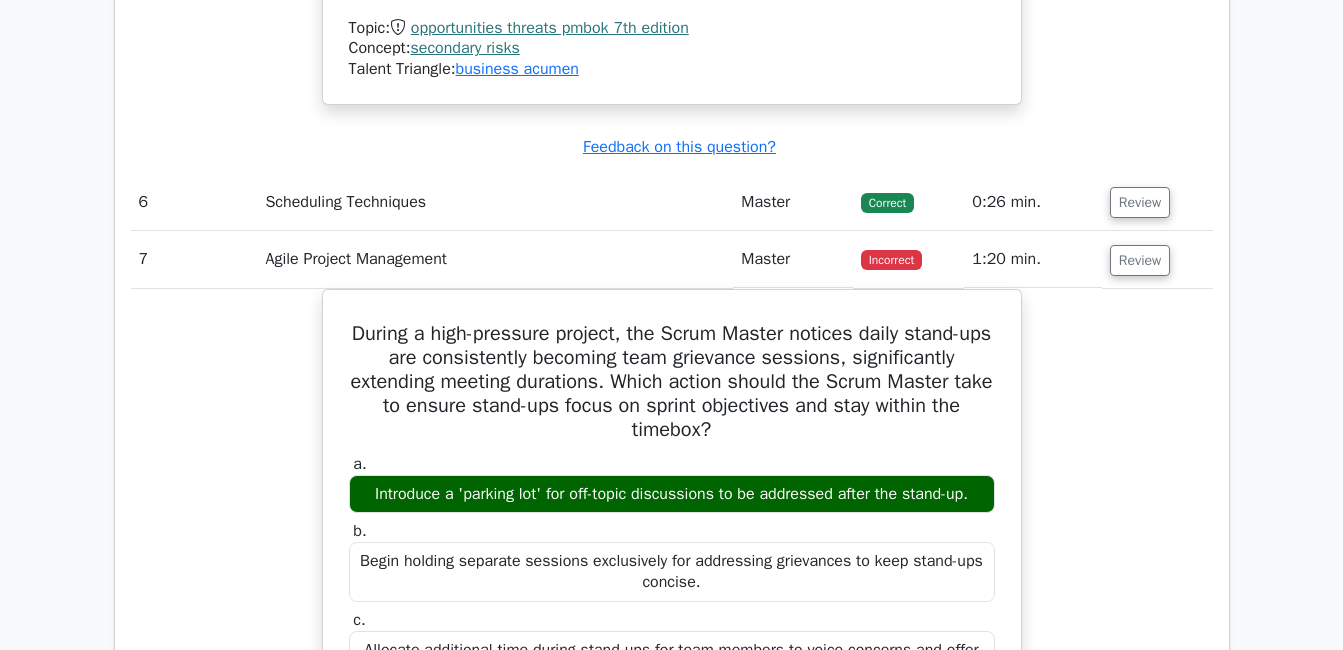 click on "During a high-pressure project, the Scrum Master notices daily stand-ups are consistently becoming team grievance sessions, significantly extending meeting durations. Which action should the Scrum Master take to ensure stand-ups focus on sprint objectives and stay within the timebox?
a.
Introduce a 'parking lot' for off-topic discussions to be addressed after the stand-up.
b. c. d." at bounding box center [672, 792] 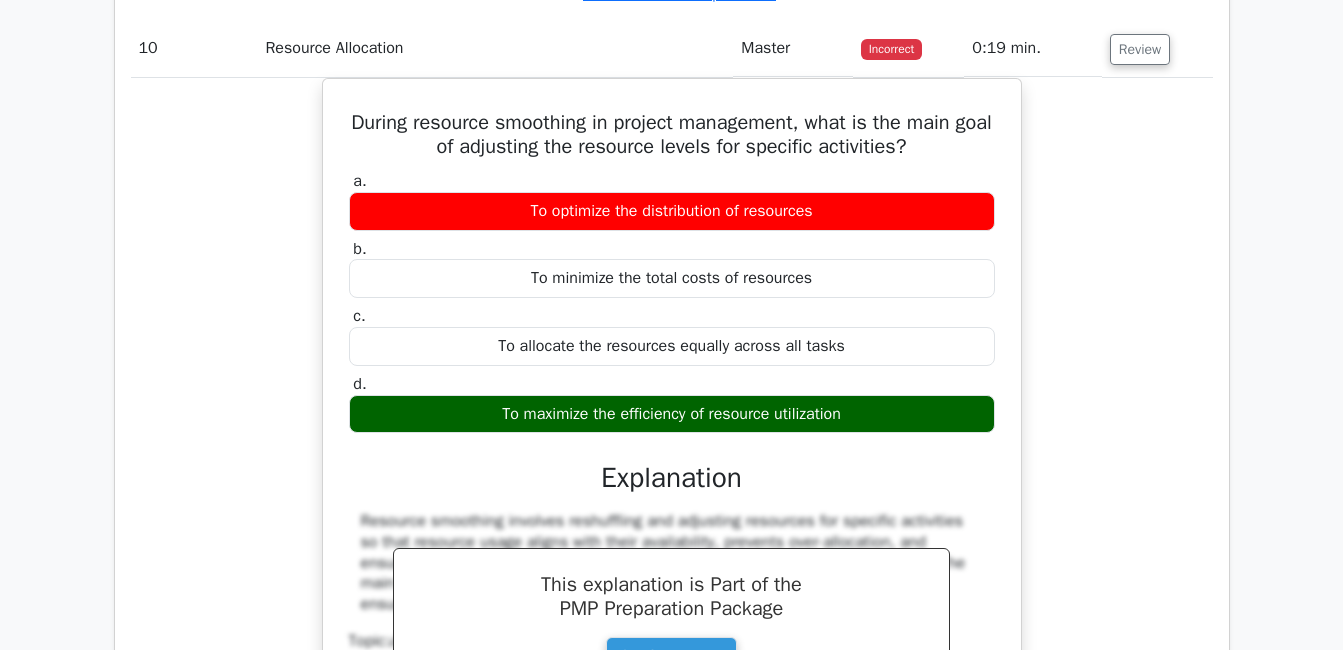 scroll, scrollTop: 9304, scrollLeft: 0, axis: vertical 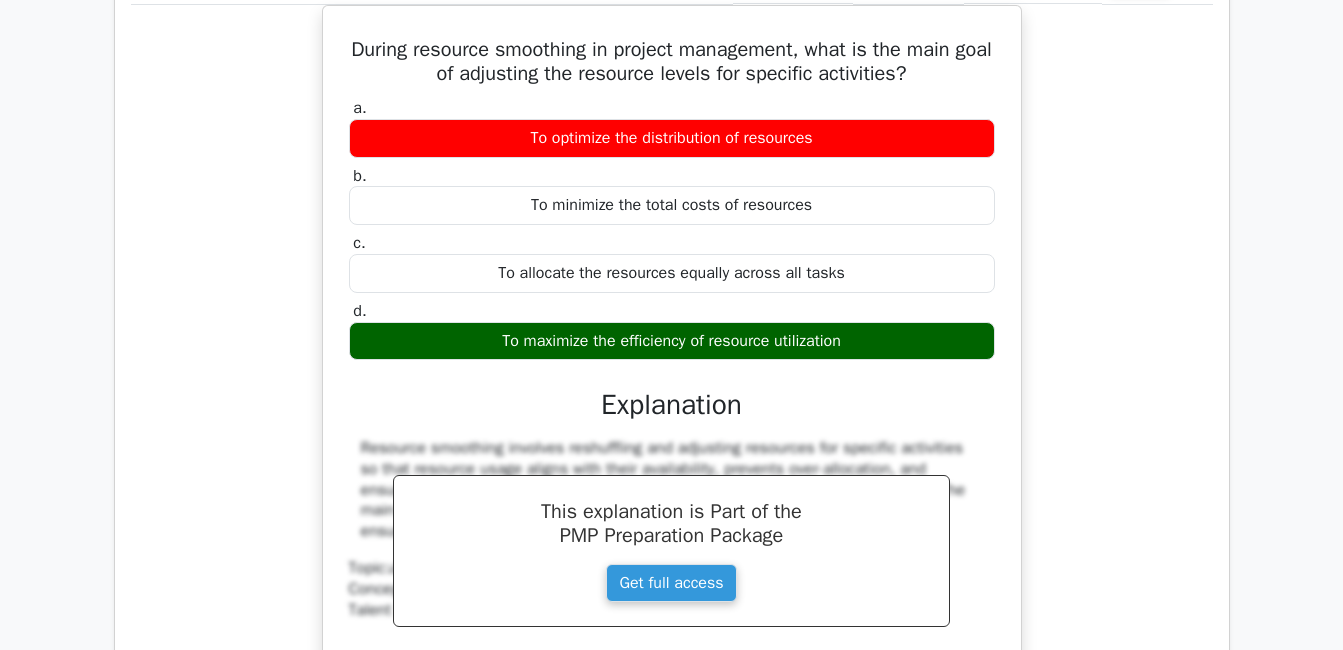 click on "During resource smoothing in project management, what is the main goal of adjusting the resource levels for specific activities?
a.
To optimize the distribution of resources
b.
c." at bounding box center [672, 386] 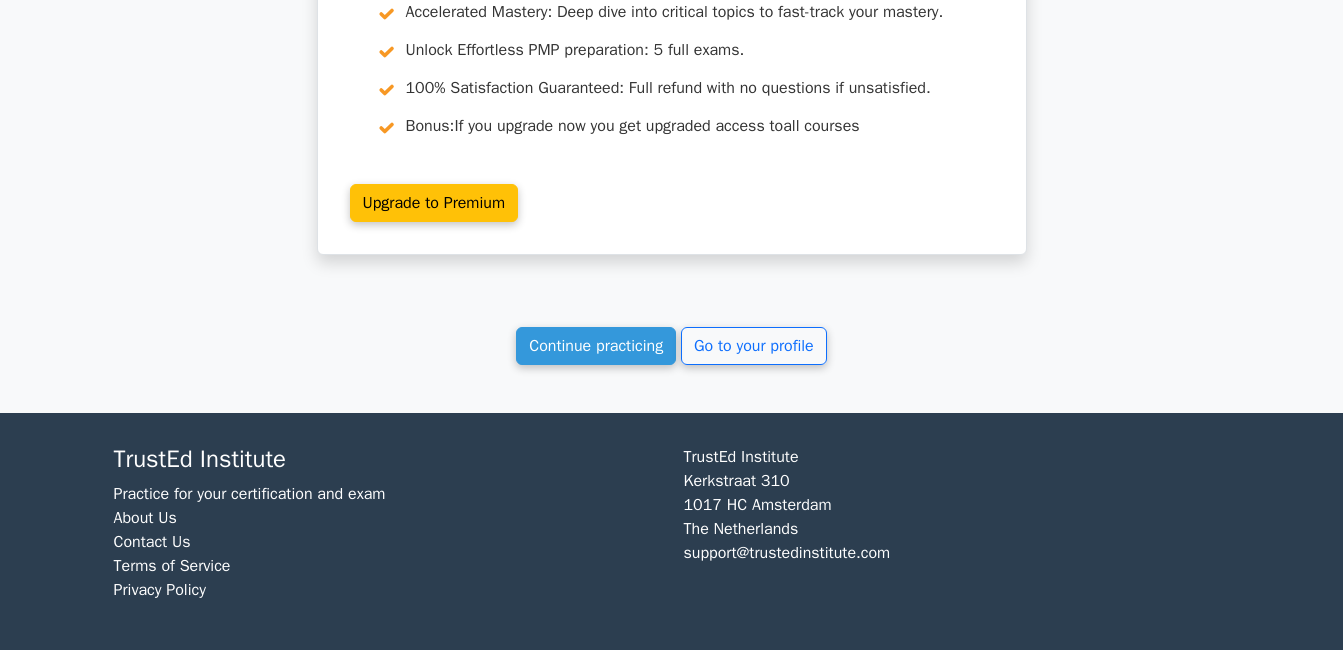 scroll, scrollTop: 13858, scrollLeft: 0, axis: vertical 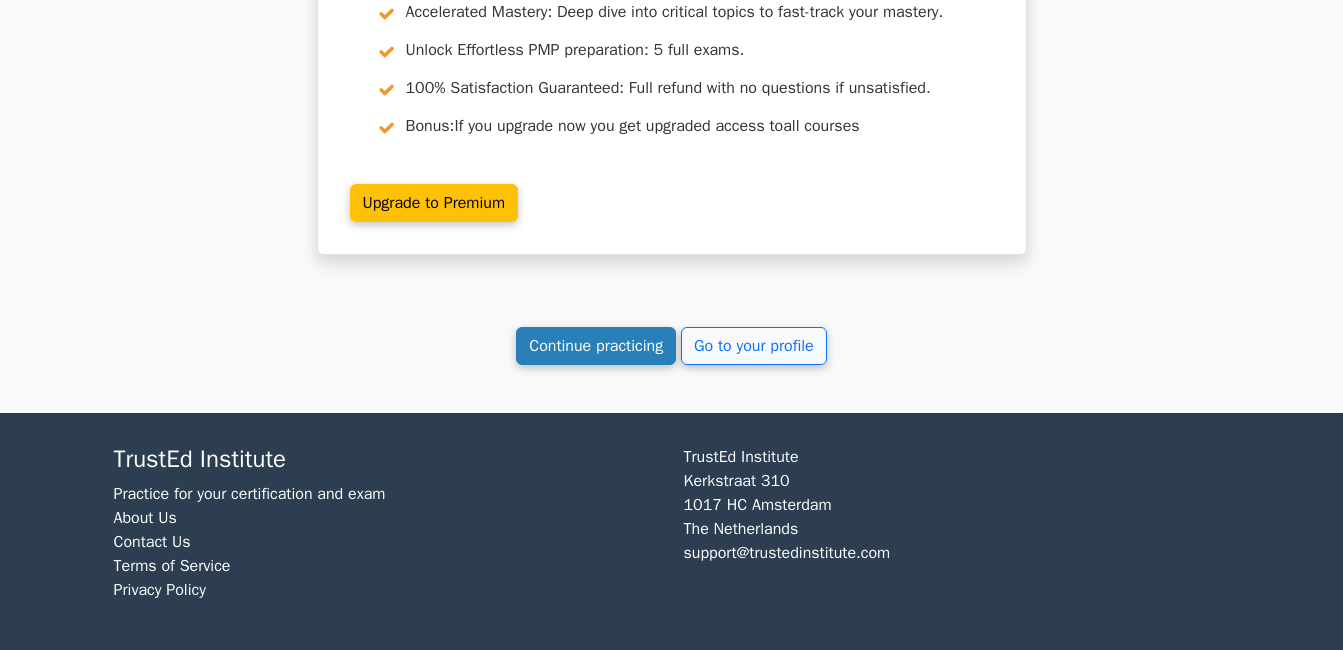 click on "Continue practicing" at bounding box center (596, 346) 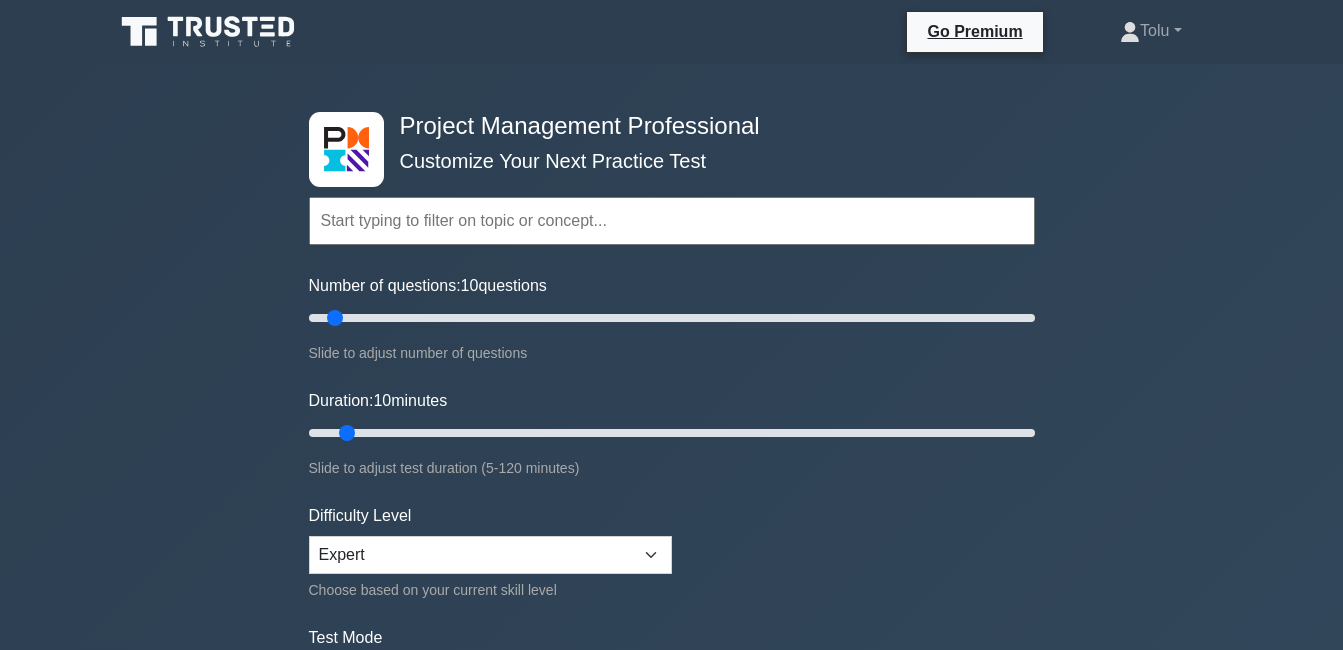 scroll, scrollTop: 0, scrollLeft: 0, axis: both 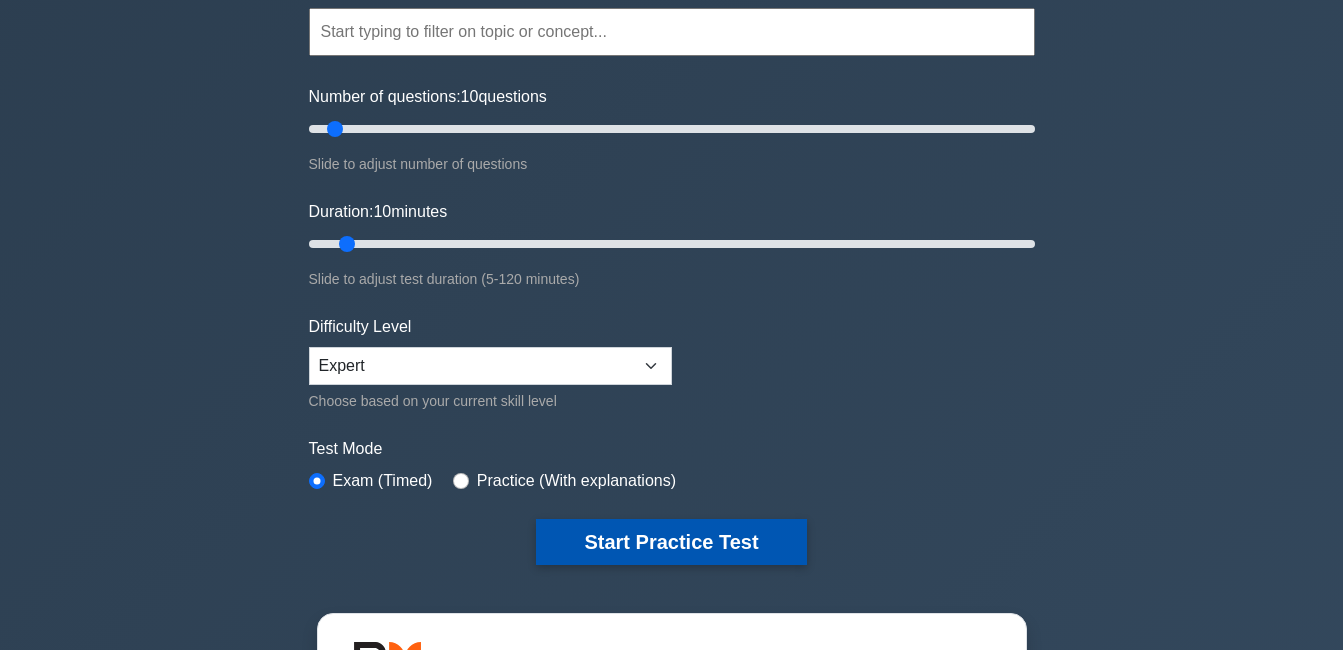 click on "Start Practice Test" at bounding box center (671, 542) 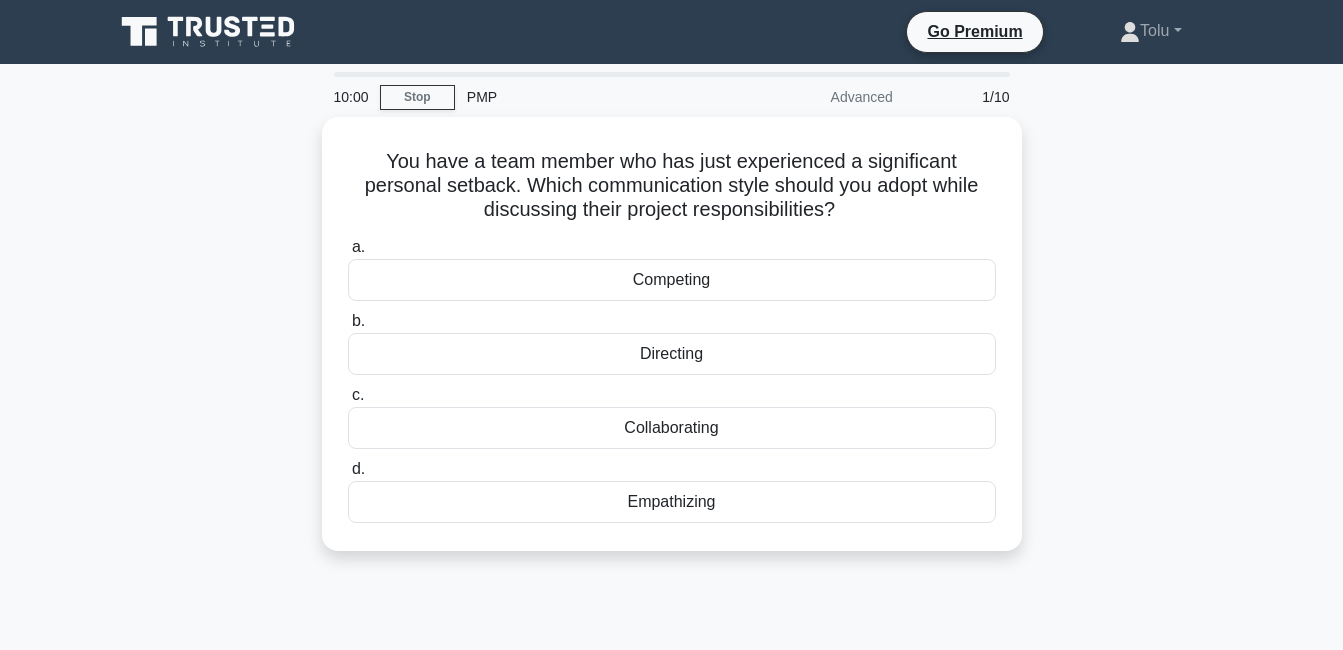 scroll, scrollTop: 0, scrollLeft: 0, axis: both 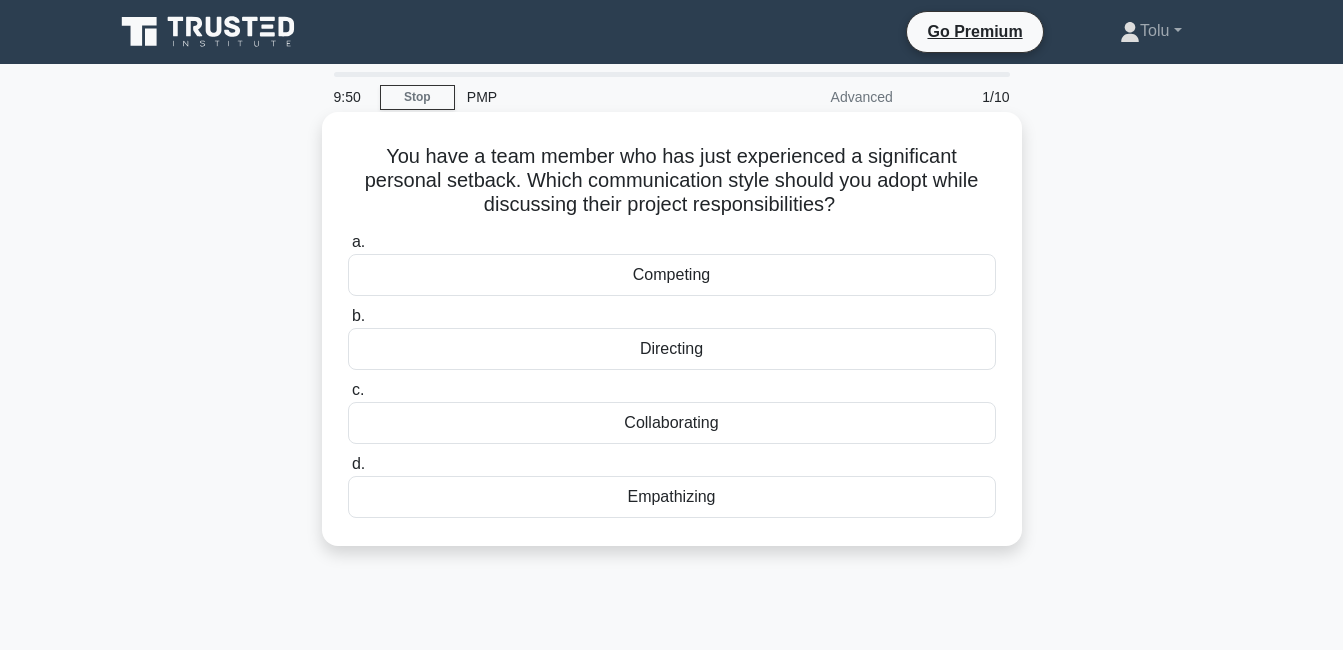 click on "Empathizing" at bounding box center [672, 497] 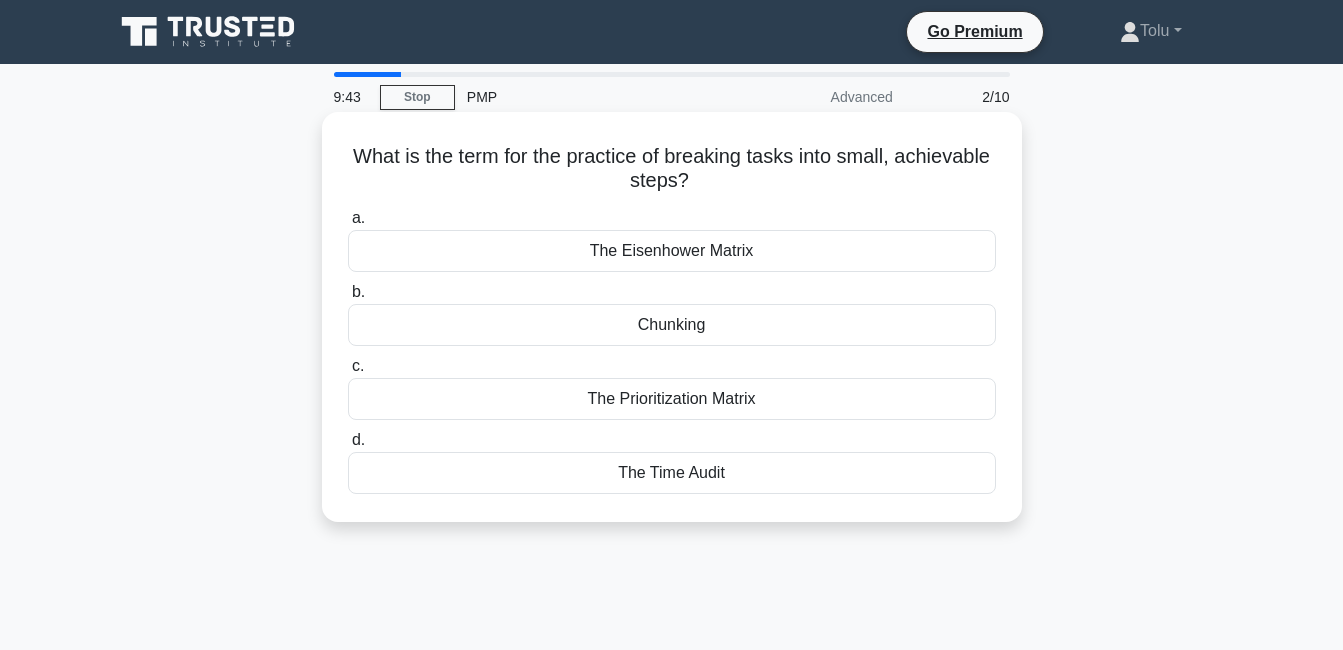 click on "Chunking" at bounding box center (672, 325) 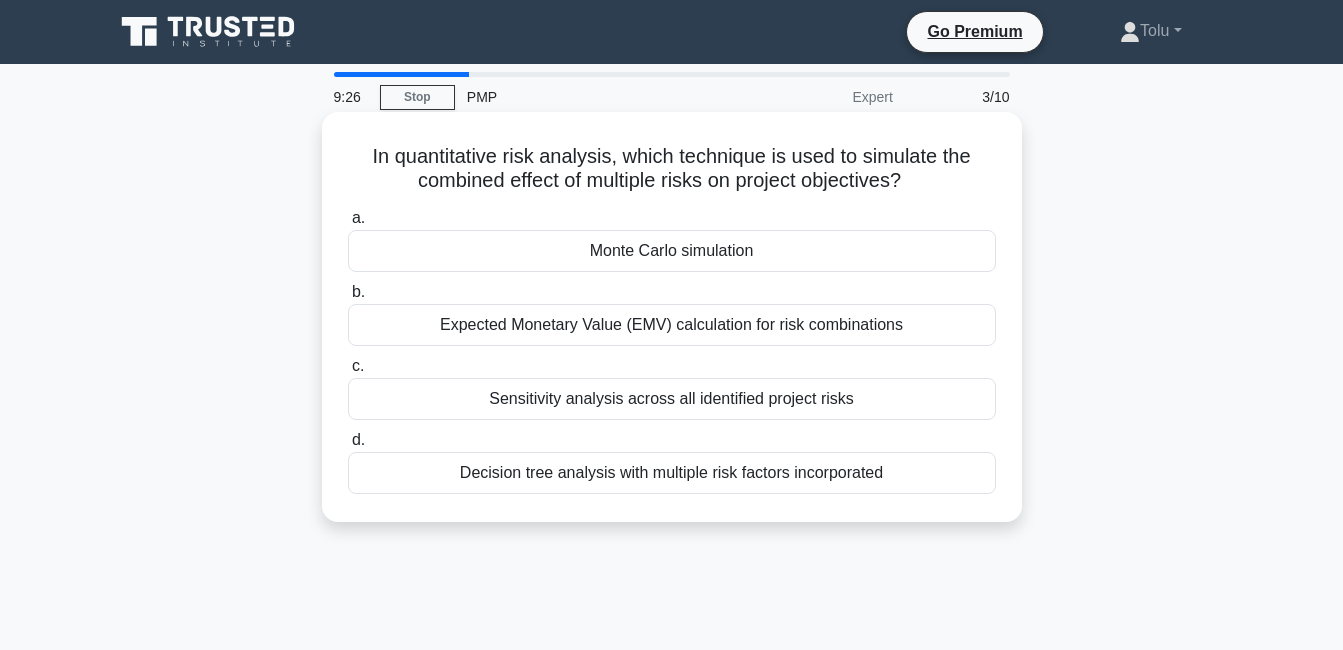 click on "Monte Carlo simulation" at bounding box center [672, 251] 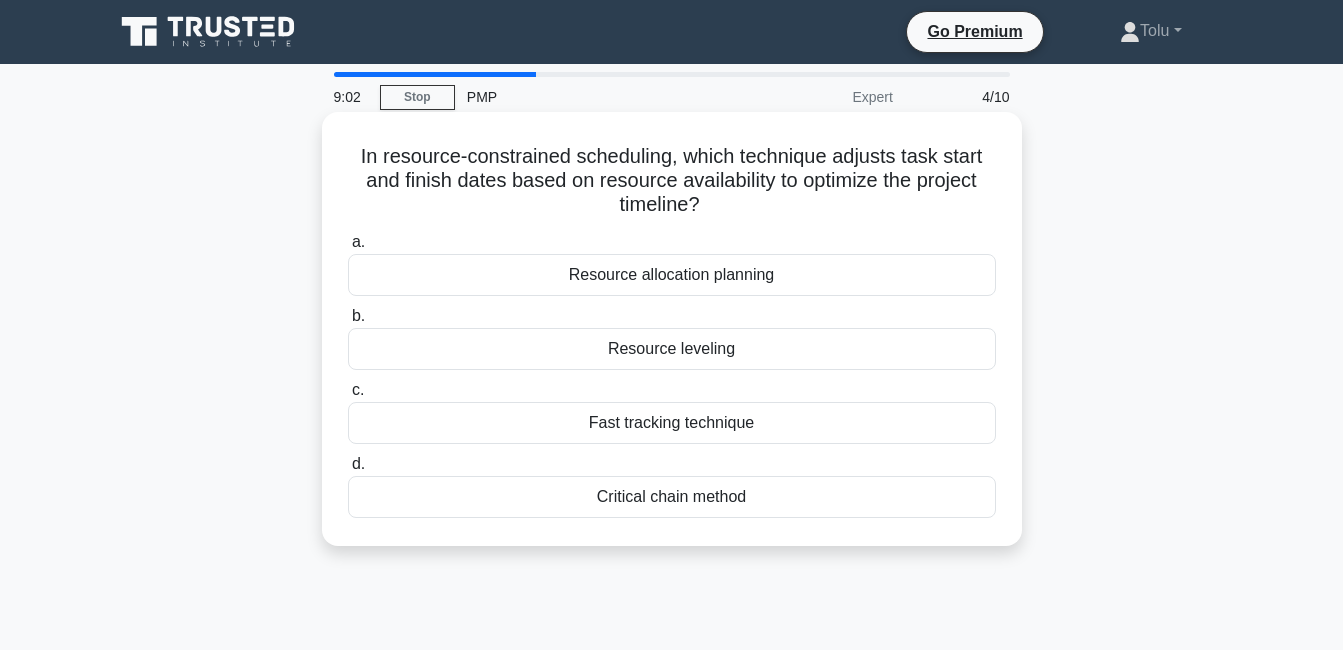 click on "Resource leveling" at bounding box center [672, 349] 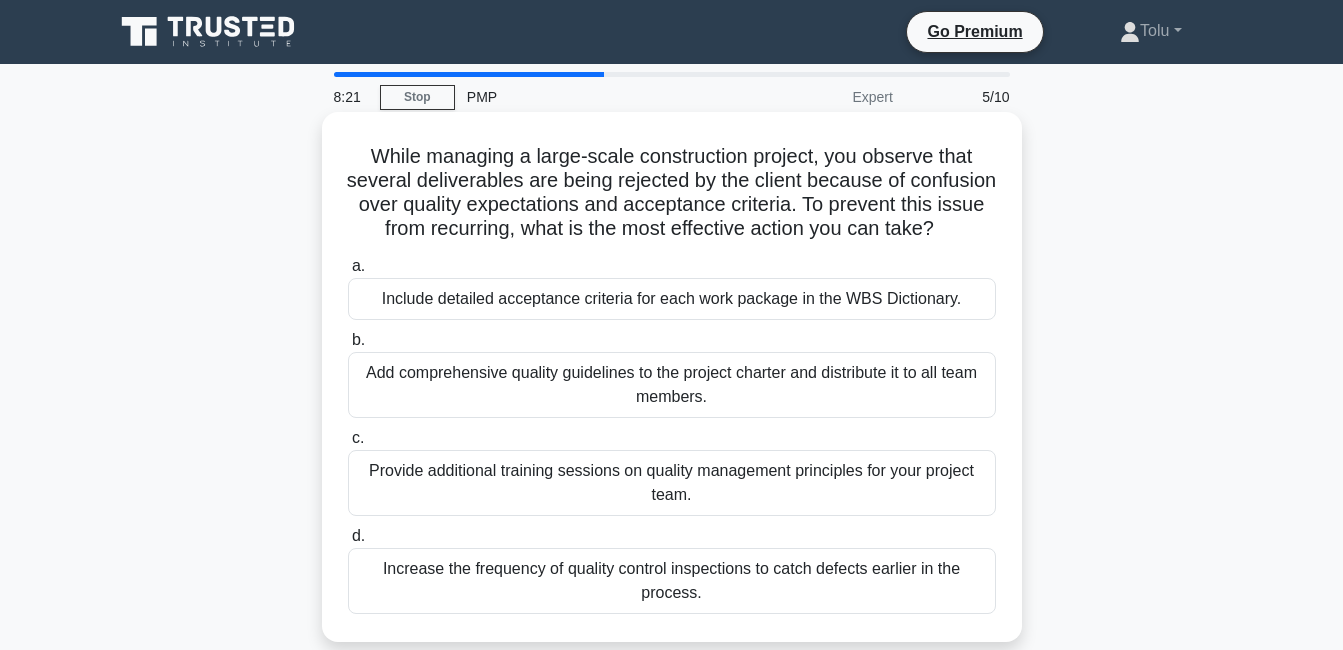 click on "Increase the frequency of quality control inspections to catch defects earlier in the process." at bounding box center (672, 581) 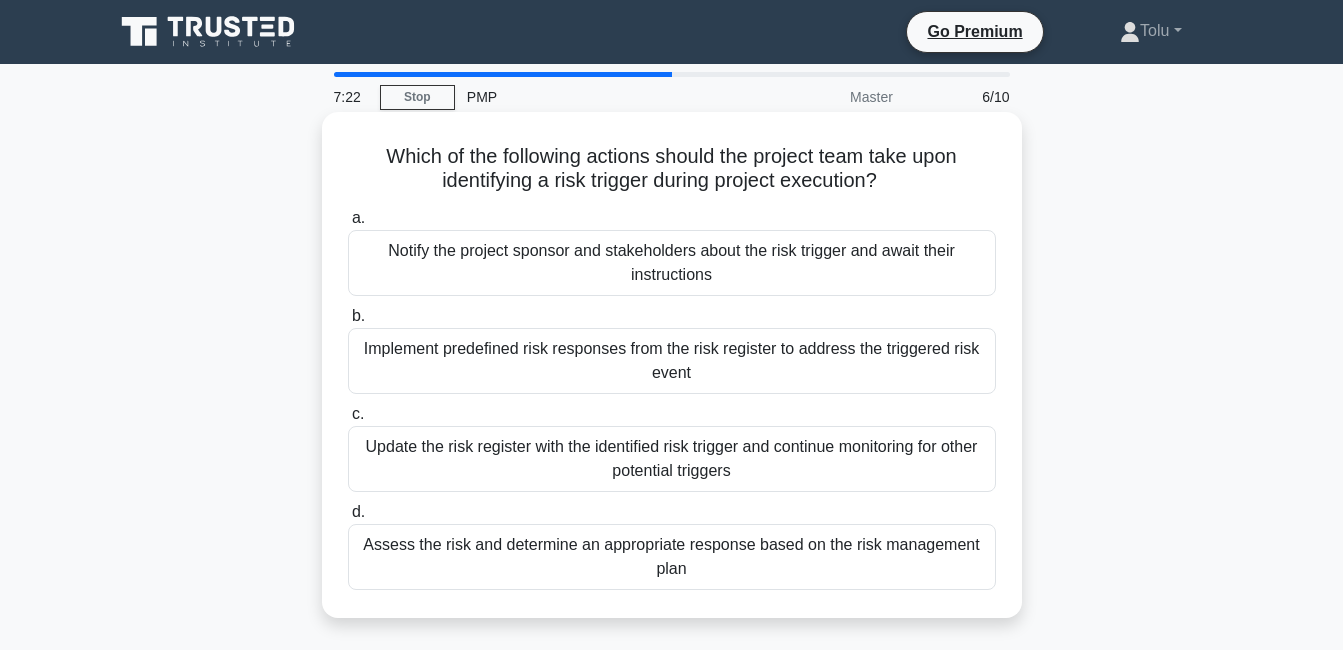 click on "Update the risk register with the identified risk trigger and continue monitoring for other potential triggers" at bounding box center [672, 459] 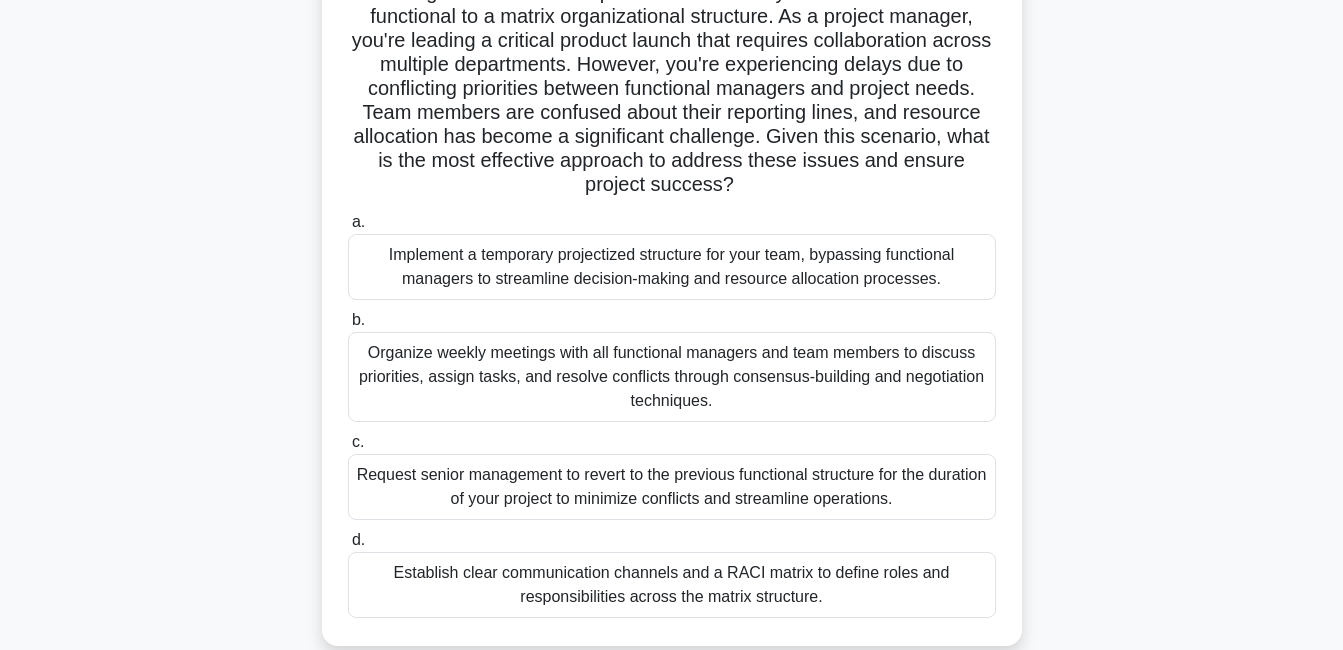 scroll, scrollTop: 168, scrollLeft: 0, axis: vertical 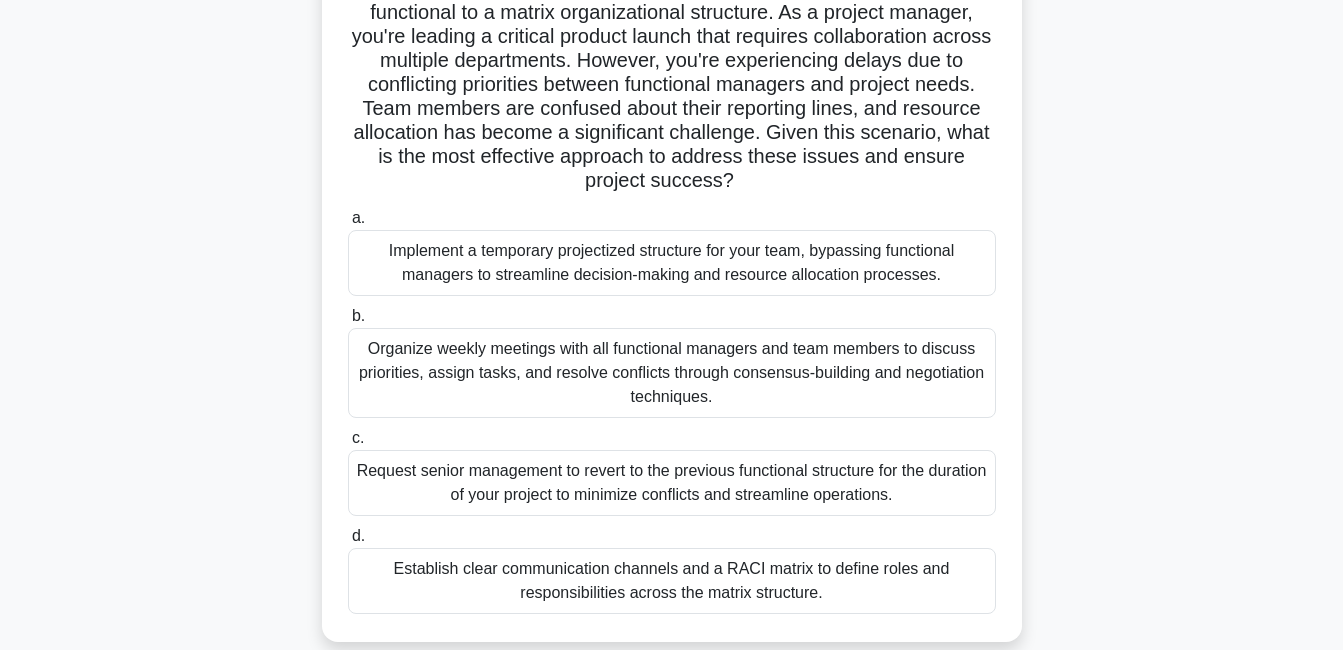 click on "Establish clear communication channels and a RACI matrix to define roles and responsibilities across the matrix structure." at bounding box center (672, 581) 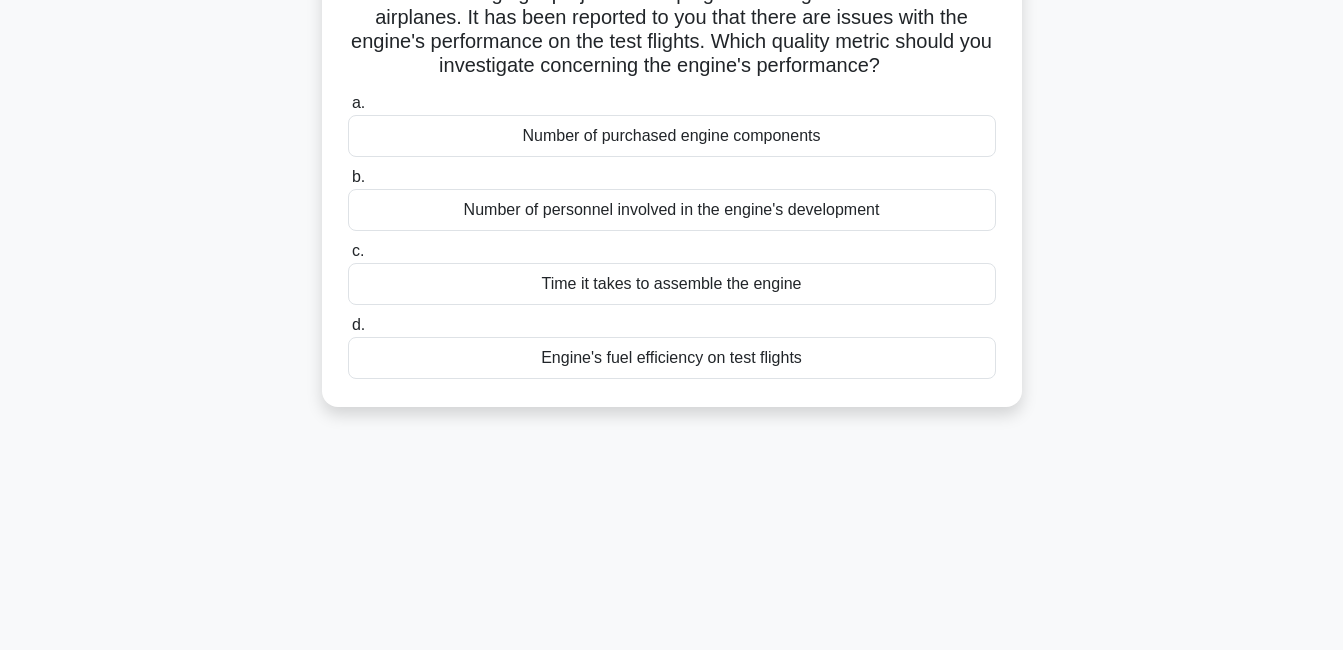 scroll, scrollTop: 0, scrollLeft: 0, axis: both 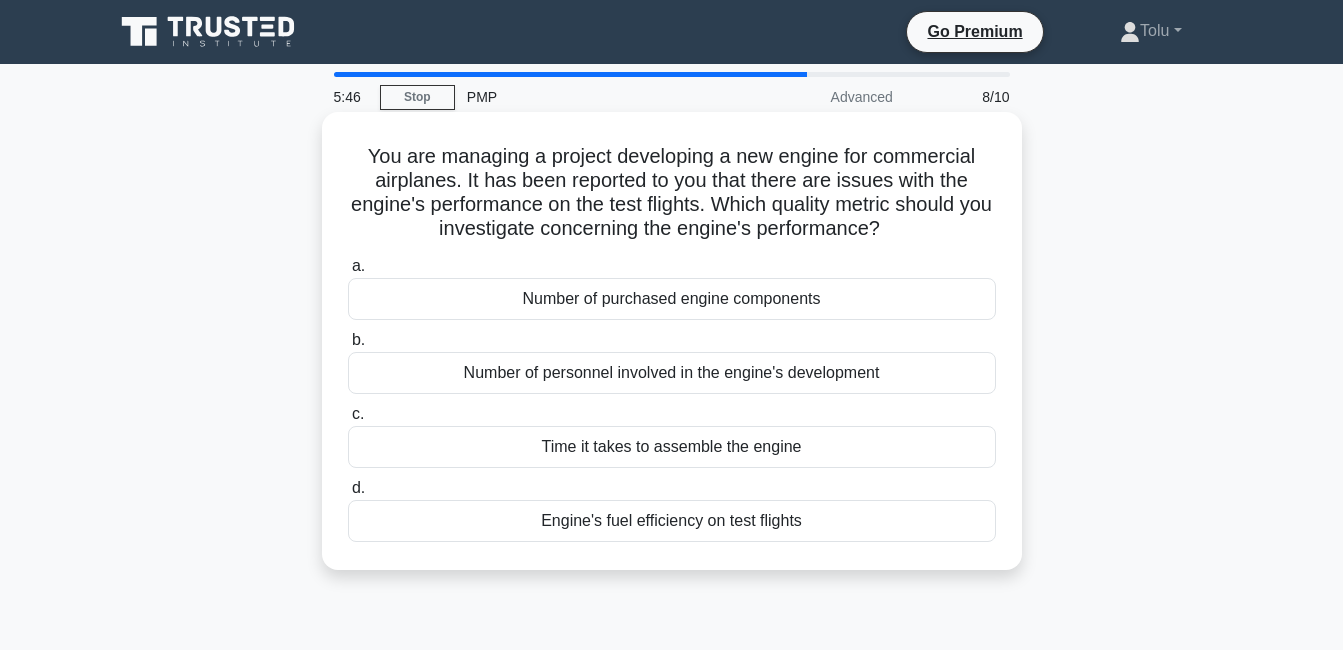 click on "Engine's fuel efficiency on test flights" at bounding box center [672, 521] 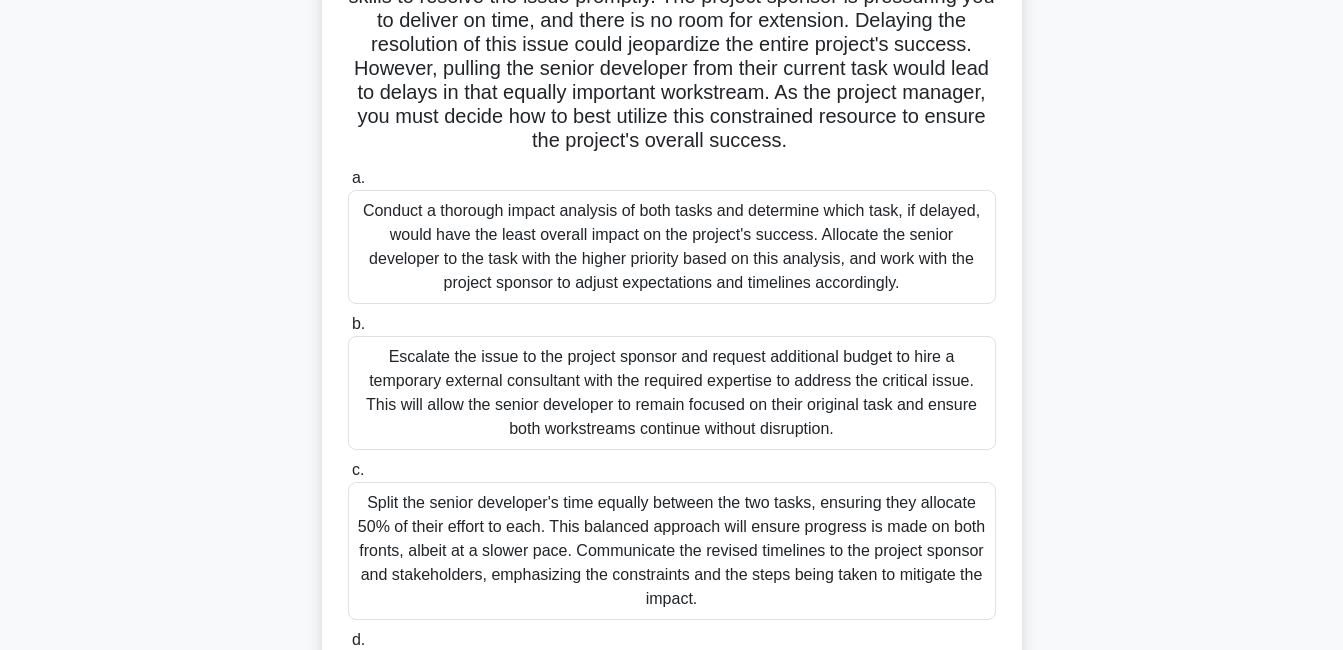 scroll, scrollTop: 259, scrollLeft: 0, axis: vertical 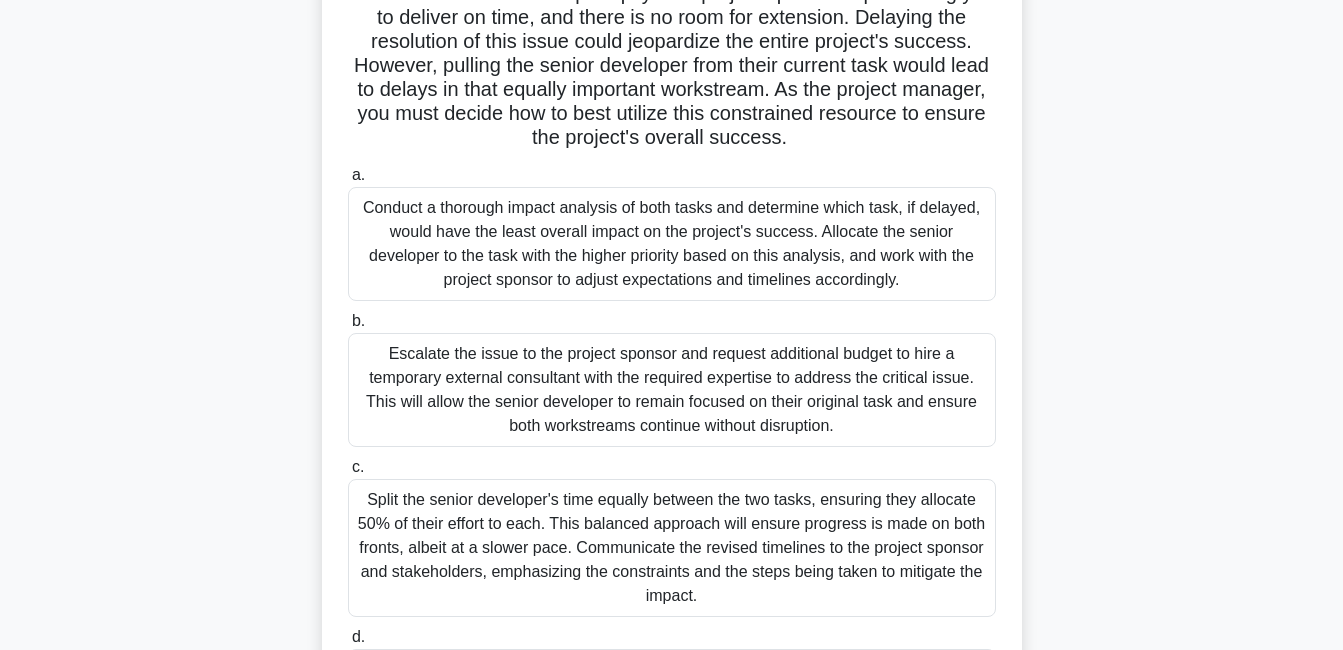 click on "Conduct a thorough impact analysis of both tasks and determine which task, if delayed, would have the least overall impact on the project's success. Allocate the senior developer to the task with the higher priority based on this analysis, and work with the project sponsor to adjust expectations and timelines accordingly." at bounding box center (672, 244) 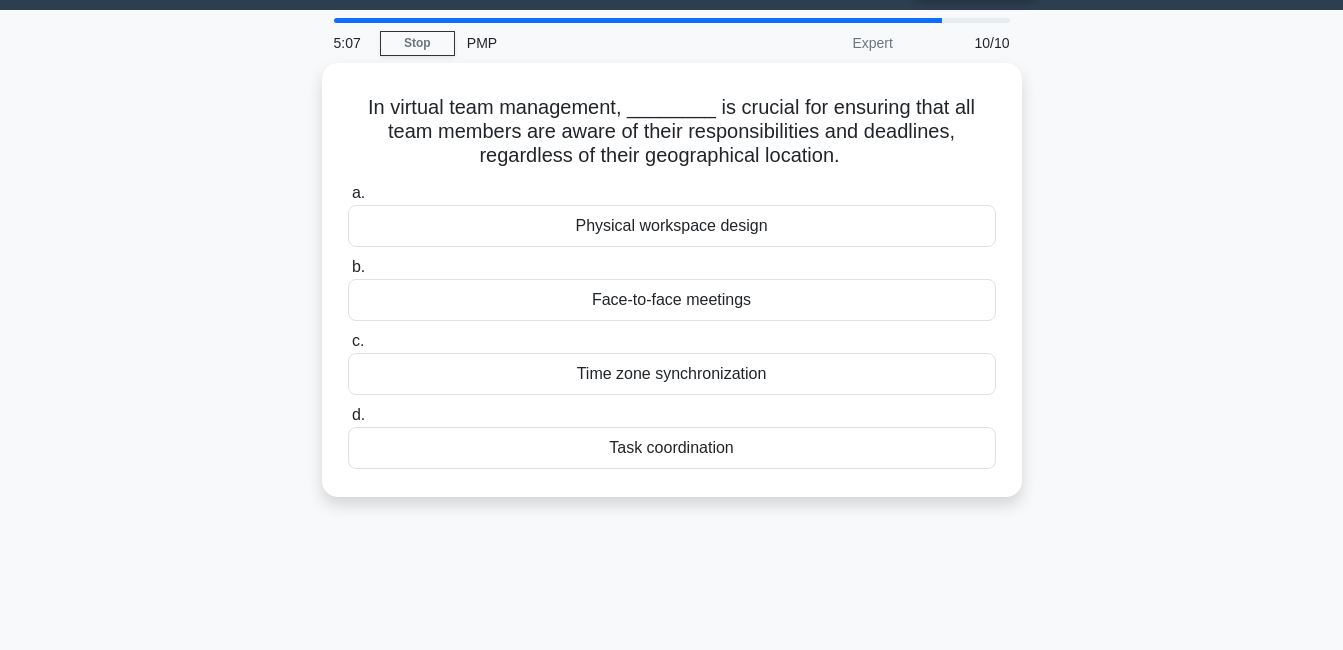 scroll, scrollTop: 0, scrollLeft: 0, axis: both 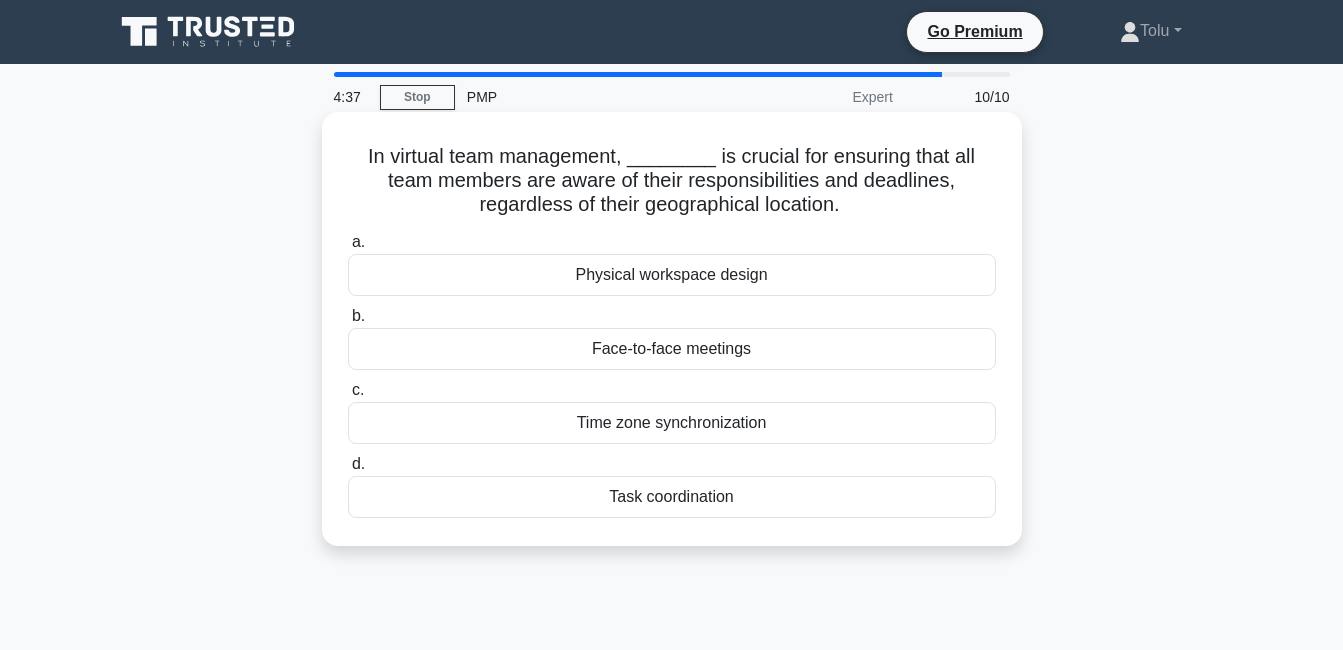 click on "Task coordination" at bounding box center [672, 497] 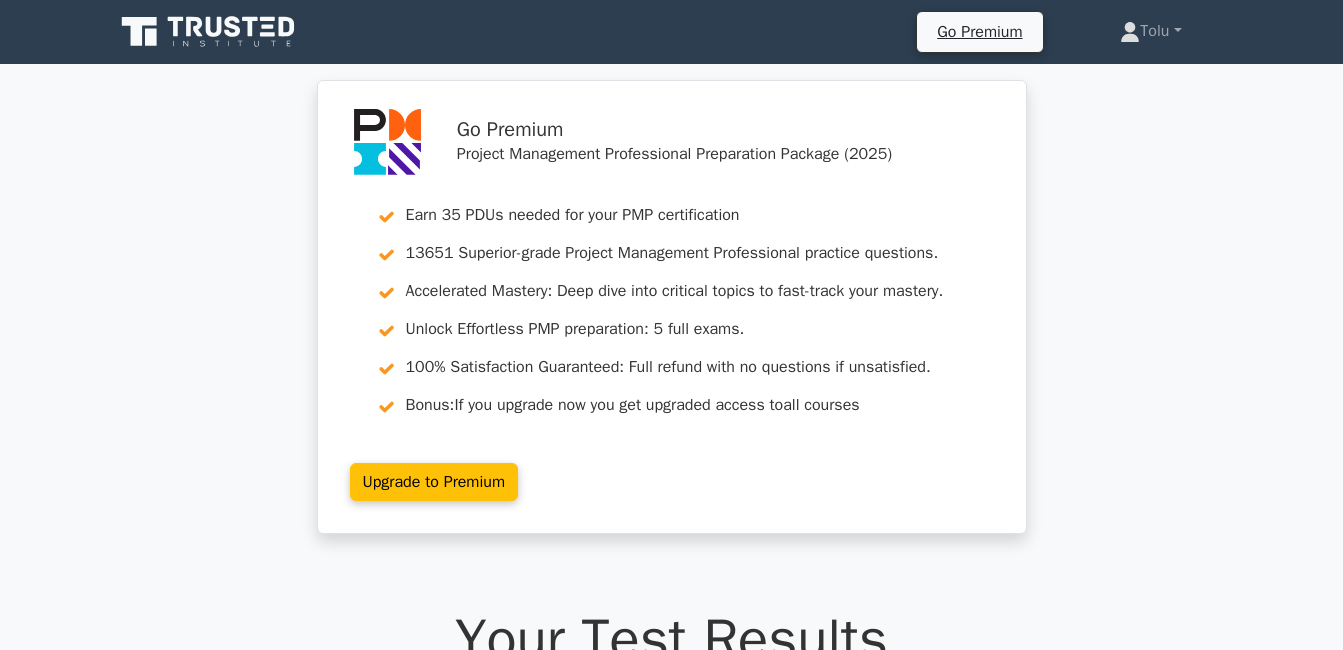 scroll, scrollTop: 0, scrollLeft: 0, axis: both 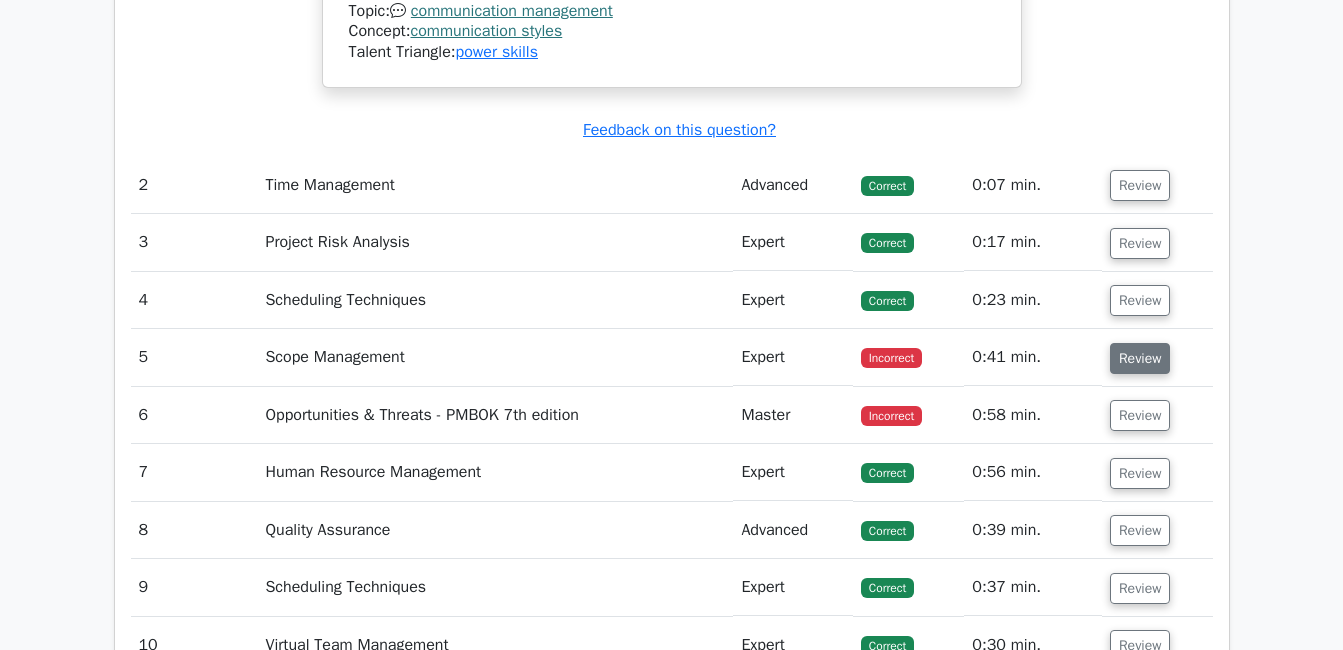 click on "Review" at bounding box center [1140, 358] 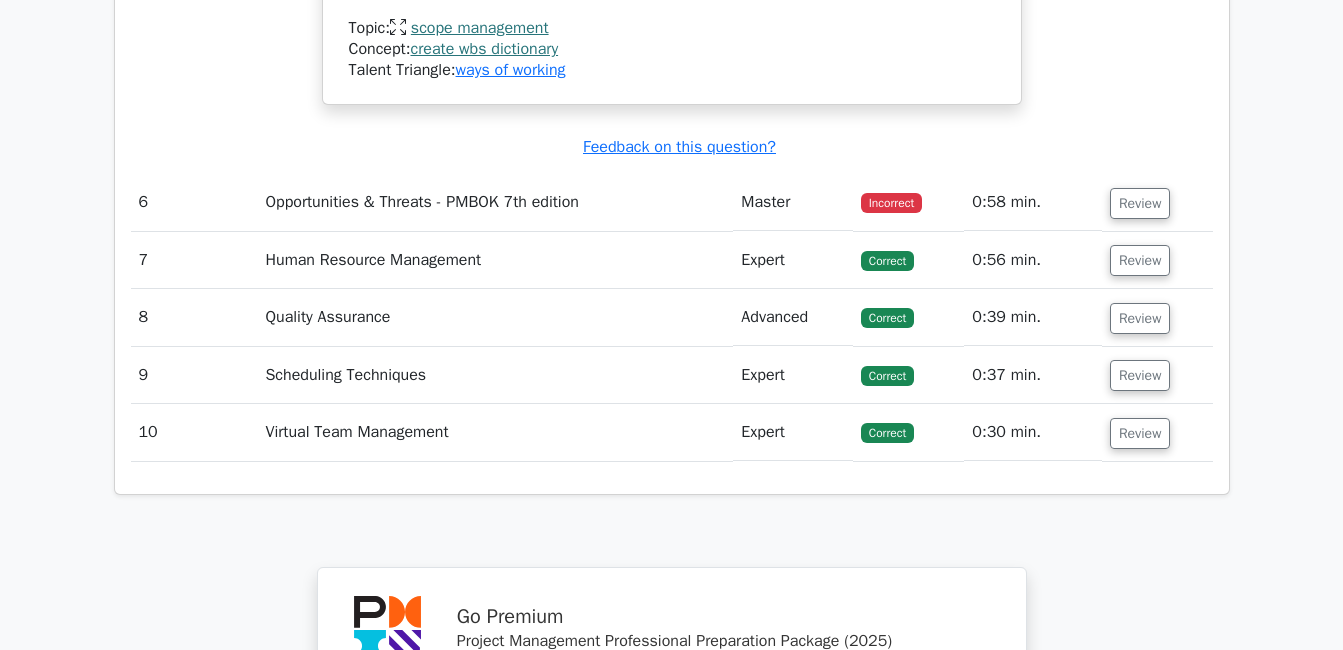 scroll, scrollTop: 3674, scrollLeft: 0, axis: vertical 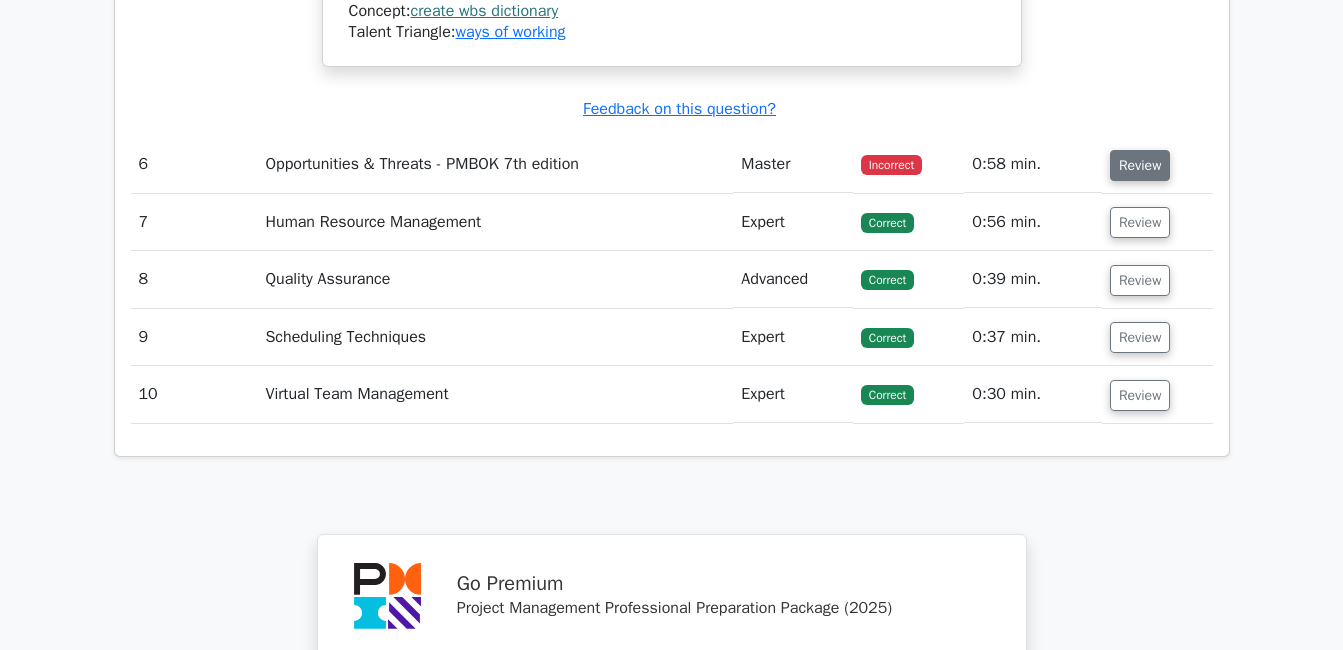 click on "Review" at bounding box center (1140, 165) 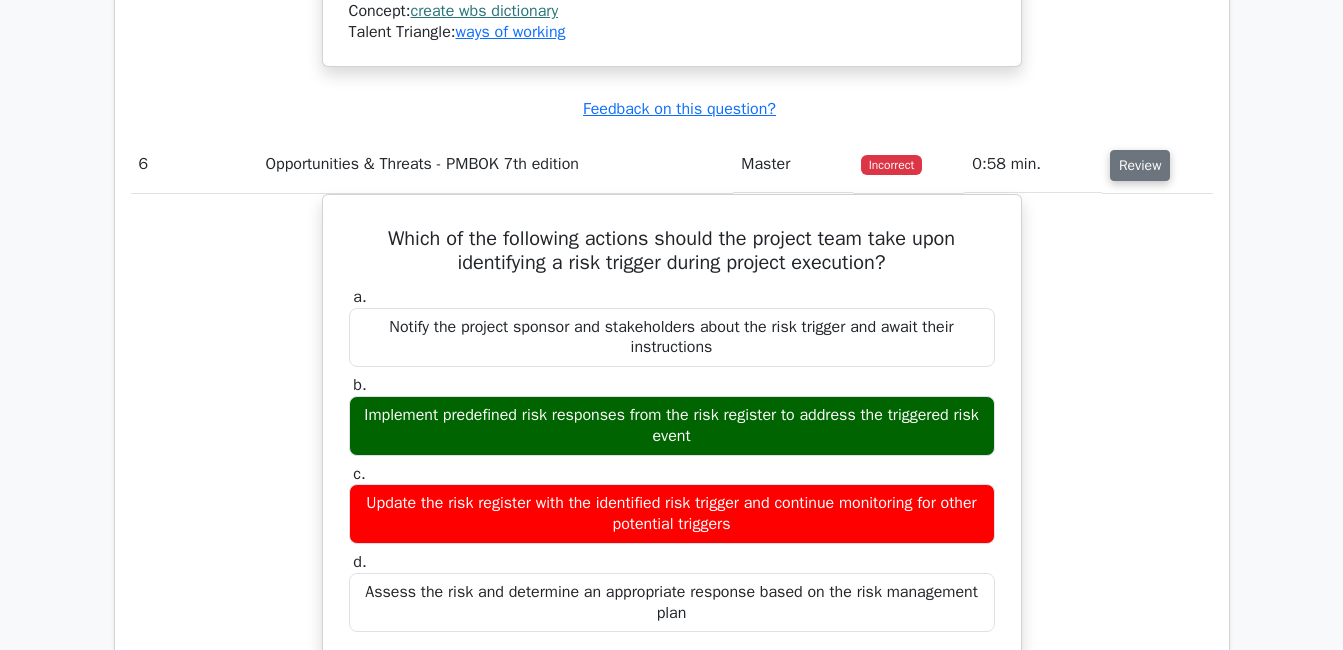 click on "Review" at bounding box center [1140, 165] 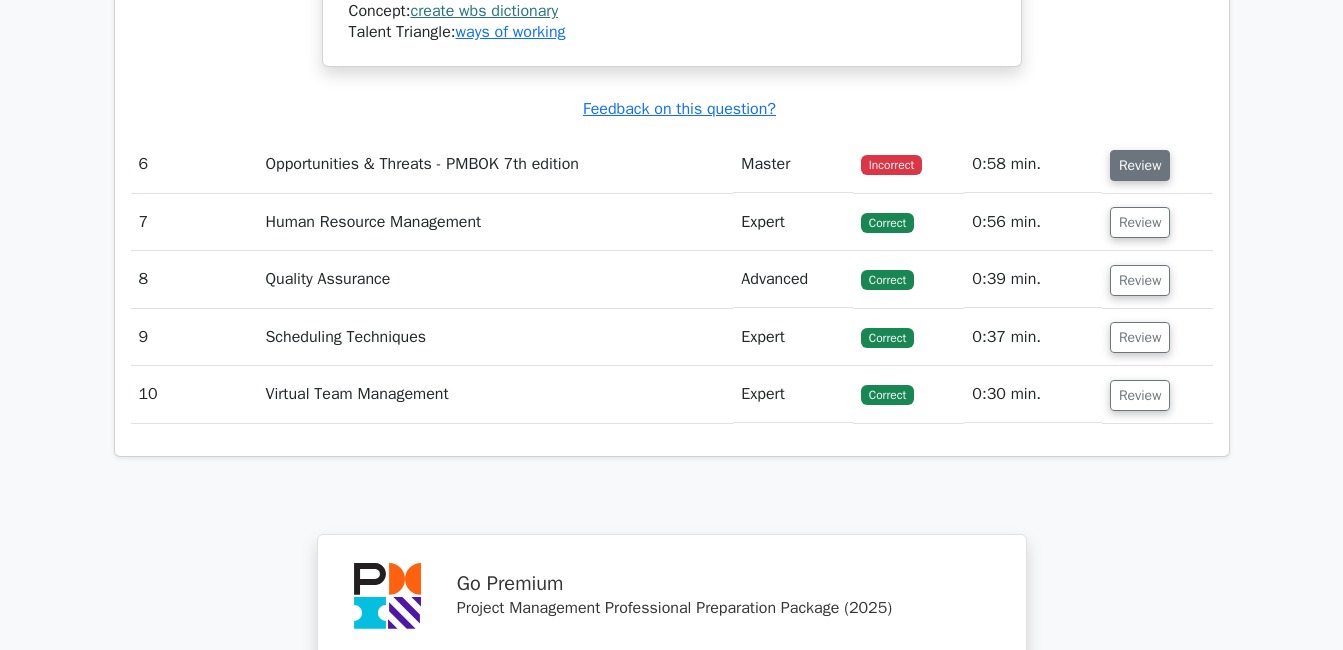 click on "Review" at bounding box center (1140, 165) 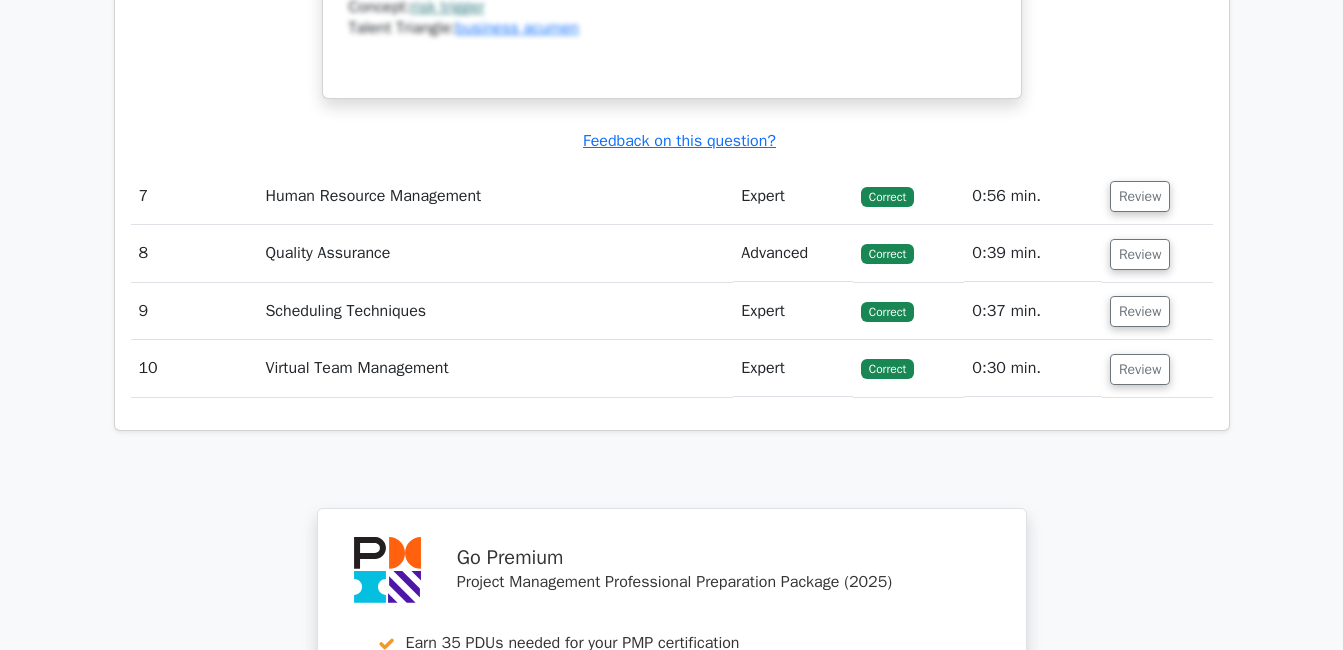 scroll, scrollTop: 4569, scrollLeft: 0, axis: vertical 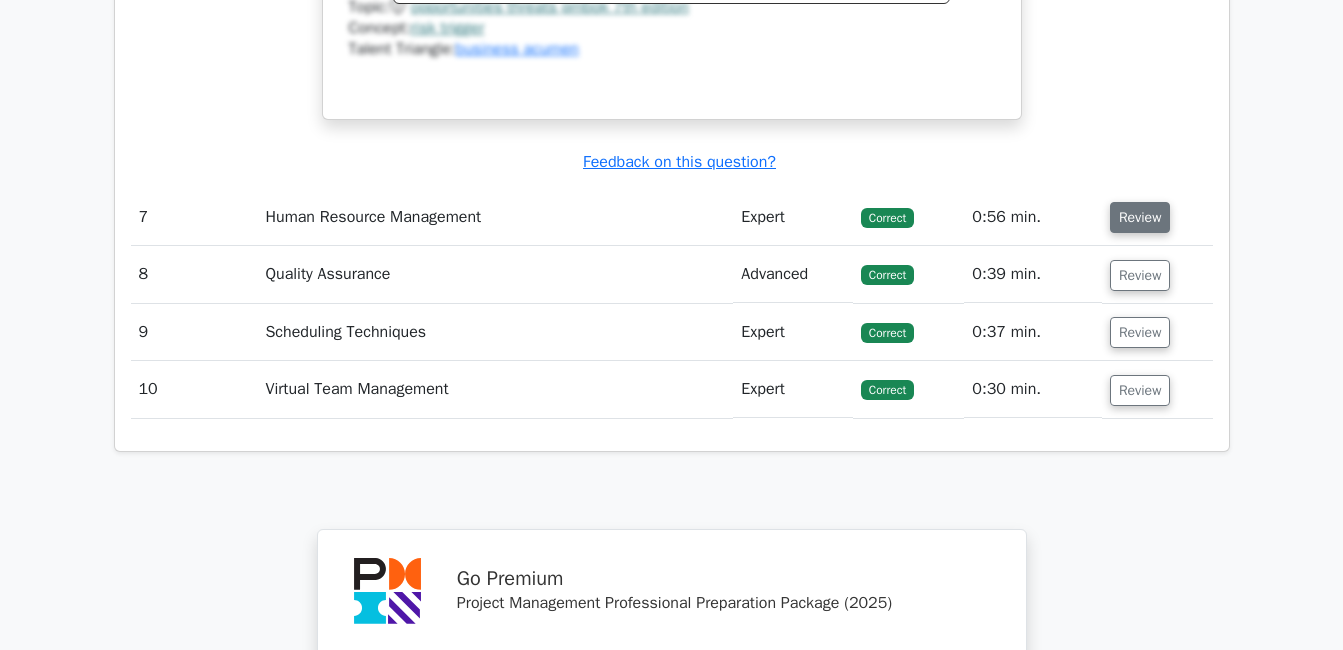 click on "Review" at bounding box center [1140, 217] 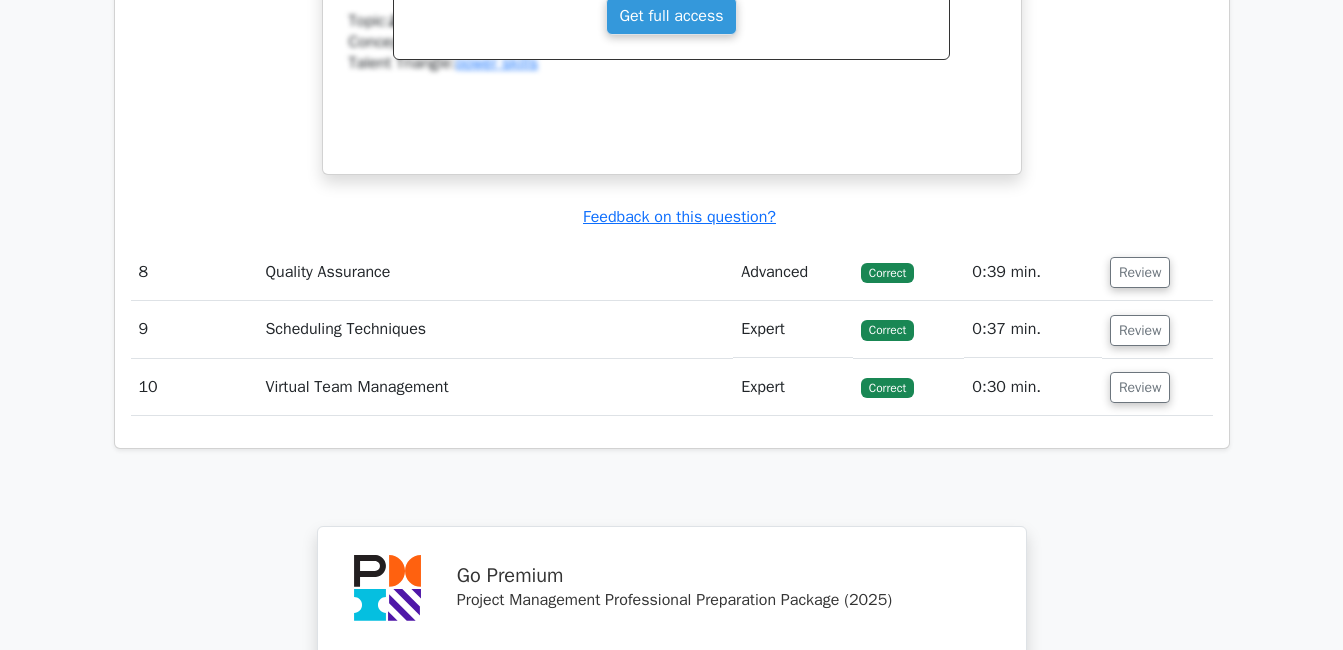 scroll, scrollTop: 5658, scrollLeft: 0, axis: vertical 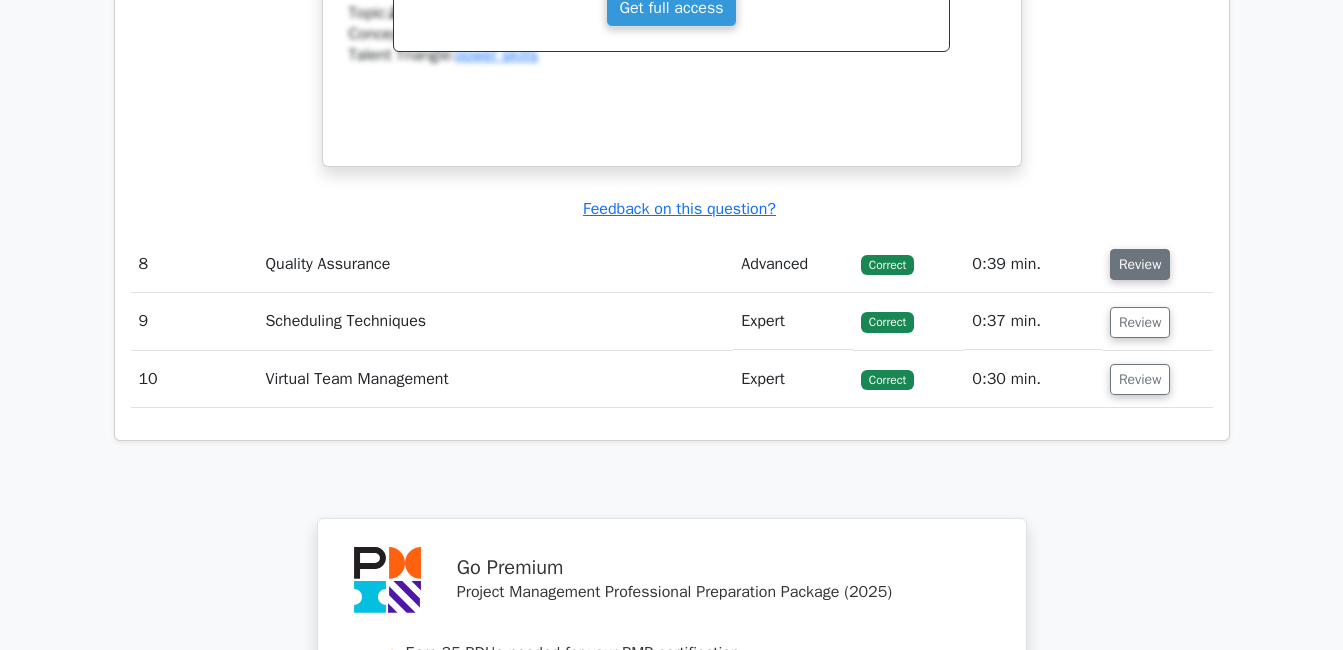 click on "Review" at bounding box center [1140, 264] 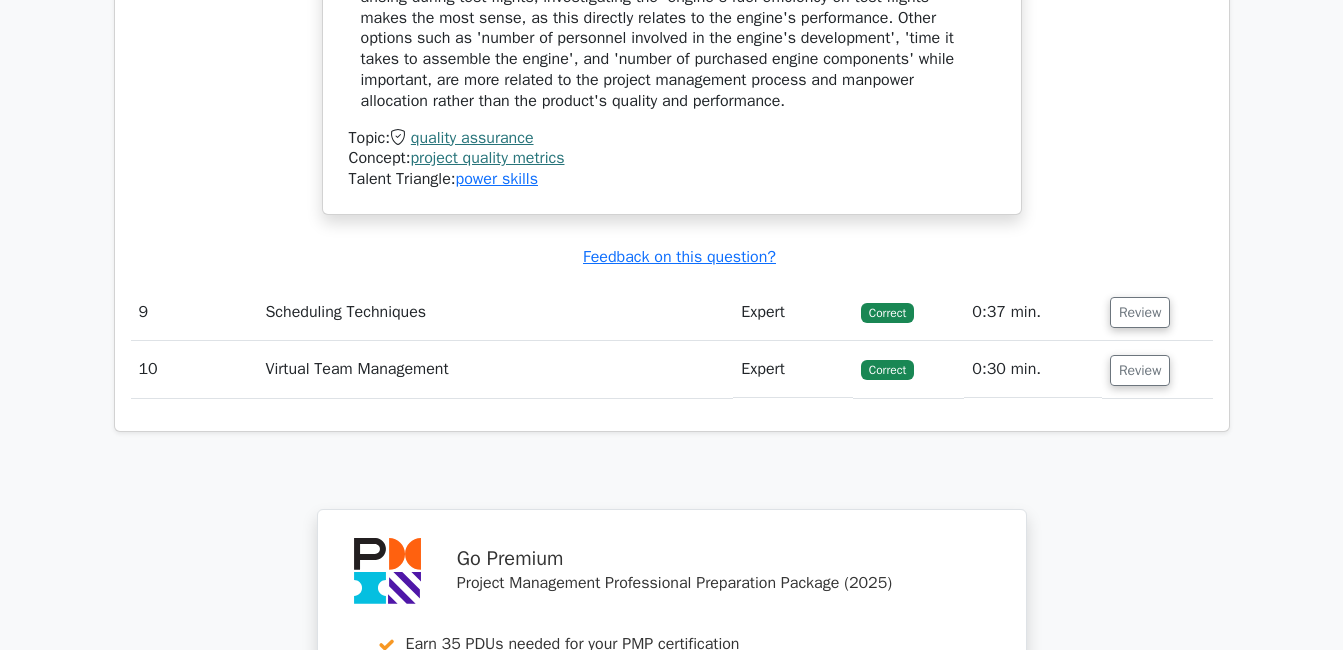 scroll, scrollTop: 6518, scrollLeft: 0, axis: vertical 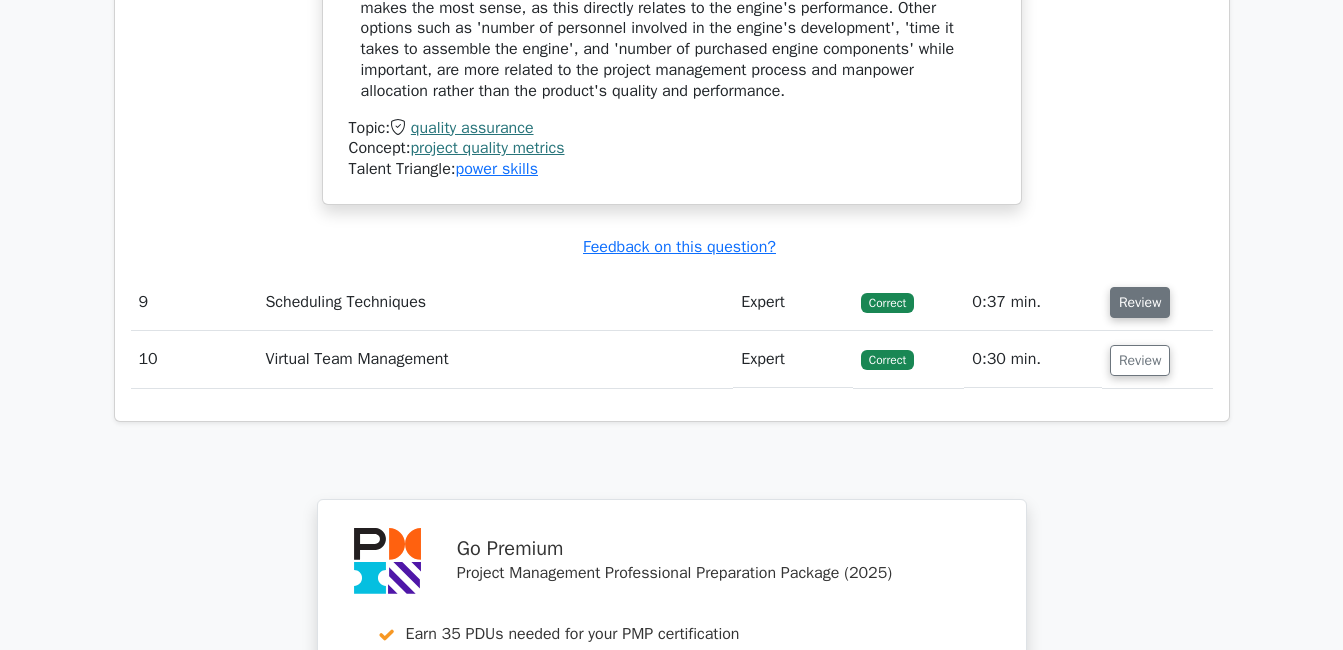 click on "Review" at bounding box center (1140, 302) 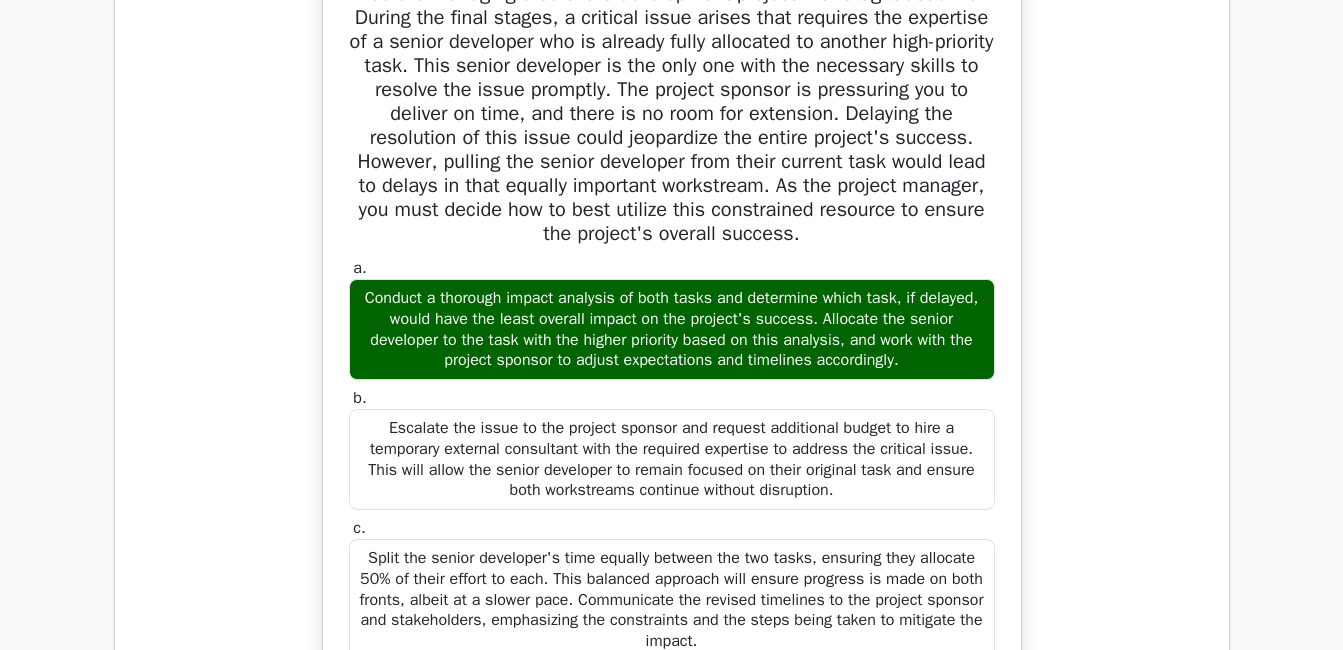 scroll, scrollTop: 6904, scrollLeft: 0, axis: vertical 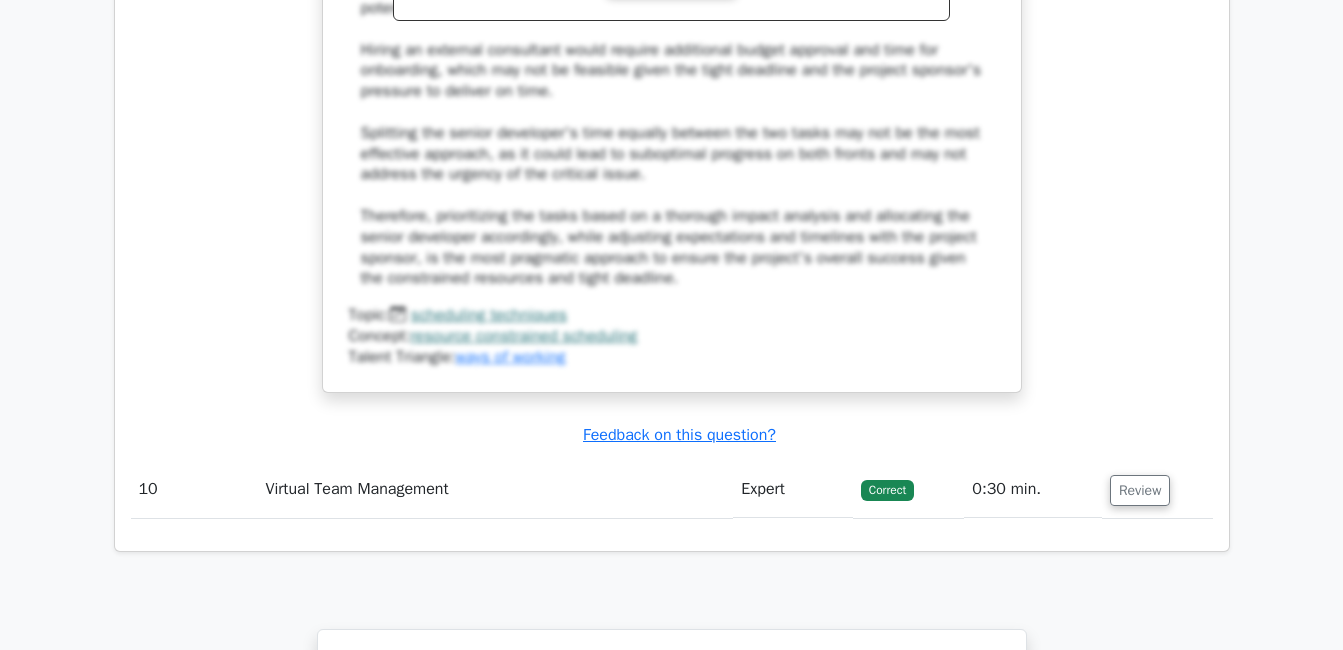 click on "Question Analysis
Question  #
Topic
Difficulty
Result
Time Spent
Action
1
Communication Management
Advanced
Correct
a. b. c." at bounding box center (672, -2877) 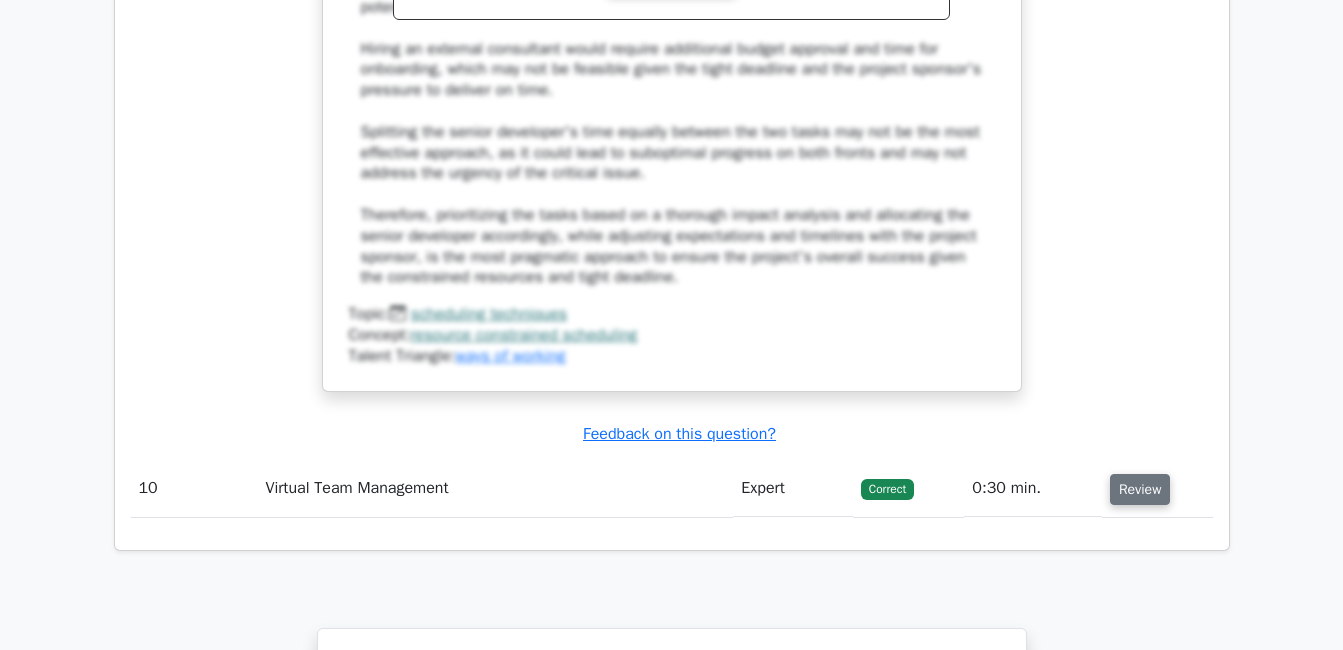 click on "Review" at bounding box center [1140, 489] 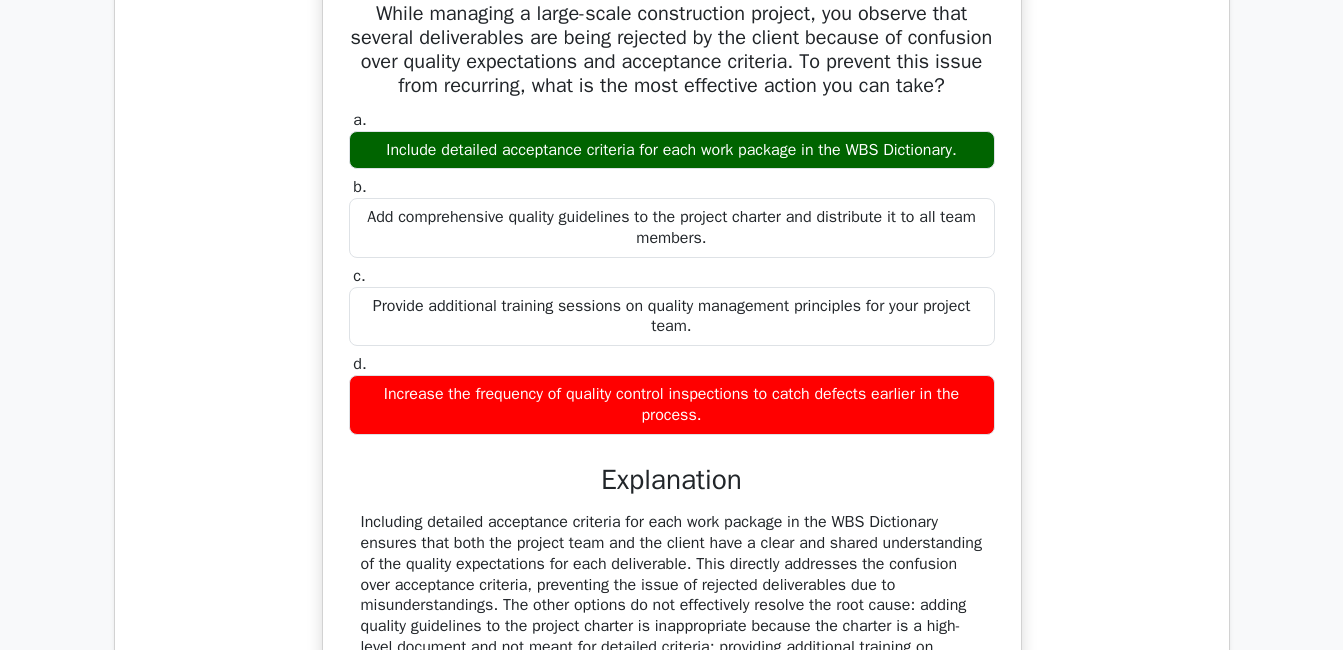 scroll, scrollTop: 2914, scrollLeft: 0, axis: vertical 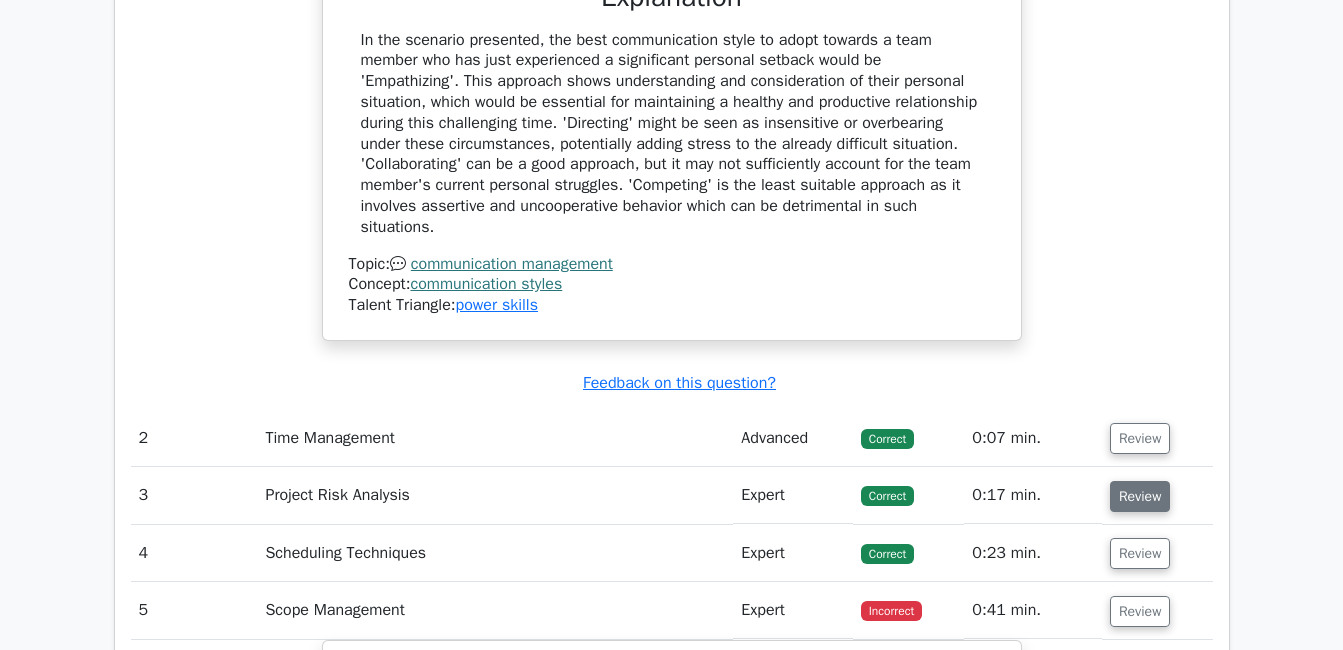 click on "Review" at bounding box center (1140, 496) 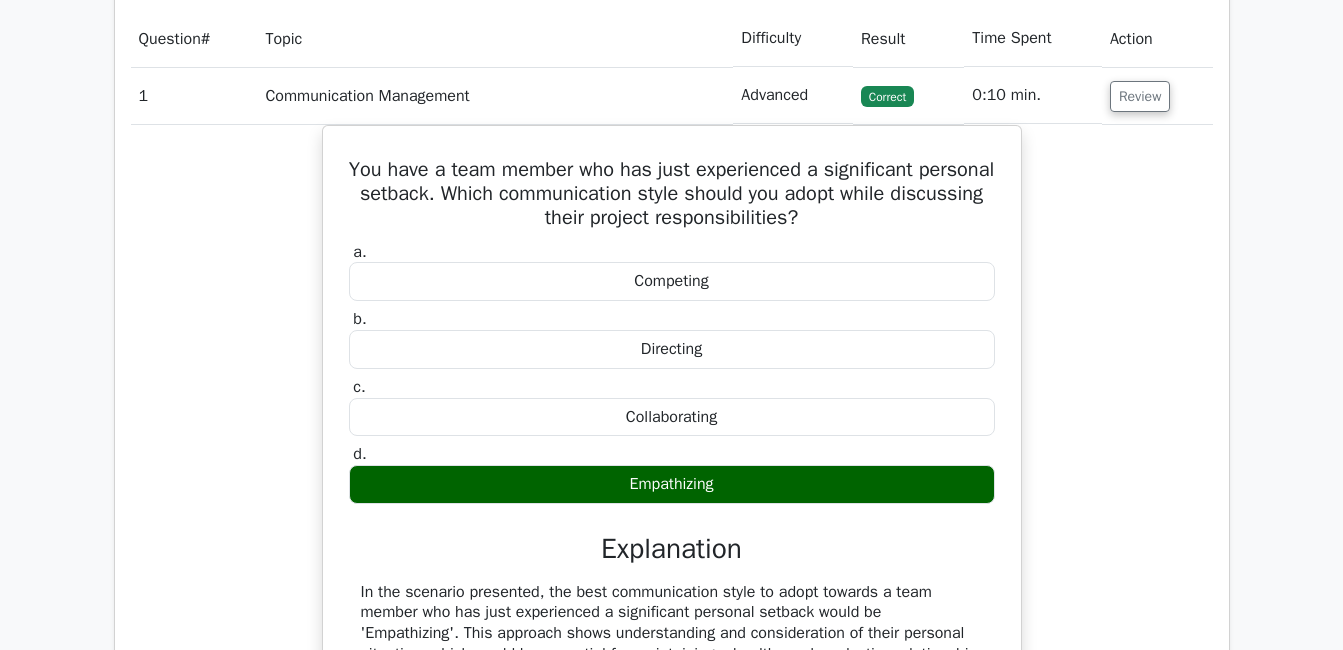 click on "You have a team member who has just experienced a significant personal setback. Which communication style should you adopt while discussing their project responsibilities?
a.
Competing
b.
c. d." at bounding box center [672, 521] 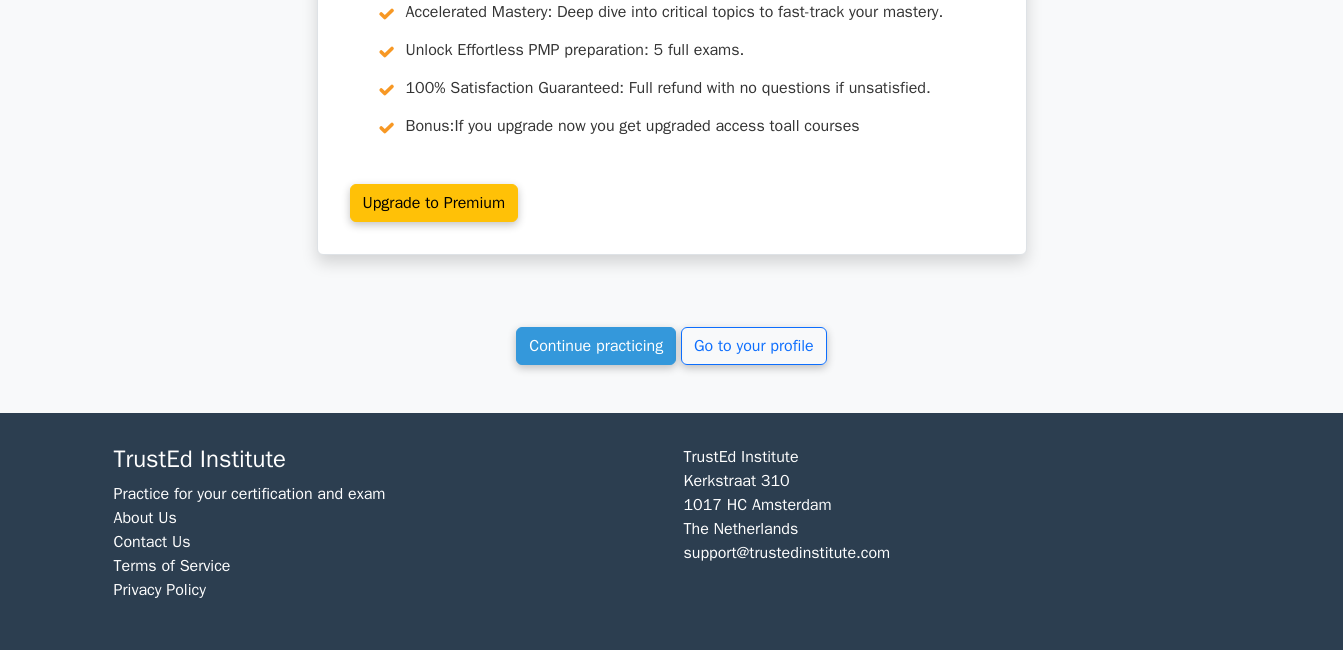 scroll, scrollTop: 9940, scrollLeft: 0, axis: vertical 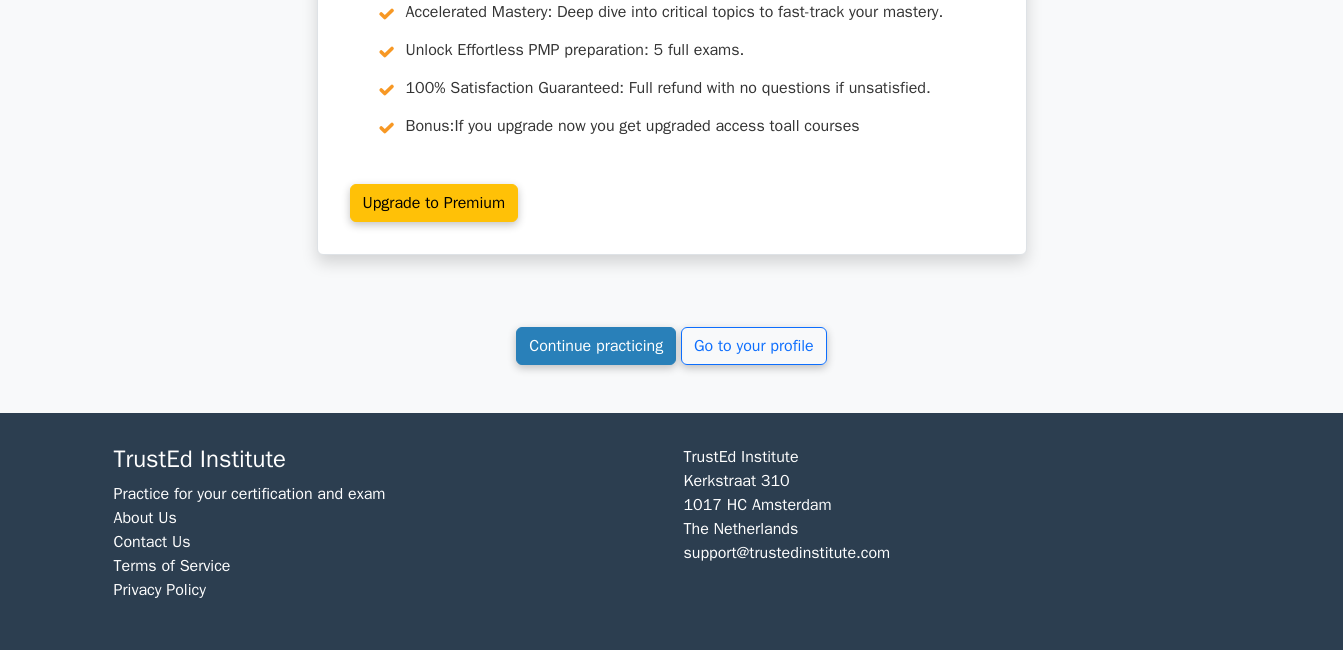 click on "Continue practicing" at bounding box center [596, 346] 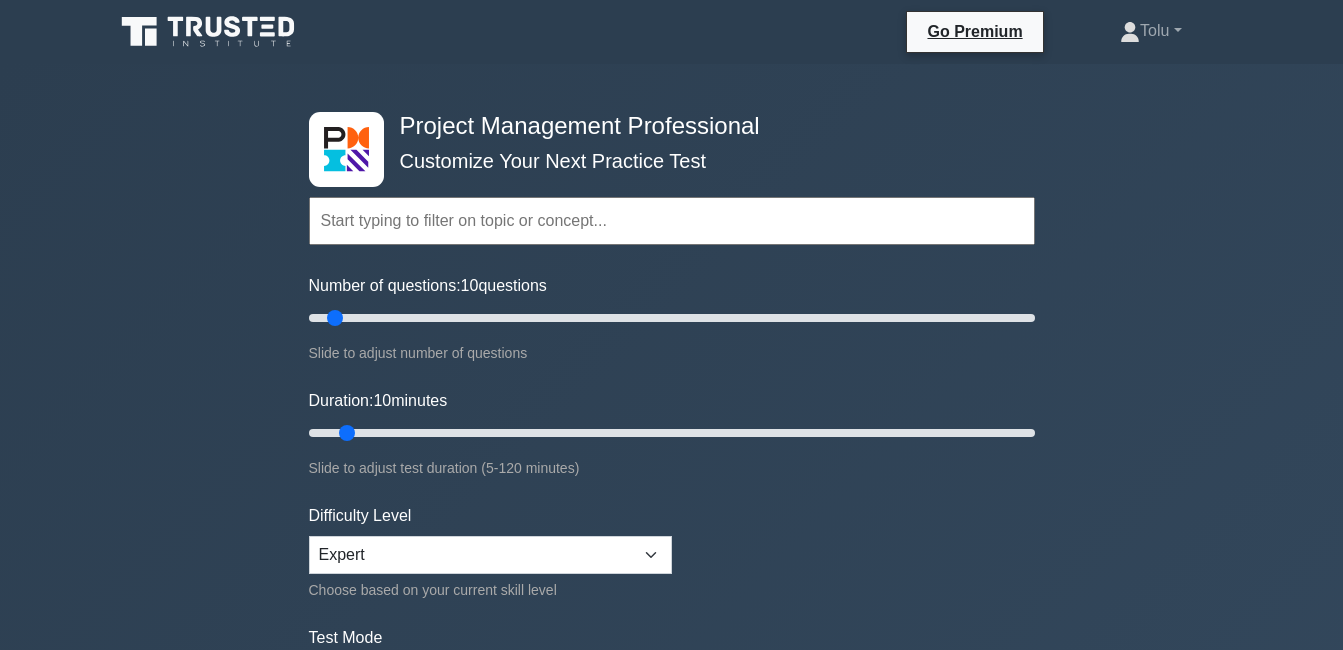 scroll, scrollTop: 0, scrollLeft: 0, axis: both 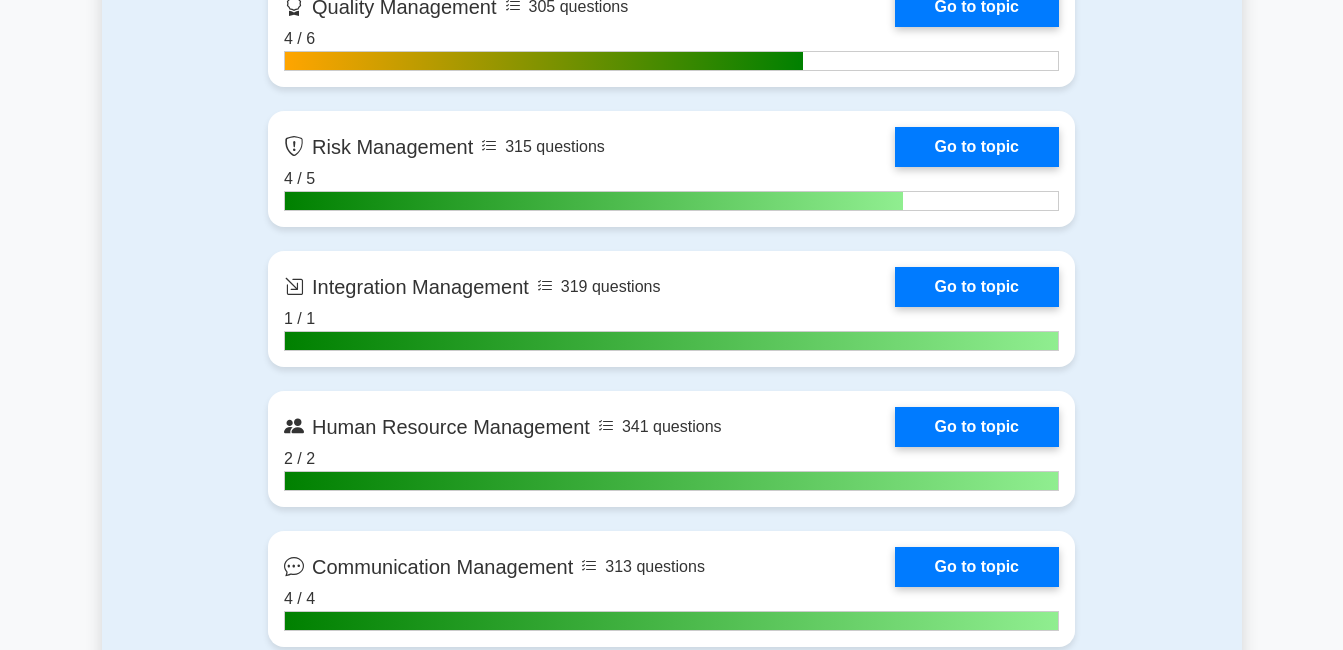 click on "Contents of the Project Management Professional package
10220 PMP questions grouped in 40 topics and 412 concepts
Scope Management
340 questions
Go to topic
9 / 10
299 questions Go to topic" at bounding box center (672, 2076) 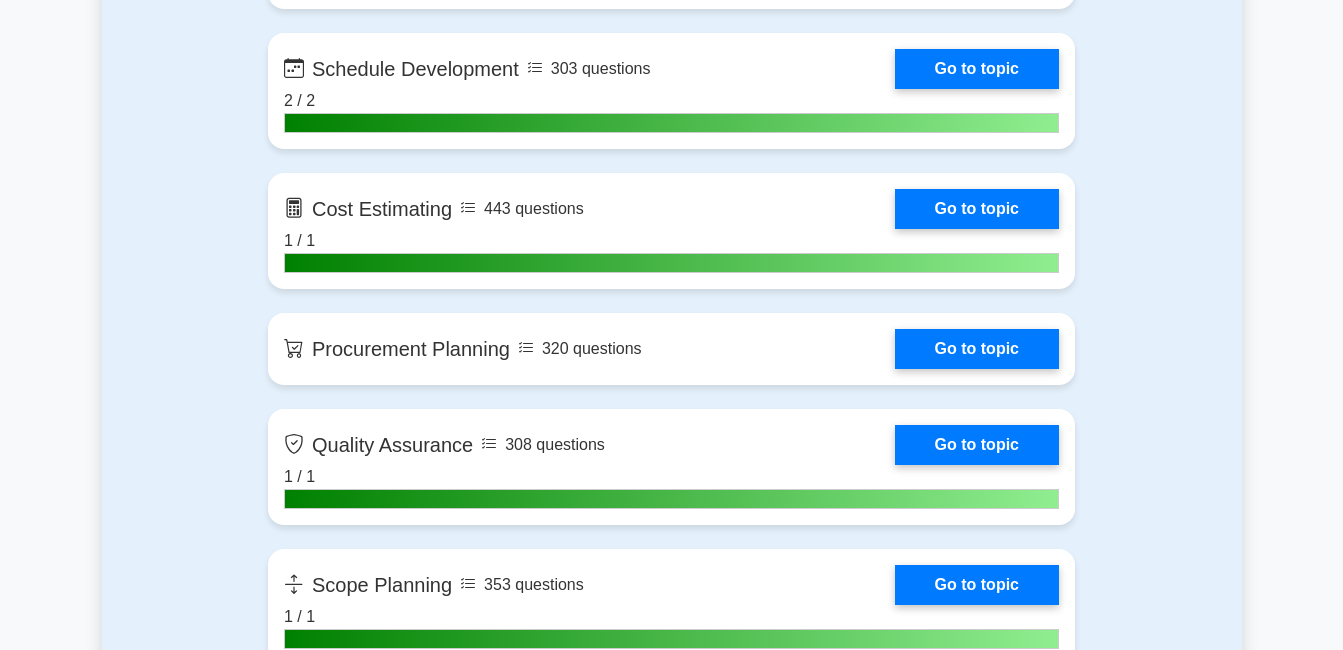 click on "Contents of the Project Management Professional package
10220 PMP questions grouped in 40 topics and 412 concepts
Scope Management
340 questions
Go to topic
9 / 10
299 questions Go to topic" at bounding box center (672, 1018) 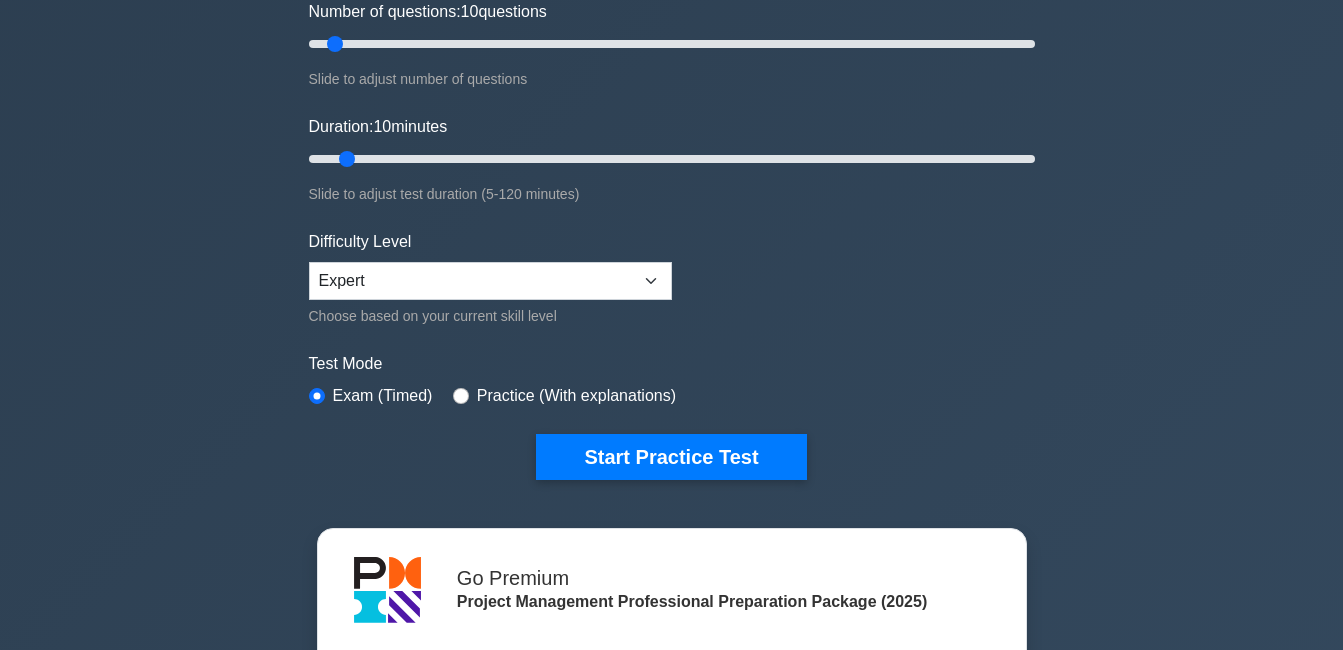 scroll, scrollTop: 325, scrollLeft: 0, axis: vertical 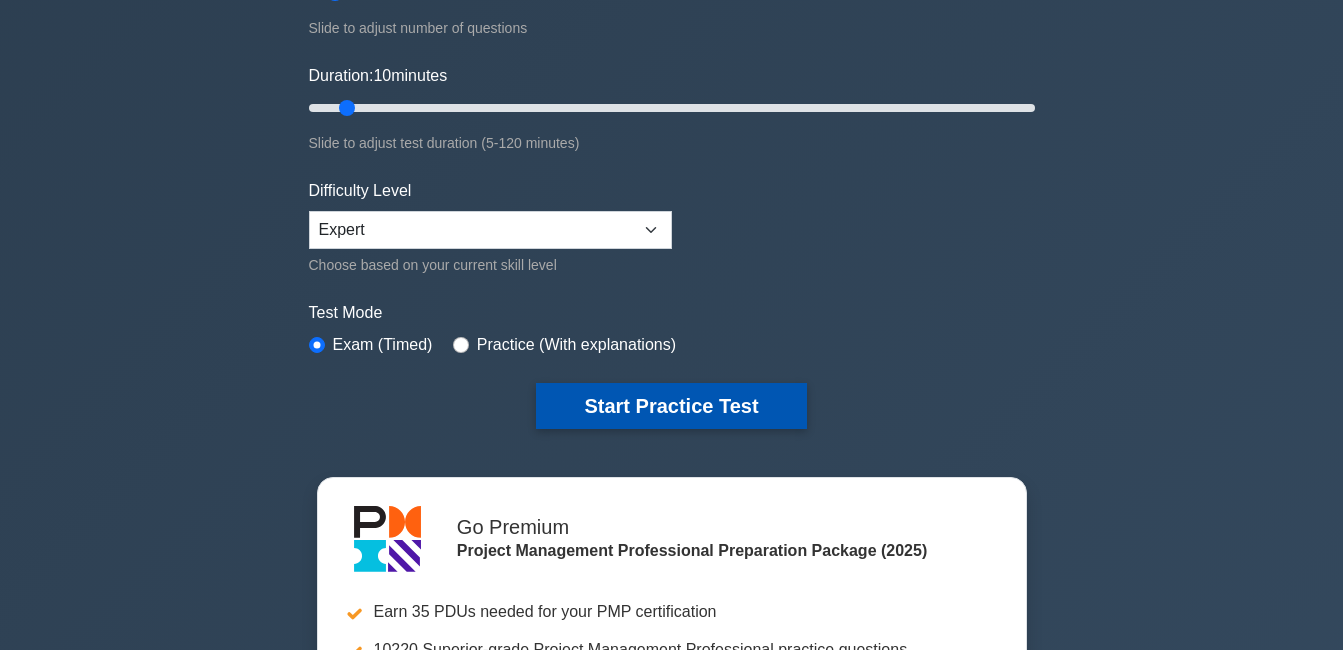 click on "Start Practice Test" at bounding box center [671, 406] 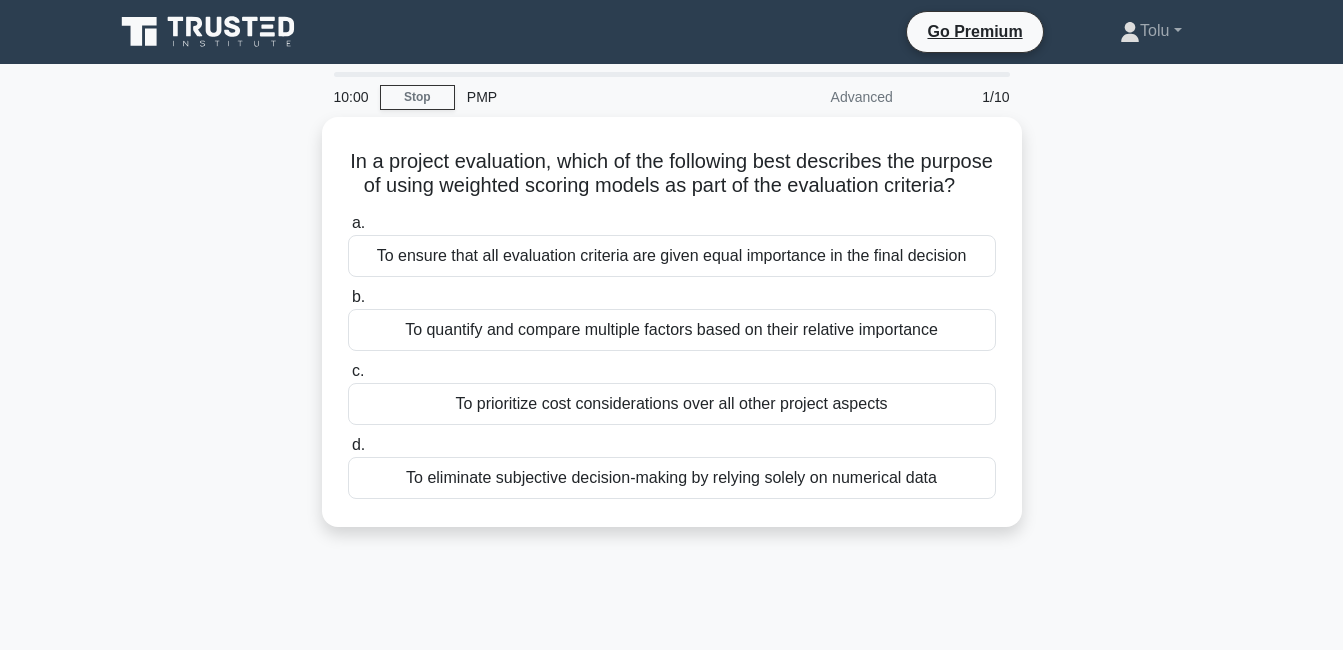 scroll, scrollTop: 0, scrollLeft: 0, axis: both 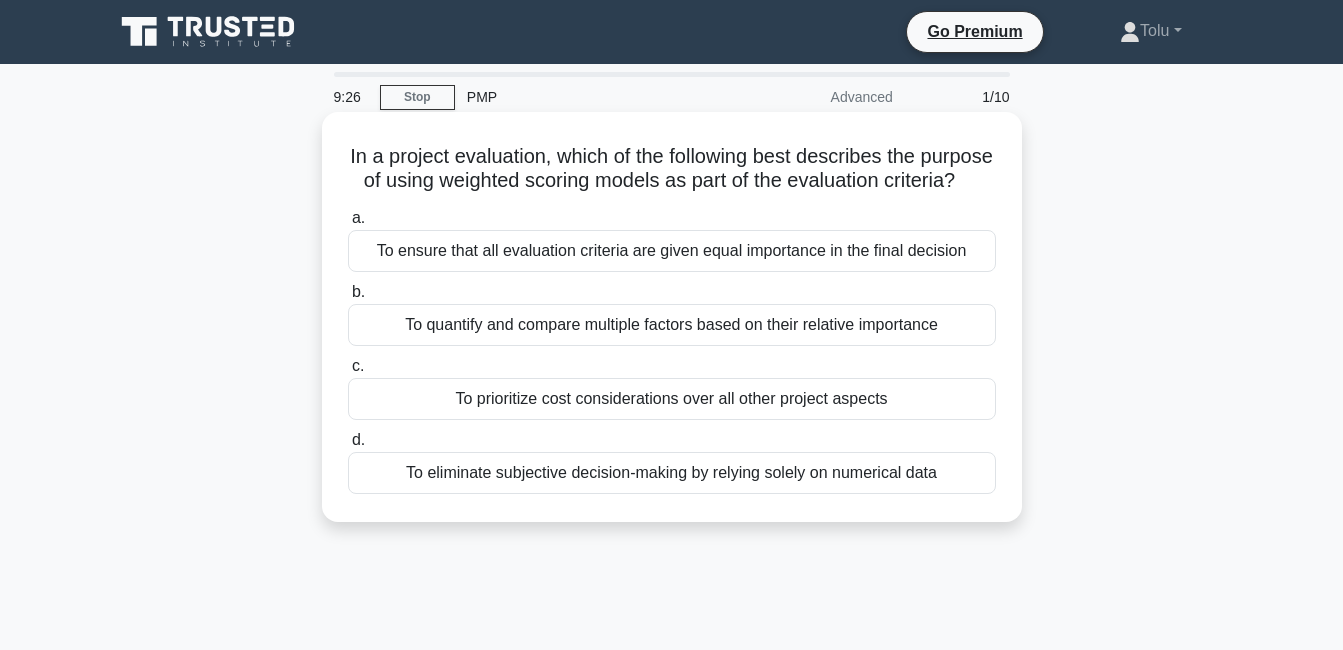 click on "To quantify and compare multiple factors based on their relative importance" at bounding box center [672, 325] 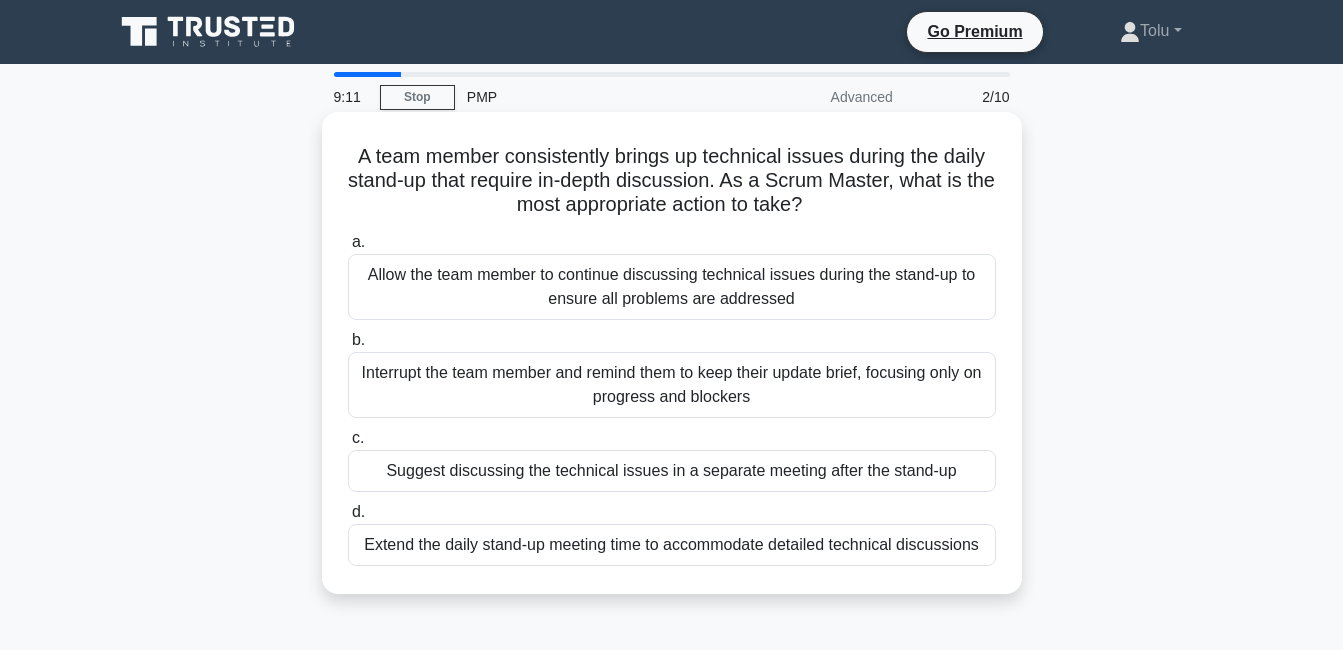 click on "Suggest discussing the technical issues in a separate meeting after the stand-up" at bounding box center [672, 471] 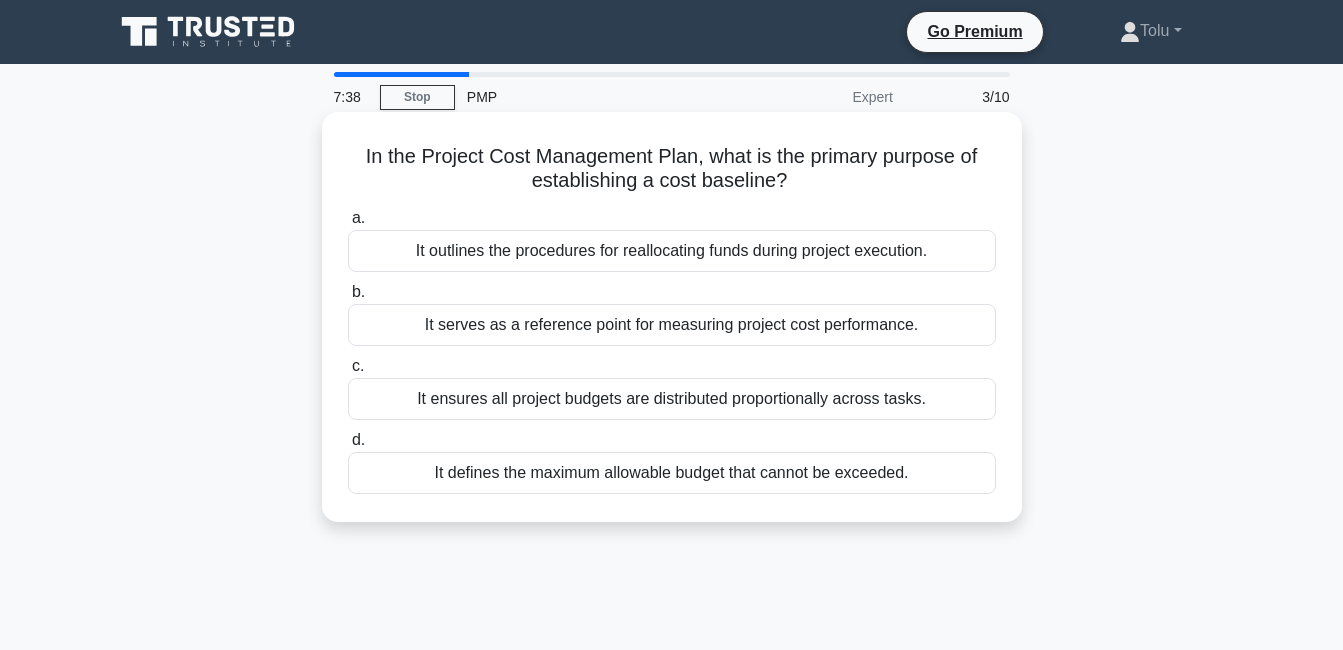 click on "It serves as a reference point for measuring project cost performance." at bounding box center [672, 325] 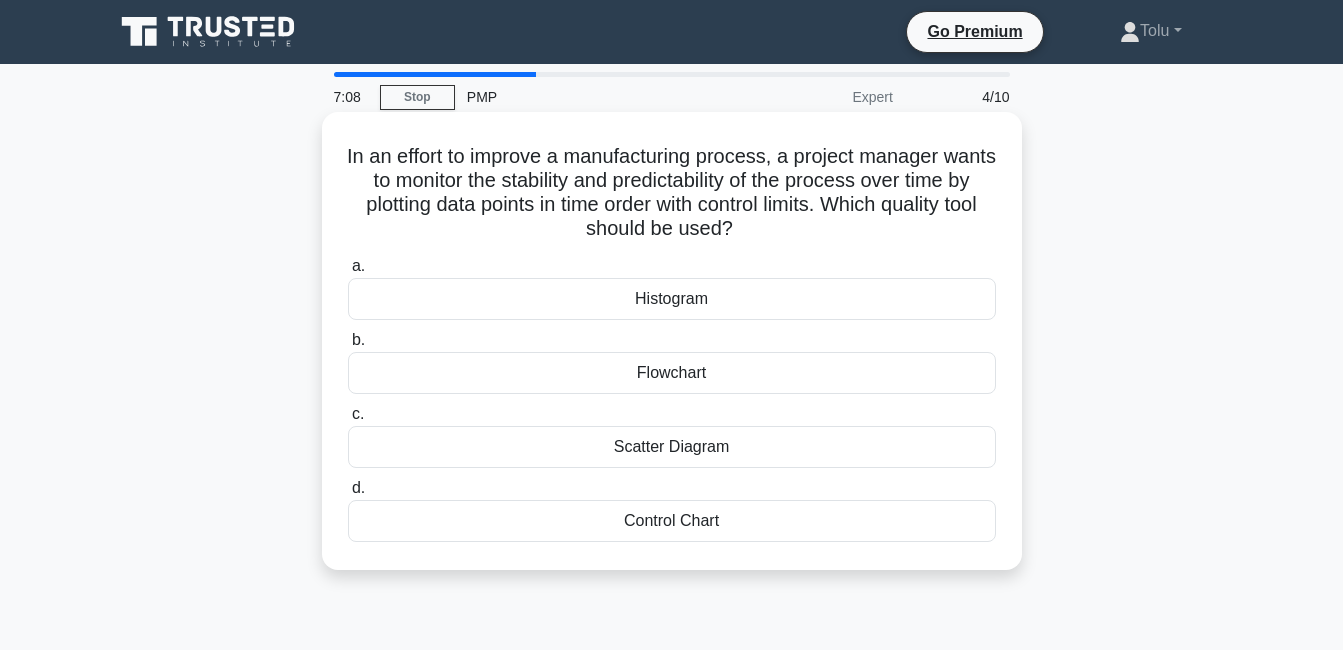 click on "Control Chart" at bounding box center [672, 521] 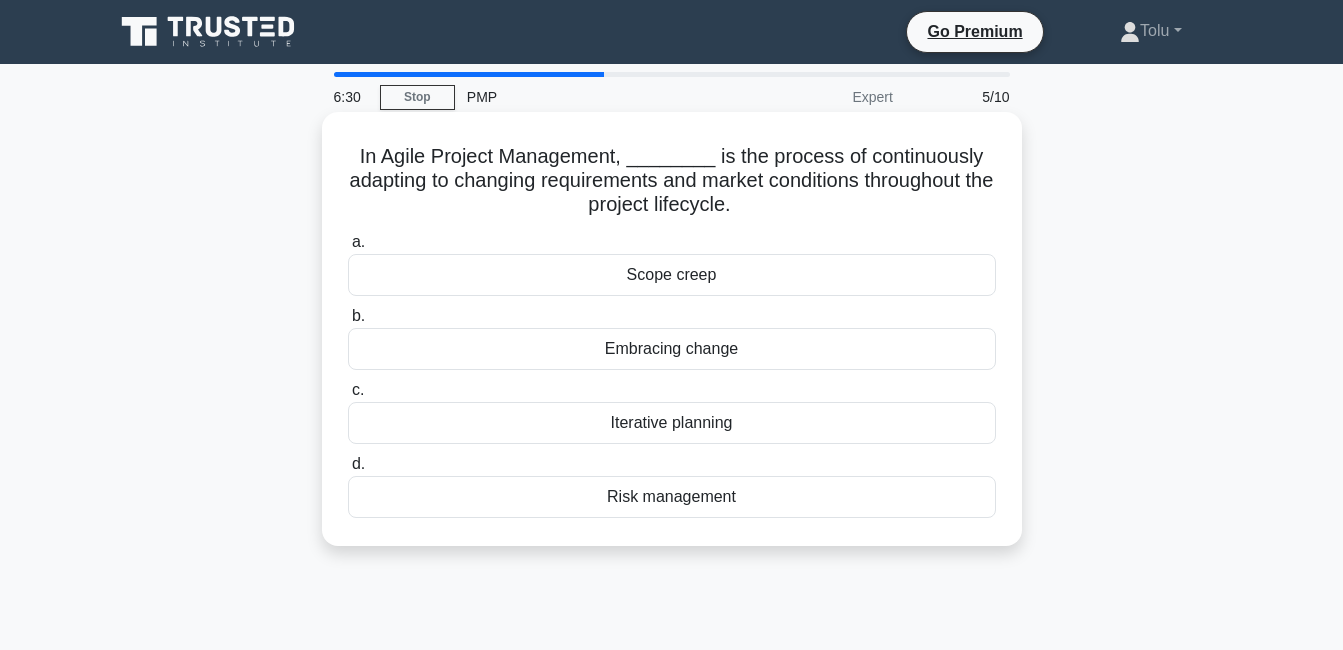 click on "Iterative planning" at bounding box center (672, 423) 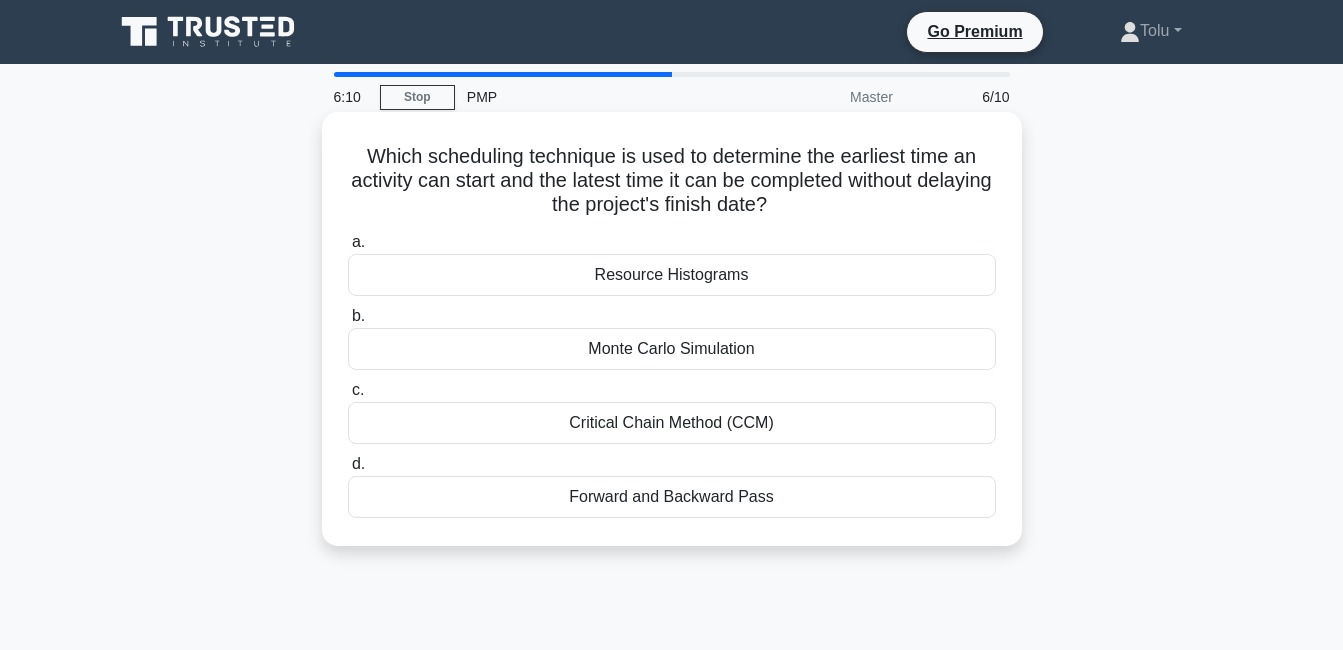 click on "Critical Chain Method (CCM)" at bounding box center (672, 423) 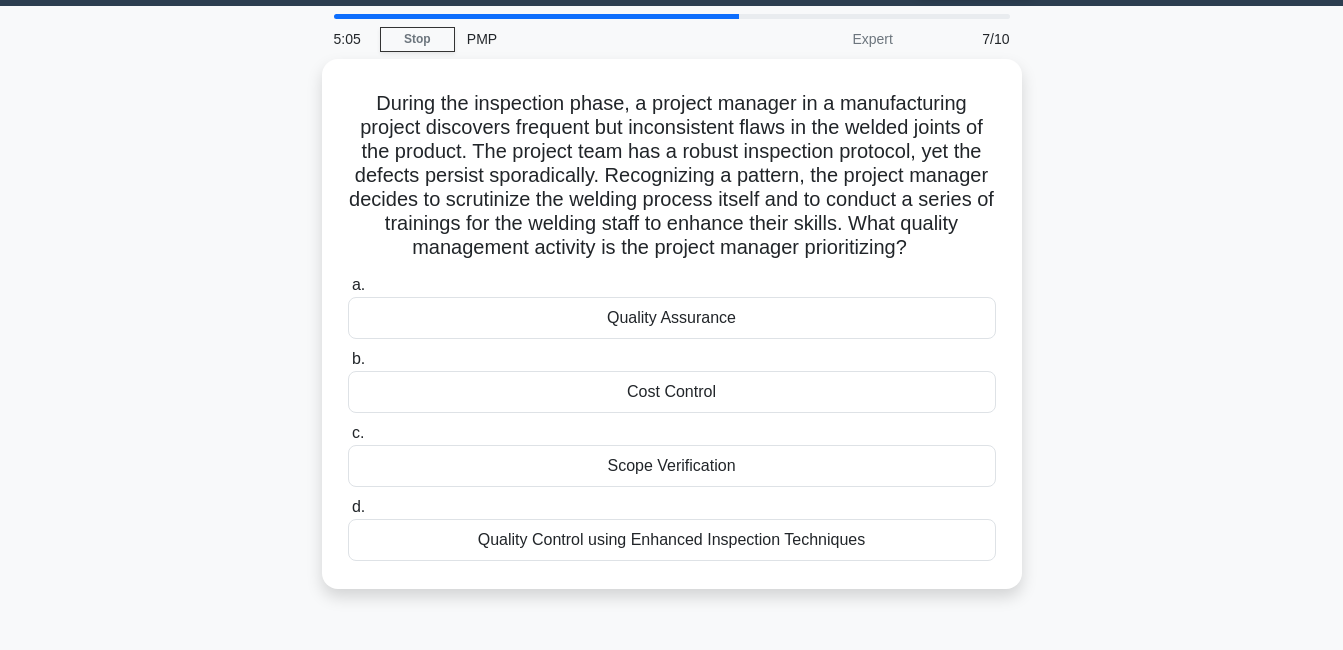 scroll, scrollTop: 59, scrollLeft: 0, axis: vertical 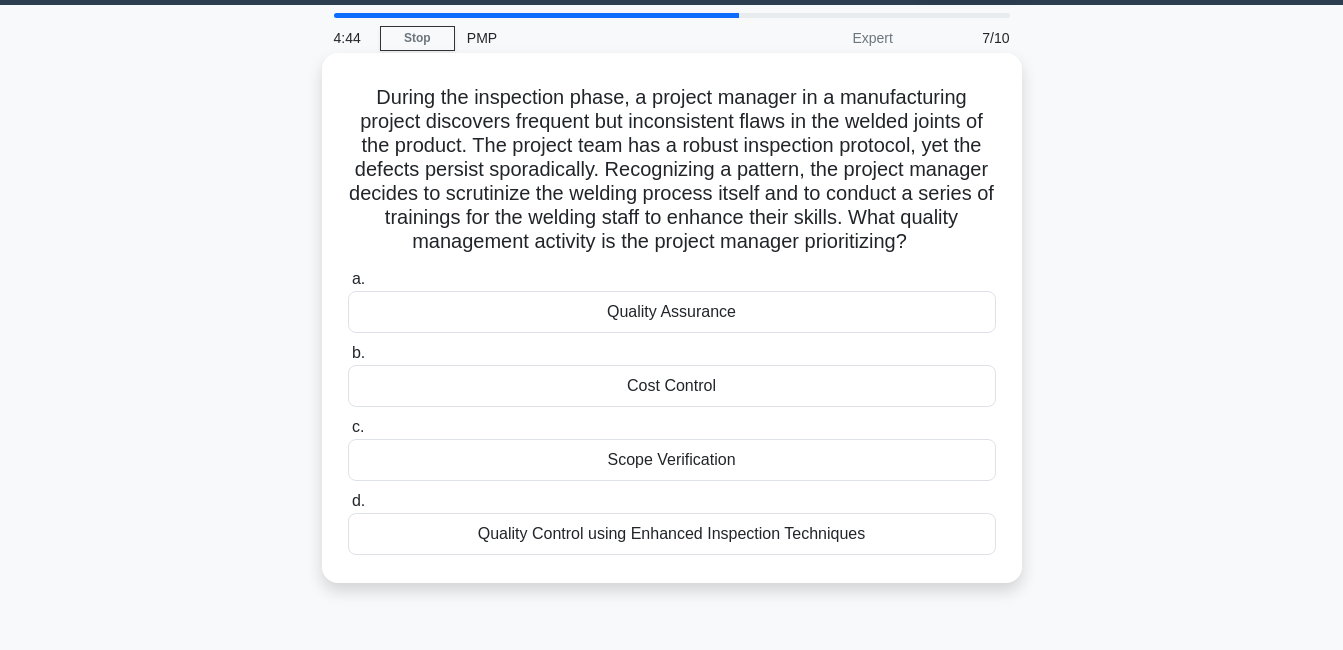 click on "Quality Control using Enhanced Inspection Techniques" at bounding box center (672, 534) 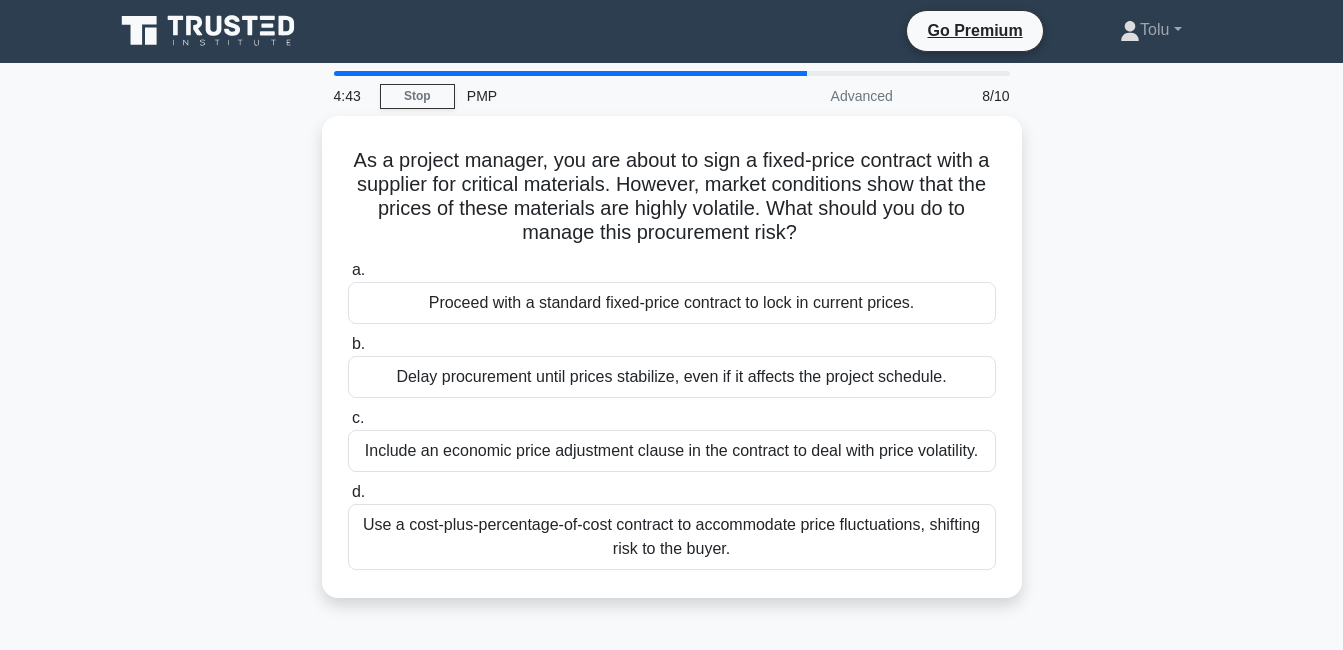 scroll, scrollTop: 0, scrollLeft: 0, axis: both 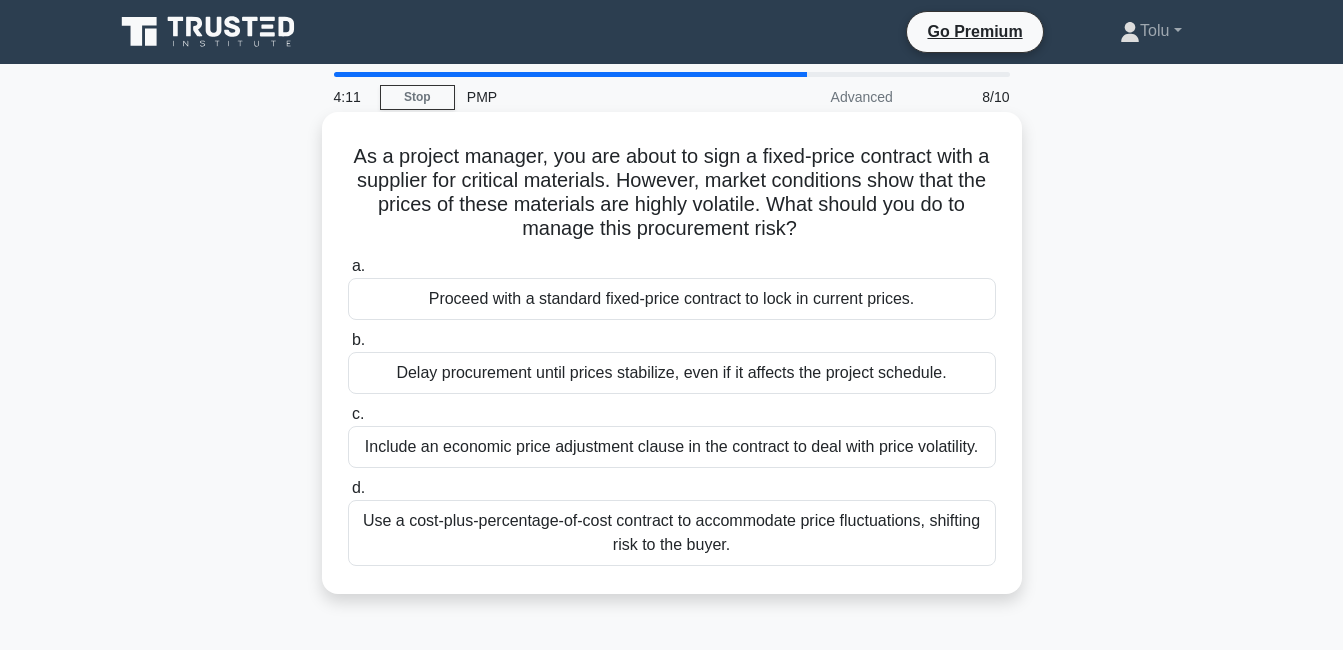 click on "Include an economic price adjustment clause in the contract to deal with price volatility." at bounding box center (672, 447) 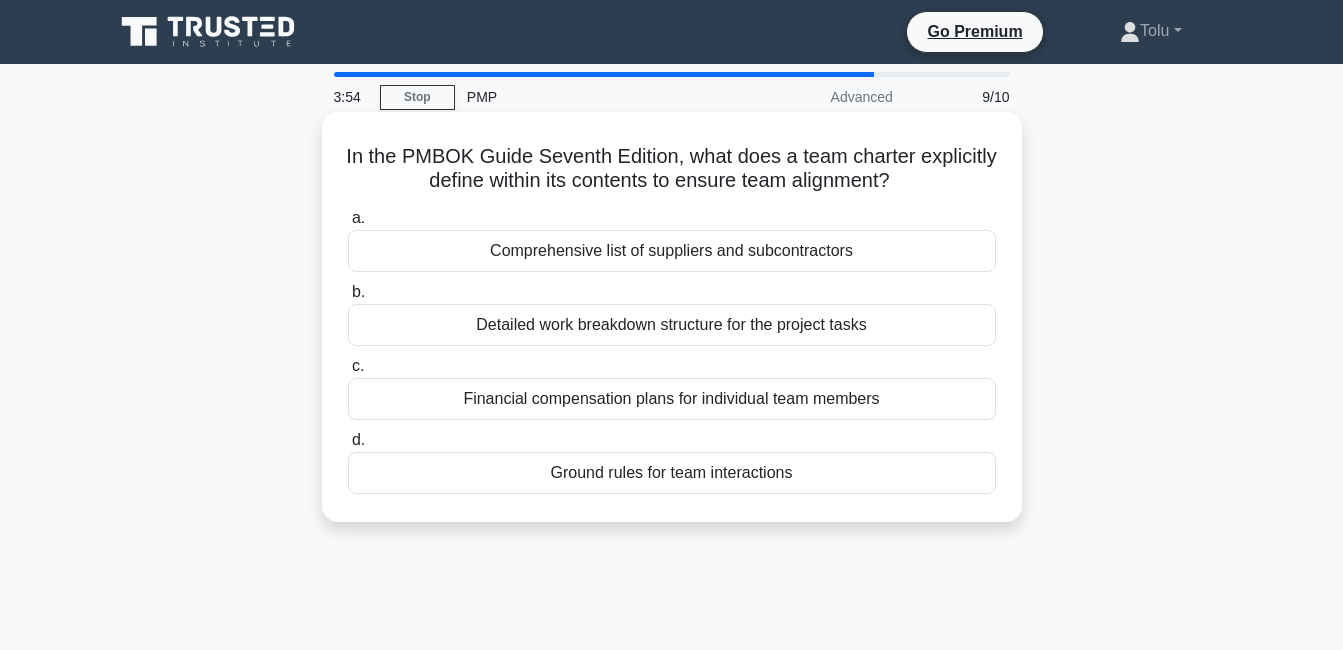 click on "Ground rules for team interactions" at bounding box center [672, 473] 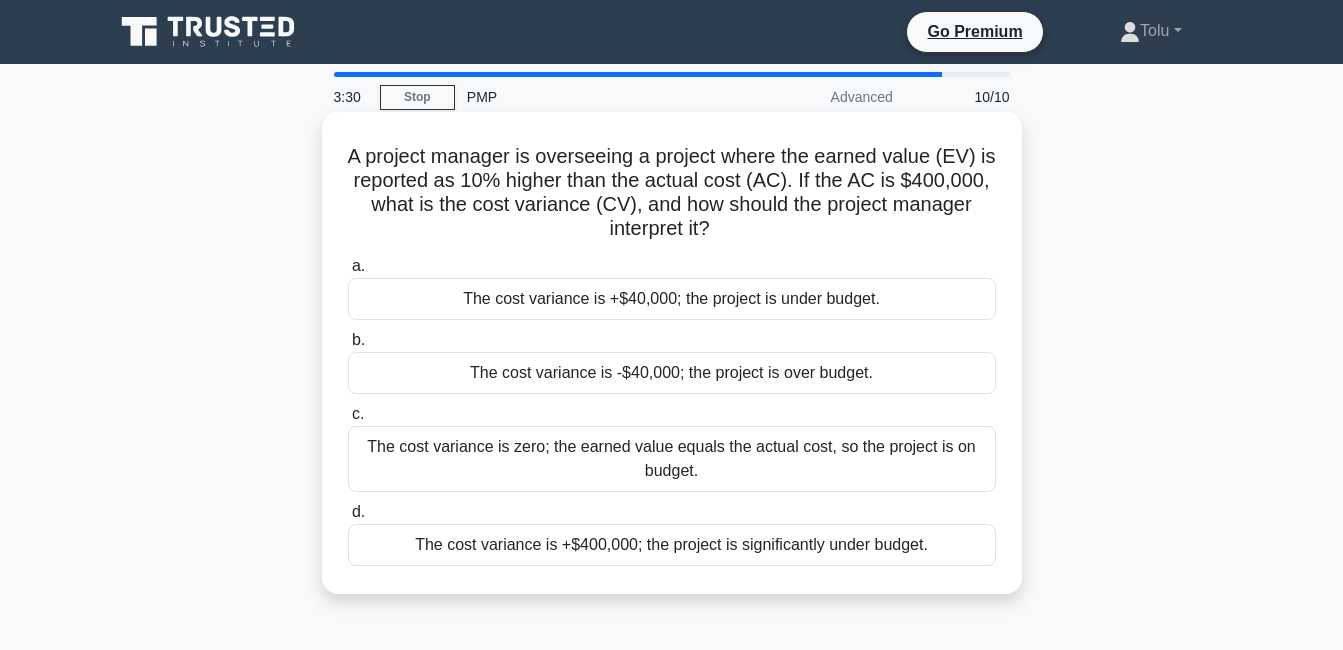 click on "The cost variance is +$40,000; the project is under budget." at bounding box center [672, 299] 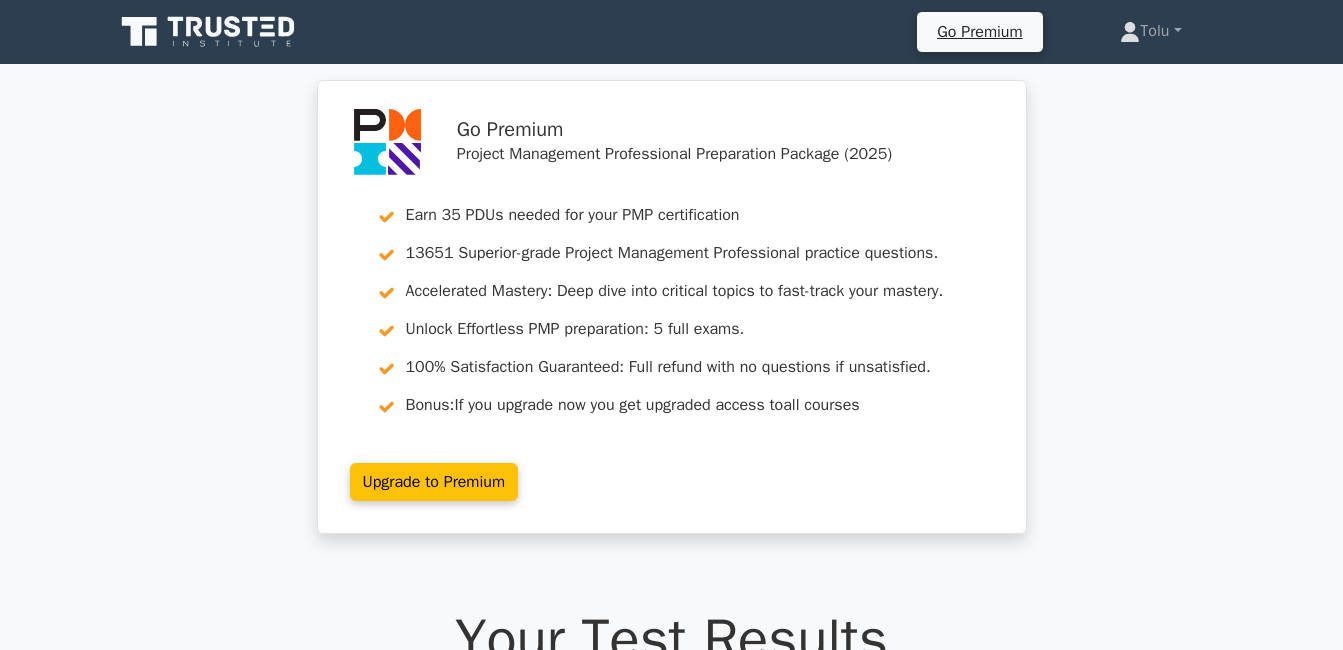 scroll, scrollTop: 0, scrollLeft: 0, axis: both 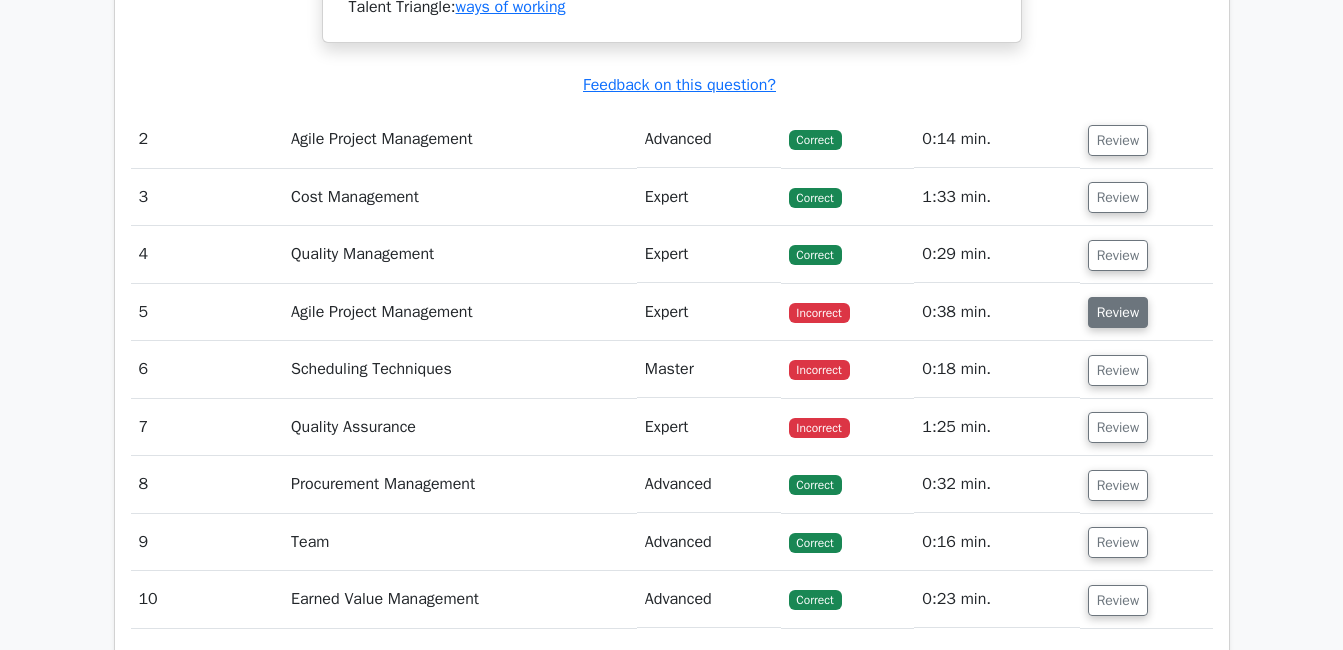click on "Review" at bounding box center (1118, 312) 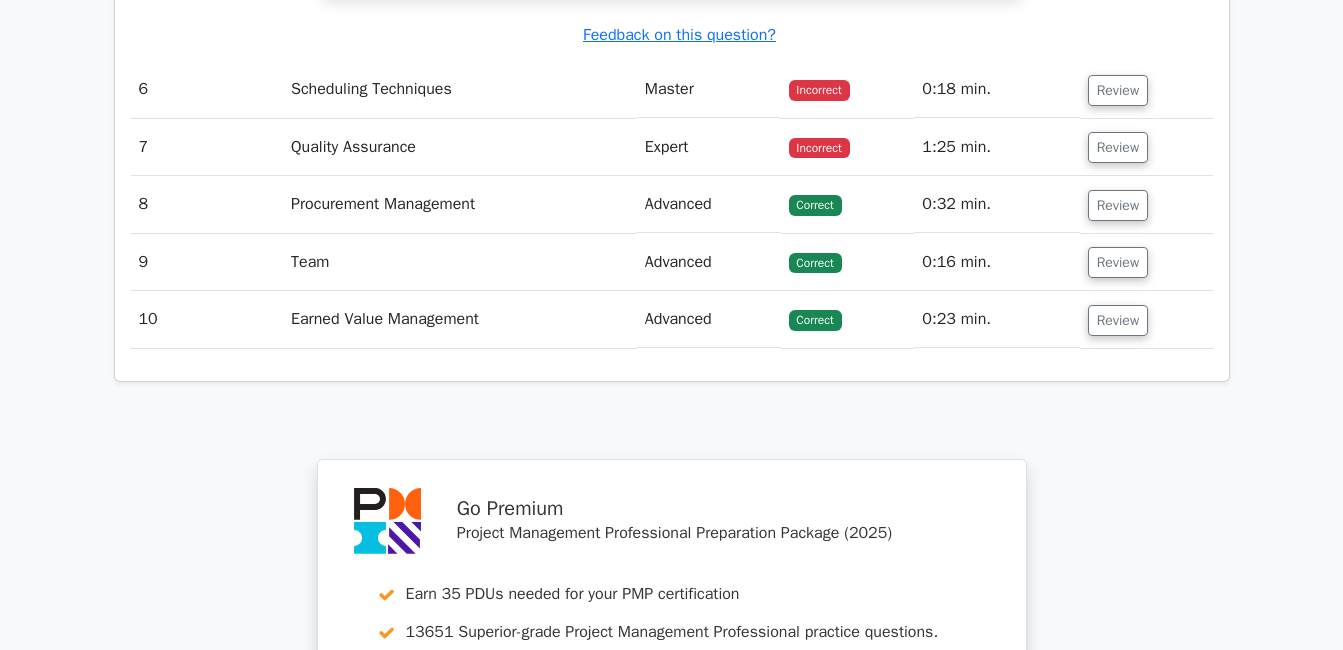 scroll, scrollTop: 4305, scrollLeft: 0, axis: vertical 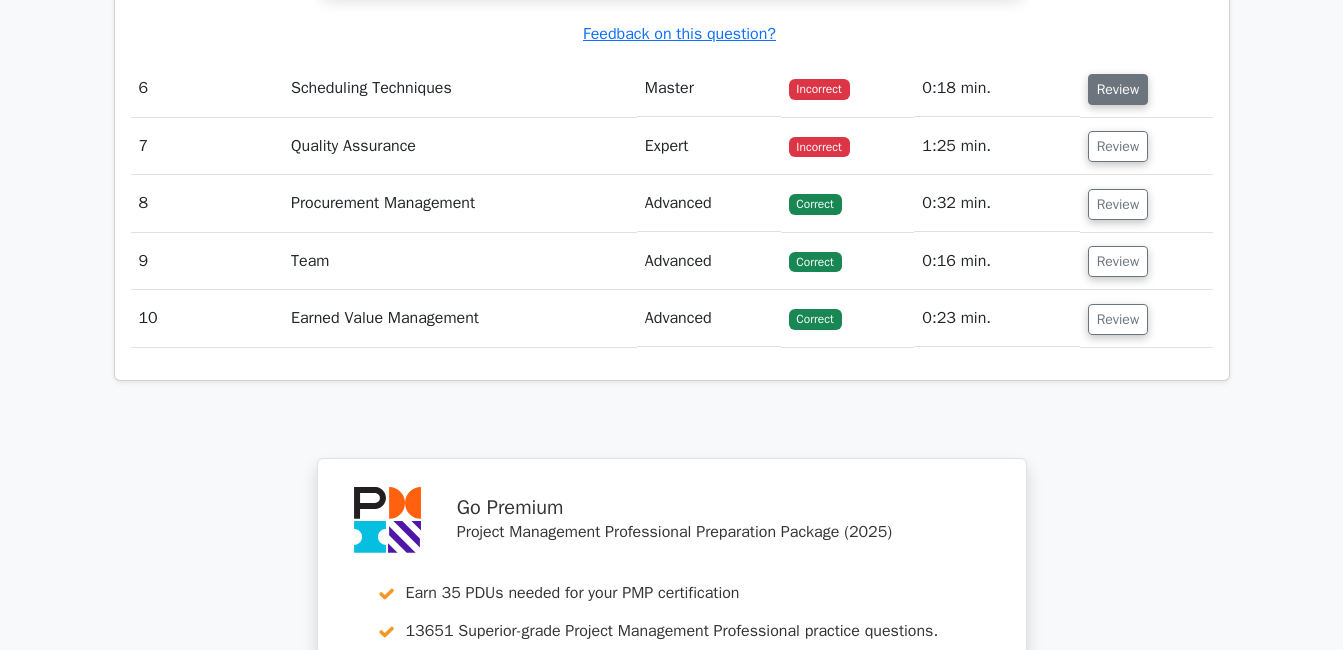 click on "Review" at bounding box center (1118, 89) 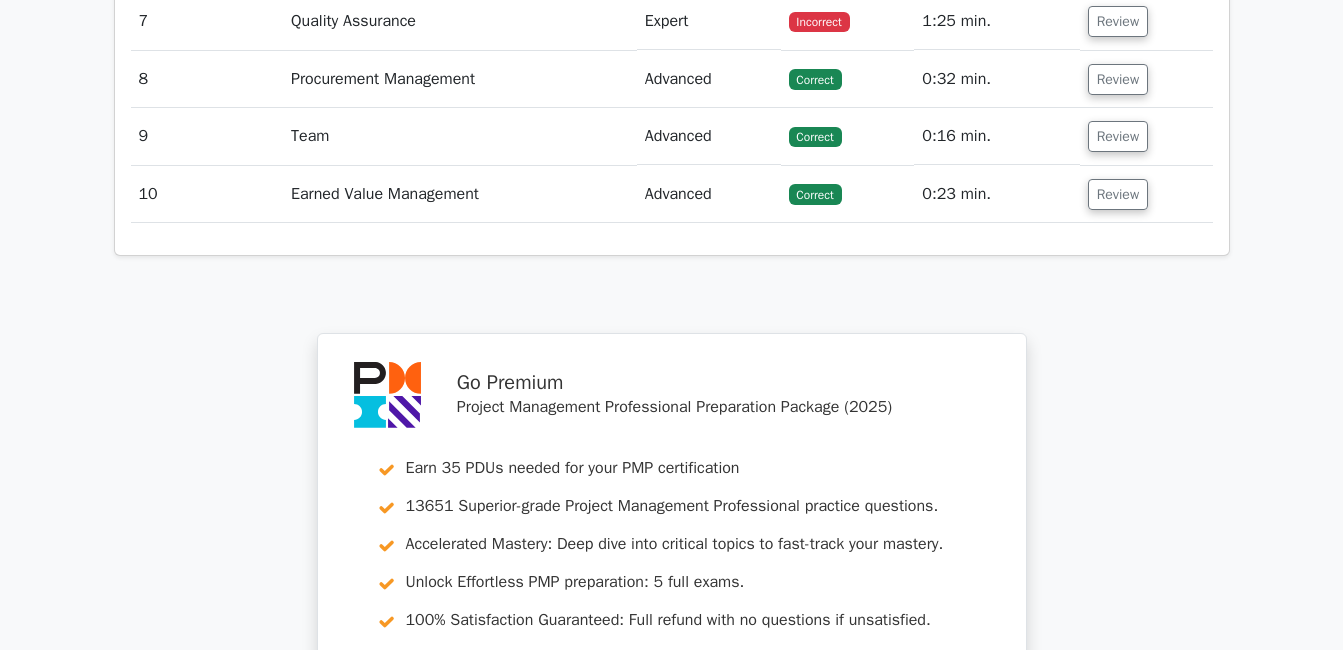 scroll, scrollTop: 5252, scrollLeft: 0, axis: vertical 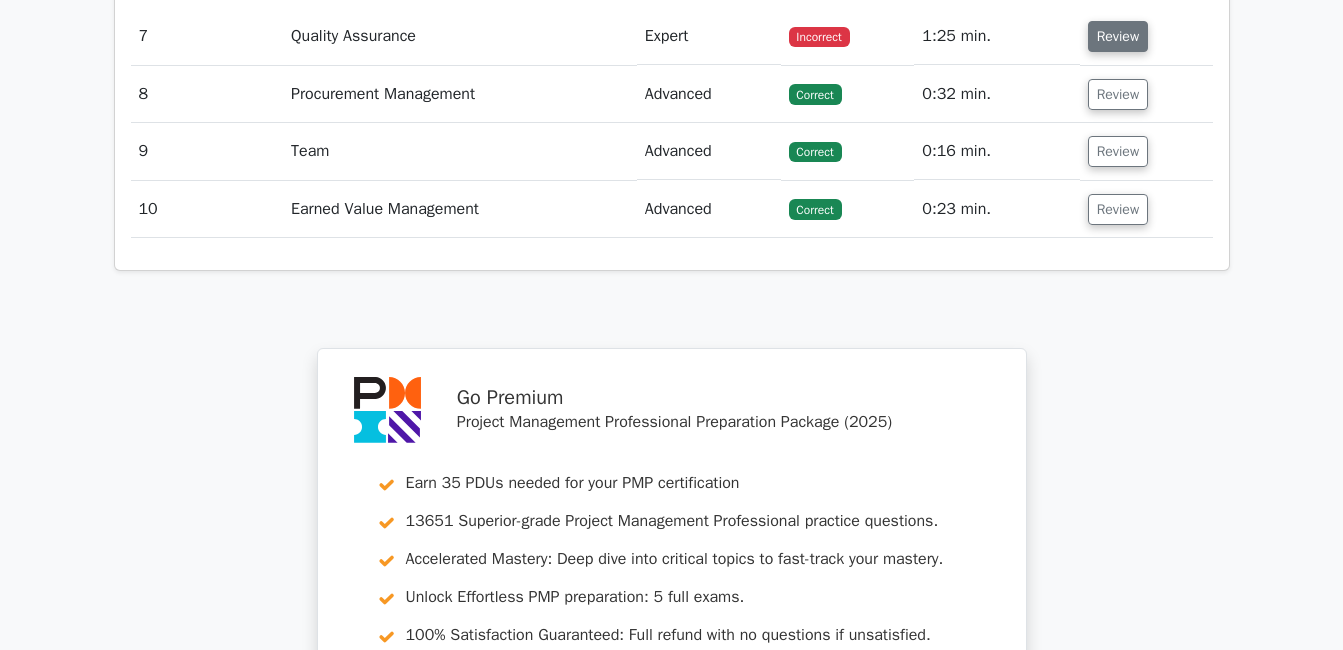 click on "Review" at bounding box center (1118, 36) 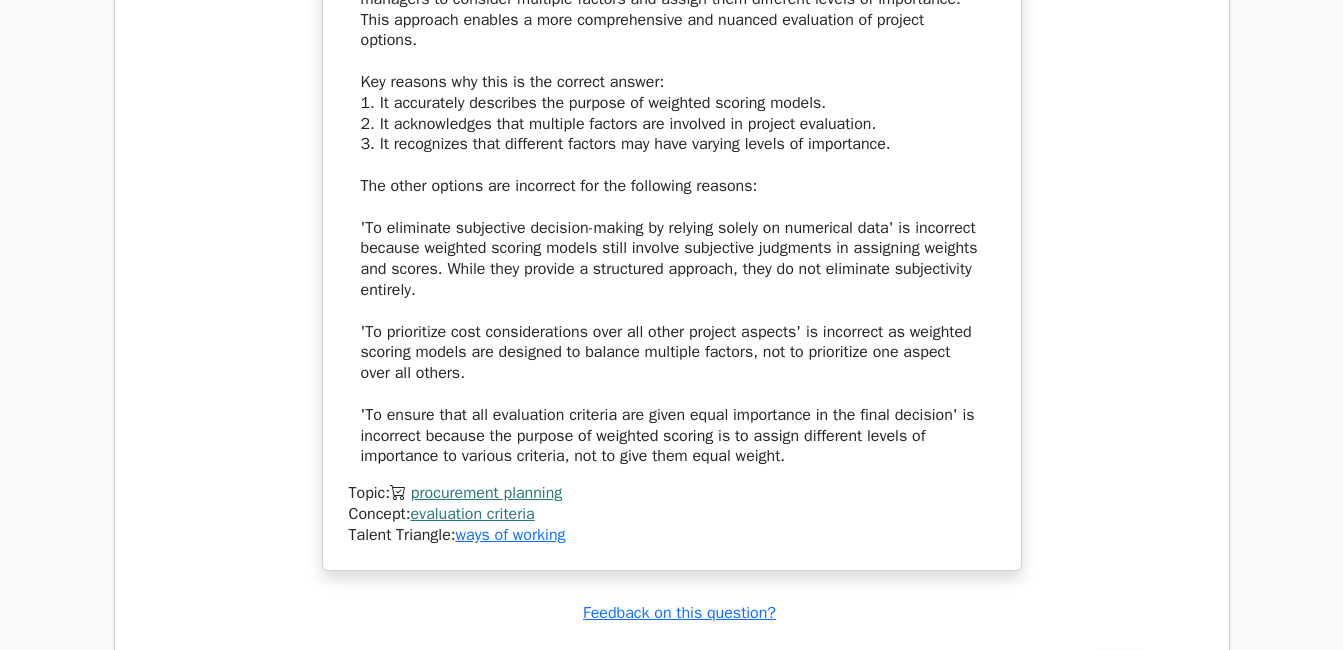 scroll, scrollTop: 2341, scrollLeft: 0, axis: vertical 